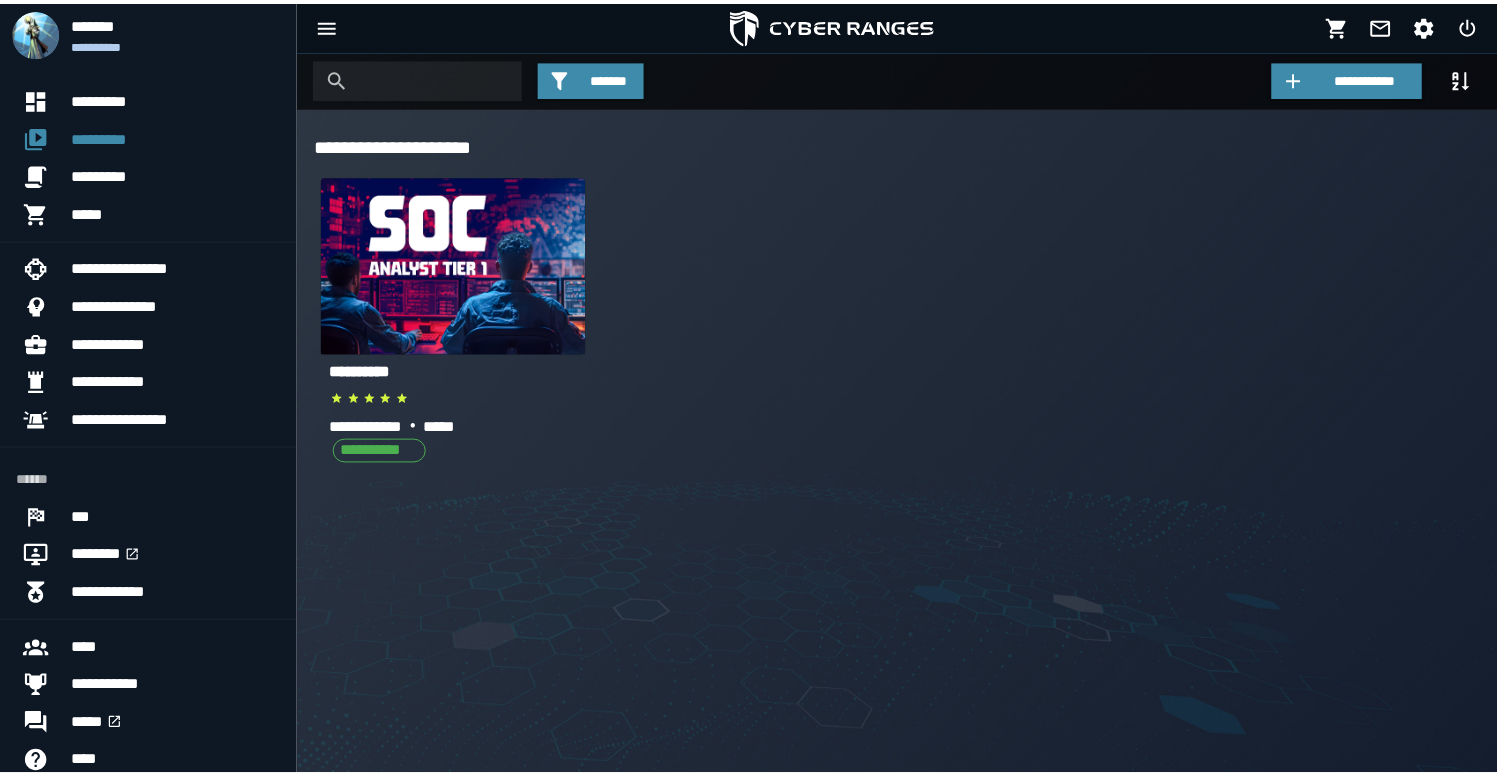 scroll, scrollTop: 0, scrollLeft: 0, axis: both 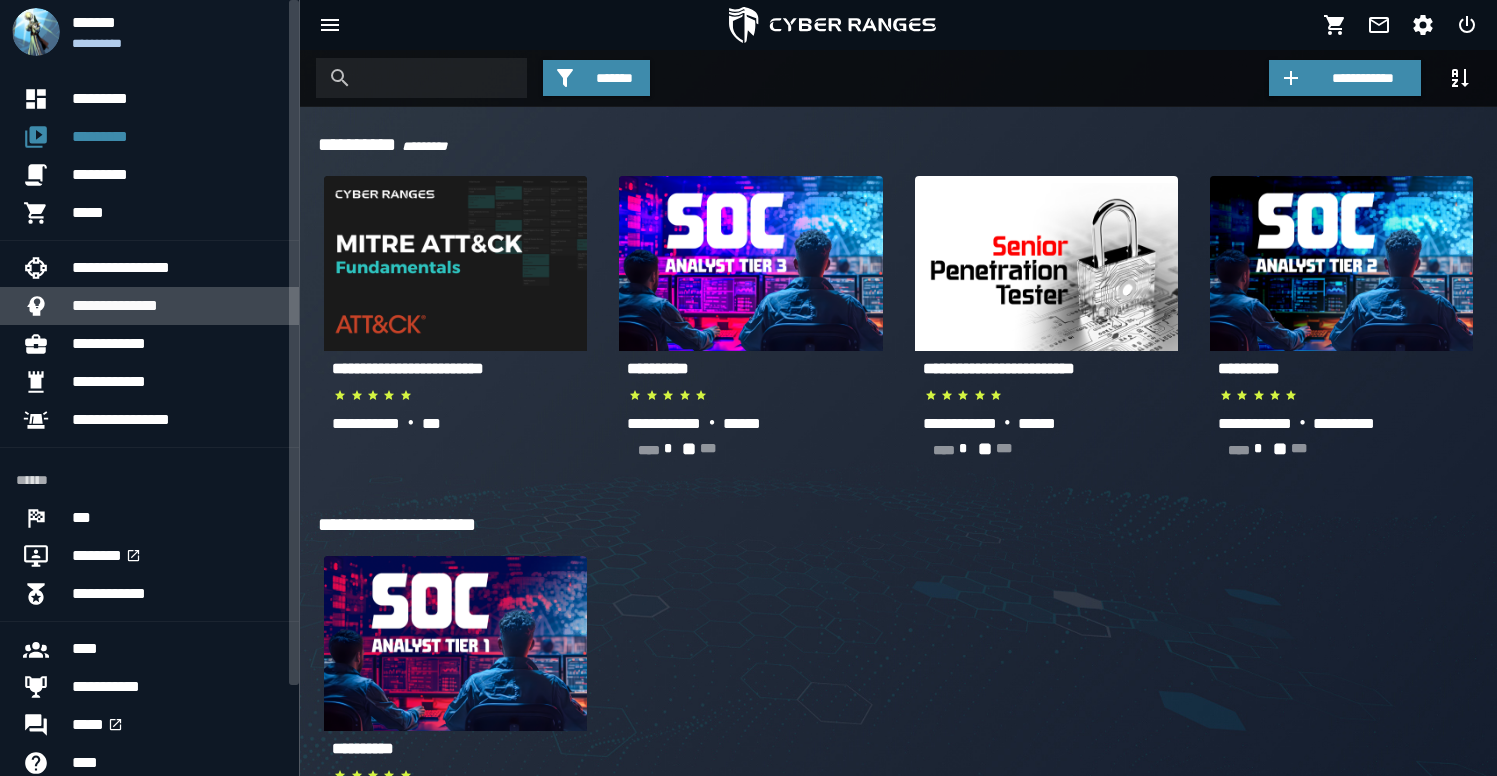 click on "**********" at bounding box center (177, 306) 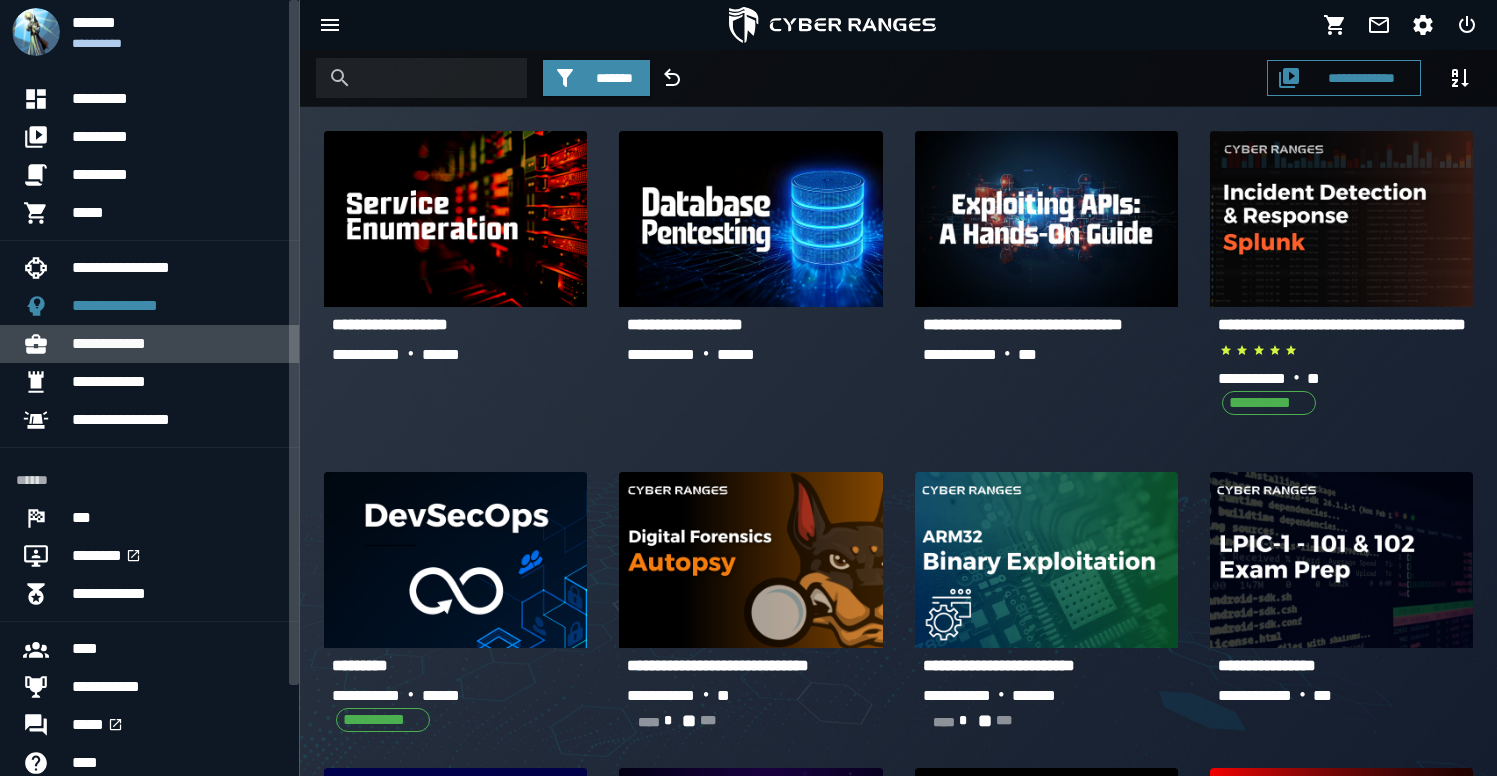 click on "**********" at bounding box center [177, 344] 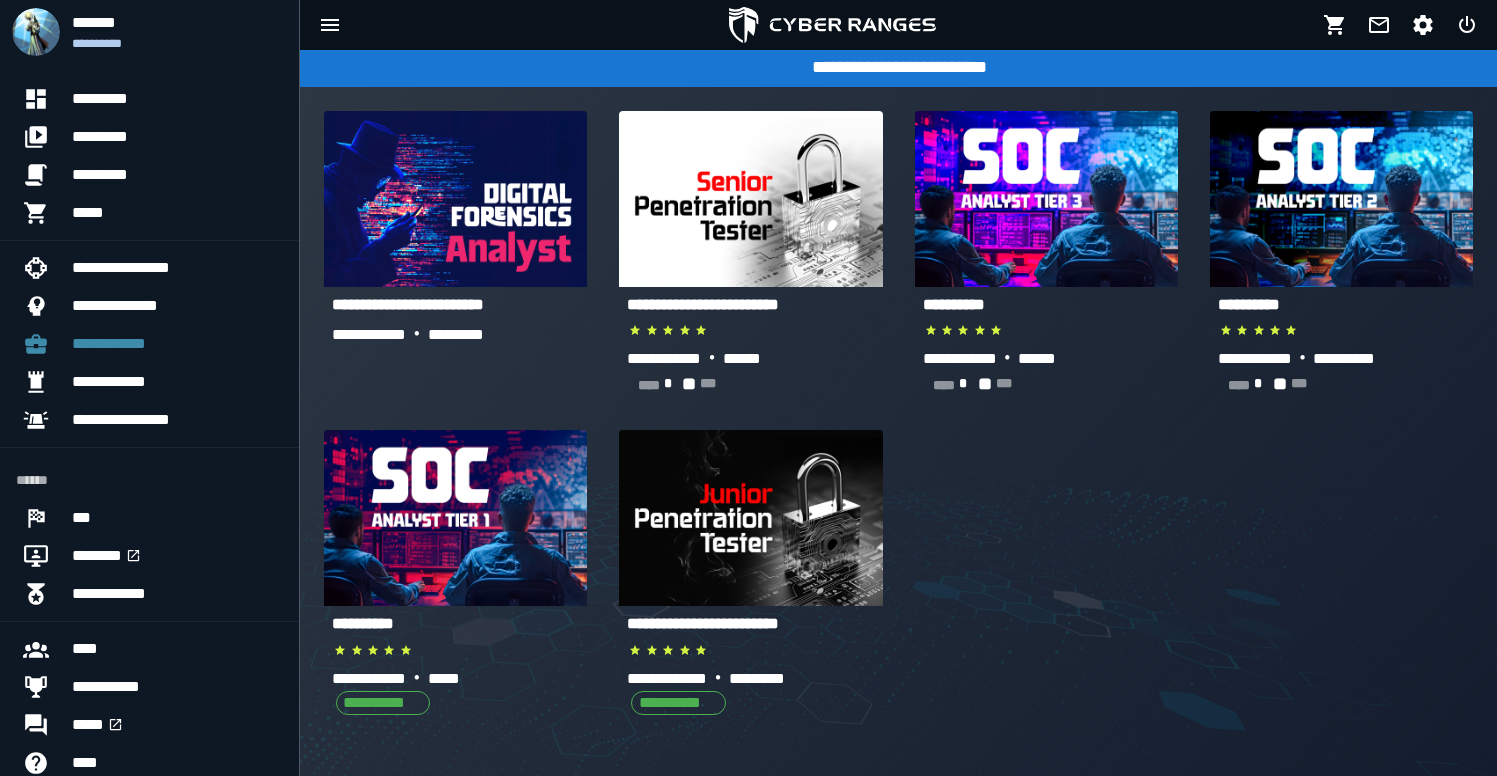 scroll, scrollTop: 73, scrollLeft: 0, axis: vertical 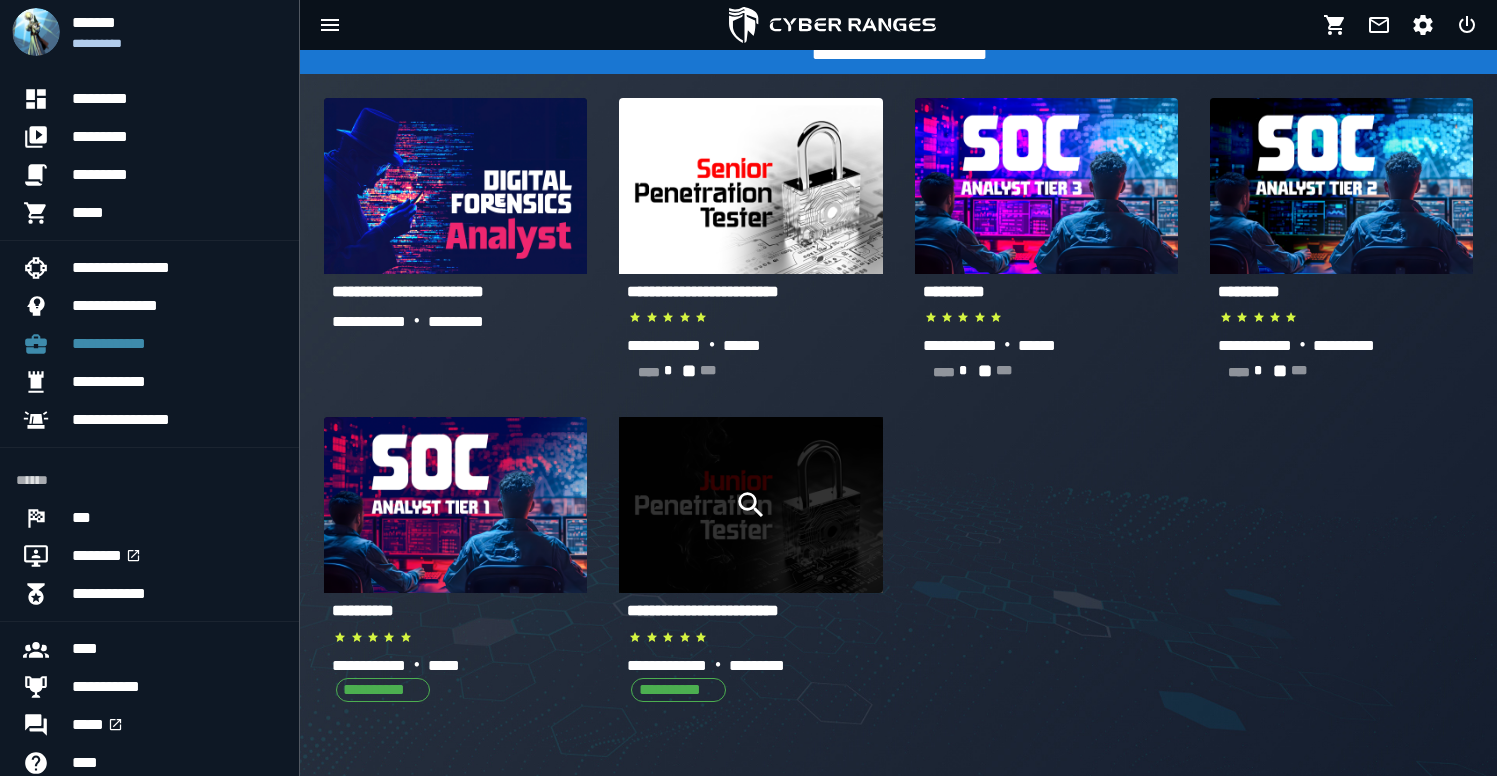 click 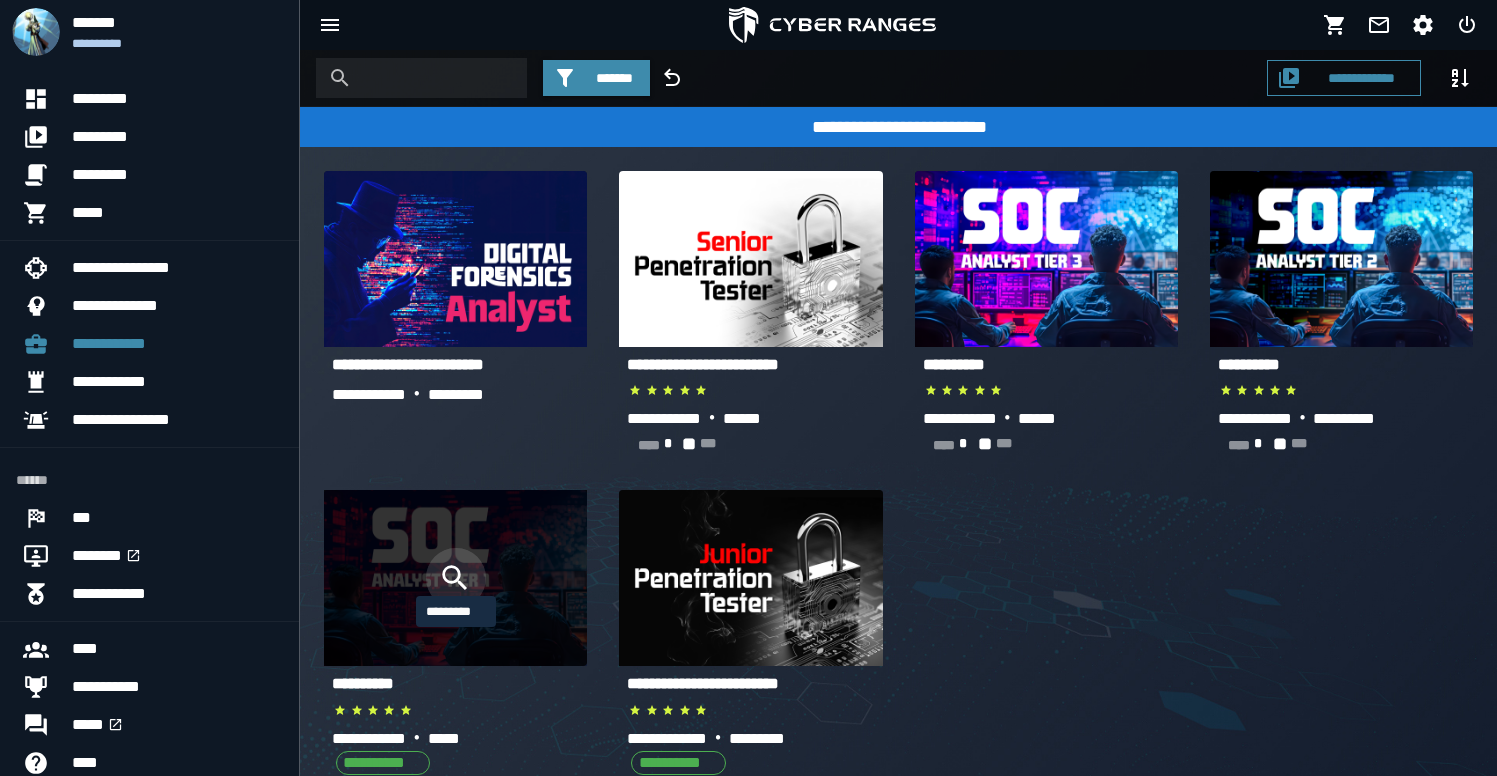 click at bounding box center (456, 578) 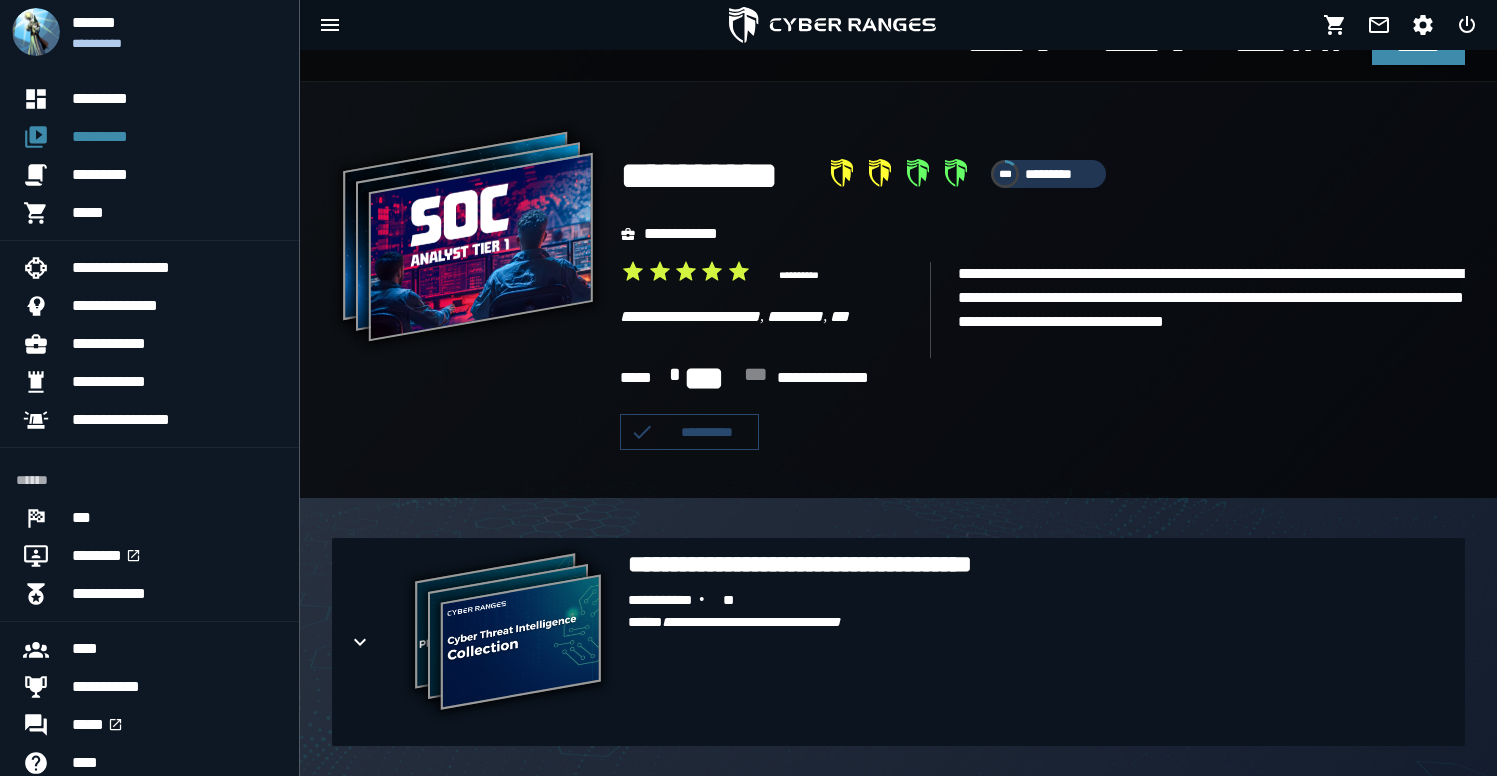 scroll, scrollTop: 62, scrollLeft: 0, axis: vertical 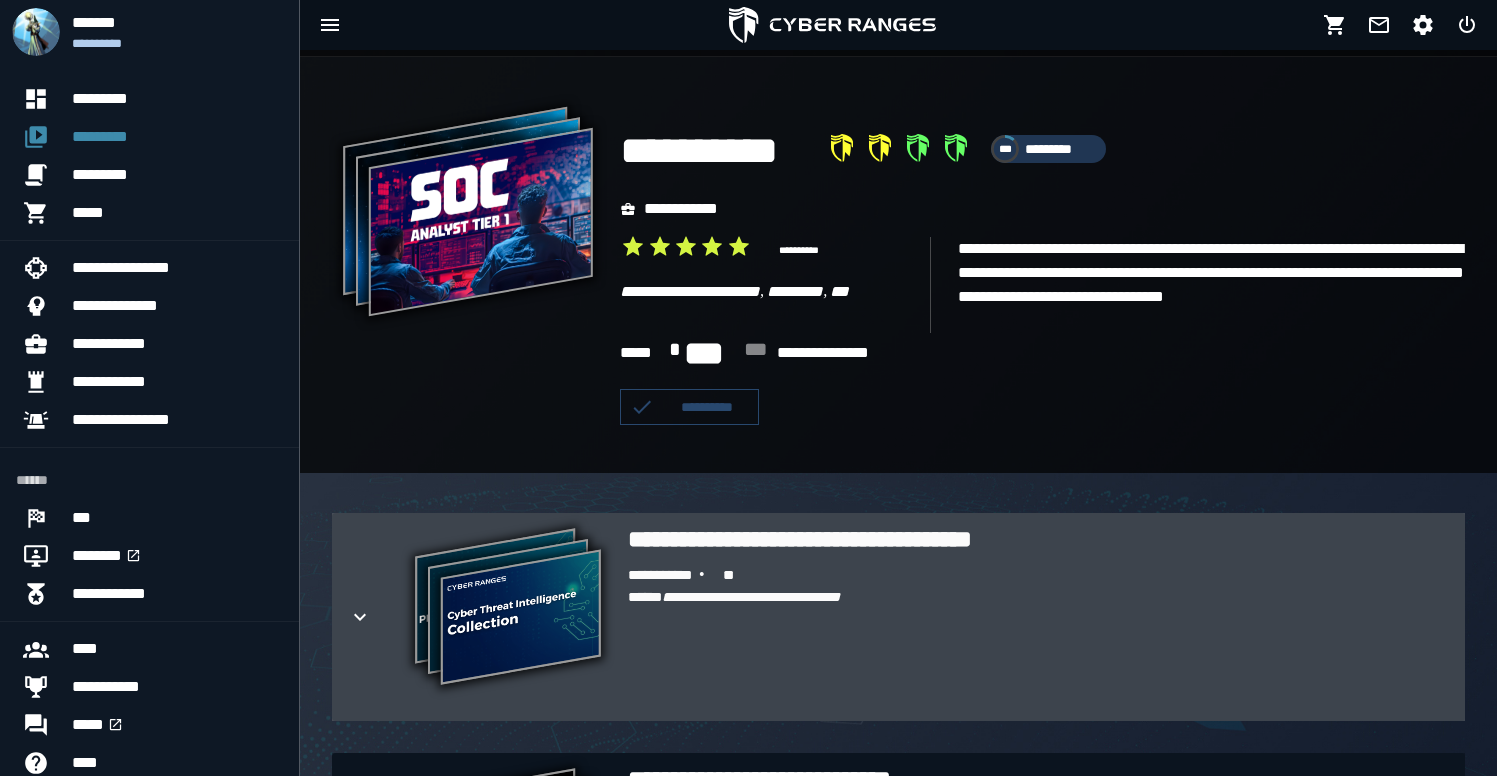 click on "**********" at bounding box center (508, 609) 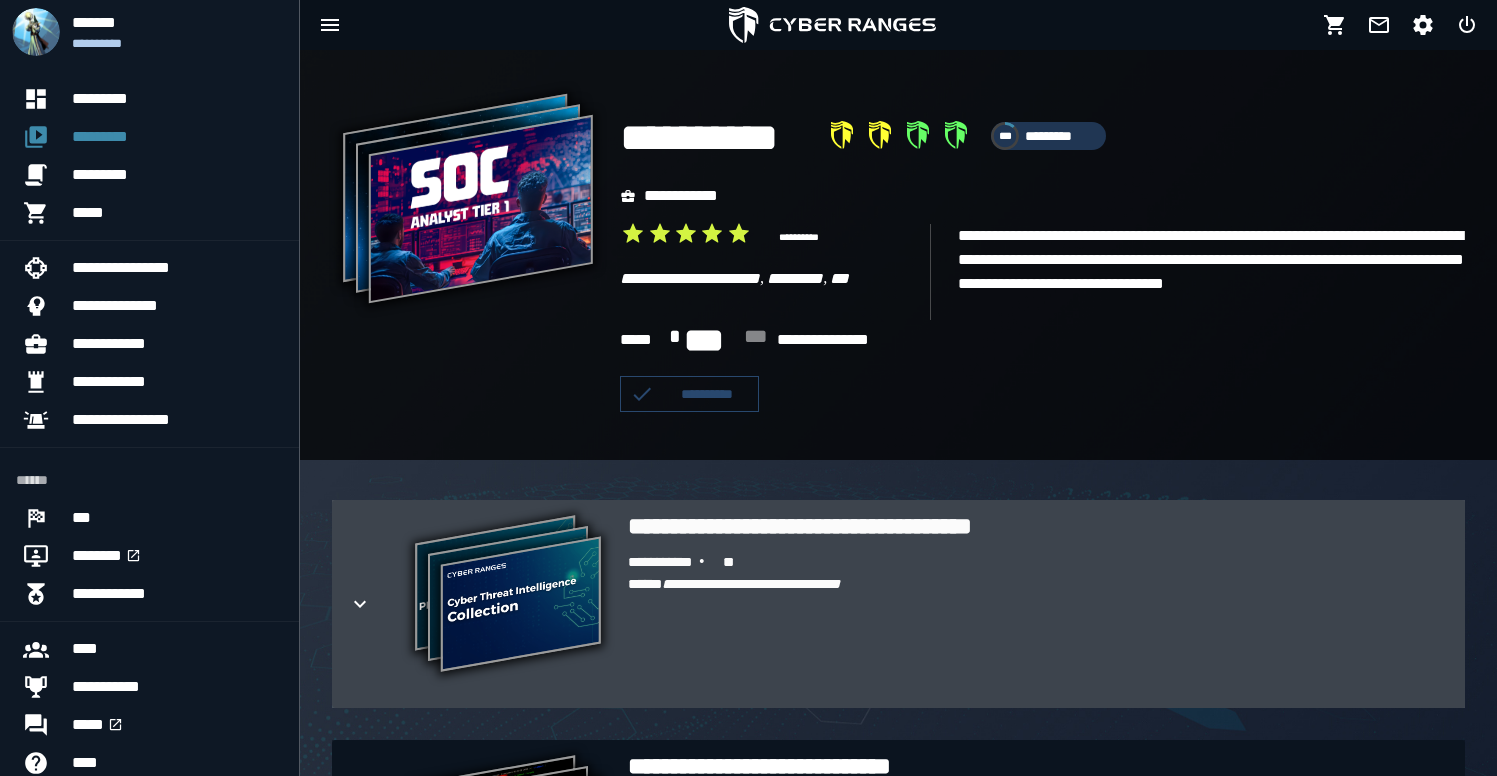 click 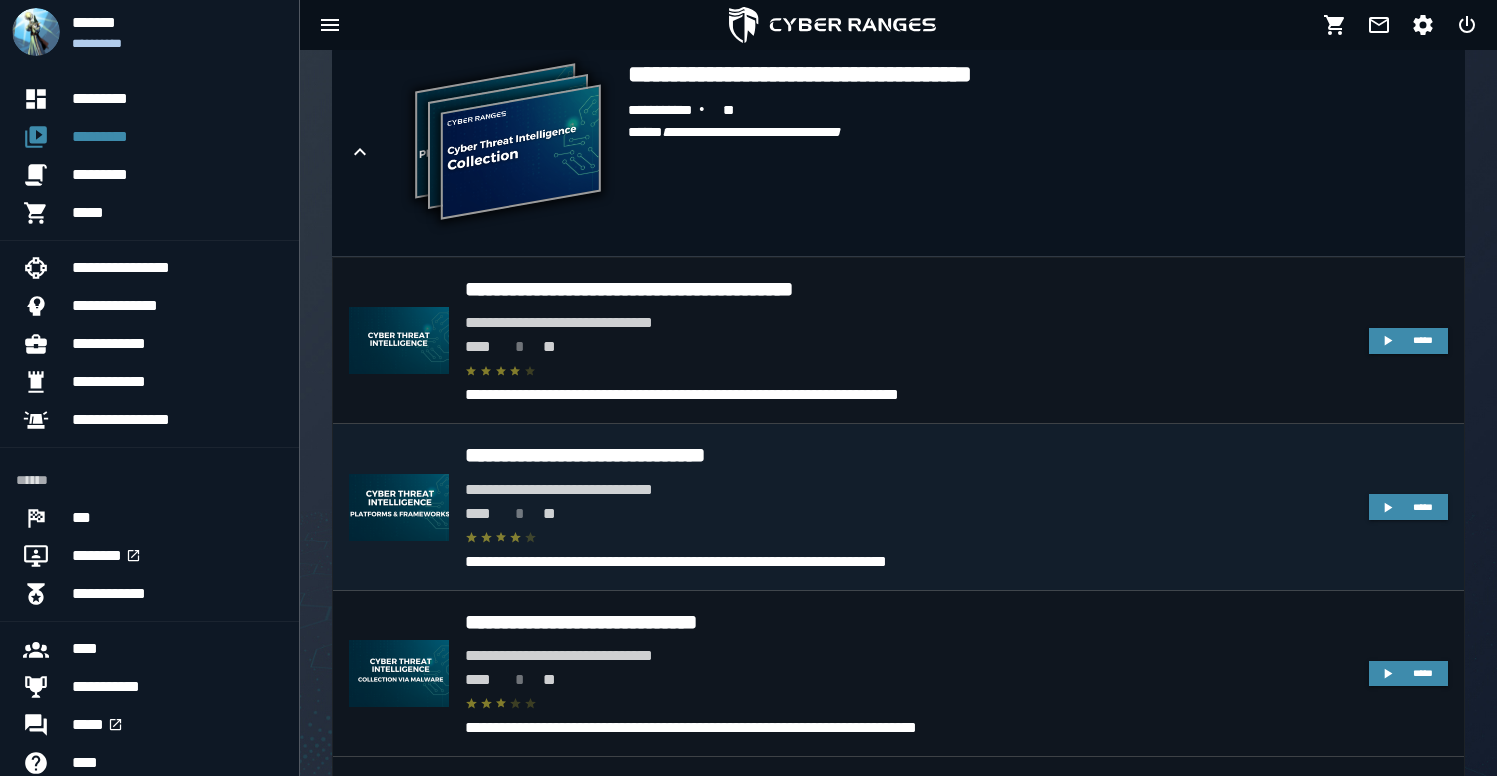 scroll, scrollTop: 1156, scrollLeft: 0, axis: vertical 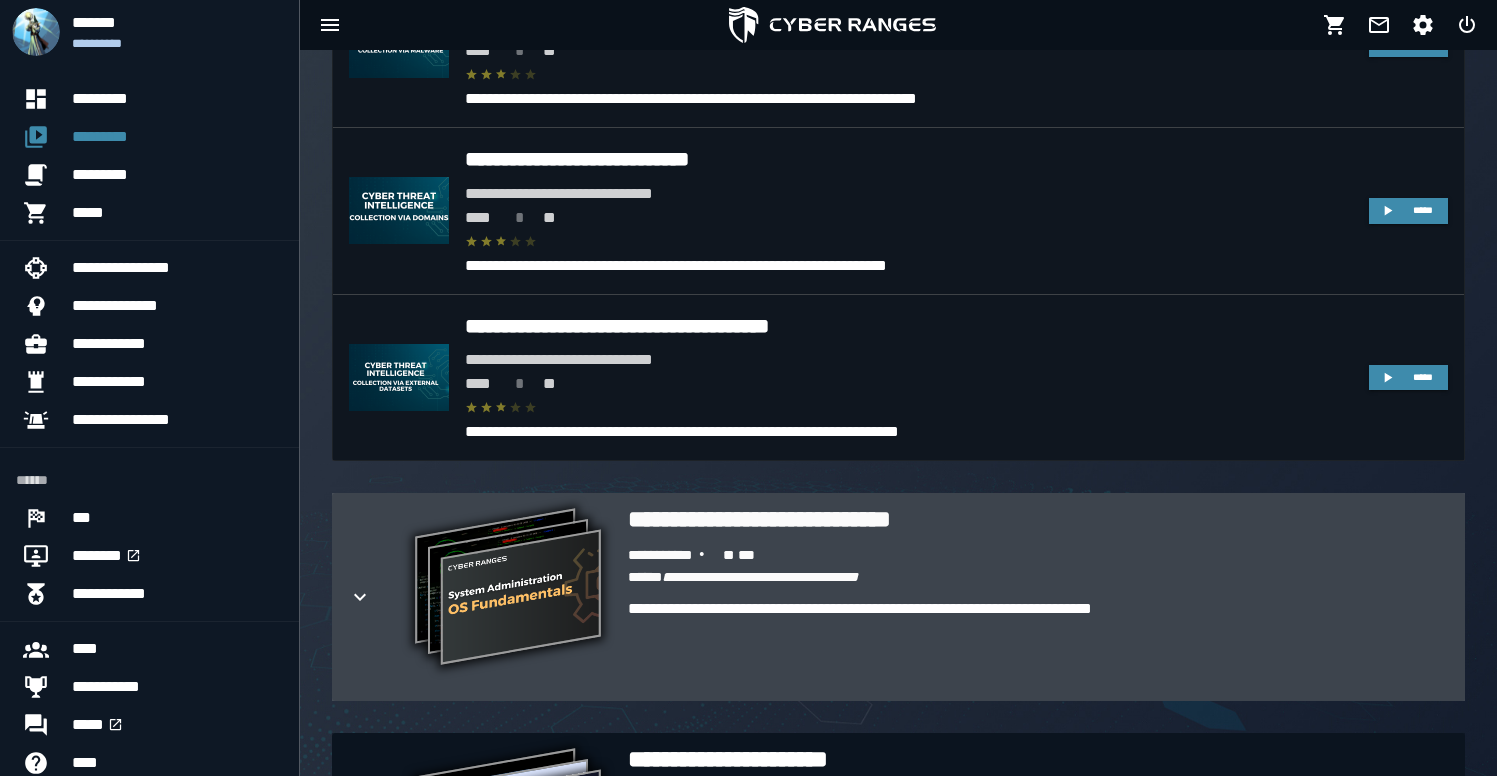 click 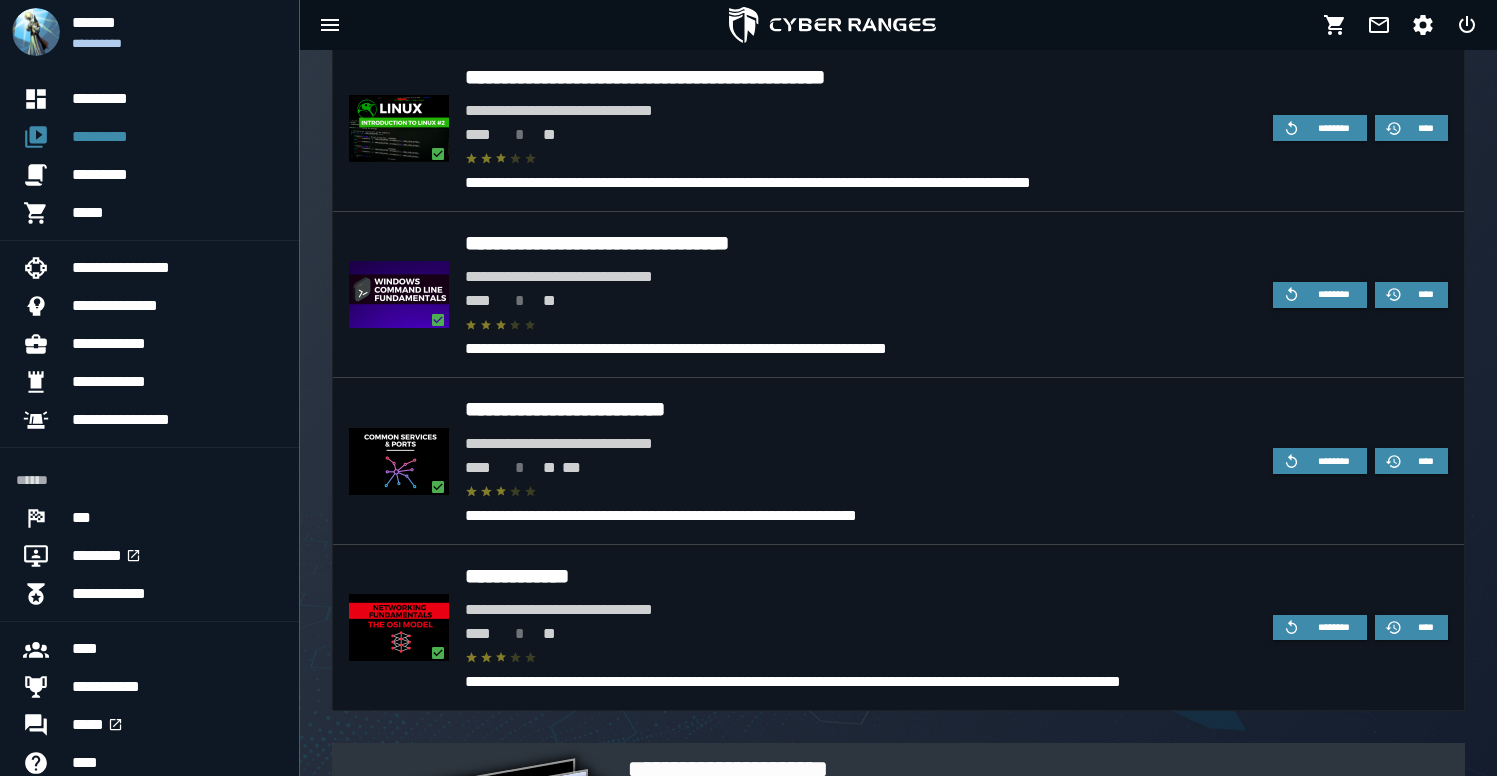 scroll, scrollTop: 2167, scrollLeft: 0, axis: vertical 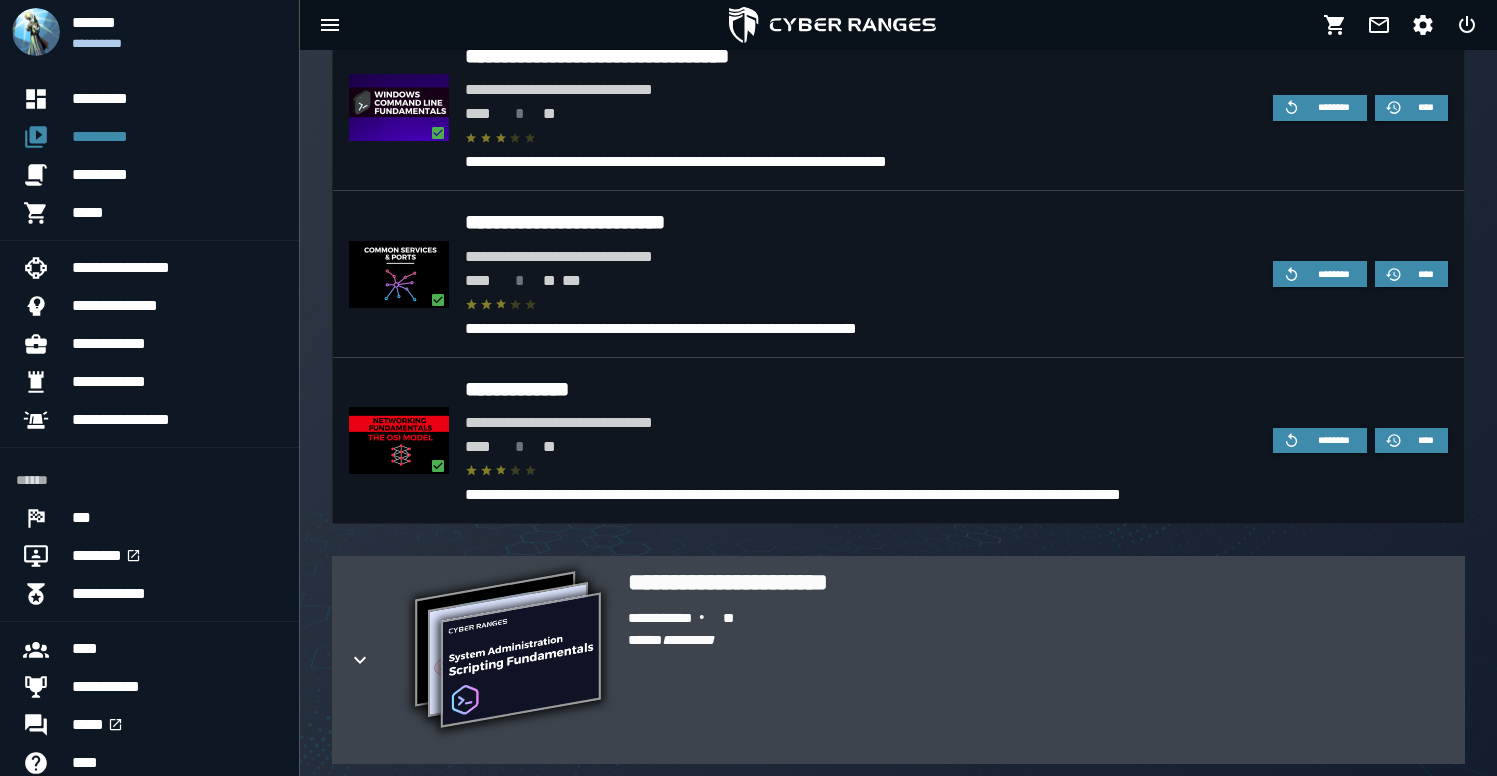 click at bounding box center (376, 660) 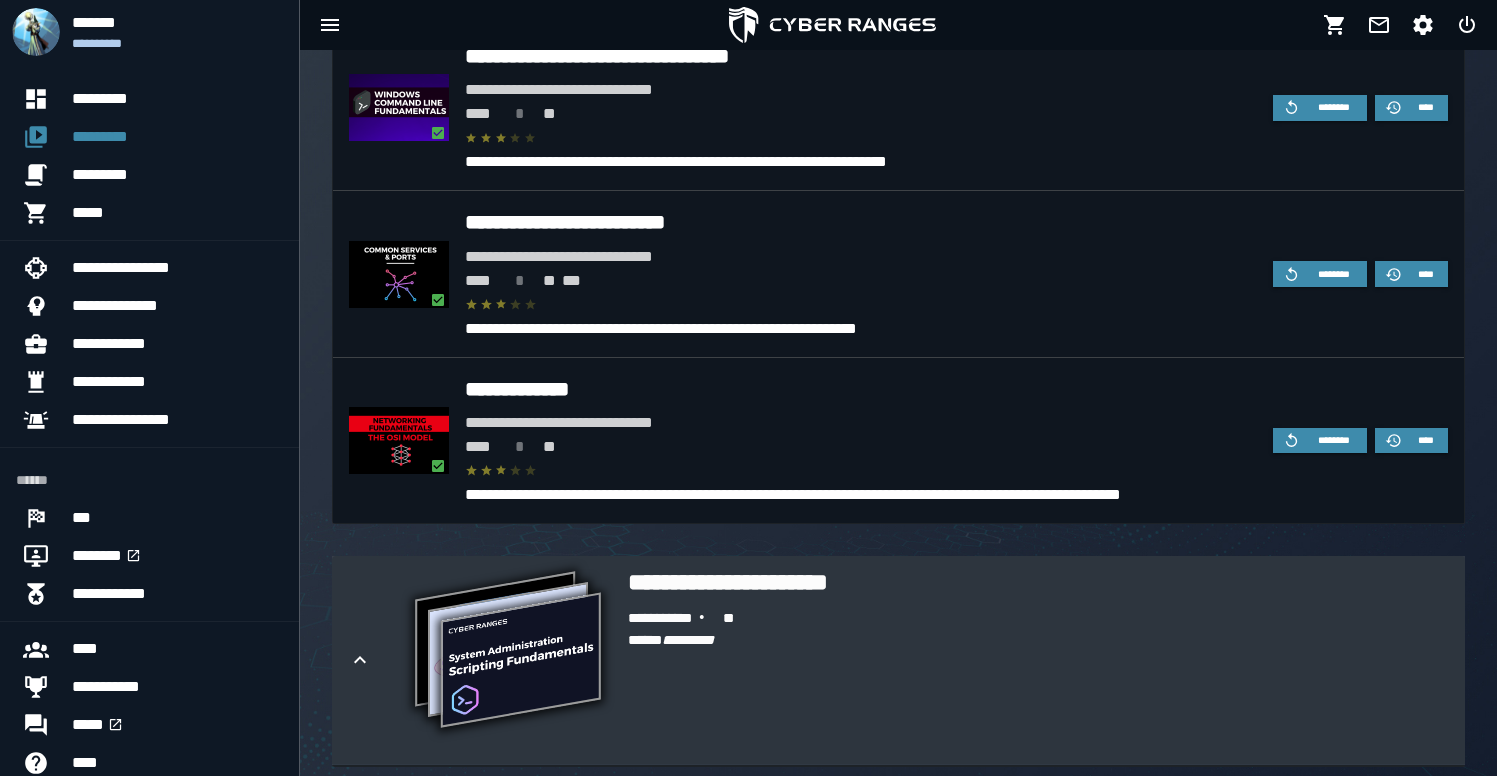 scroll, scrollTop: 2488, scrollLeft: 0, axis: vertical 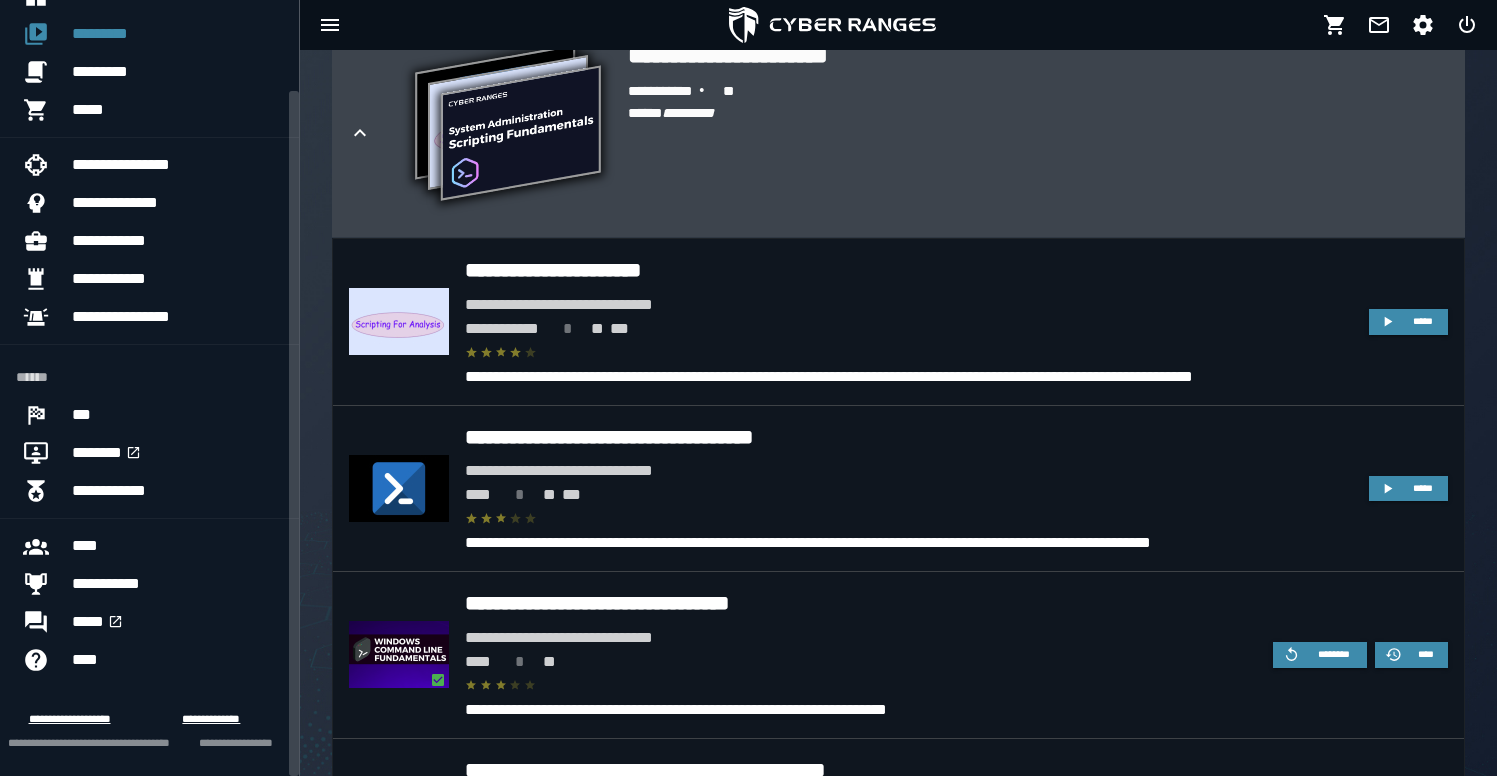 click at bounding box center [376, 133] 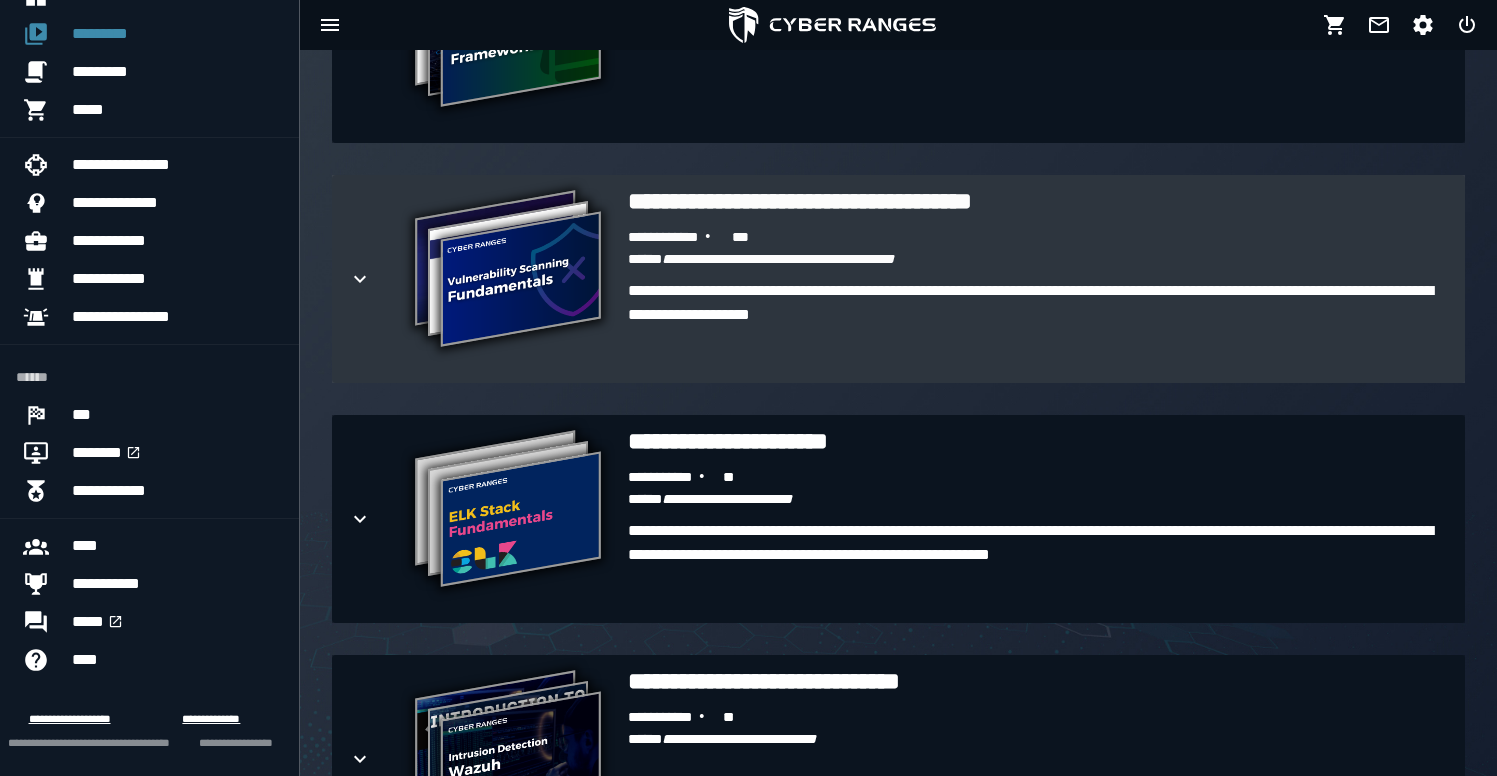 scroll, scrollTop: 3931, scrollLeft: 0, axis: vertical 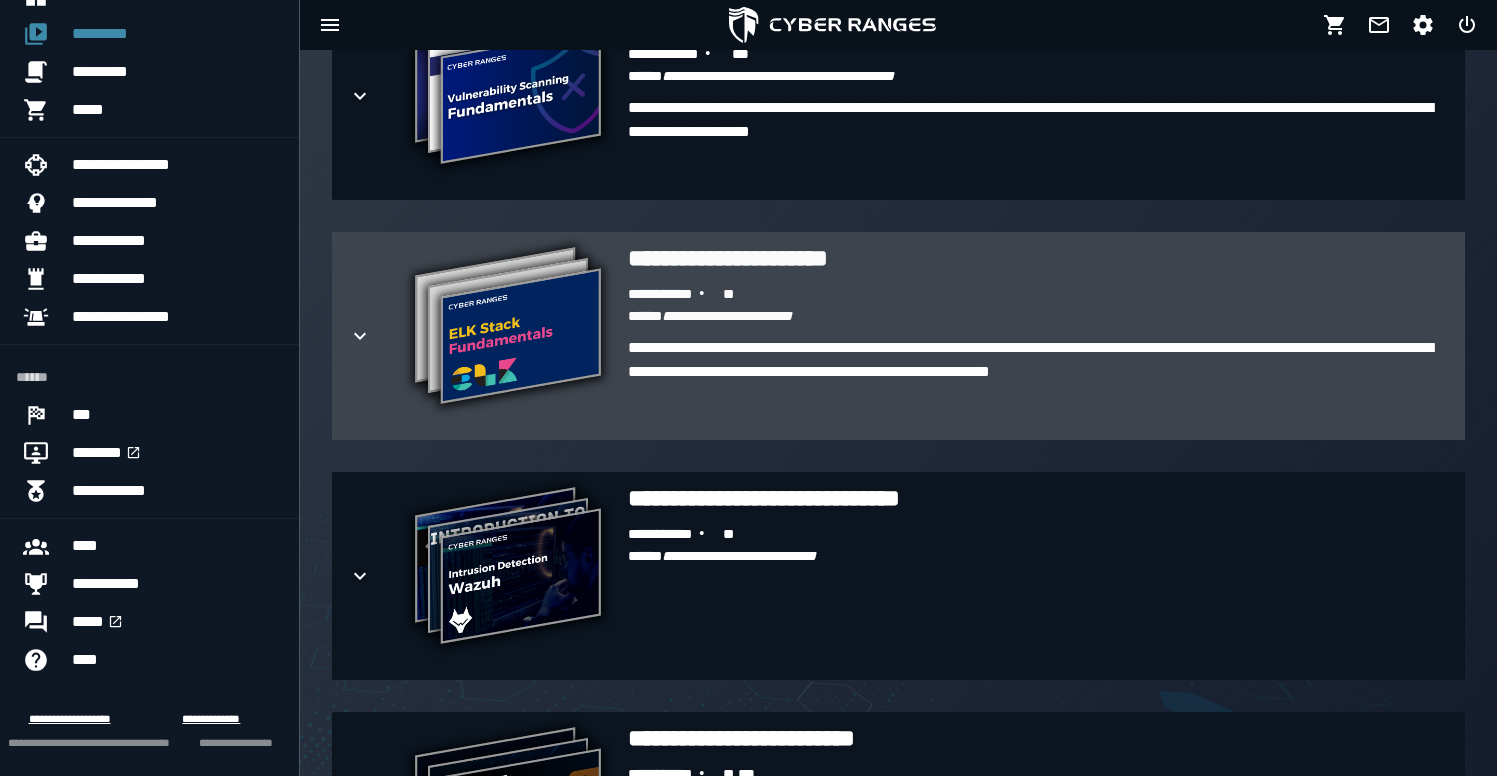 click at bounding box center (376, 336) 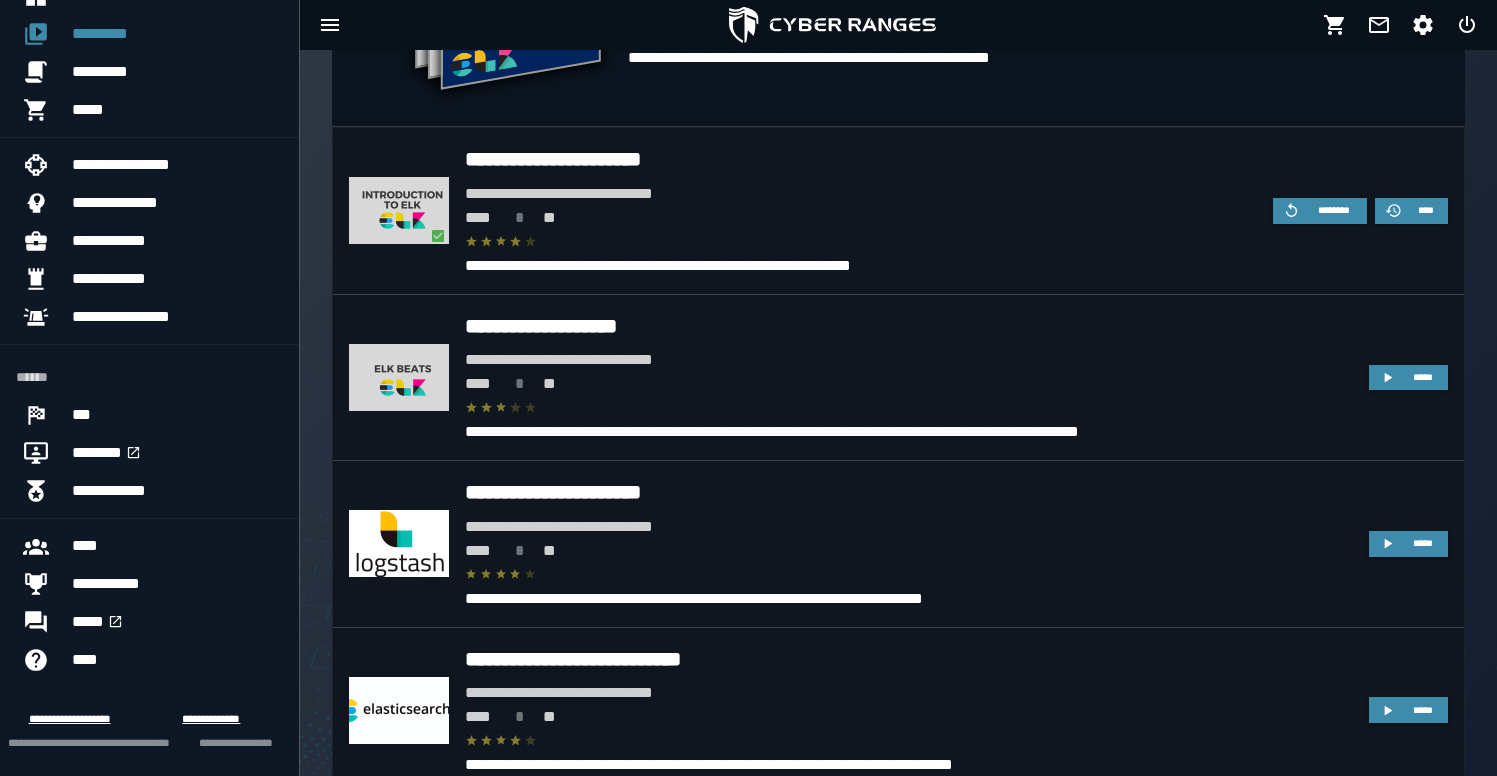 scroll, scrollTop: 4142, scrollLeft: 0, axis: vertical 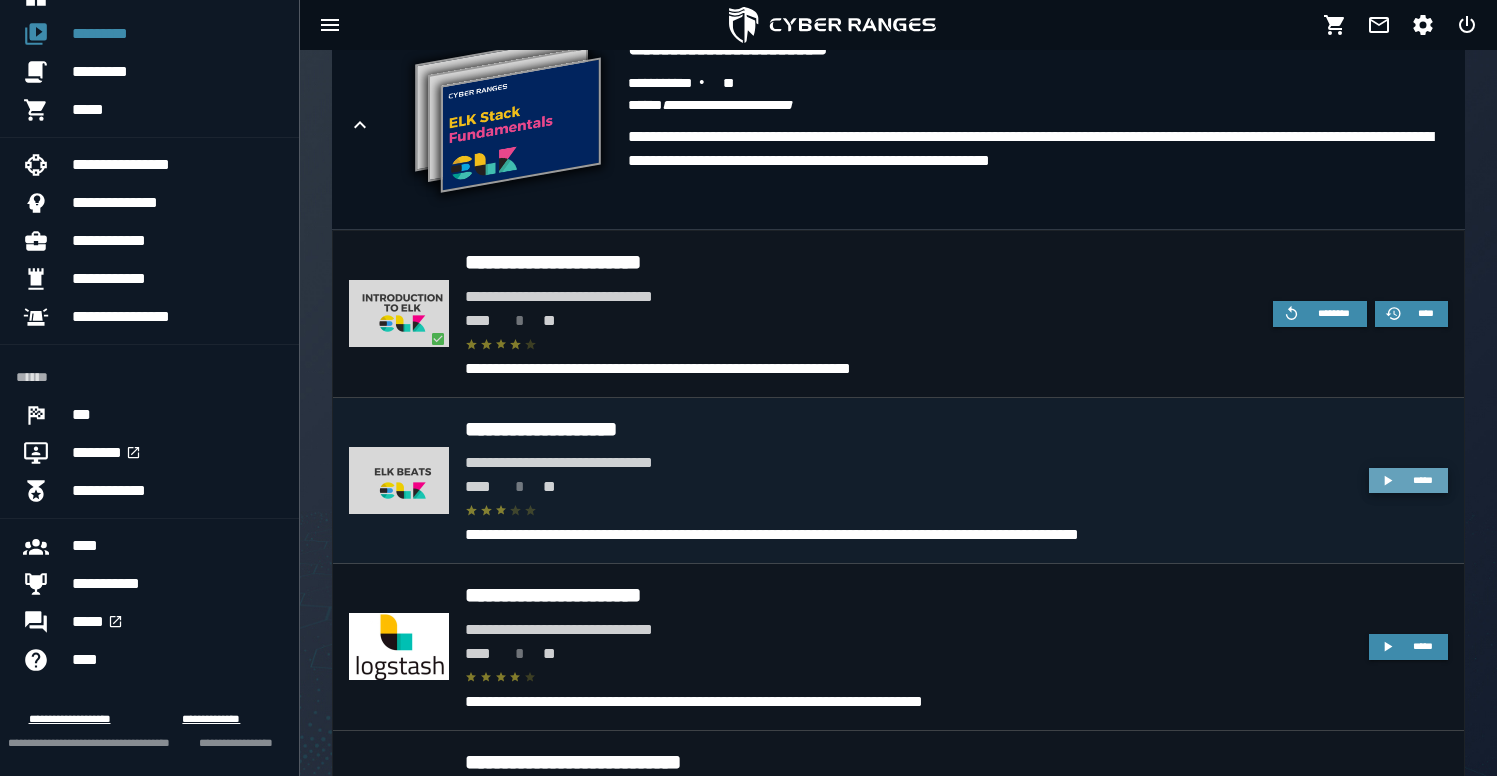 click on "*****" at bounding box center (1423, 480) 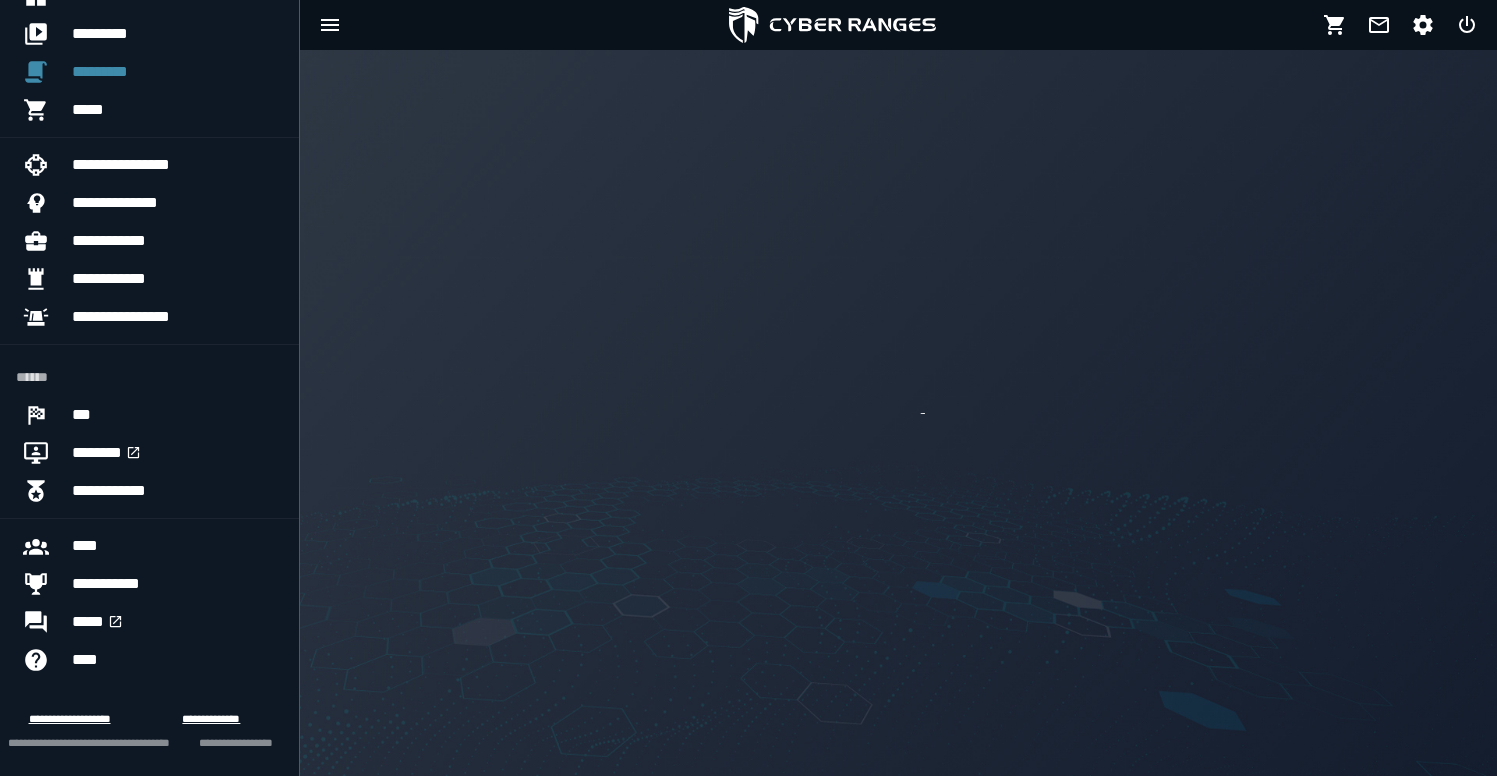 scroll, scrollTop: 0, scrollLeft: 0, axis: both 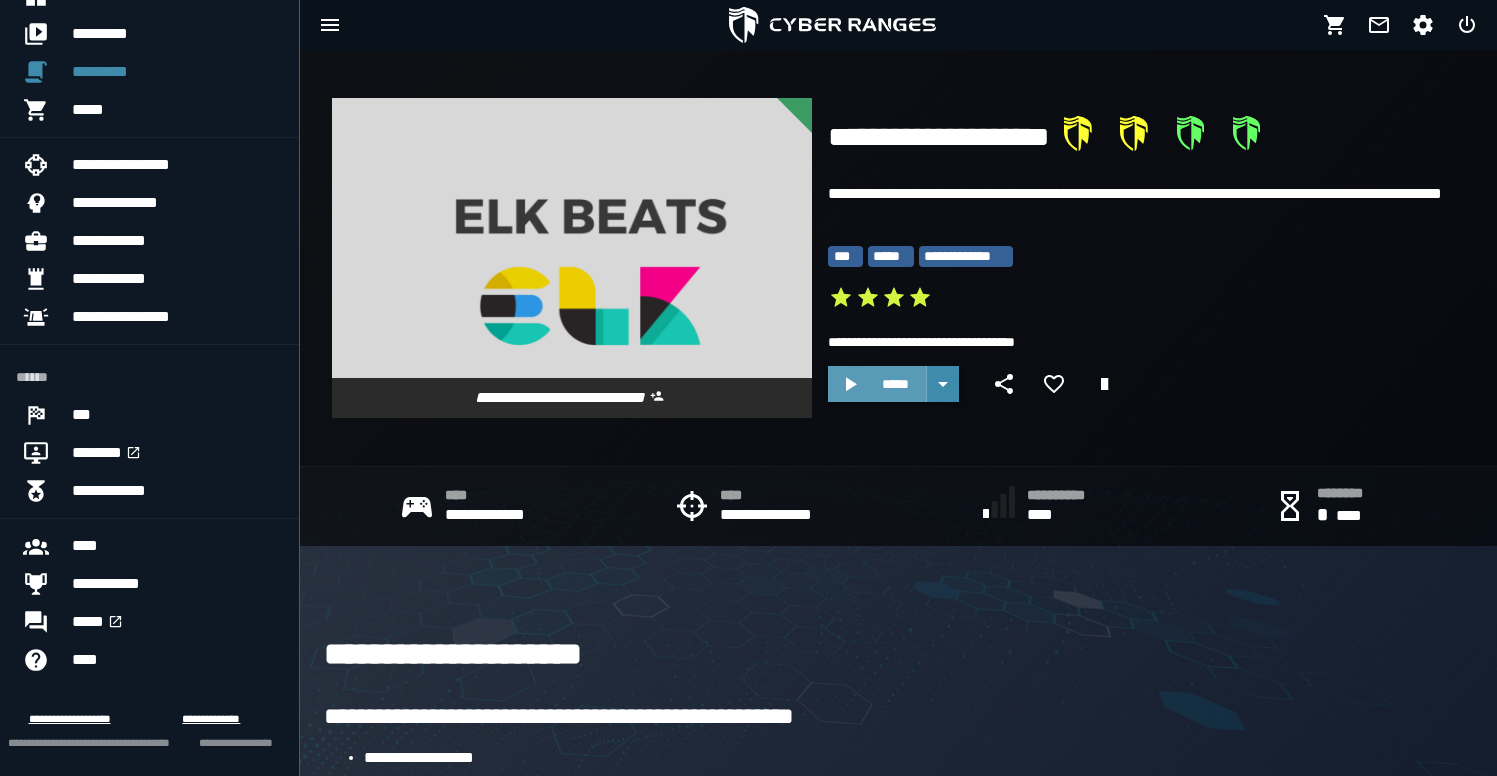 click on "*****" at bounding box center (877, 384) 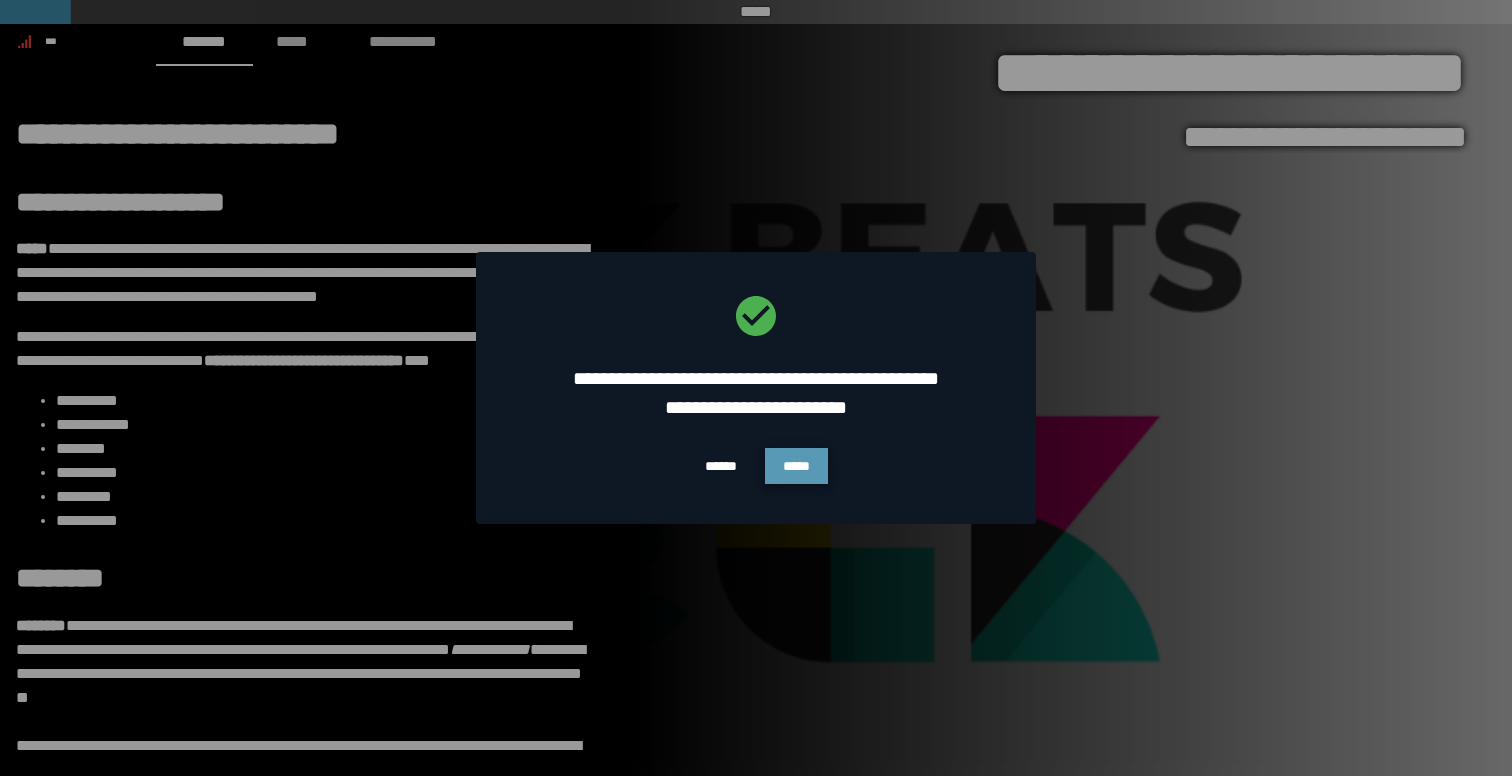click on "*****" at bounding box center (796, 466) 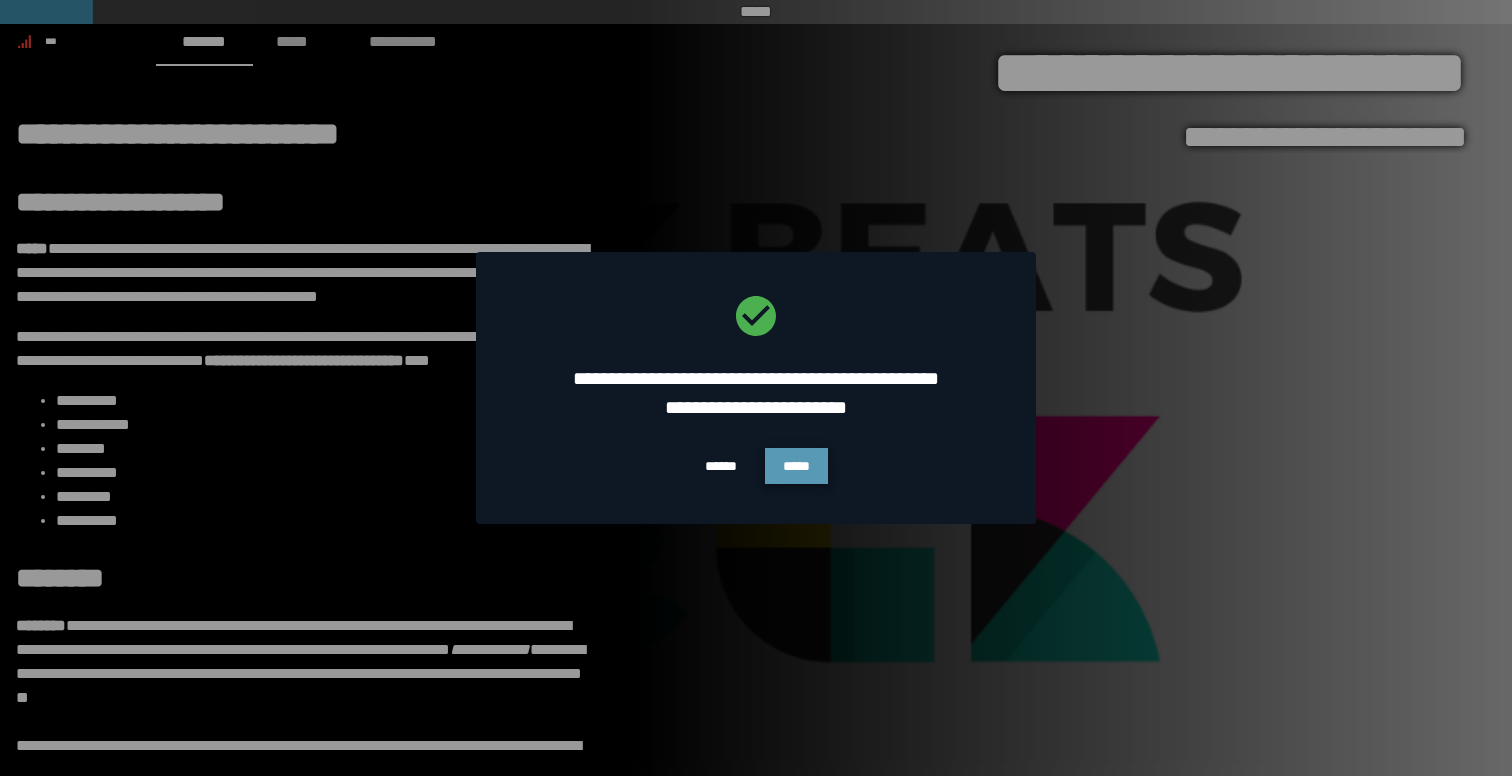 click on "*****" at bounding box center [796, 466] 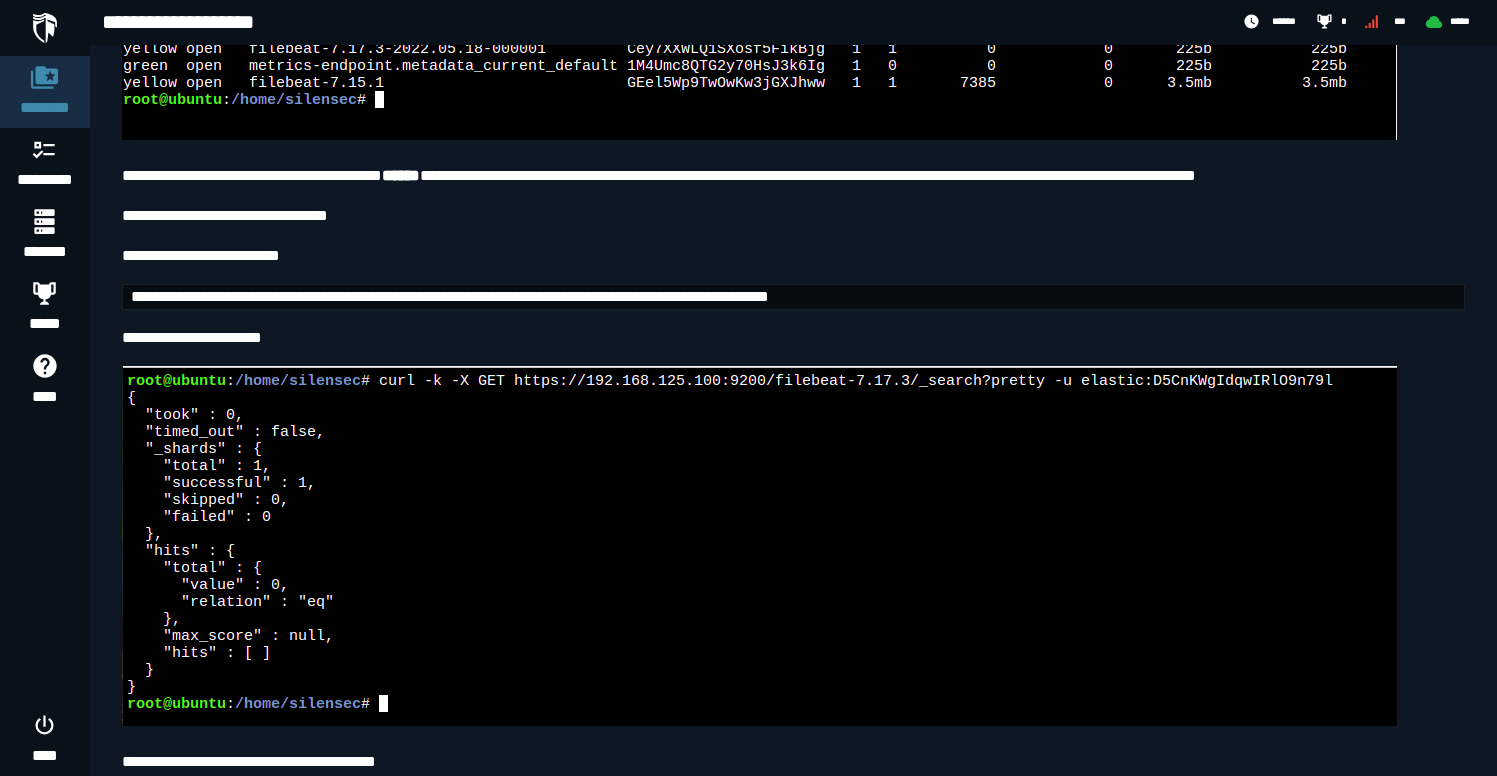 scroll, scrollTop: 5616, scrollLeft: 0, axis: vertical 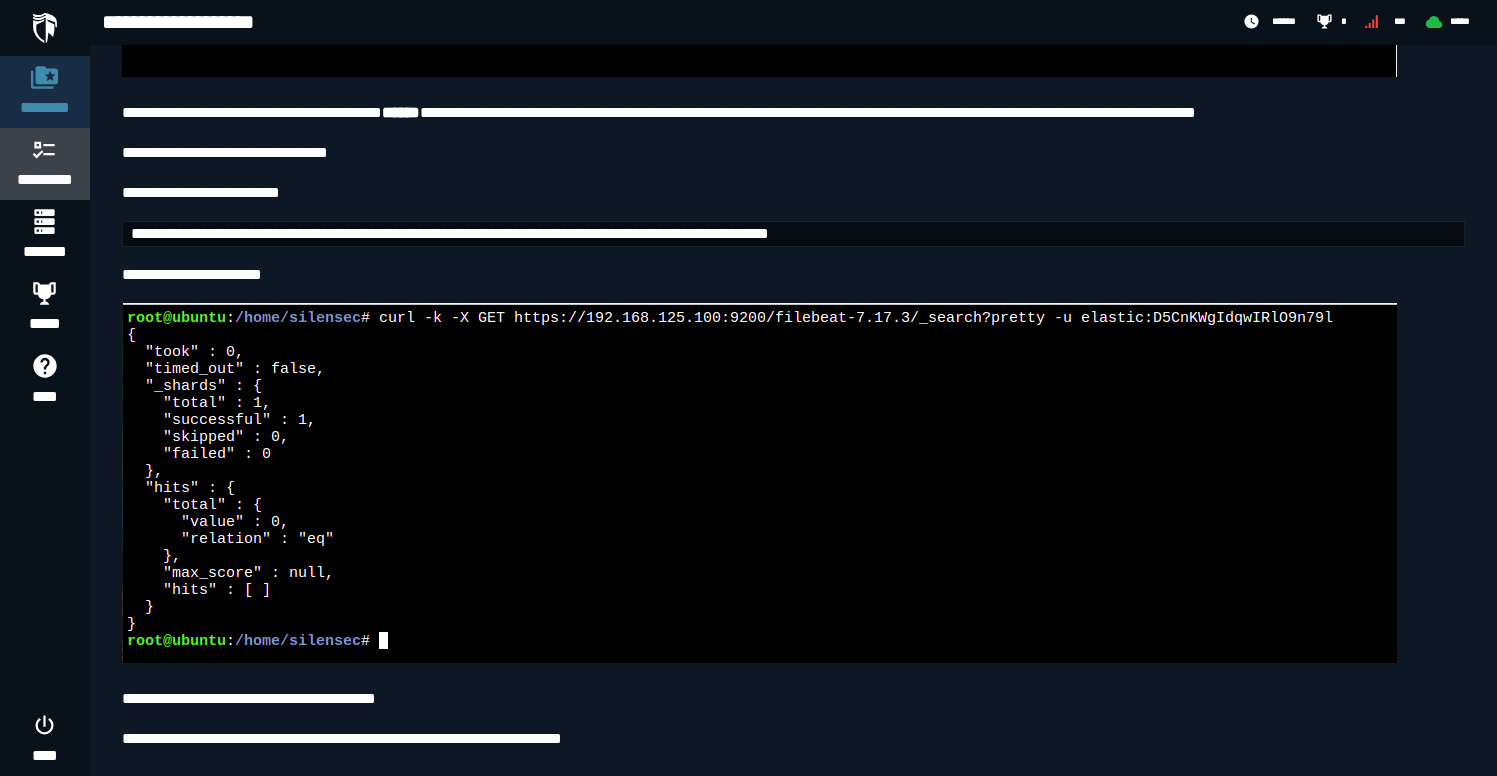 click on "*********" 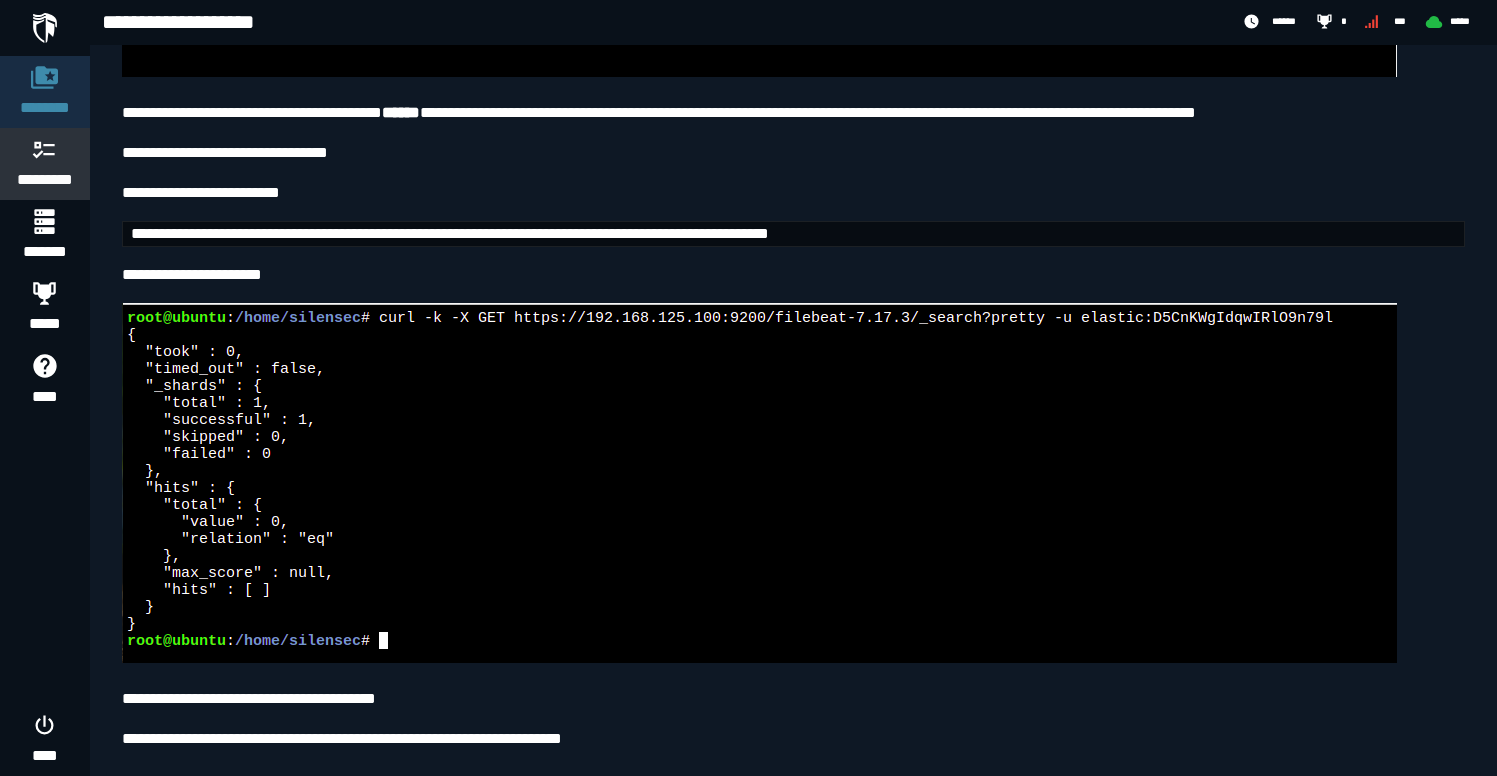 scroll, scrollTop: 0, scrollLeft: 0, axis: both 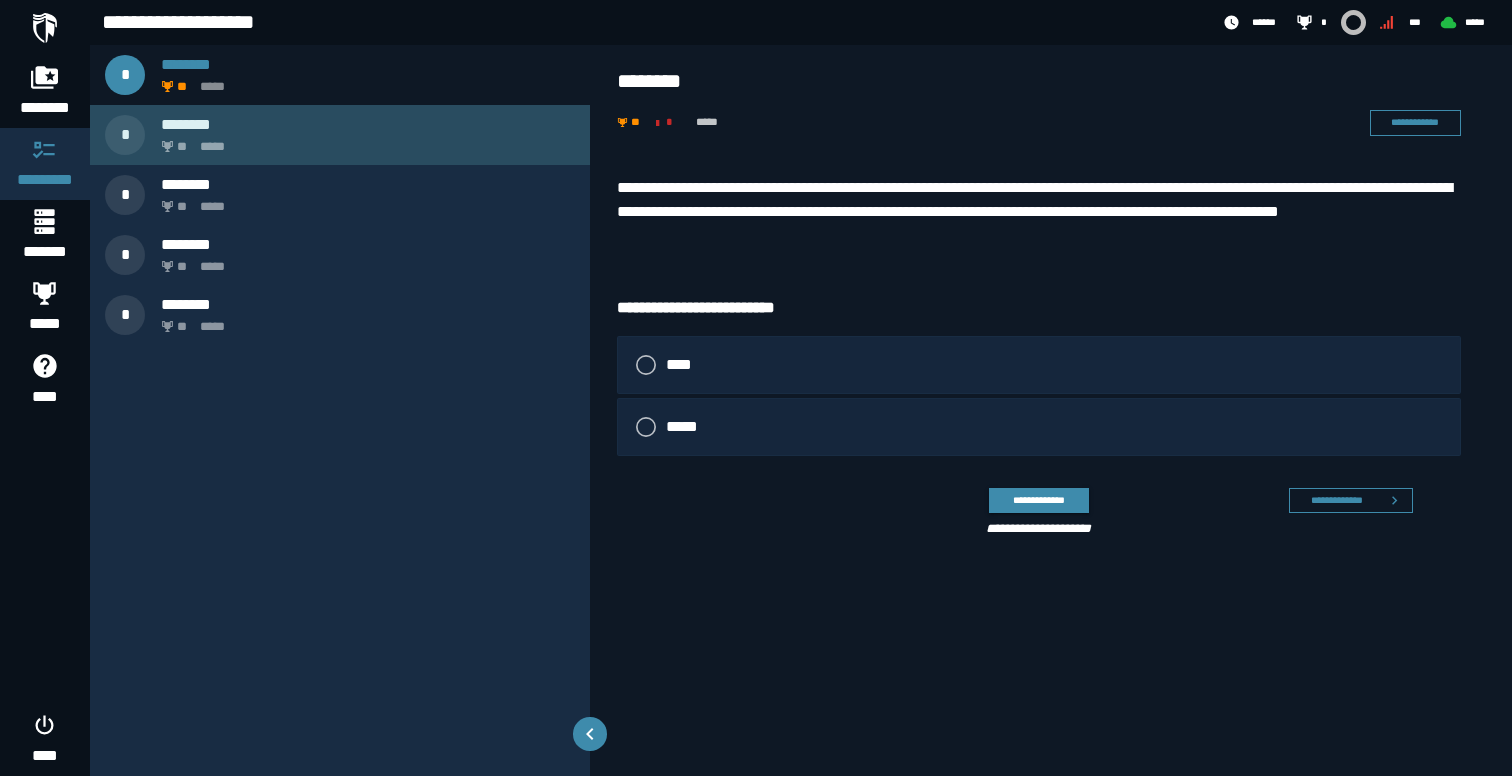 click on "** *****" at bounding box center [364, 141] 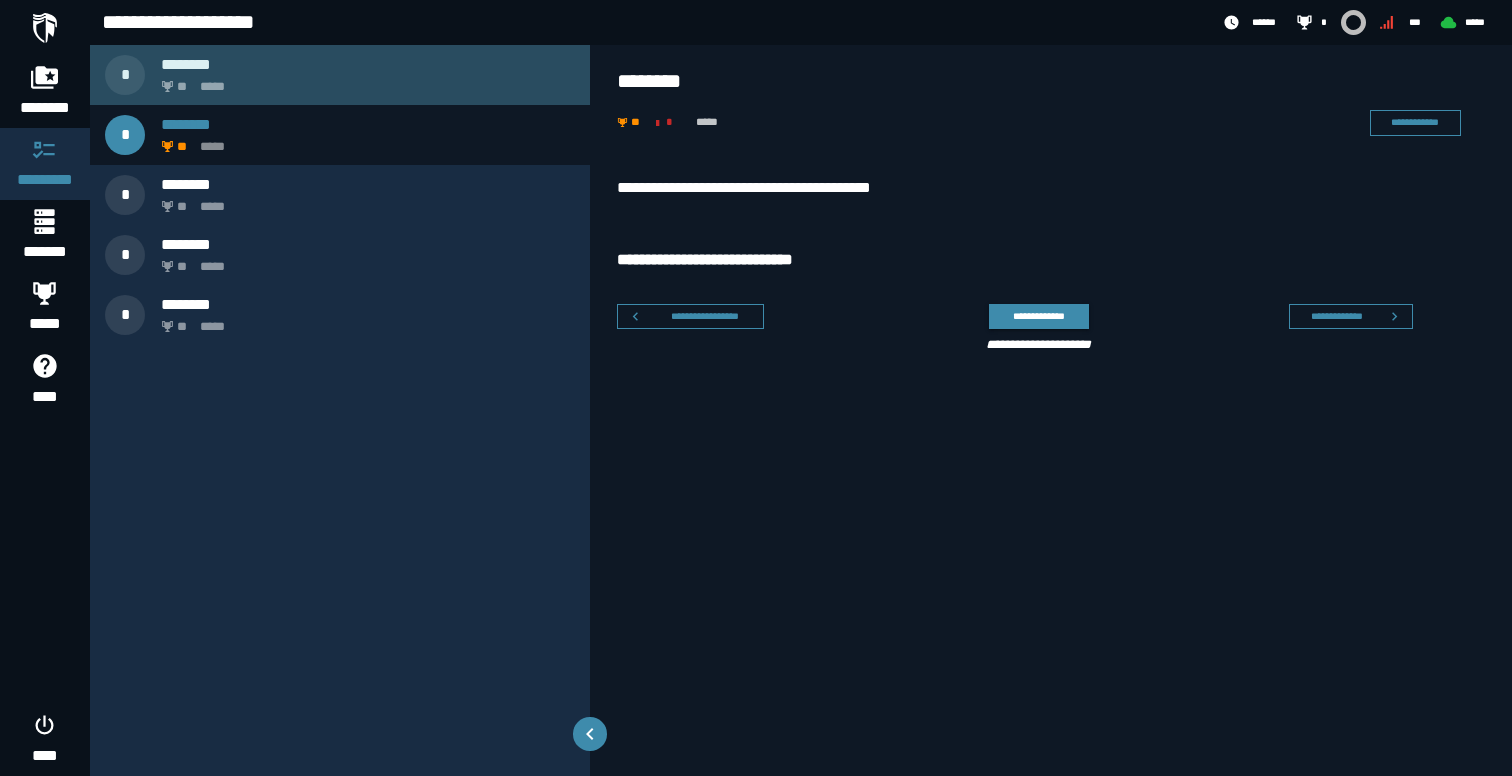 click on "** *****" at bounding box center [364, 81] 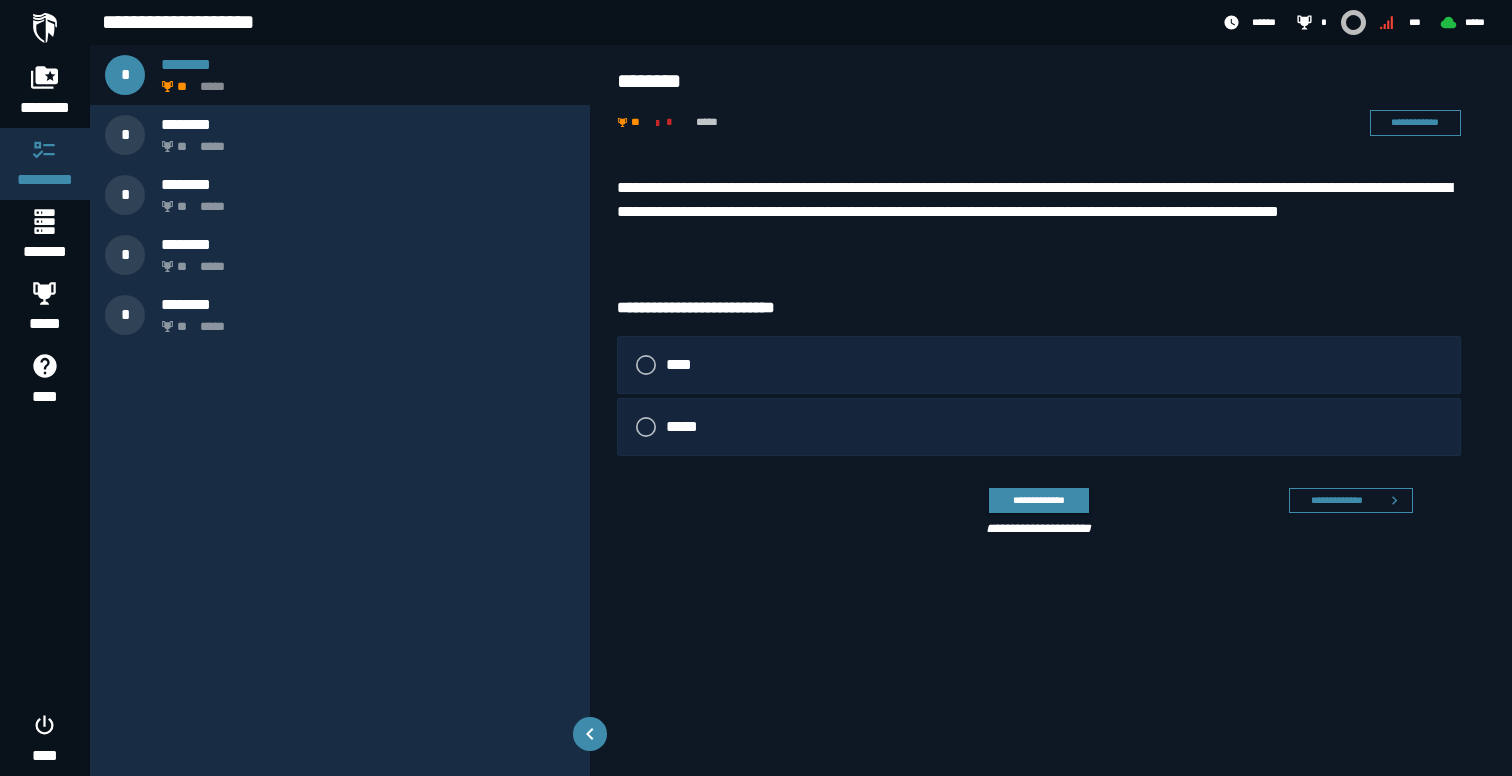 click on "**********" at bounding box center [1039, 212] 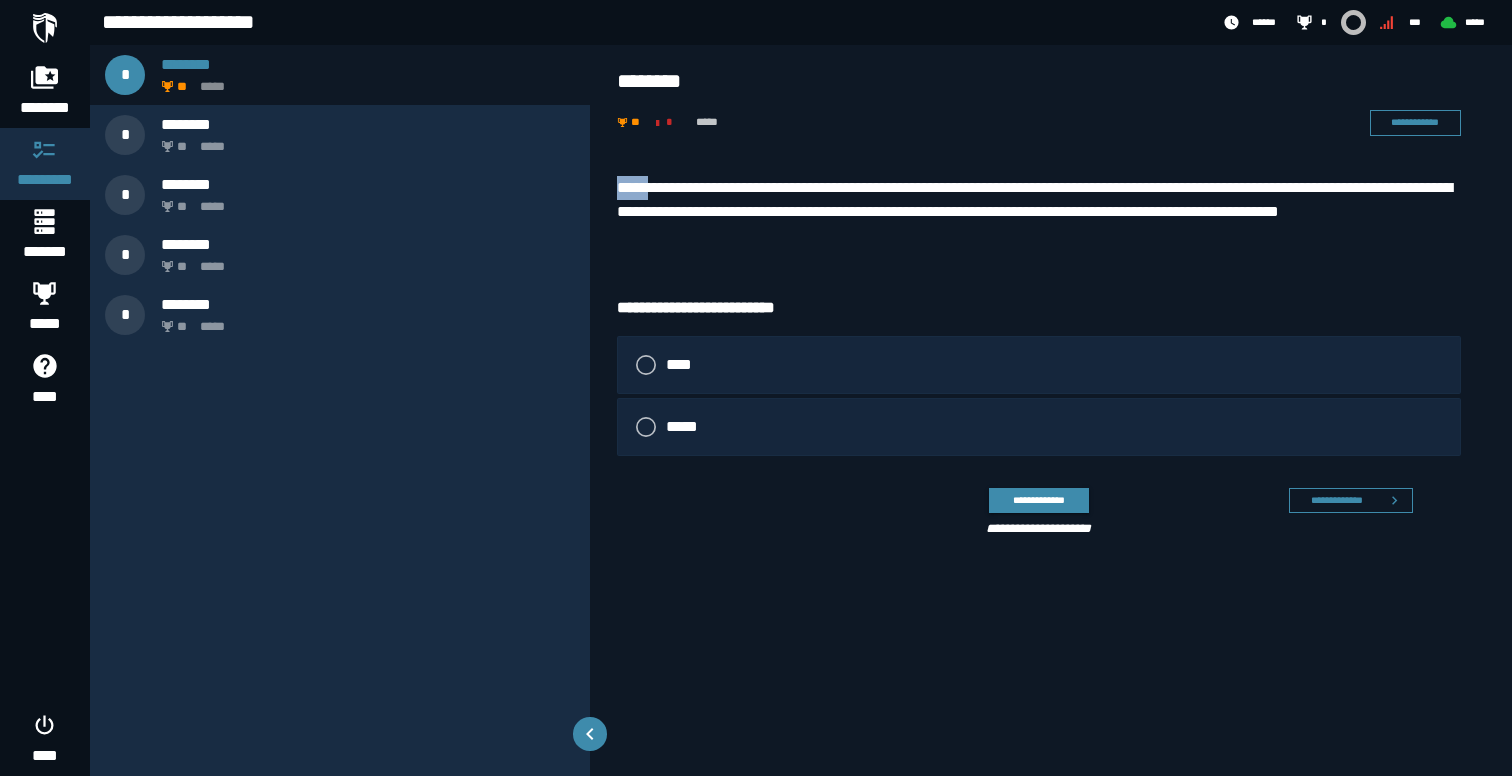 click on "**********" at bounding box center (1039, 212) 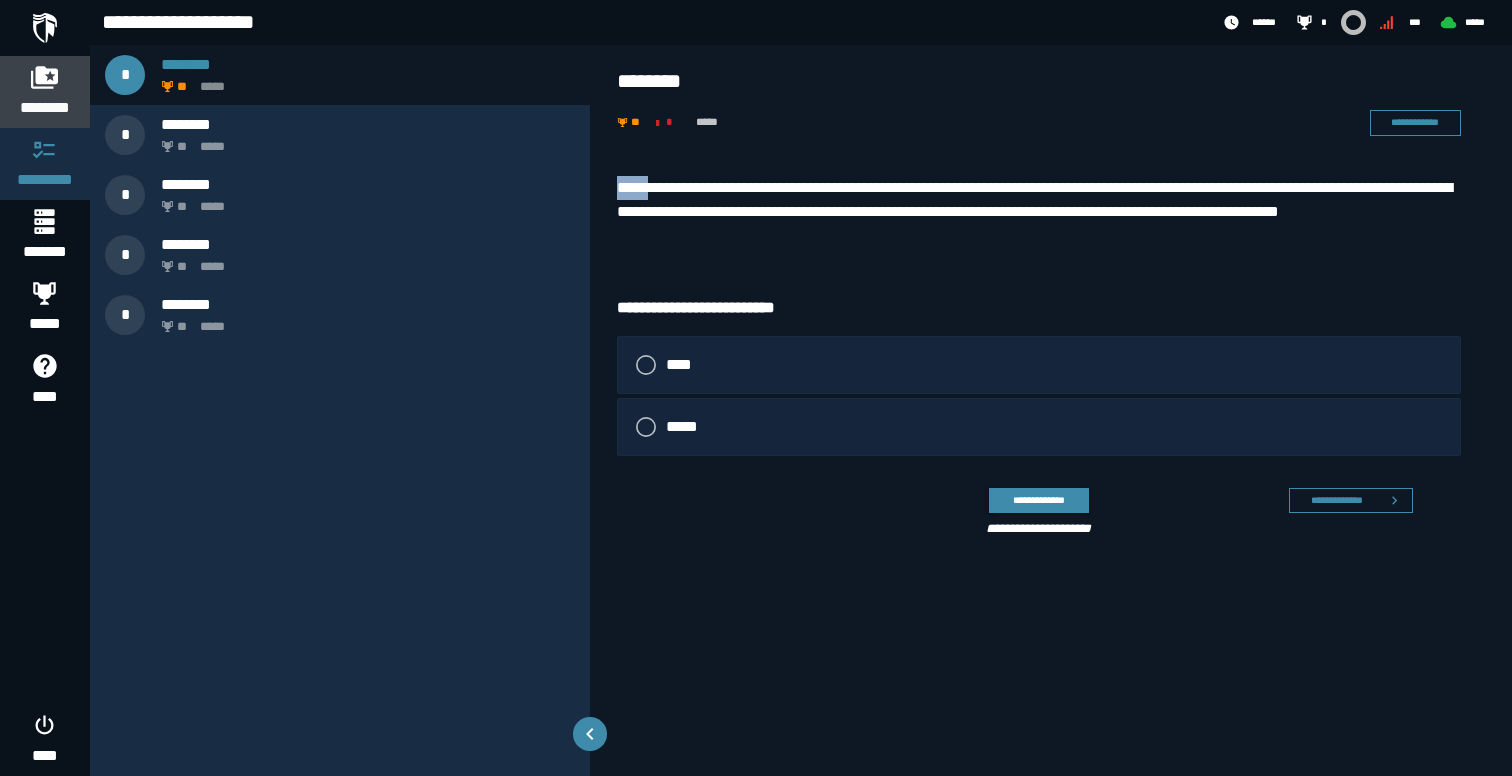 click on "********" 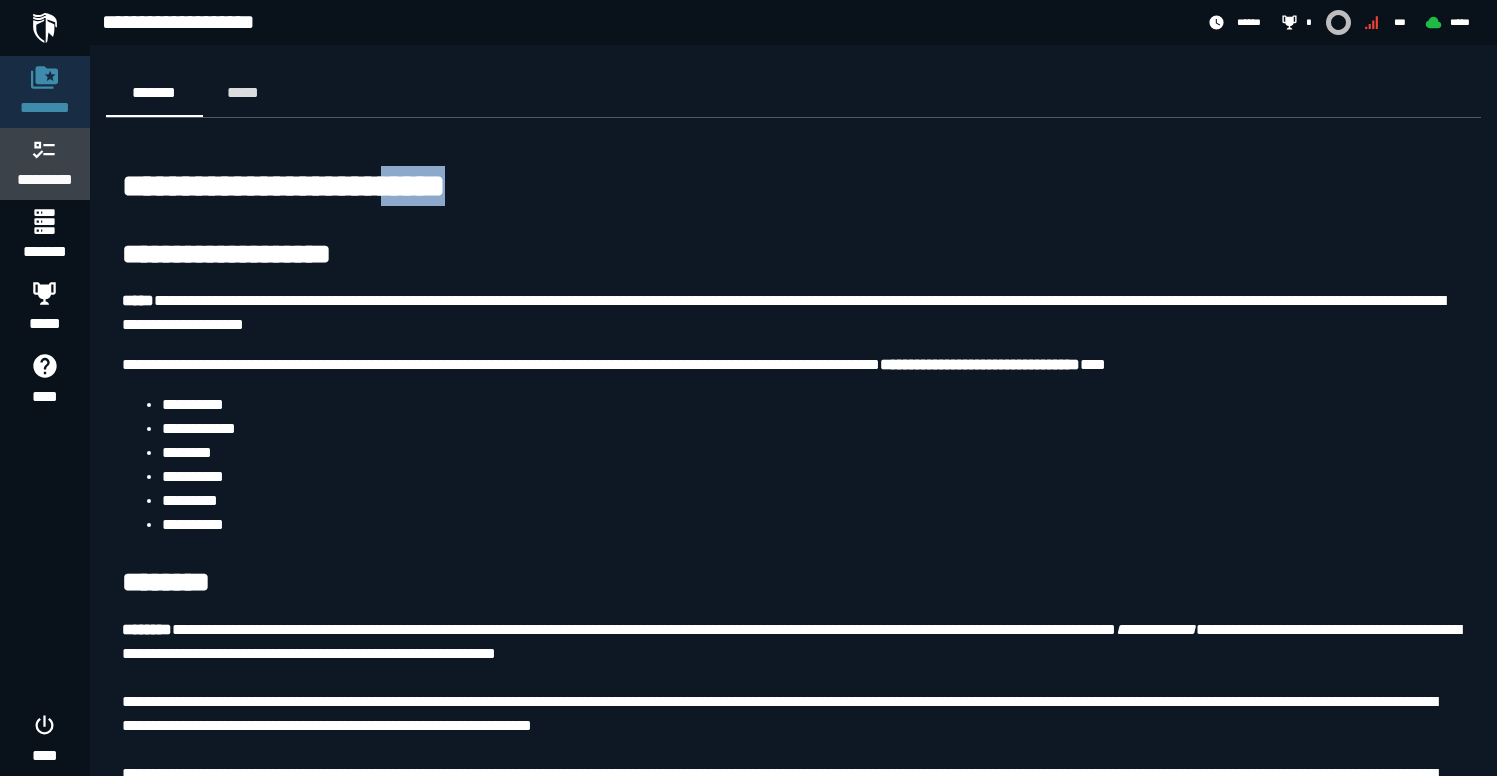 click on "*********" at bounding box center (45, 180) 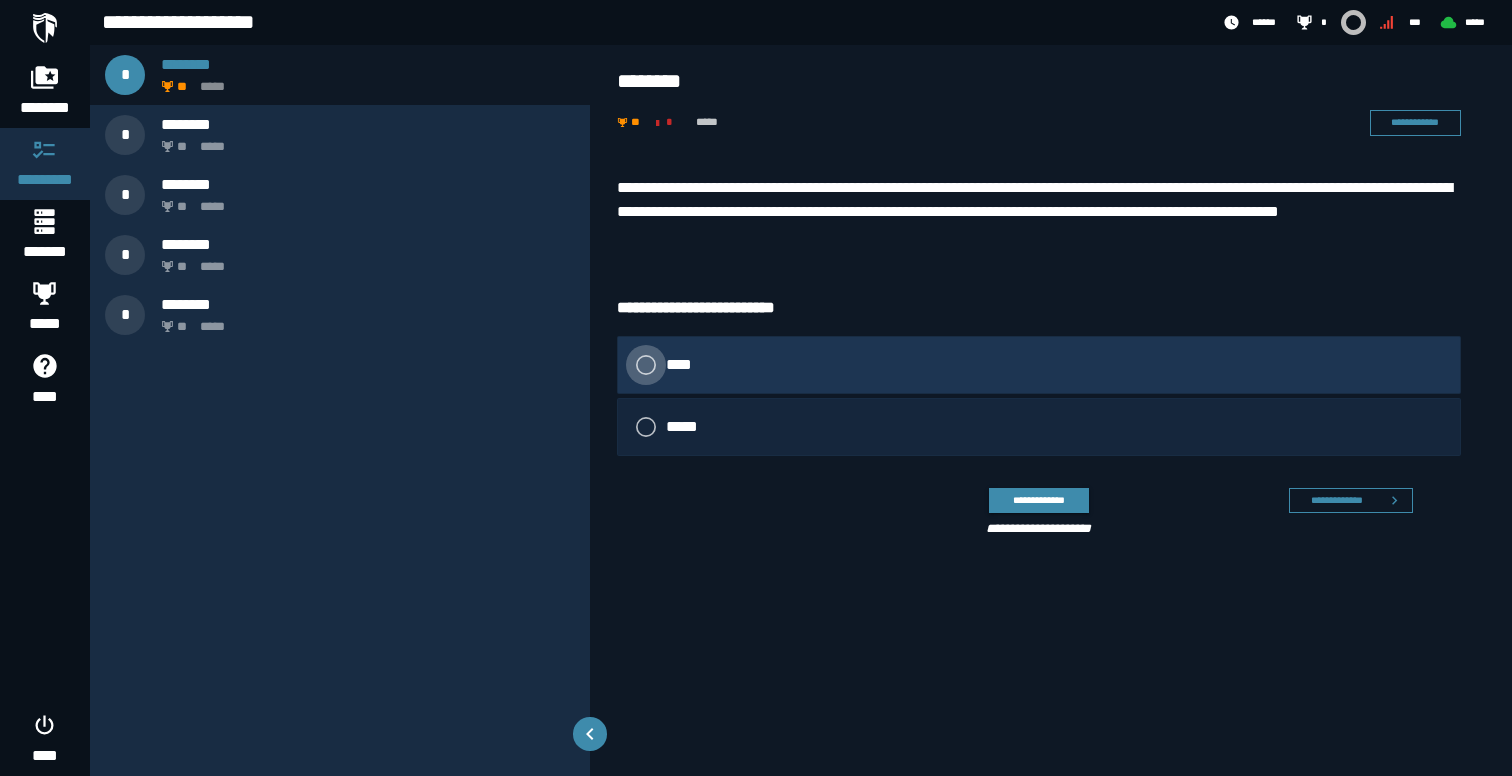 click on "****" 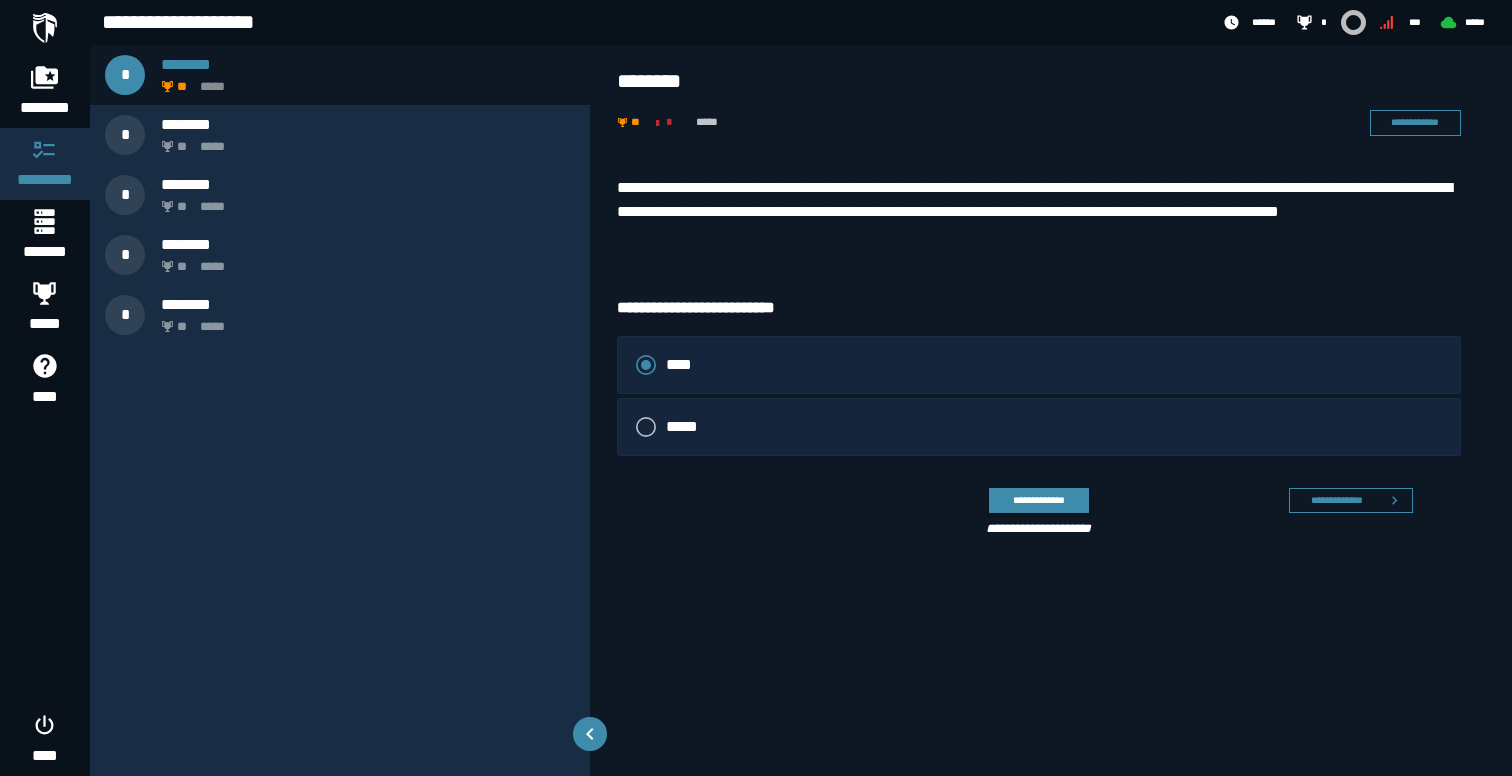 click on "**********" at bounding box center [1039, 517] 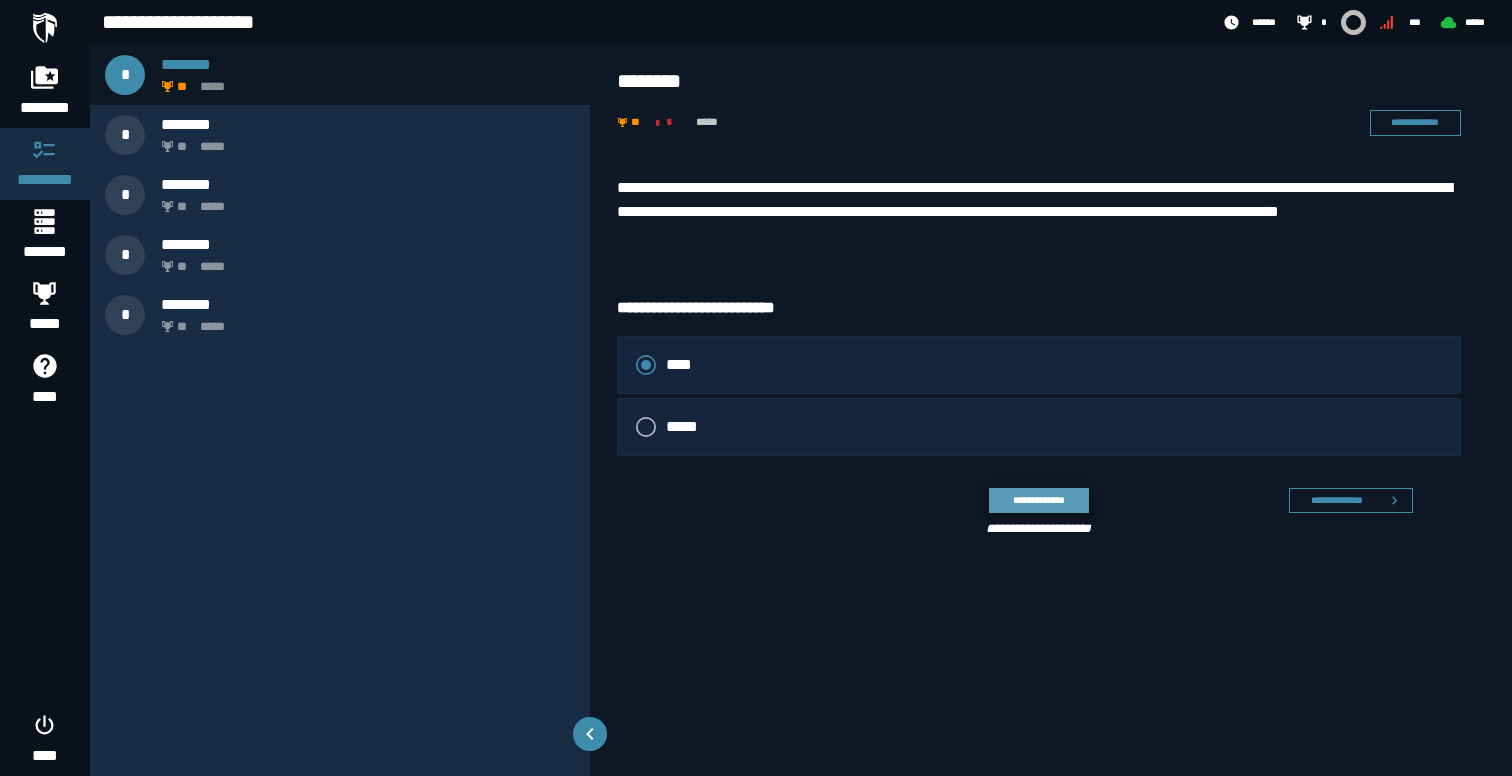 click on "**********" 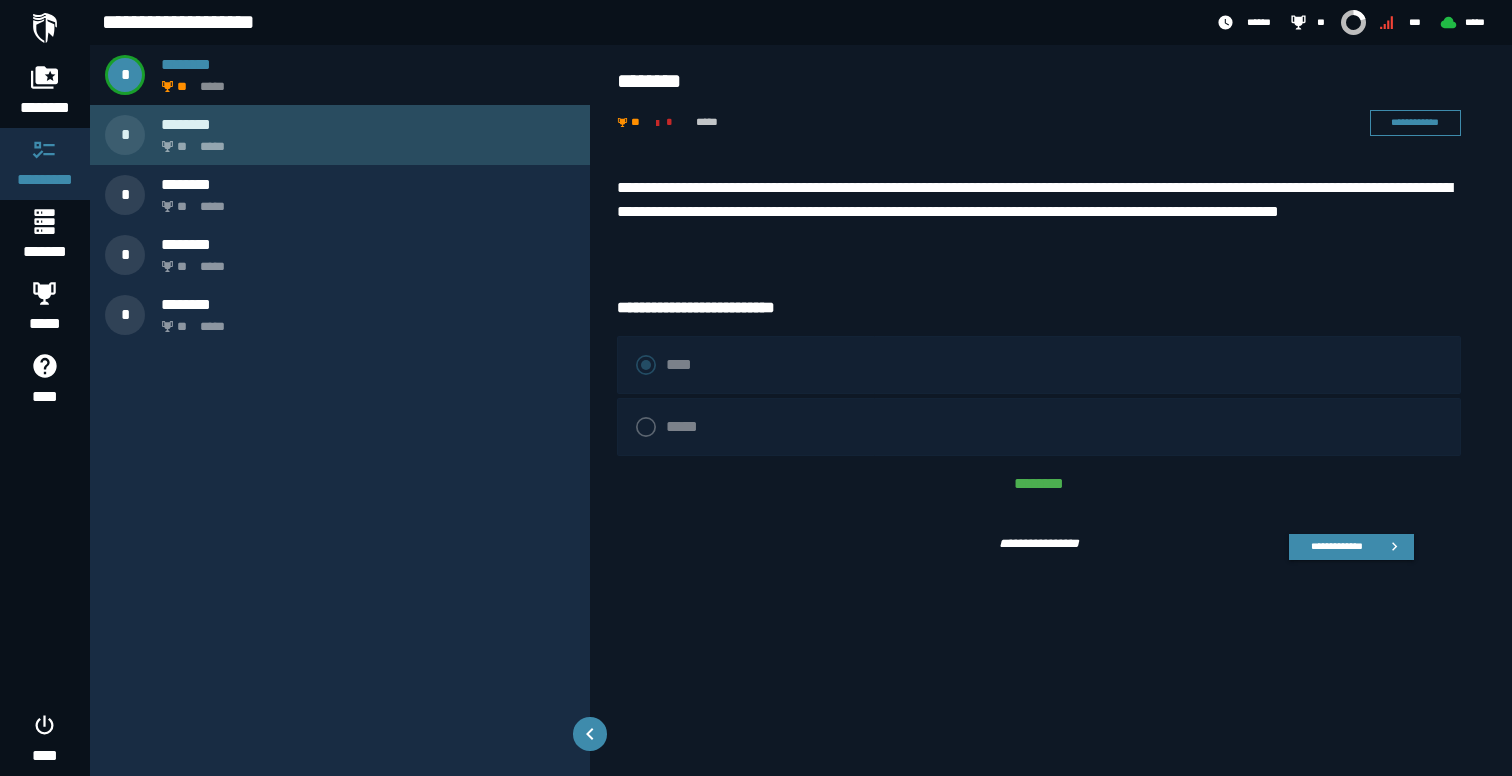 click on "*****" 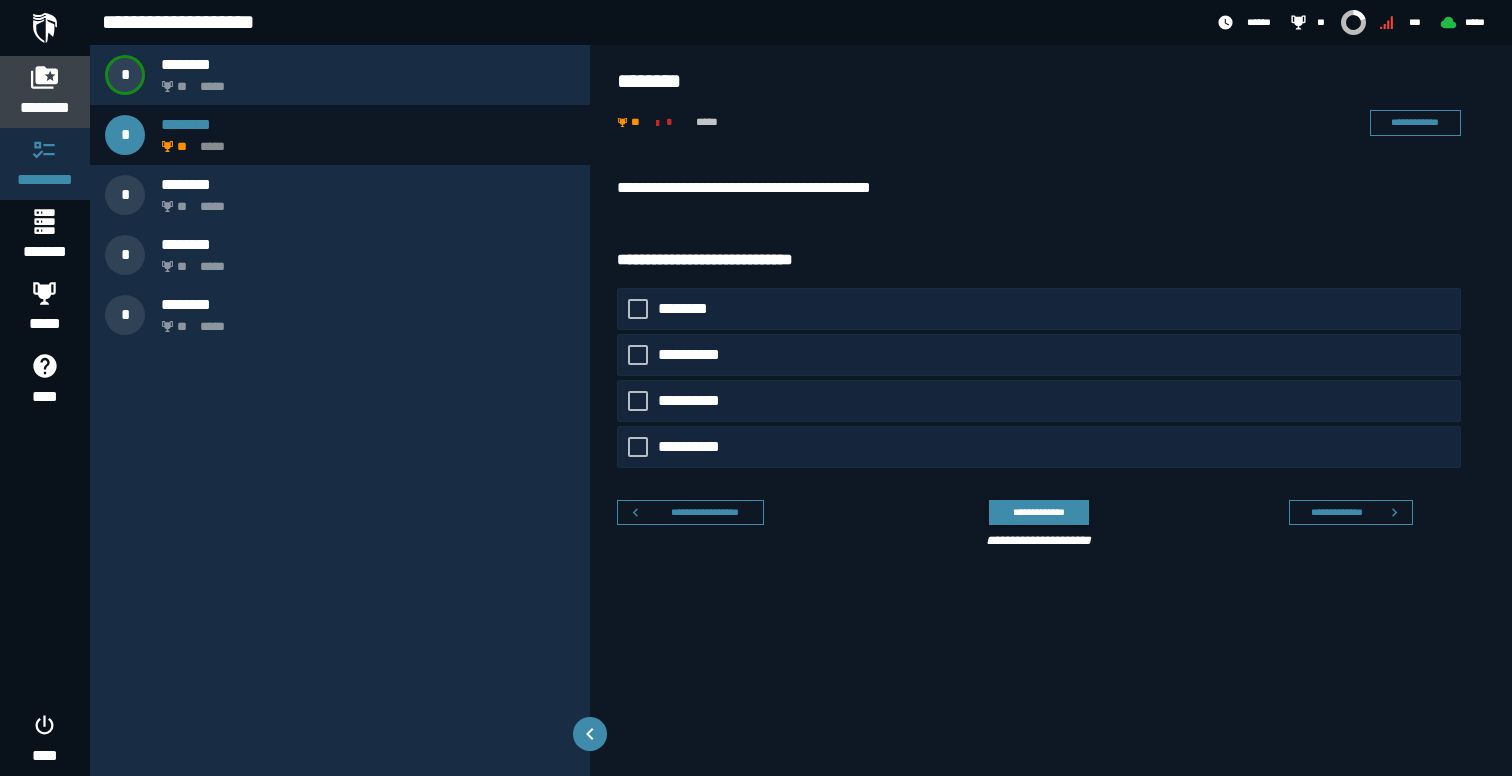 click at bounding box center [45, 77] 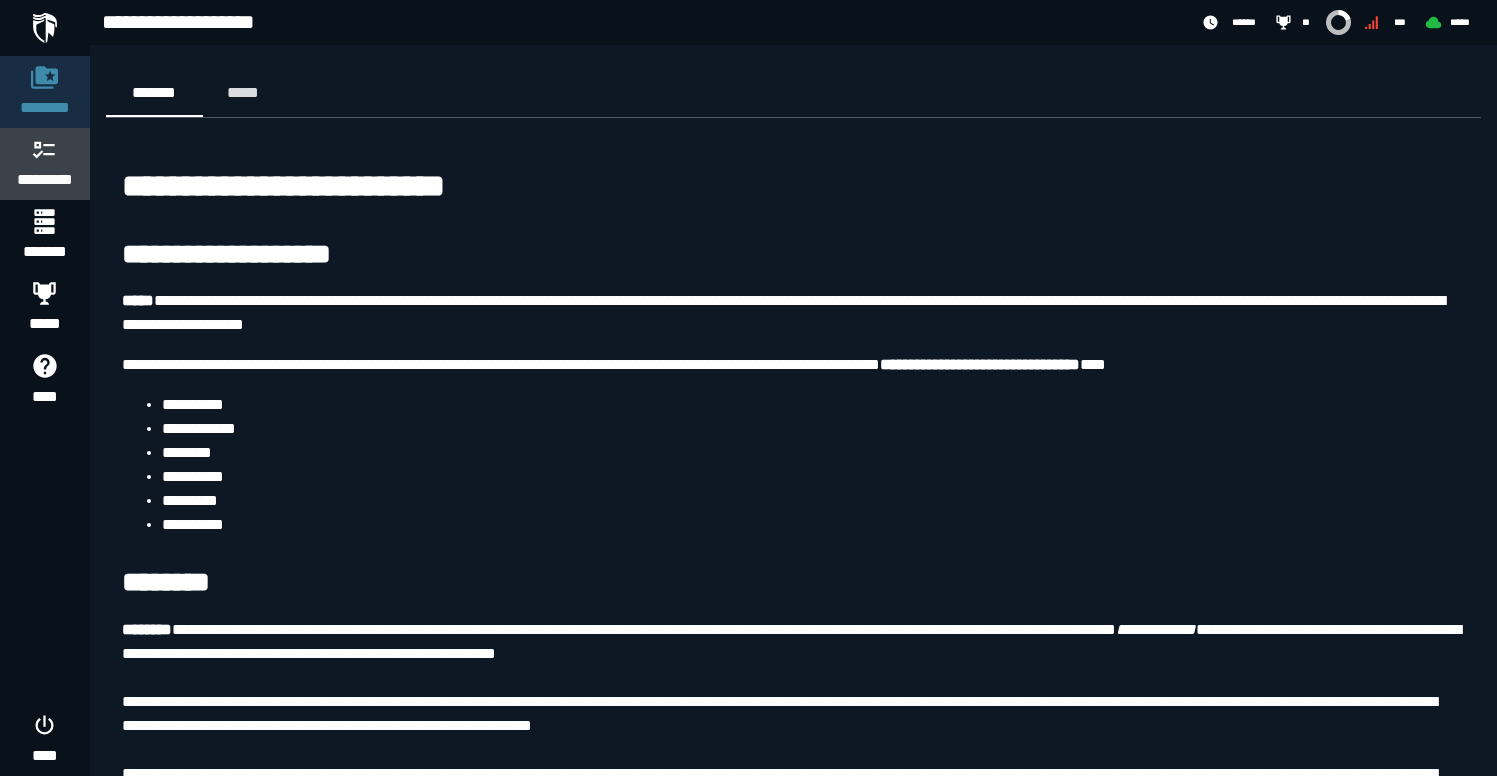 click on "*********" at bounding box center [45, 180] 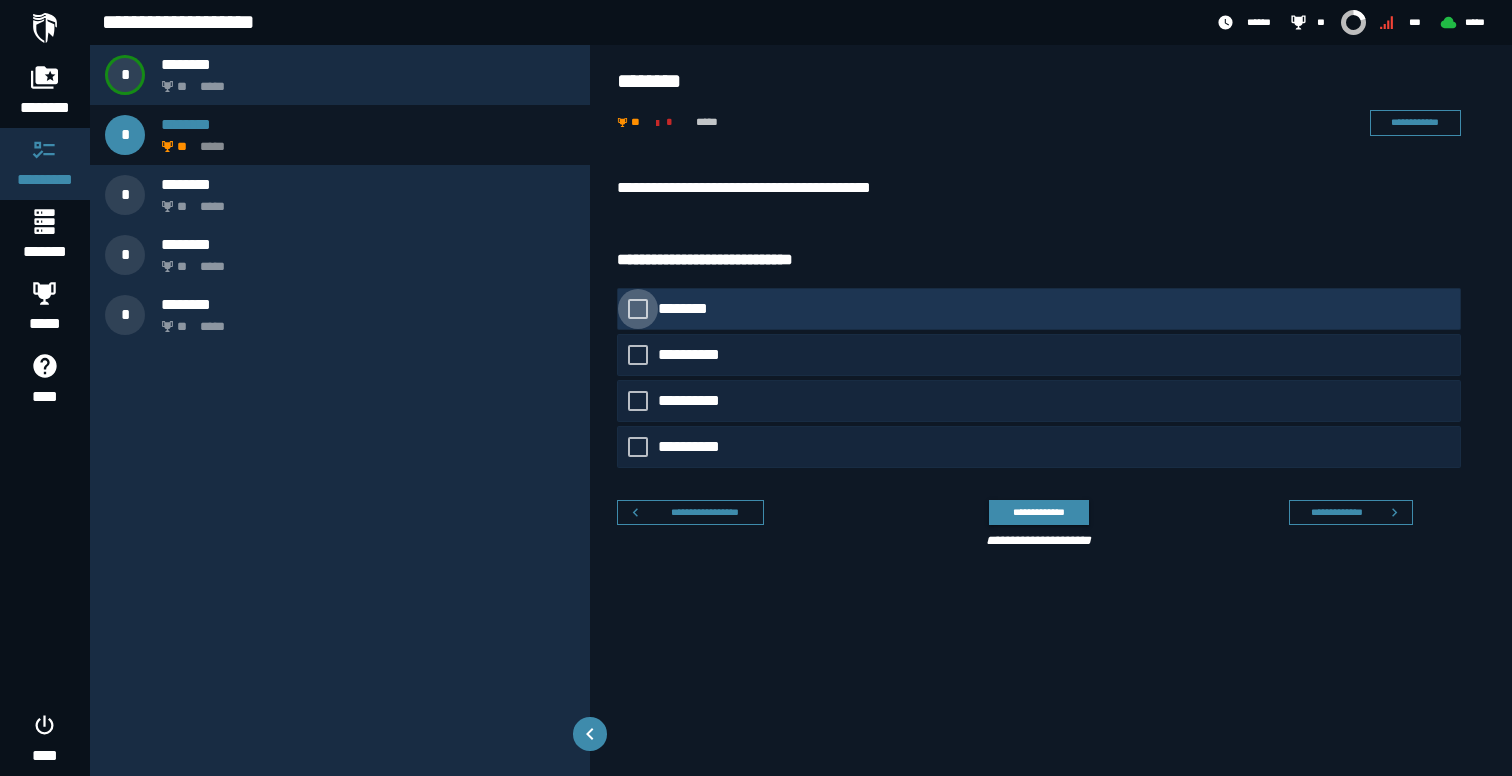 click 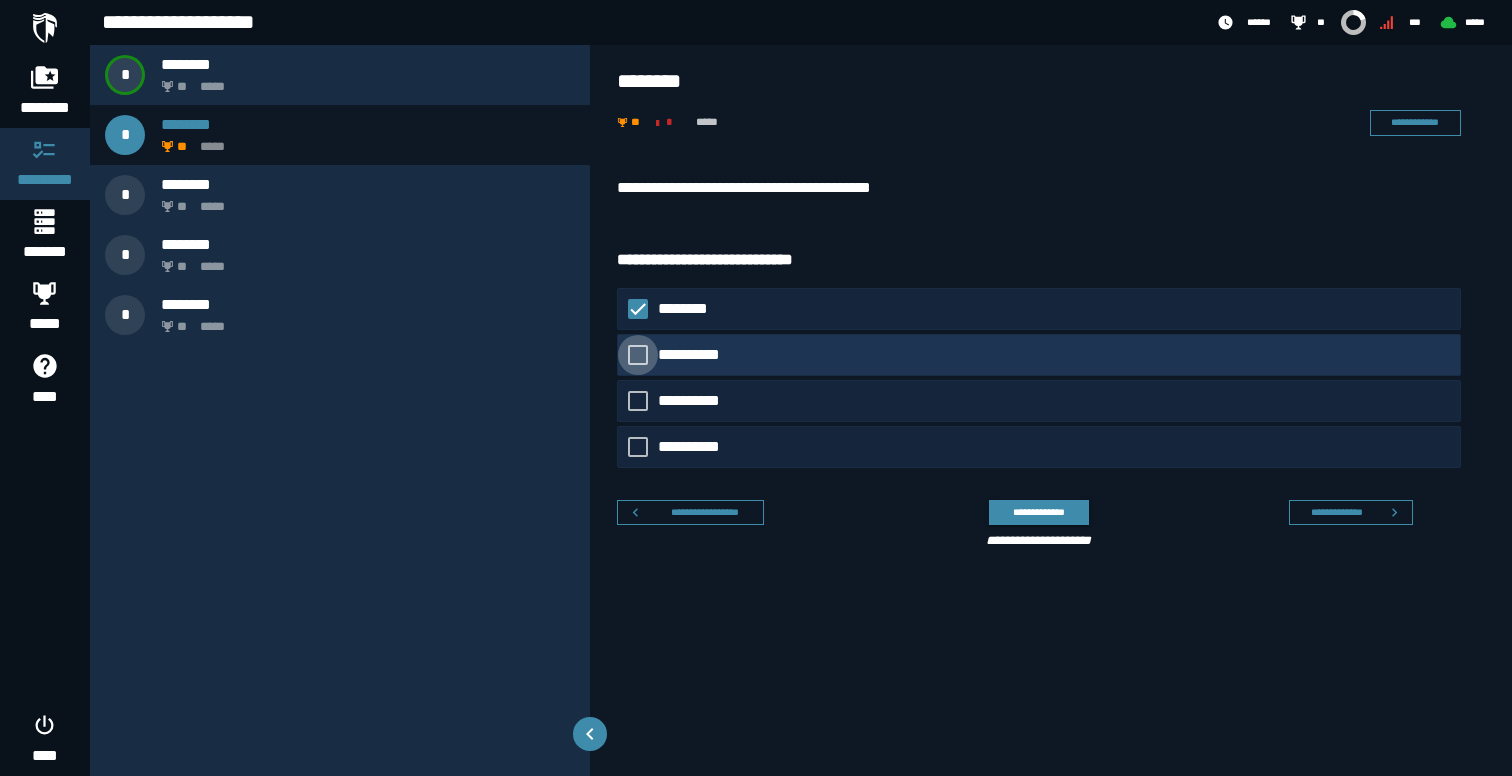 click at bounding box center (638, 355) 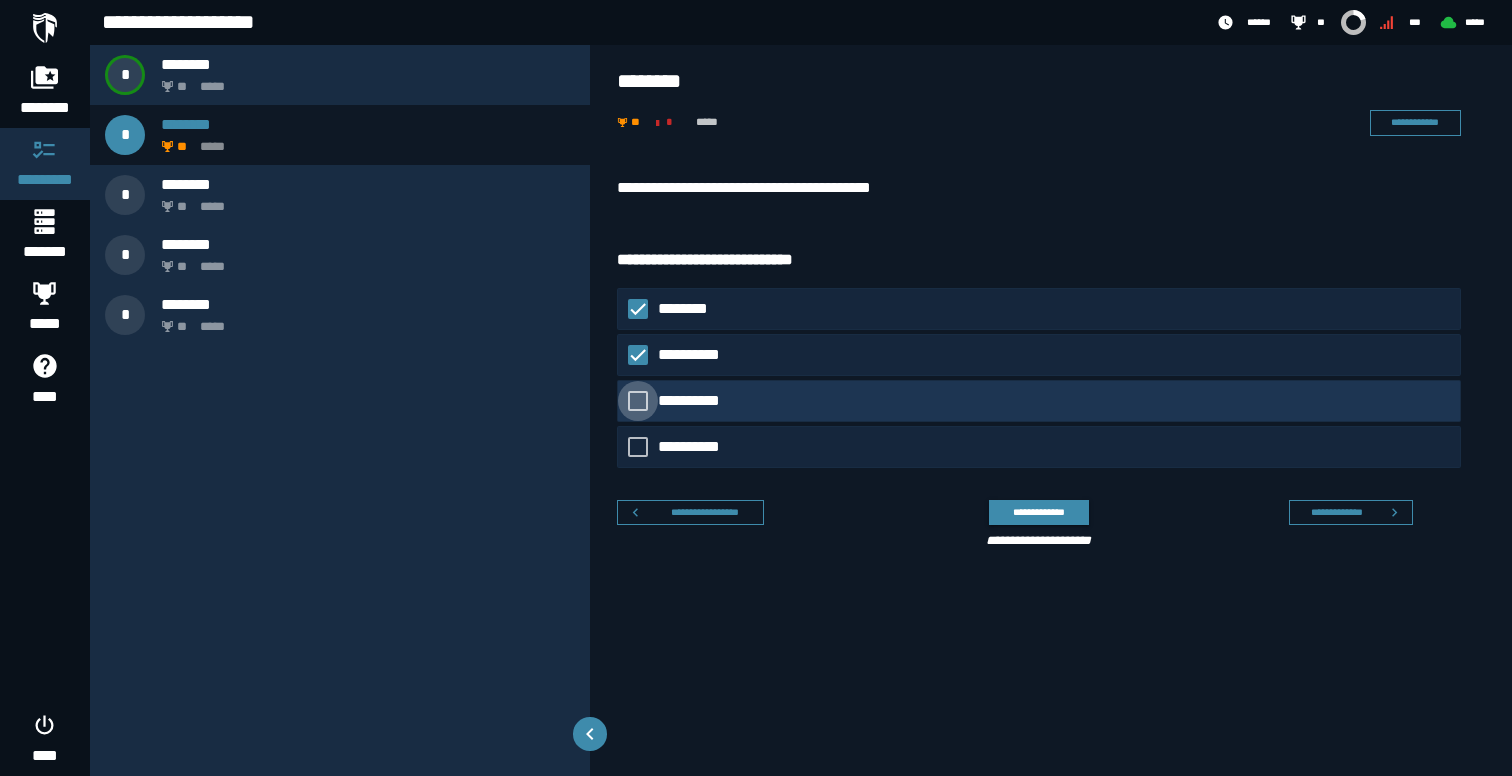 click 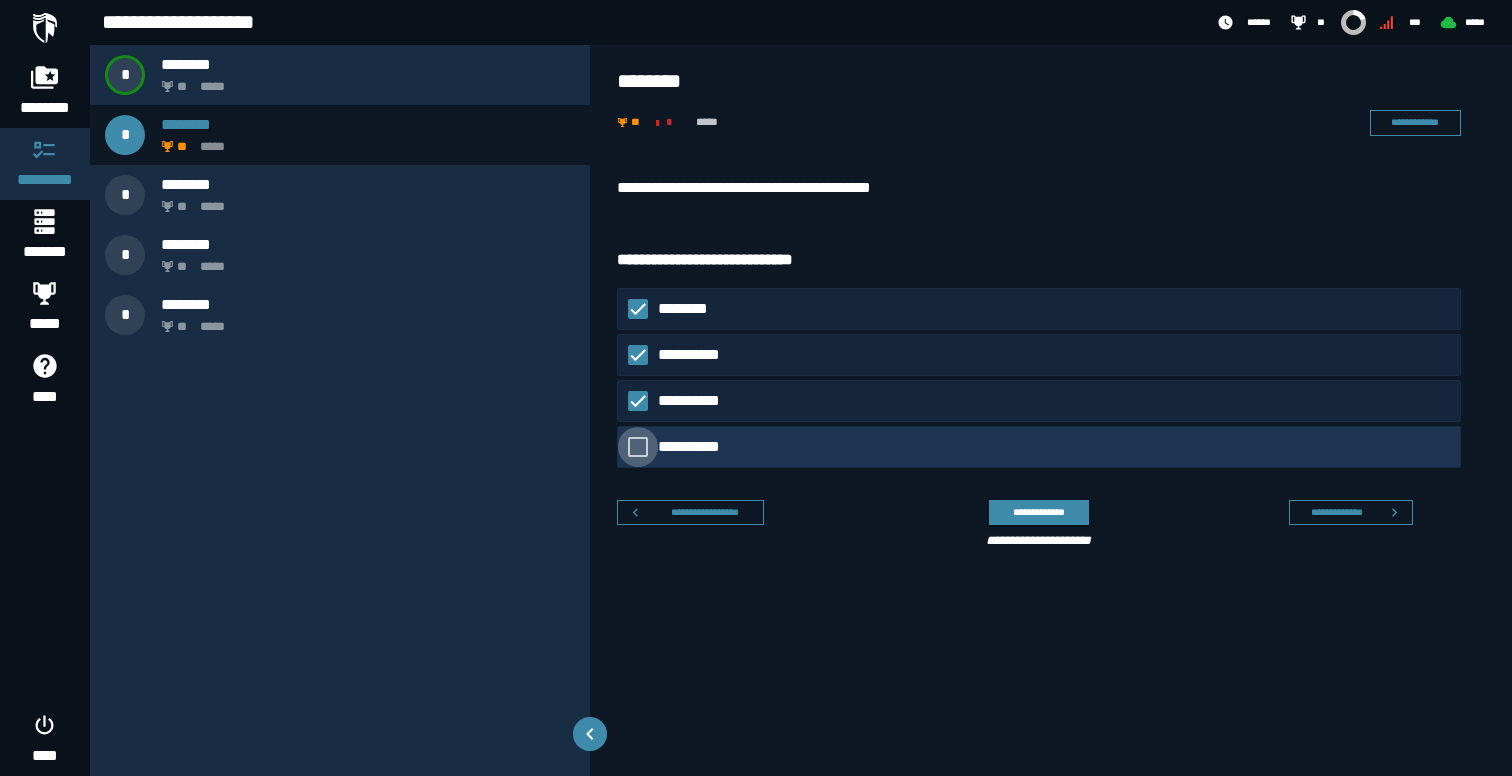 click 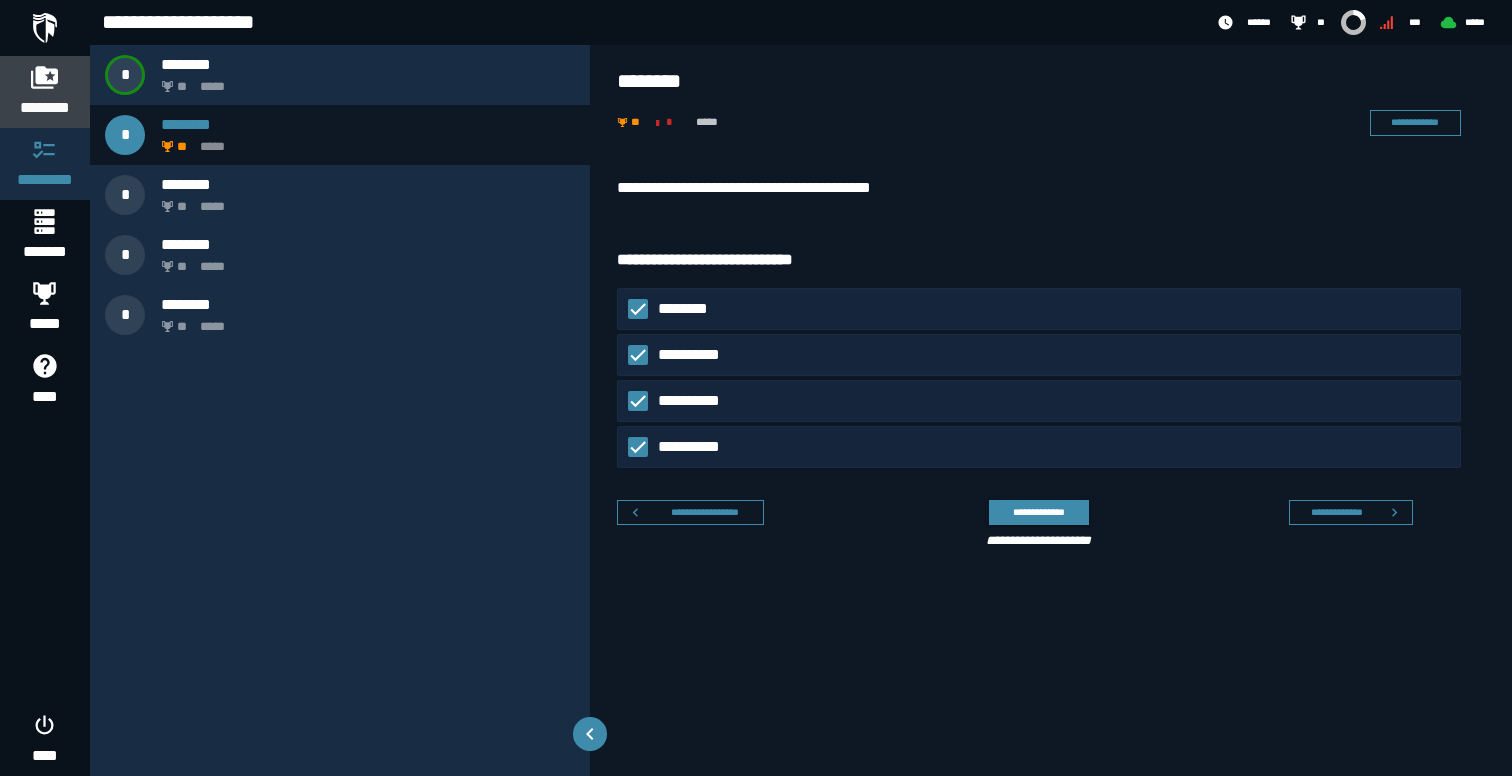 click on "********" at bounding box center [45, 92] 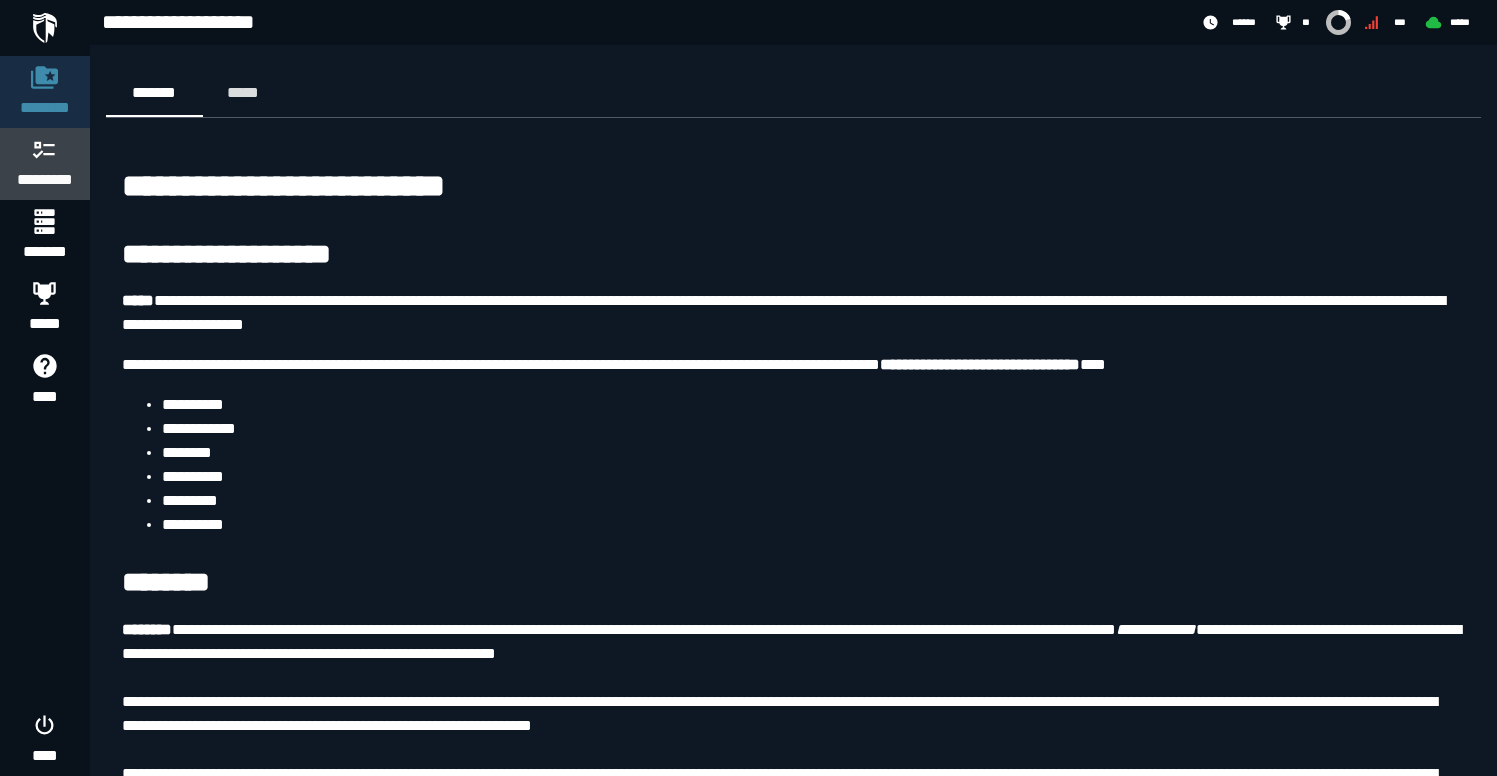 click on "*********" at bounding box center [45, 180] 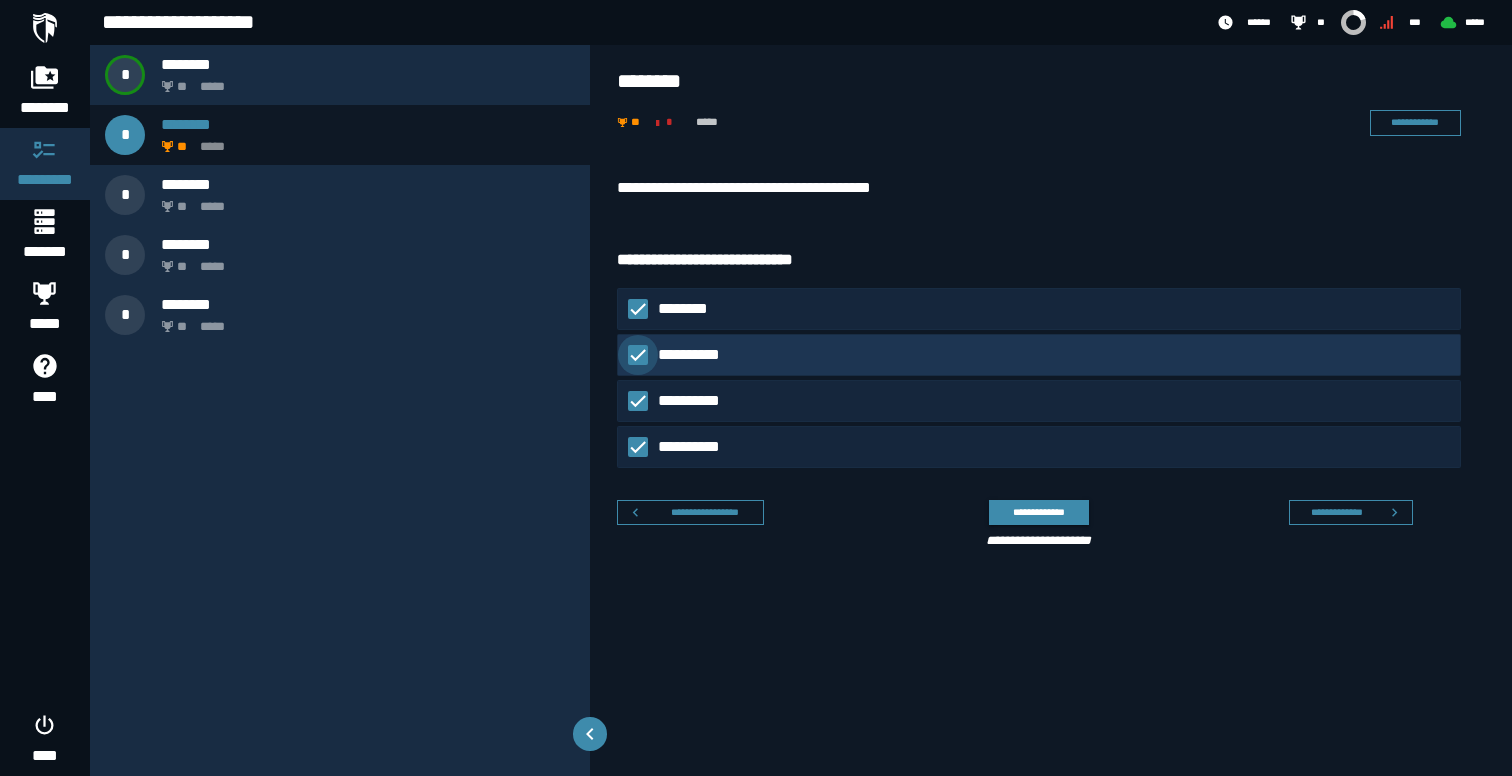 click 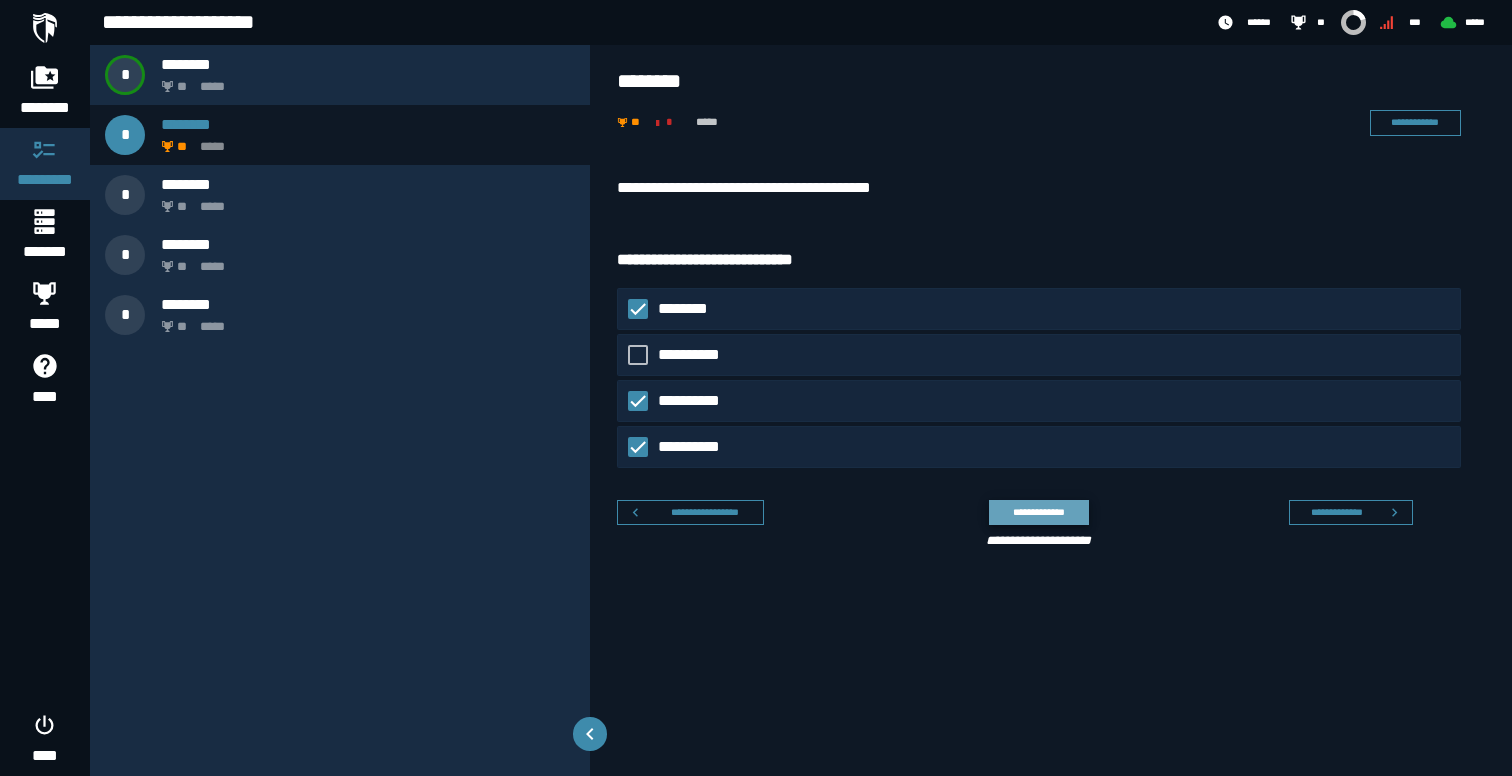click on "**********" 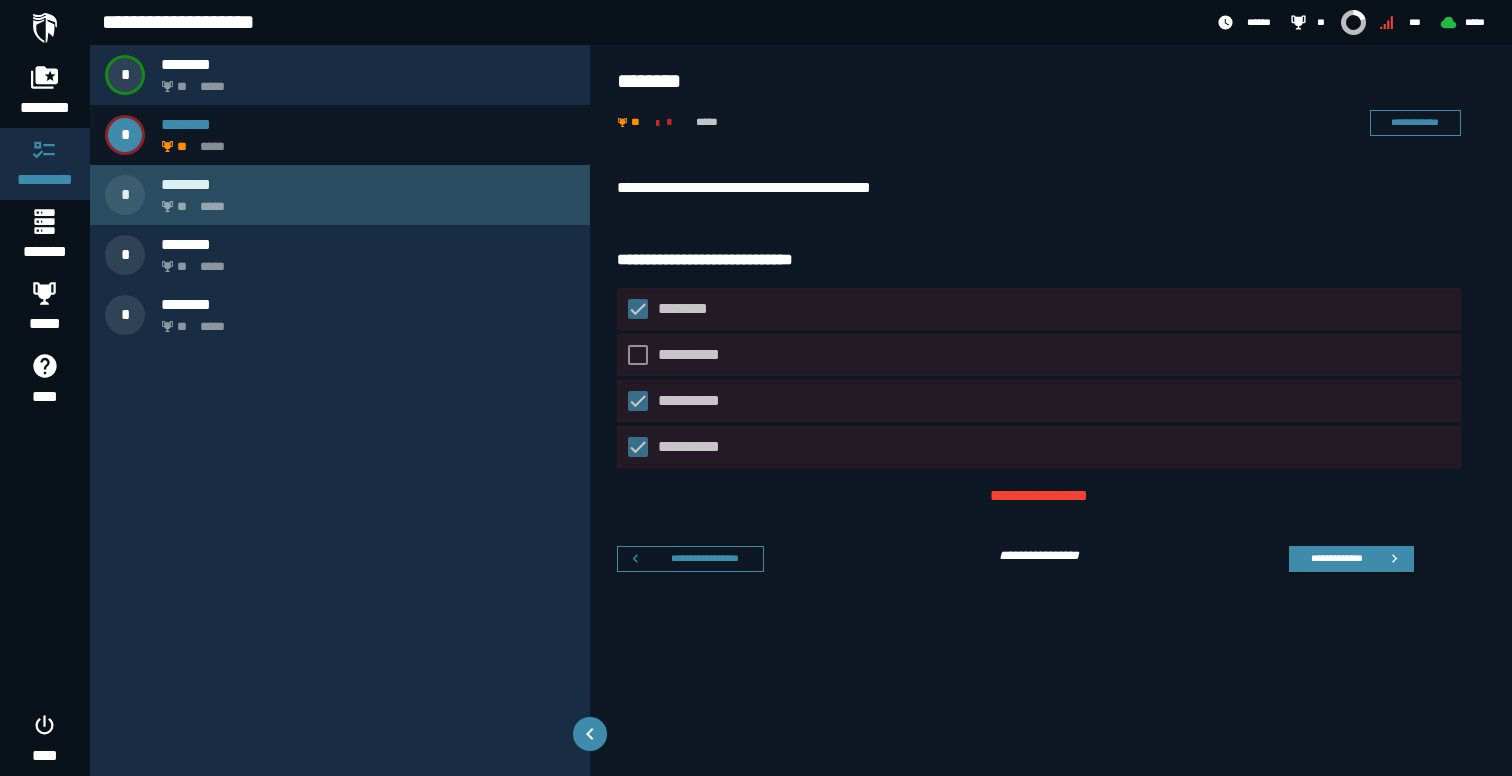 click on "** *****" at bounding box center (364, 201) 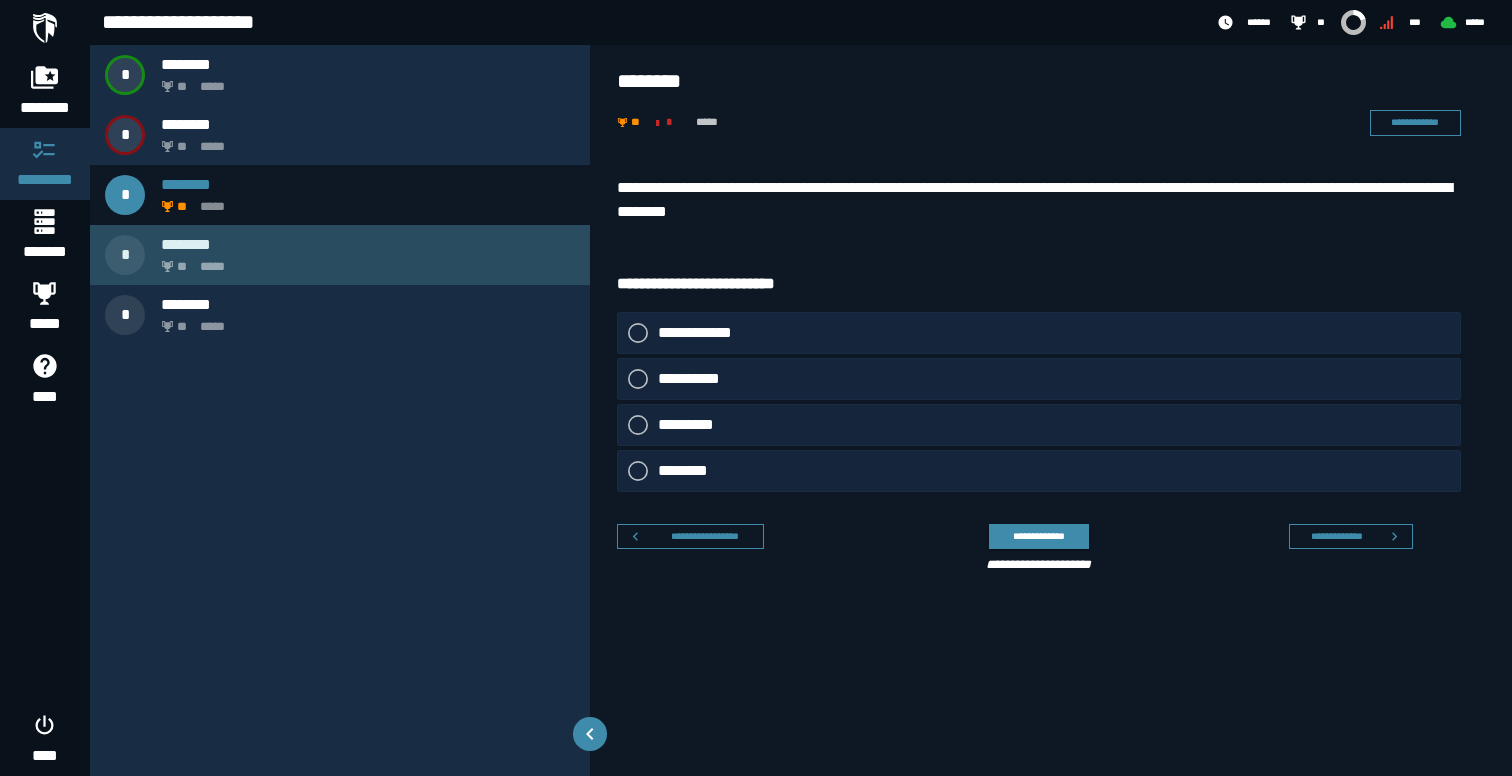 click on "* ******** ** *****" at bounding box center [340, 255] 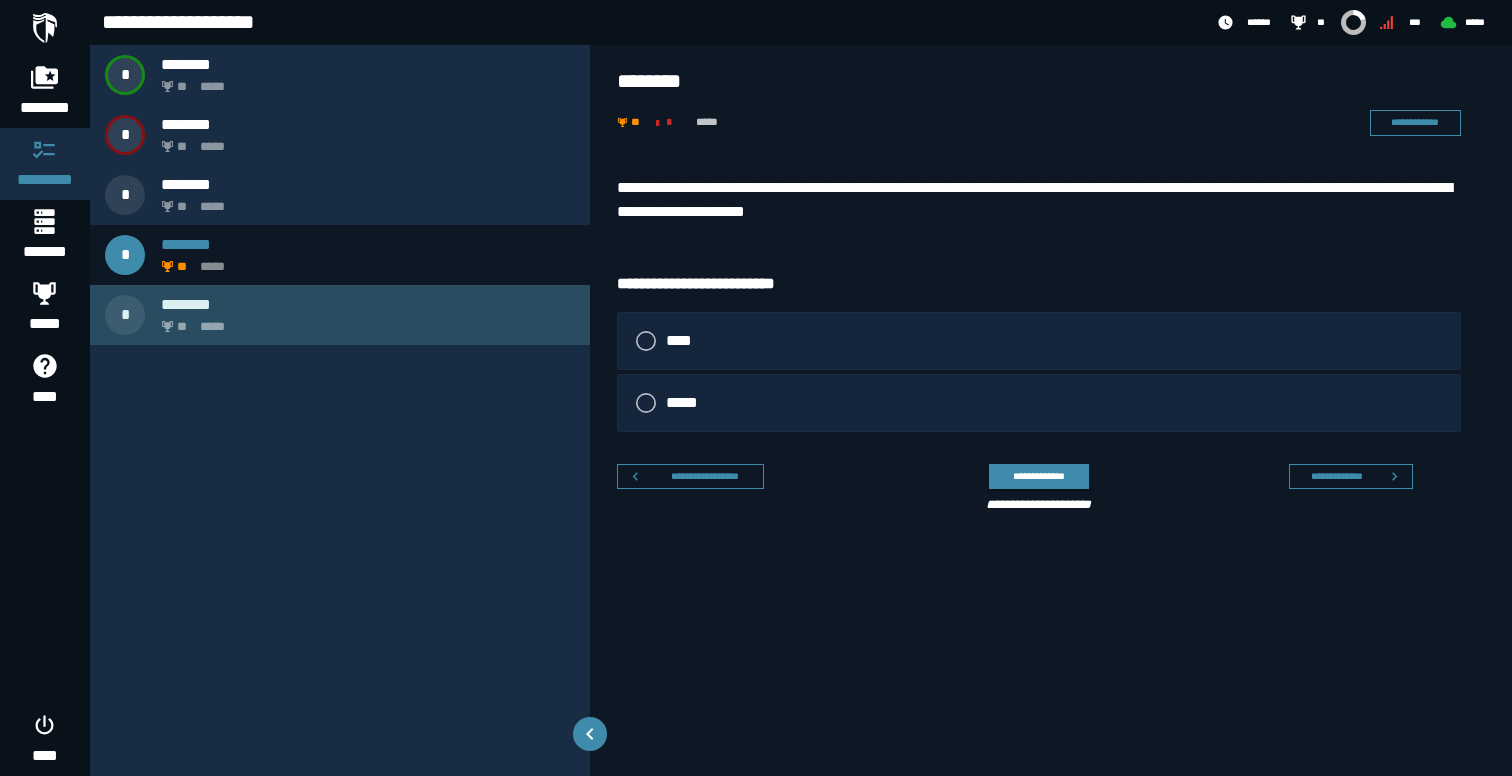 click on "** *****" at bounding box center (364, 321) 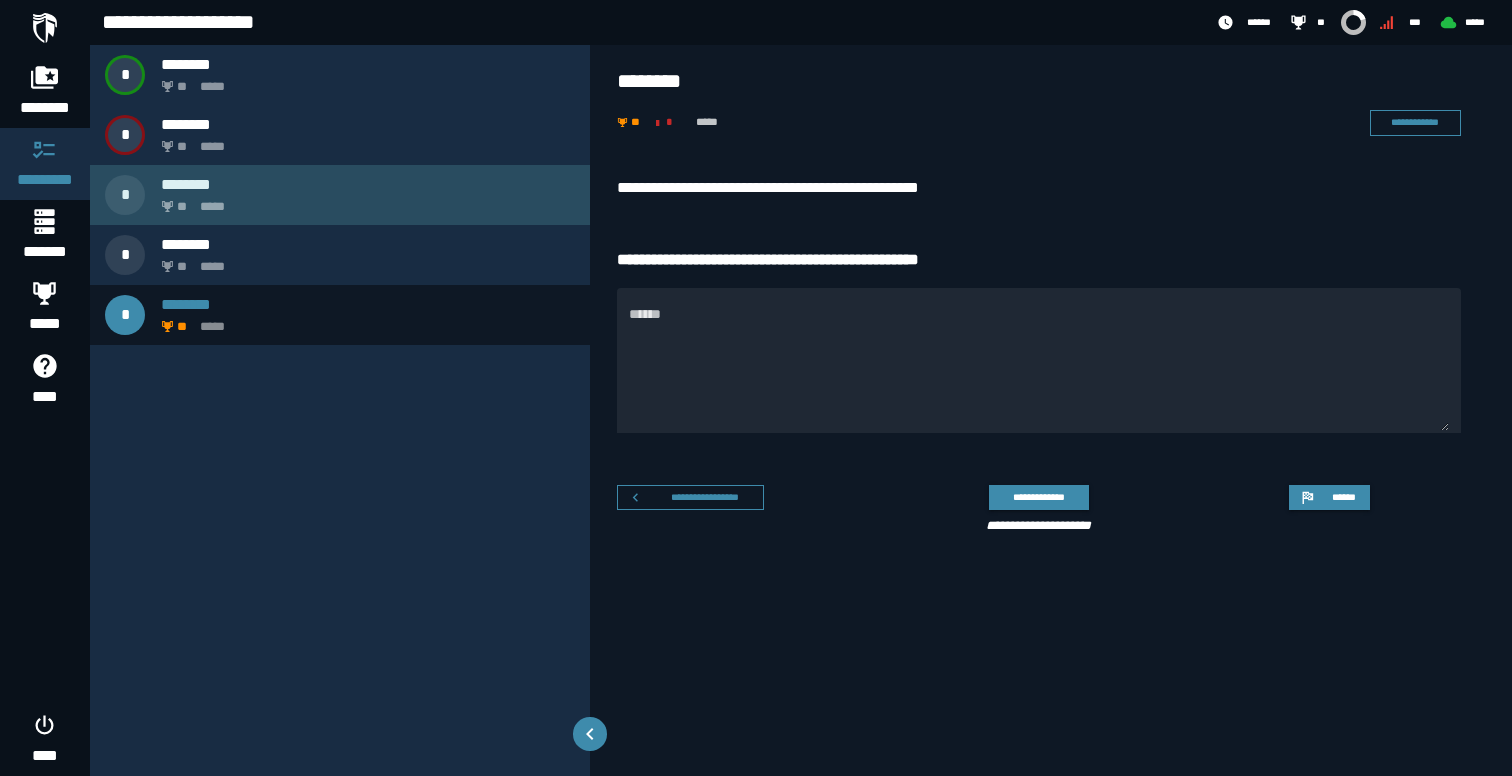 click on "** *****" at bounding box center [364, 201] 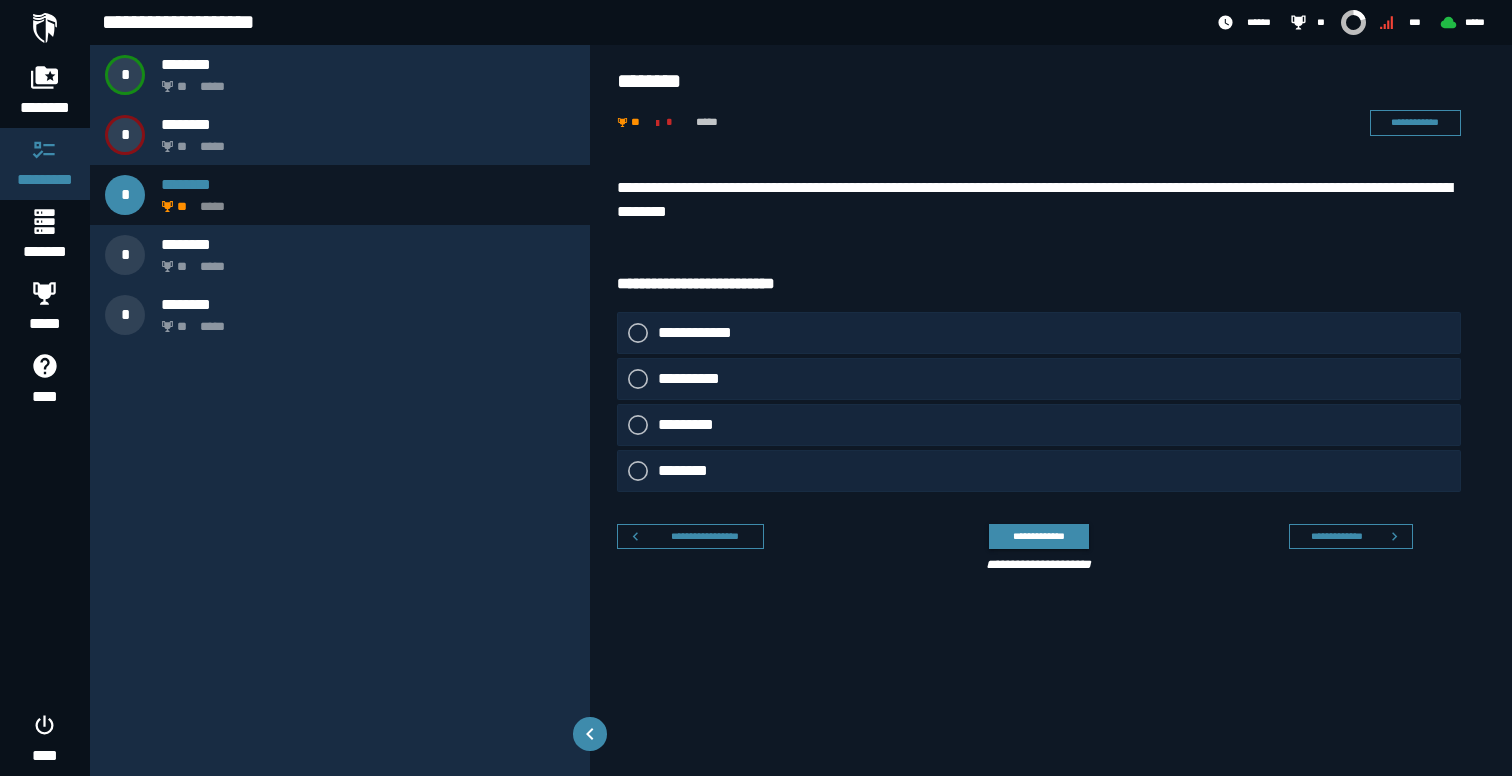click on "**********" at bounding box center (1039, 200) 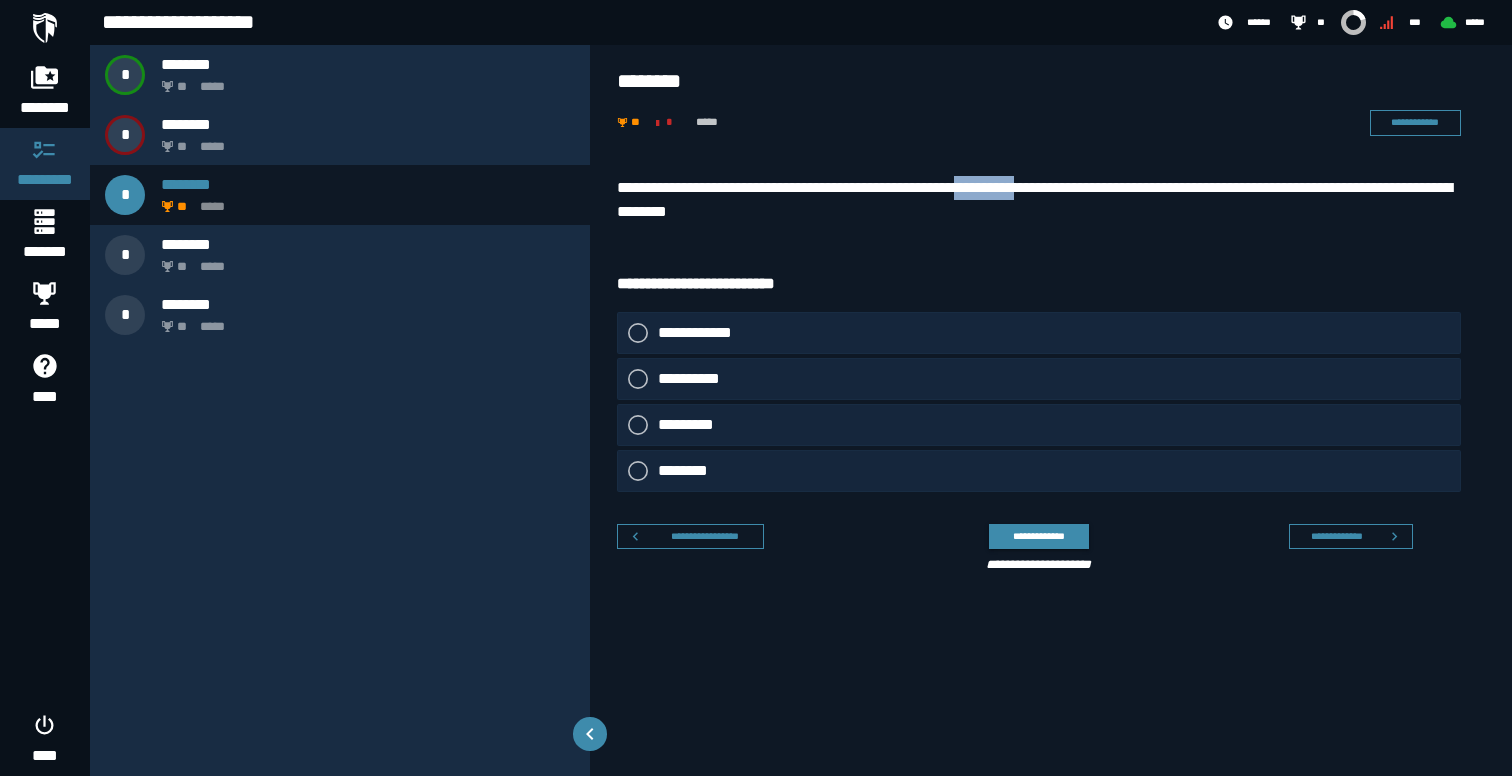 click on "**********" at bounding box center (1039, 200) 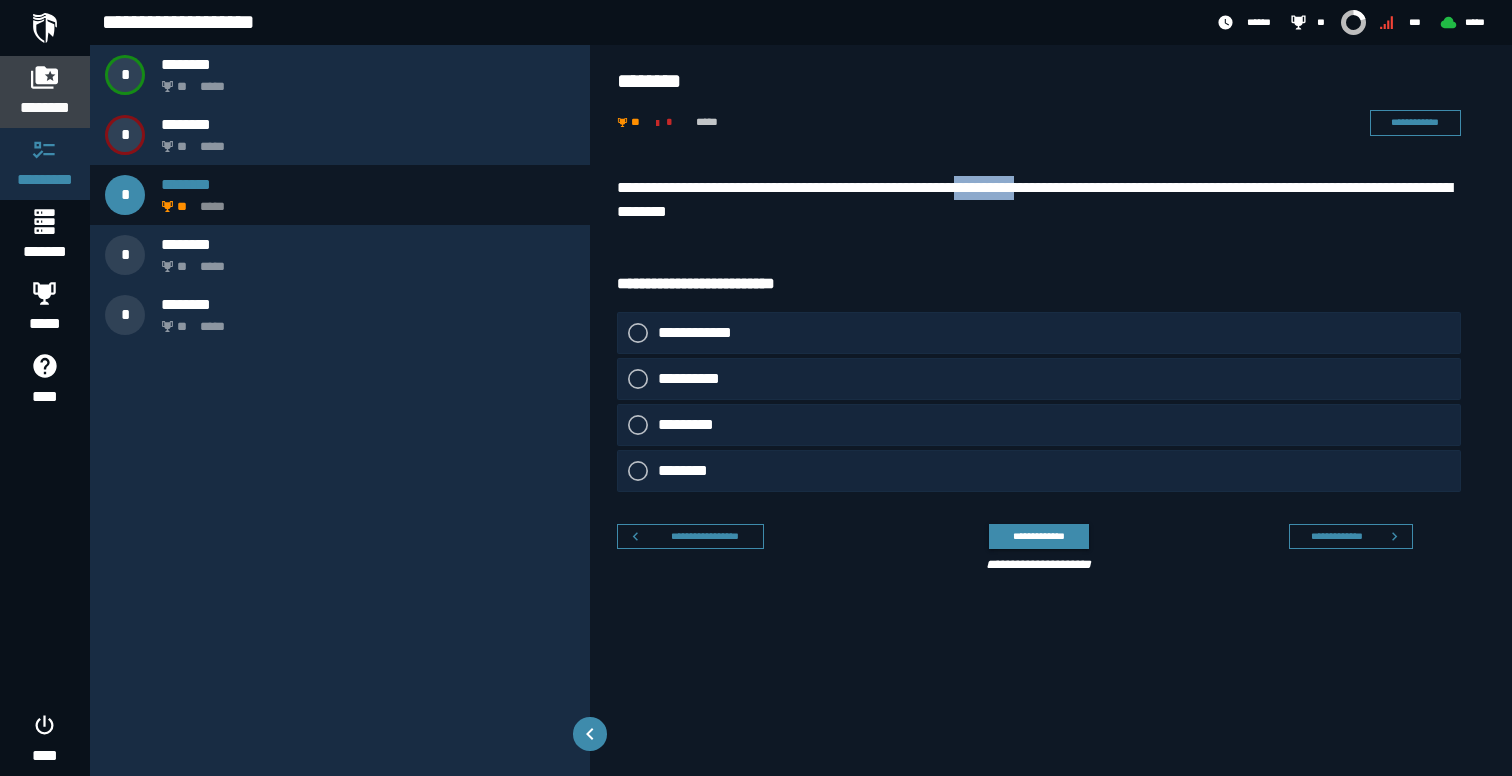 click on "********" 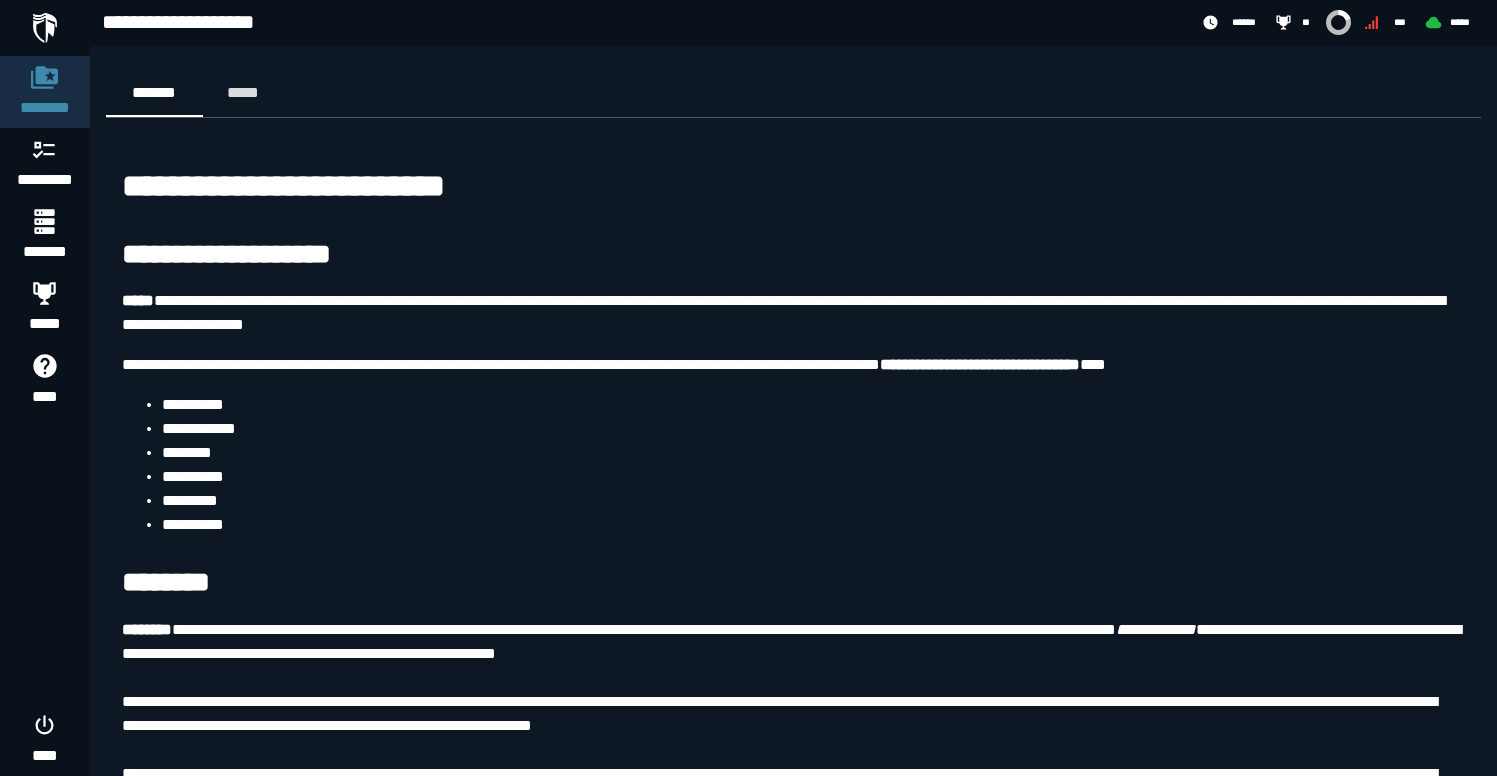 scroll, scrollTop: 1995, scrollLeft: 0, axis: vertical 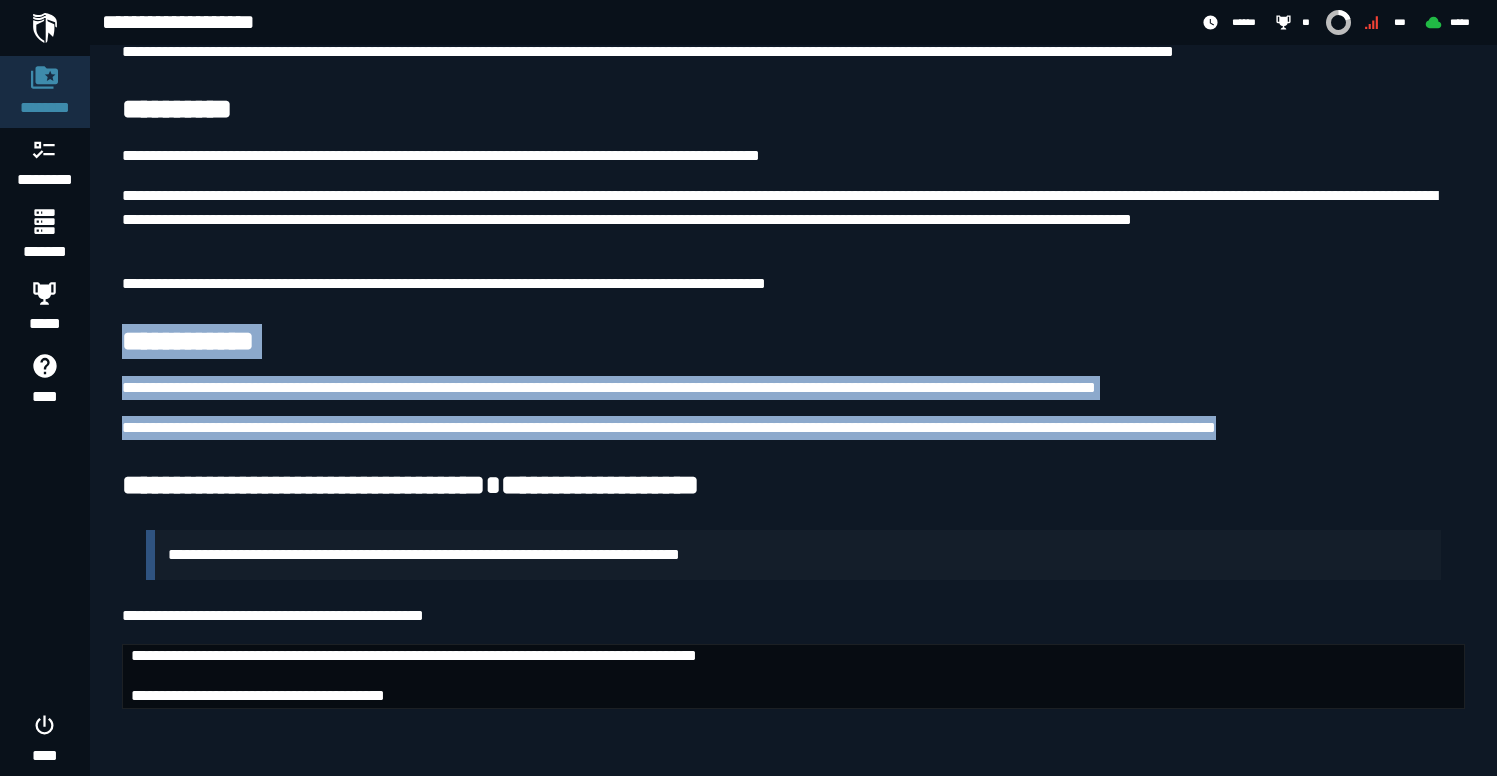 drag, startPoint x: 710, startPoint y: 462, endPoint x: 1154, endPoint y: 307, distance: 470.2776 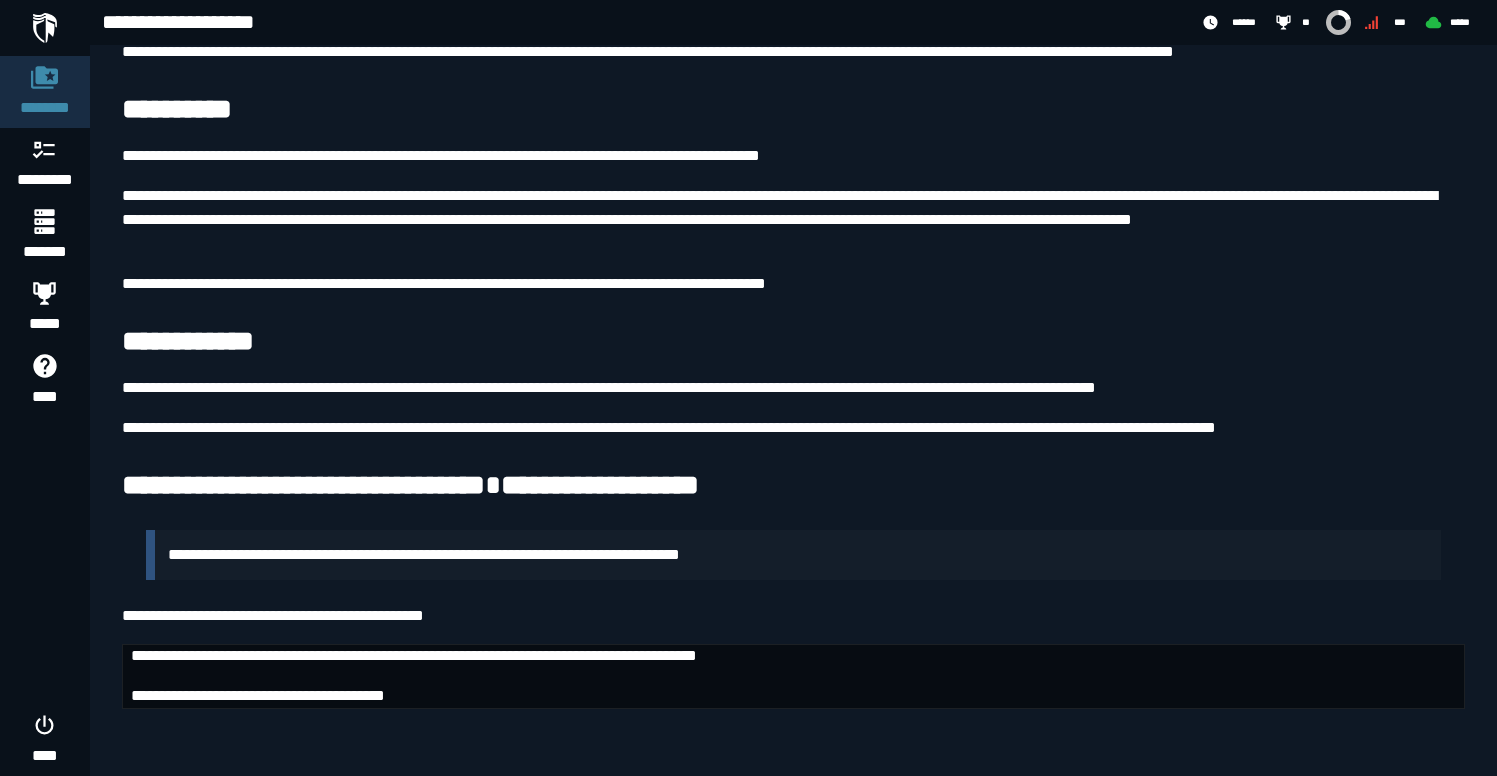 click on "**********" at bounding box center (793, 220) 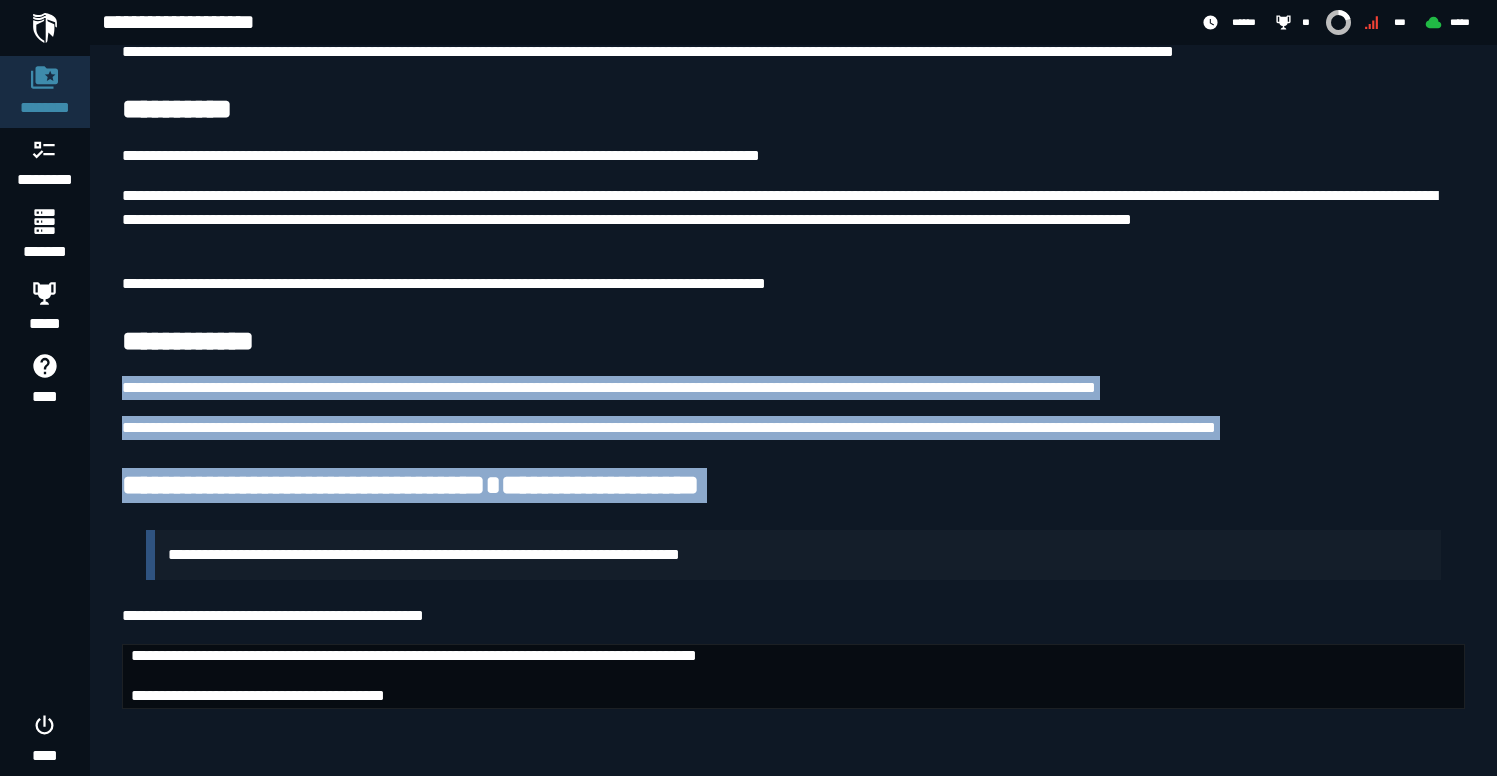 drag, startPoint x: 729, startPoint y: 505, endPoint x: 806, endPoint y: 383, distance: 144.26712 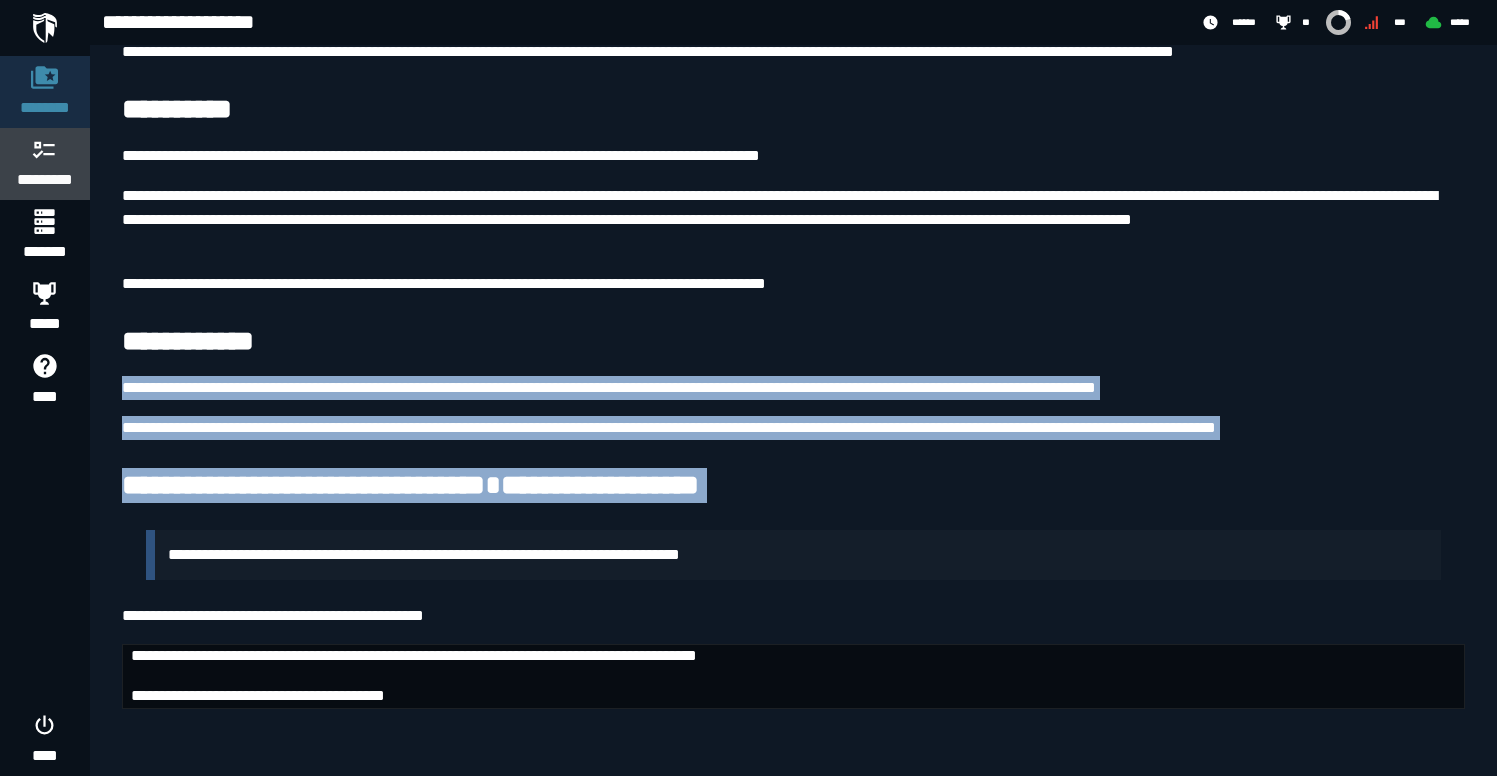click on "*********" at bounding box center (45, 164) 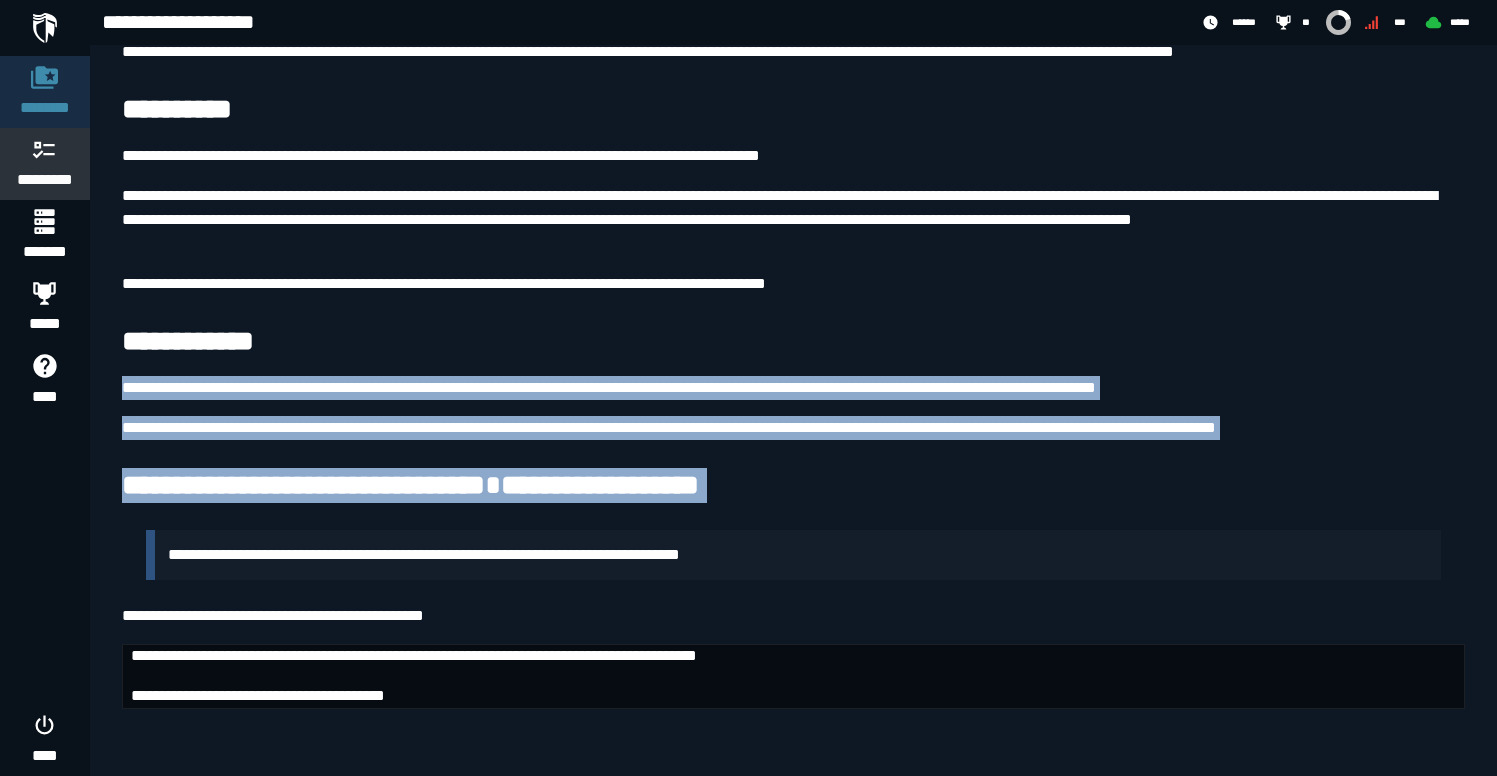scroll, scrollTop: 0, scrollLeft: 0, axis: both 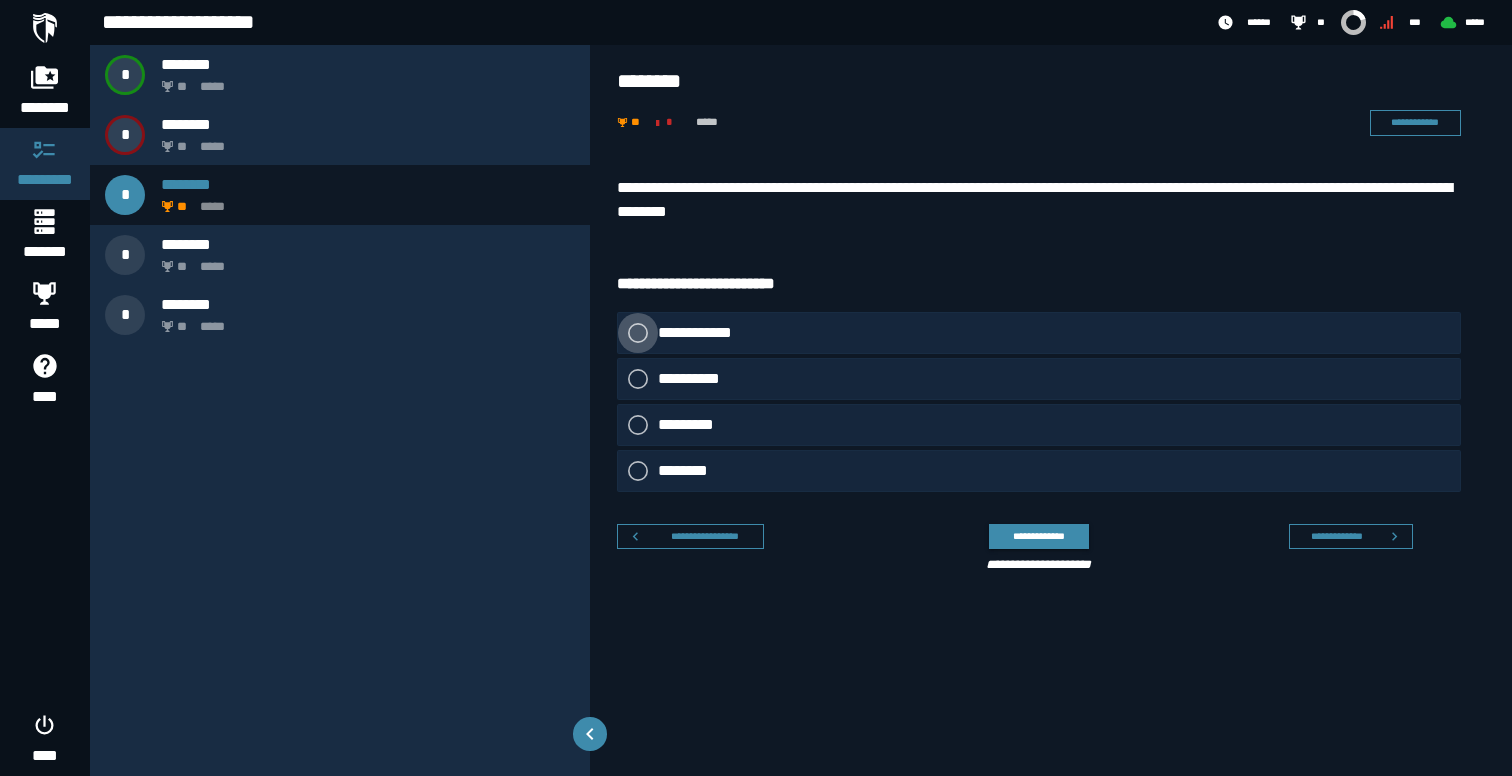 click on "**********" at bounding box center [704, 333] 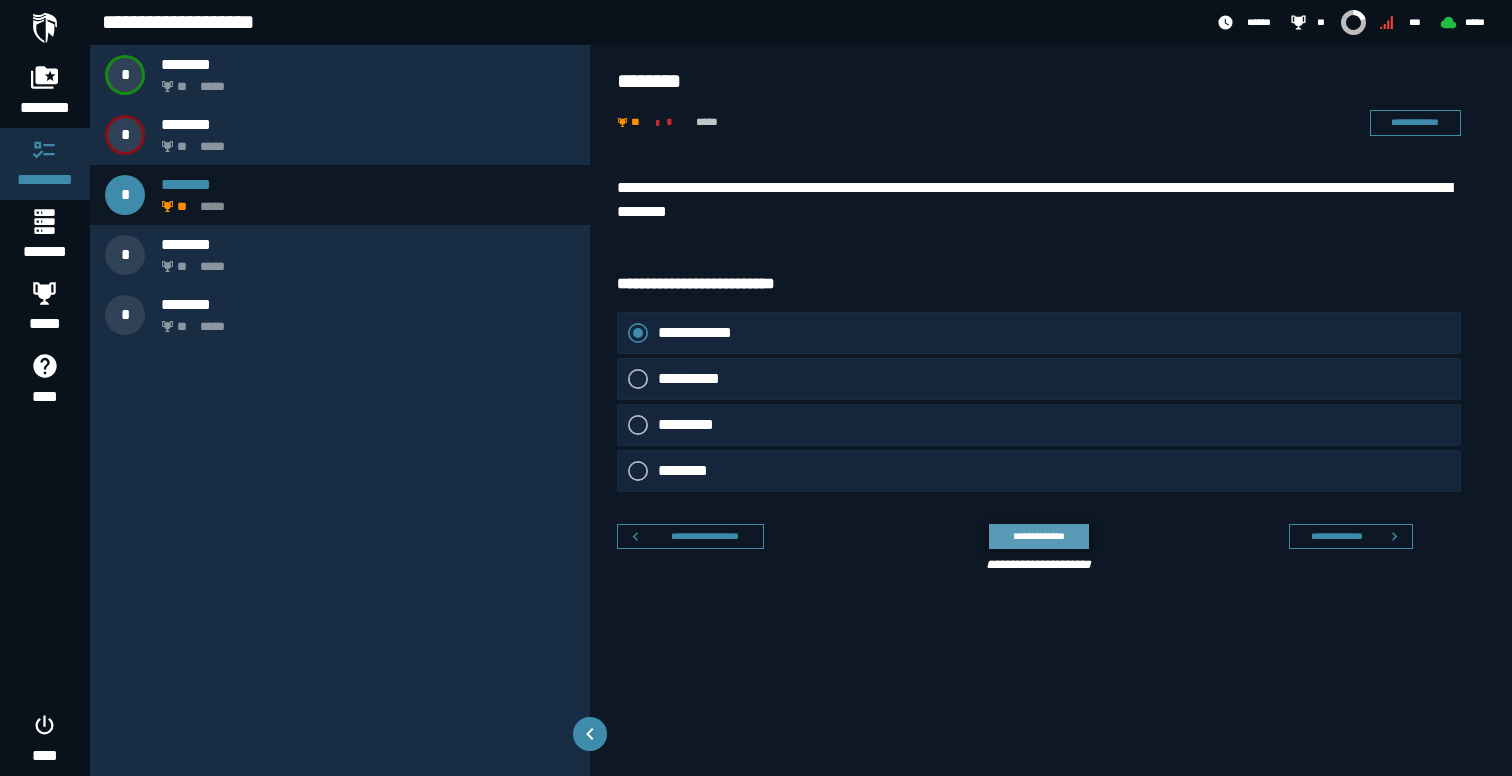 click on "**********" at bounding box center [1038, 536] 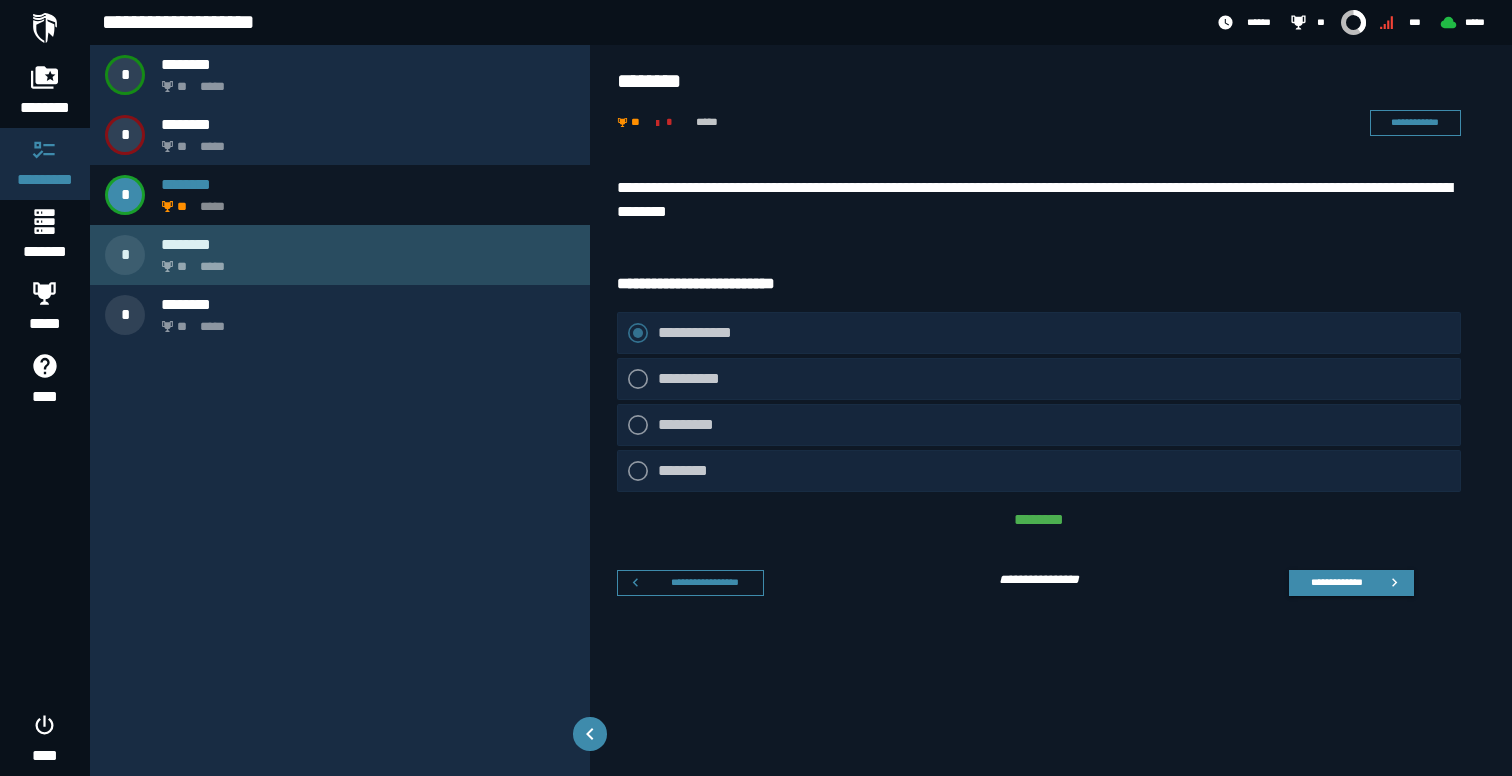 click on "** *****" at bounding box center (364, 261) 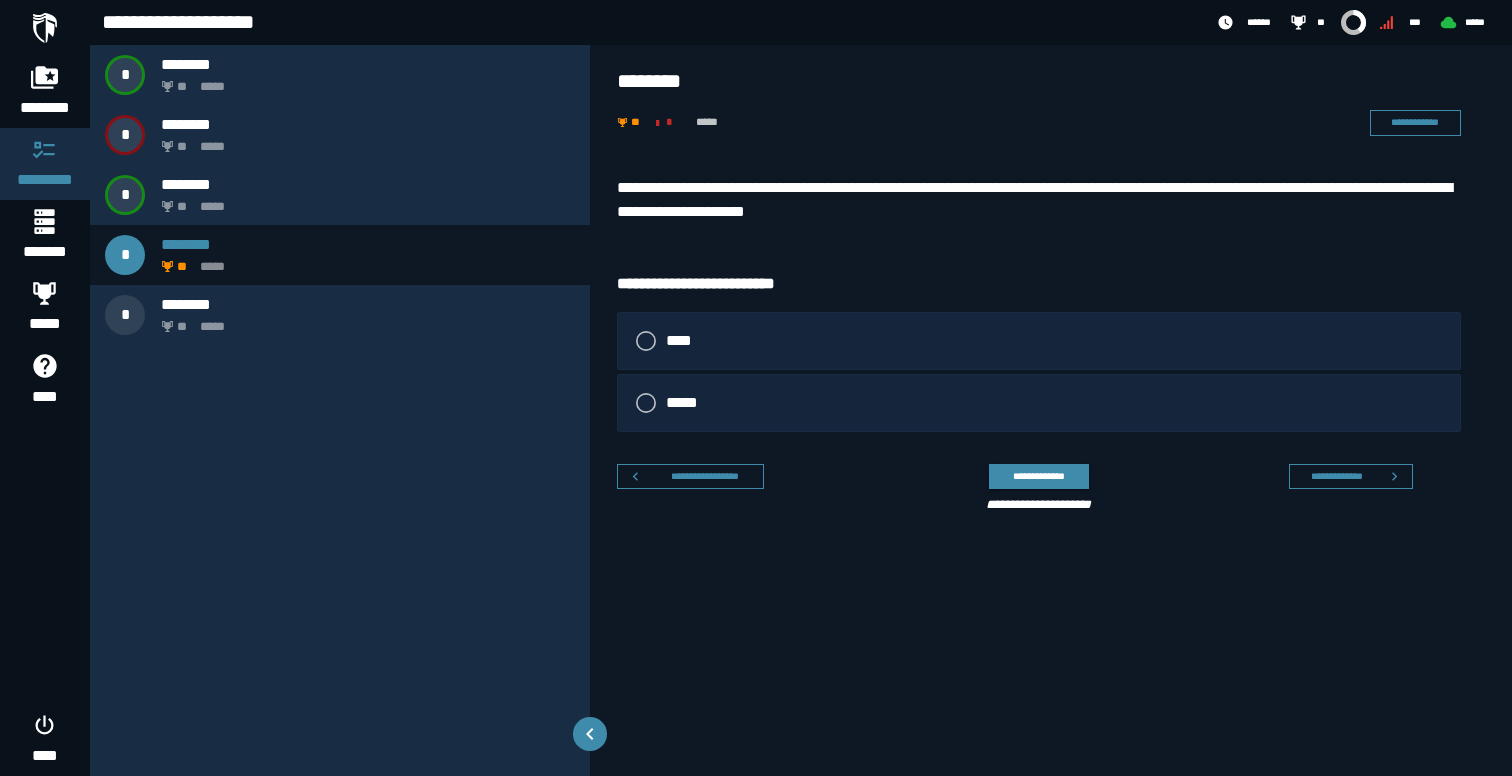 click on "**********" at bounding box center (1039, 200) 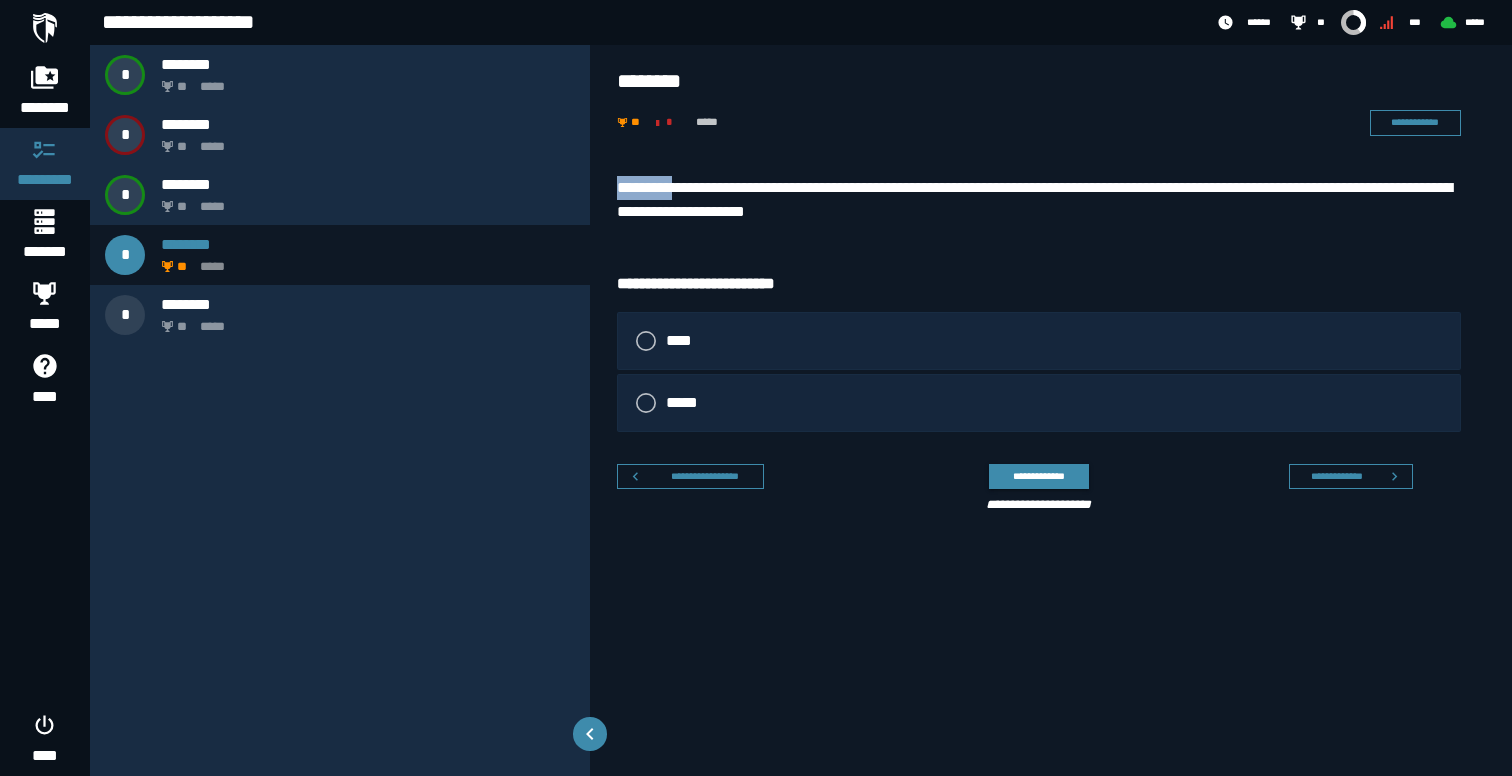 click on "**********" at bounding box center [1039, 200] 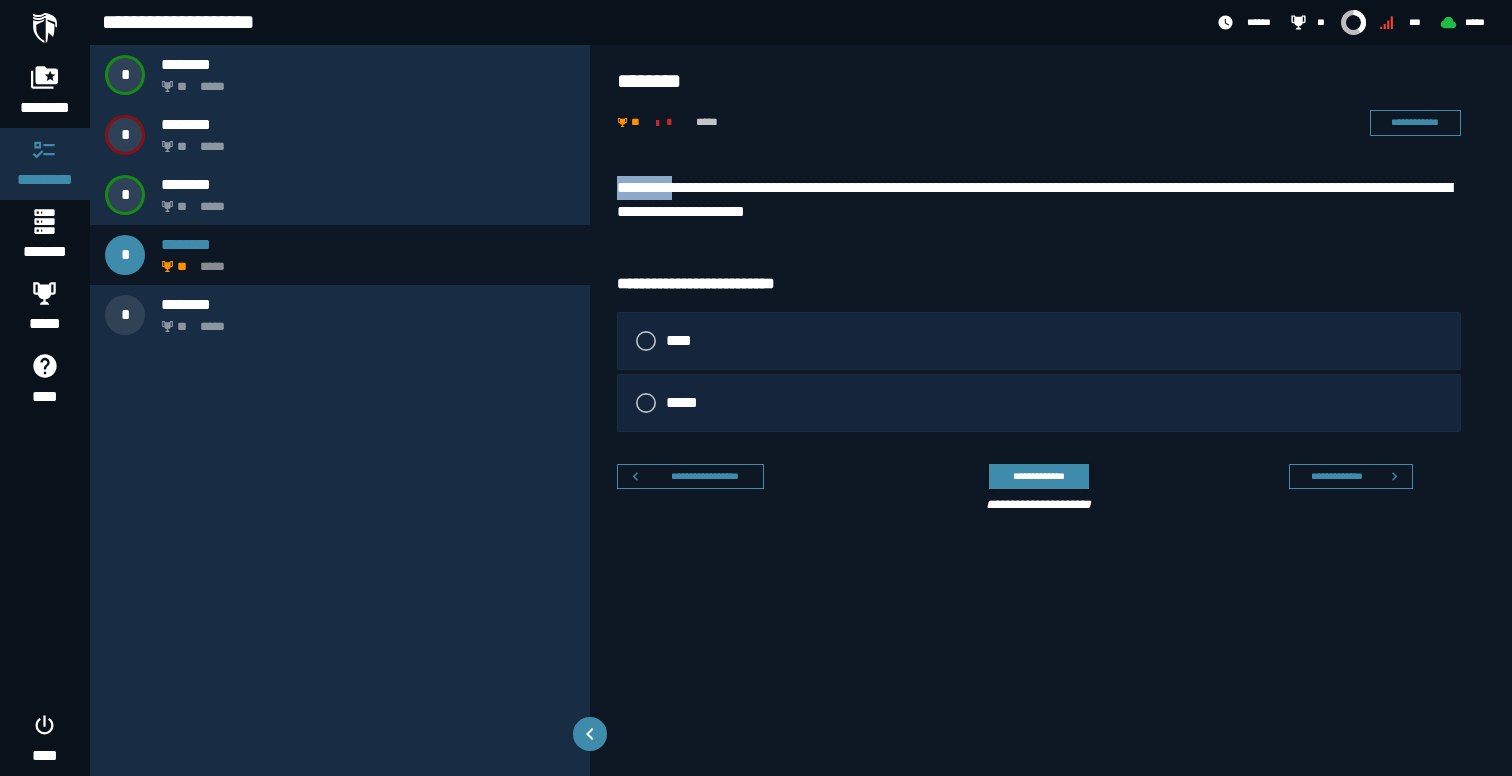 copy on "*********" 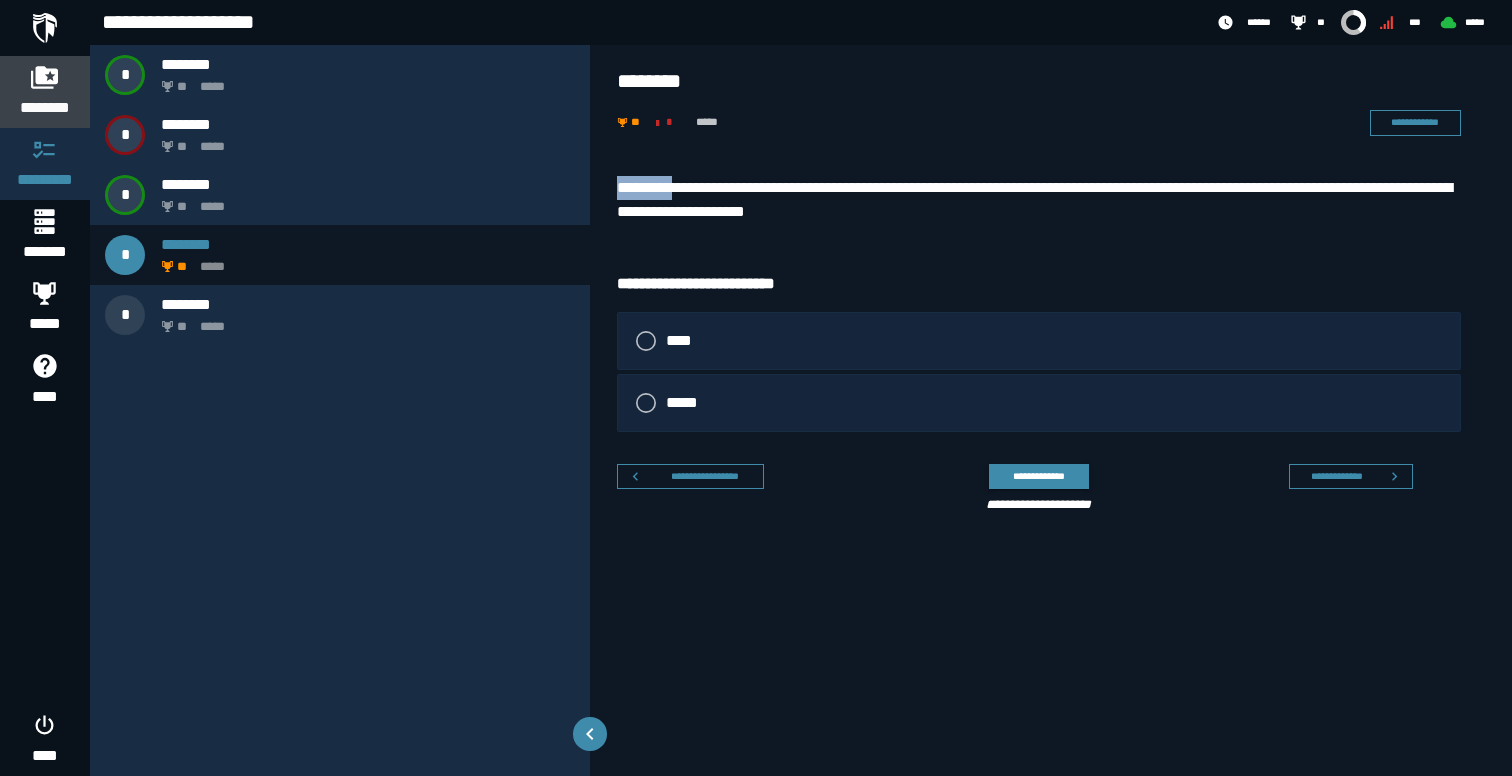 click on "********" at bounding box center [45, 108] 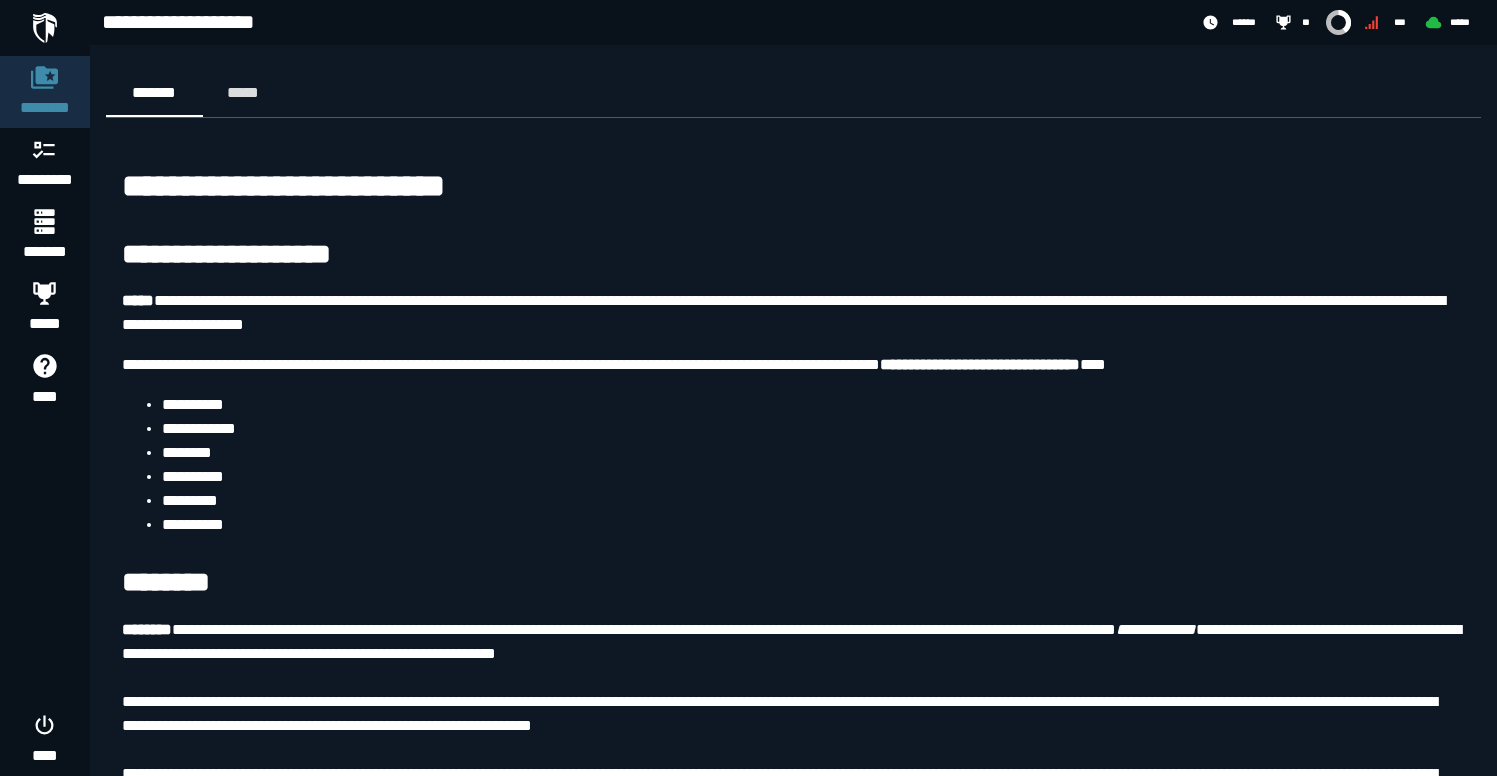 scroll, scrollTop: 1396, scrollLeft: 0, axis: vertical 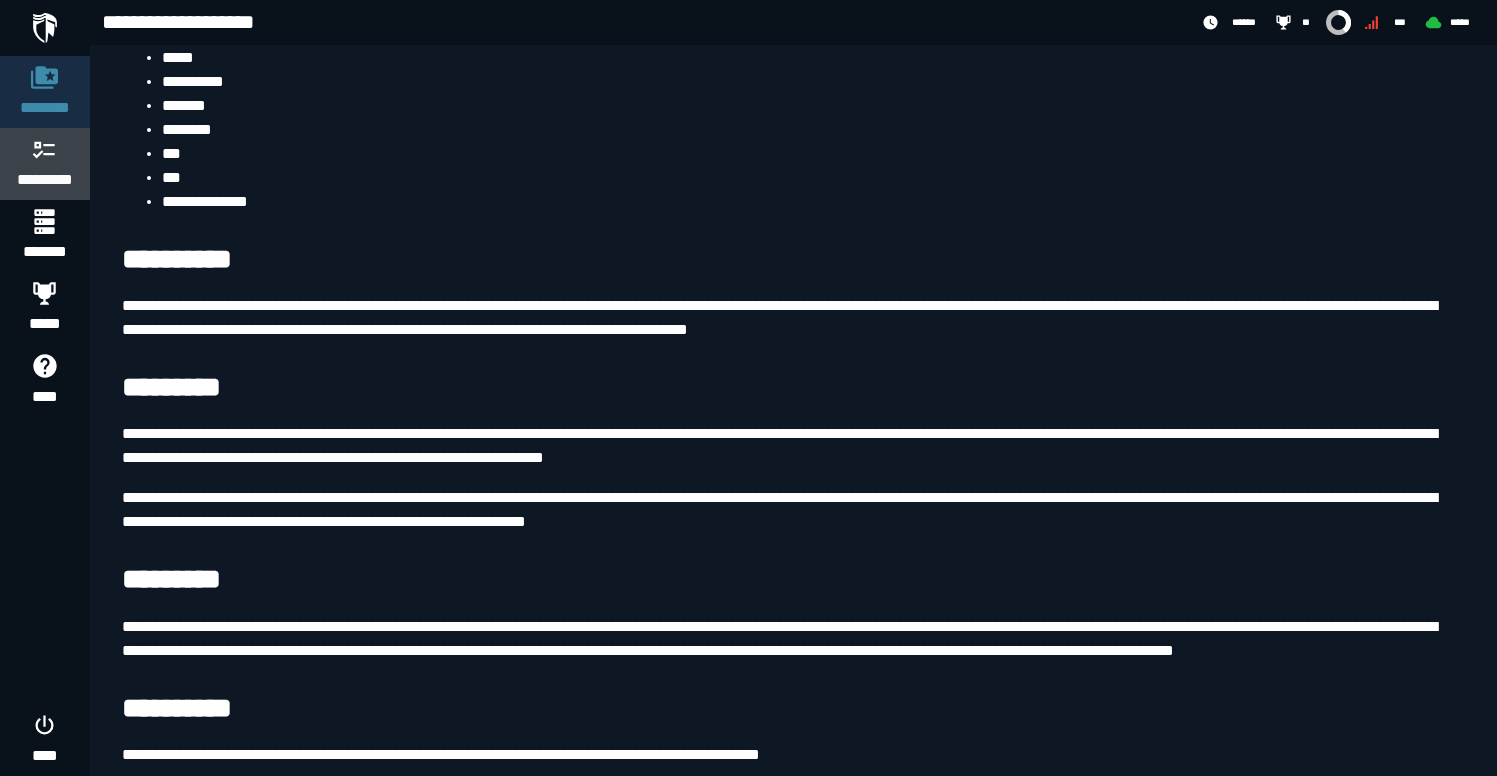 click on "*********" at bounding box center (45, 180) 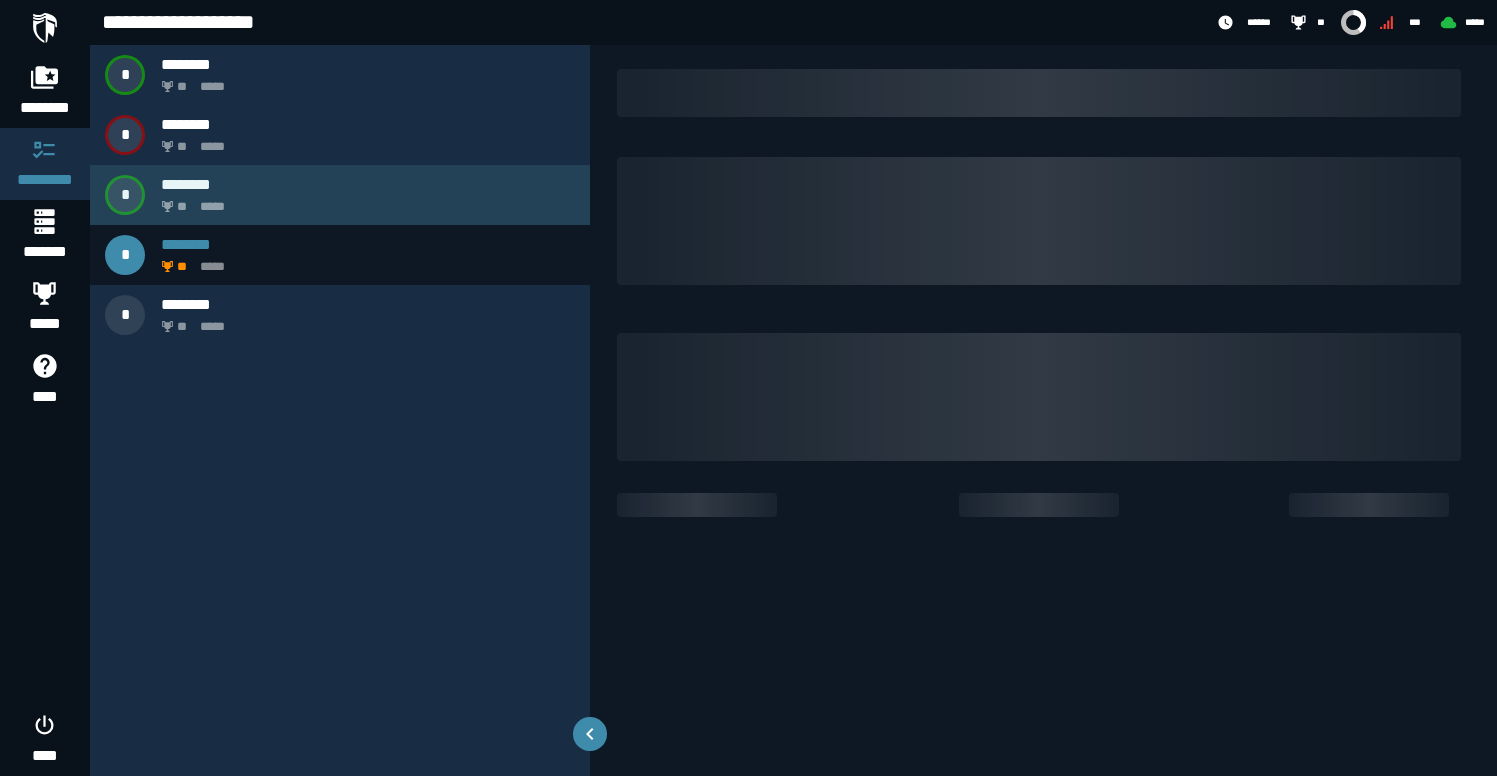 scroll, scrollTop: 0, scrollLeft: 0, axis: both 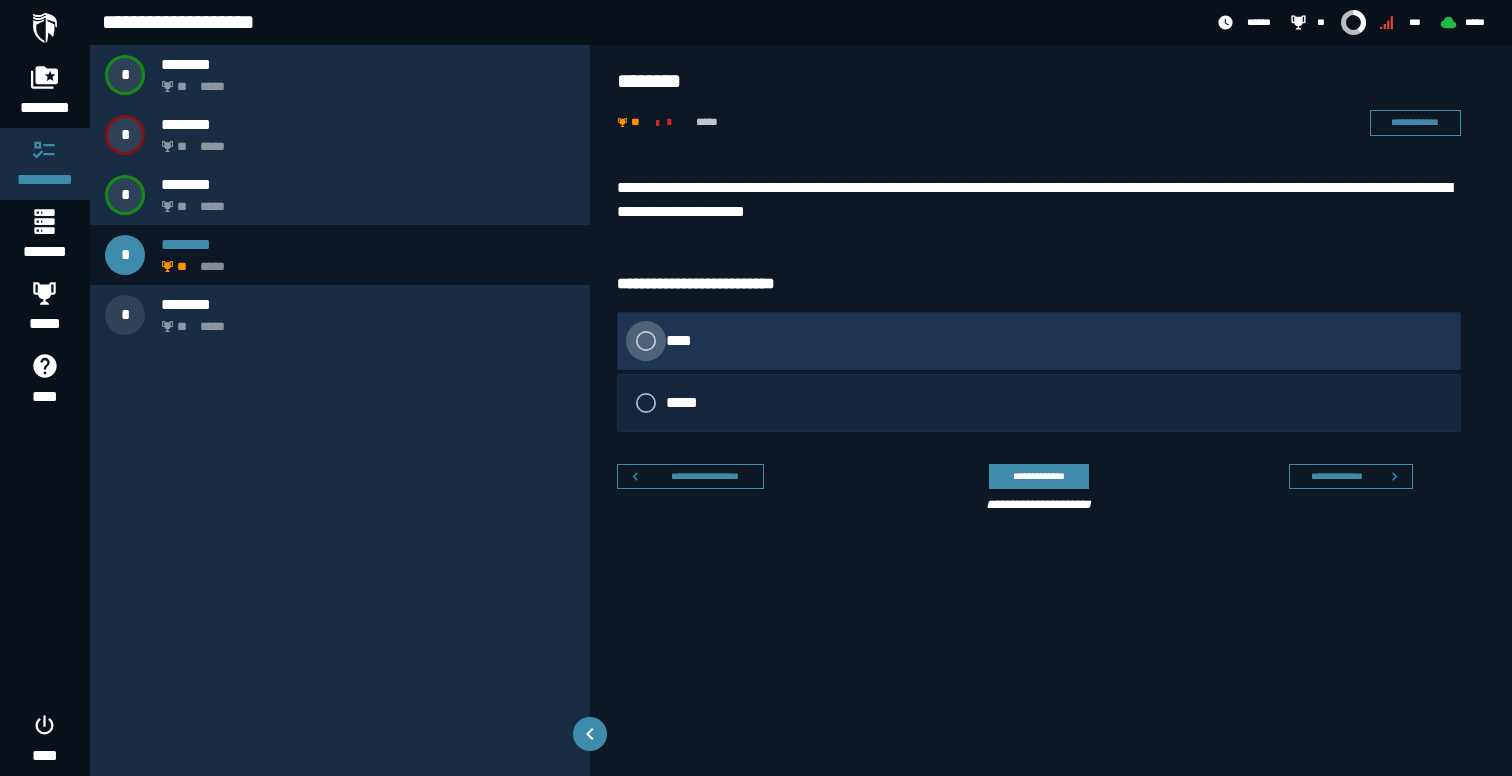 click 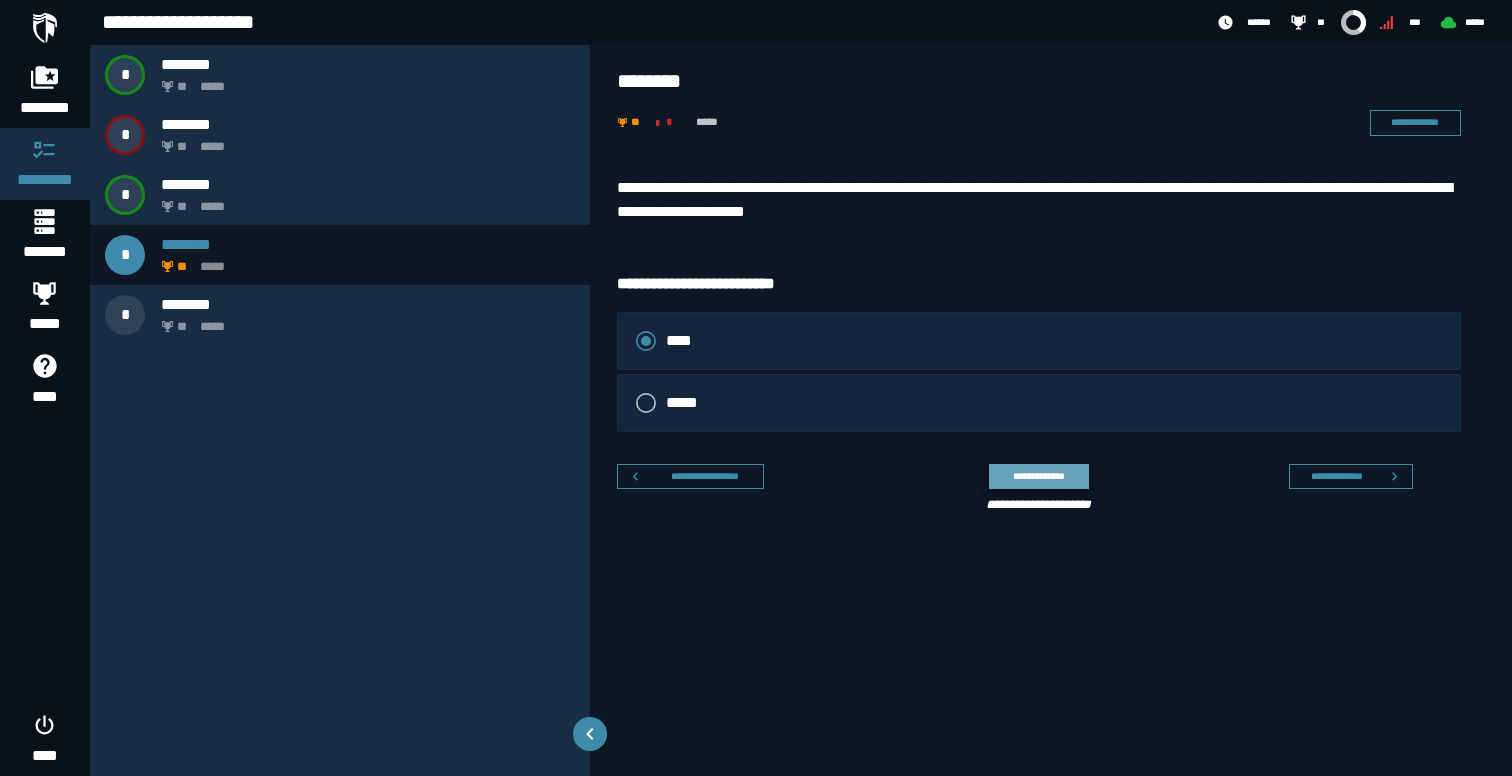 click on "**********" at bounding box center [1038, 476] 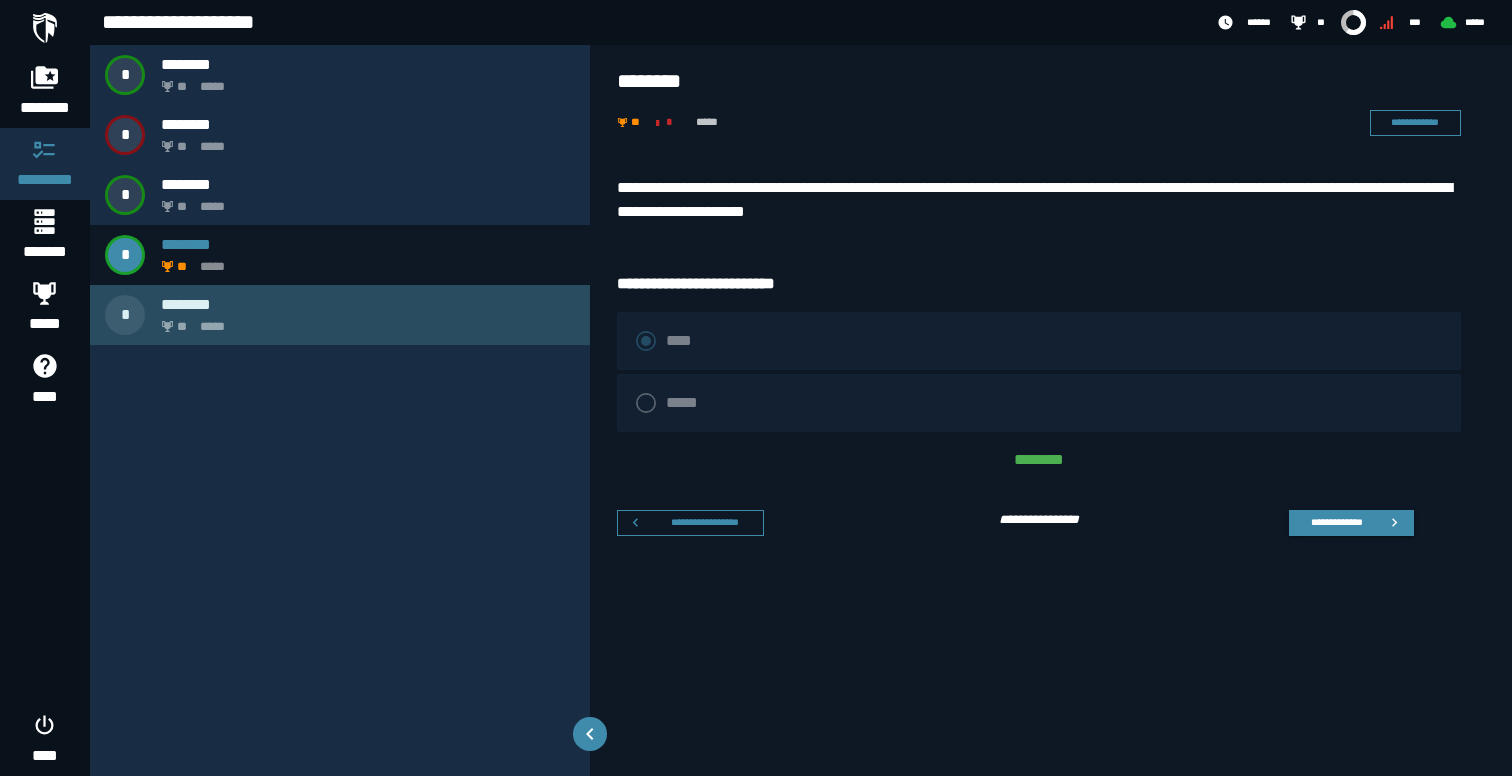 click on "********" at bounding box center [368, 304] 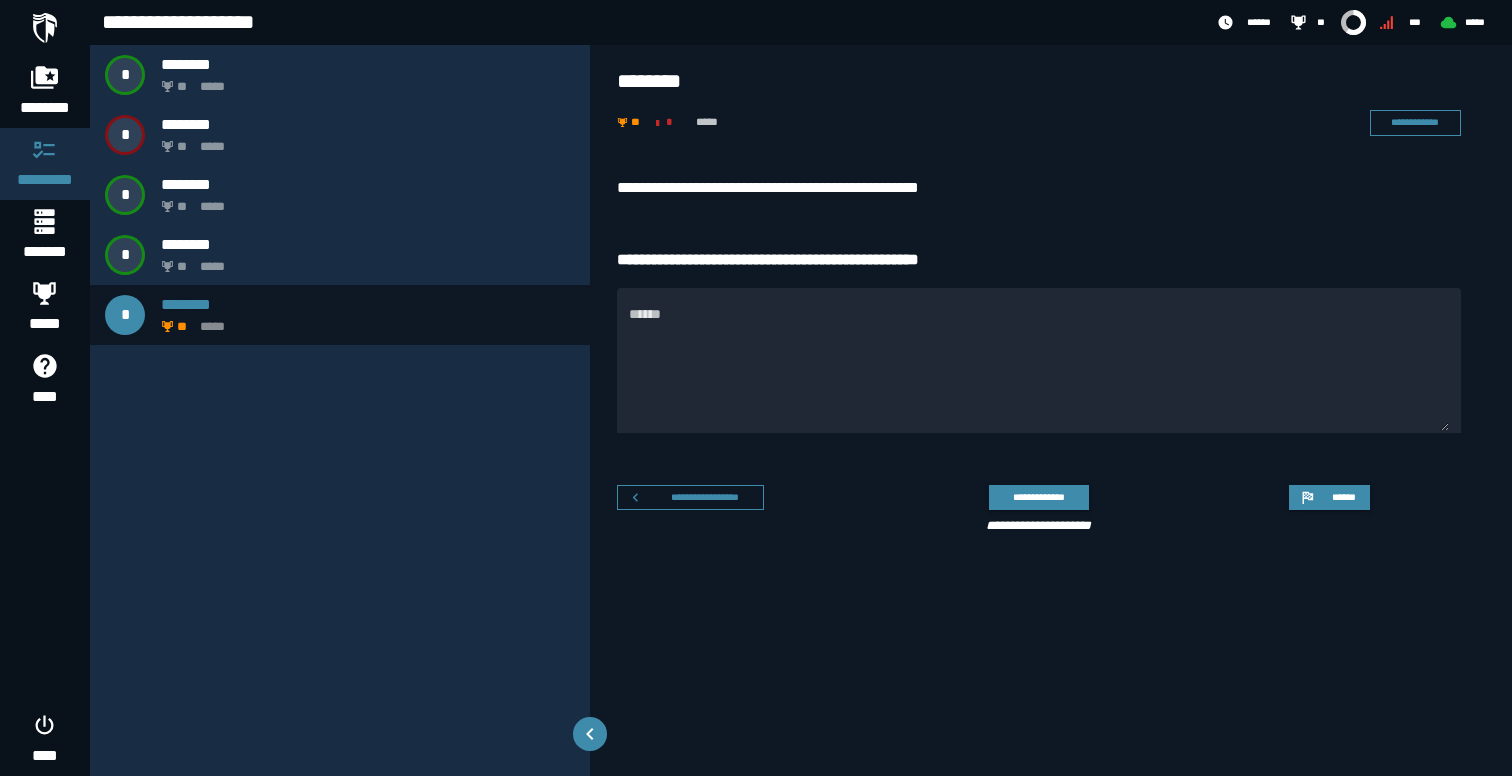 click on "**********" at bounding box center (1039, 188) 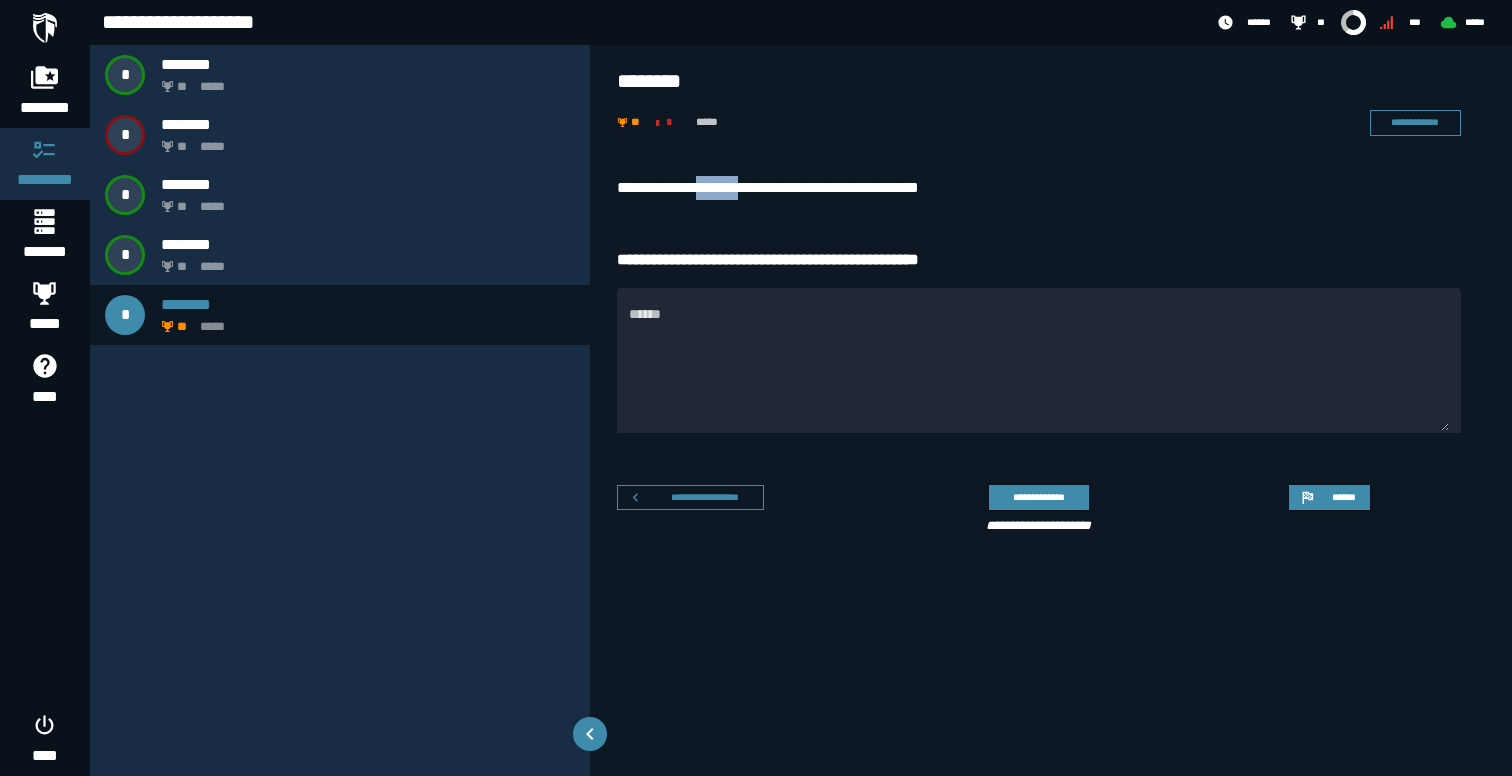 click on "**********" at bounding box center (1039, 188) 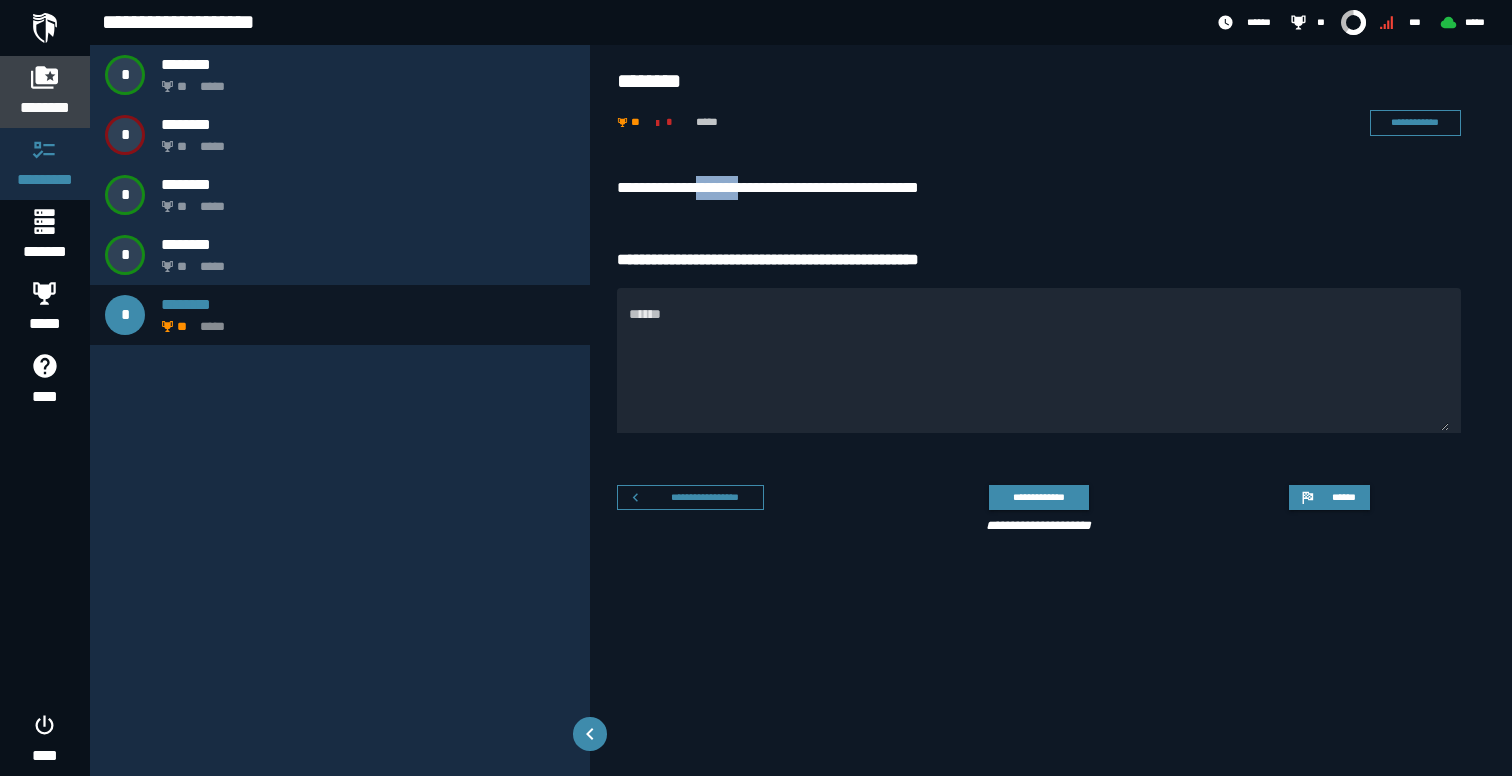 click on "********" at bounding box center (45, 108) 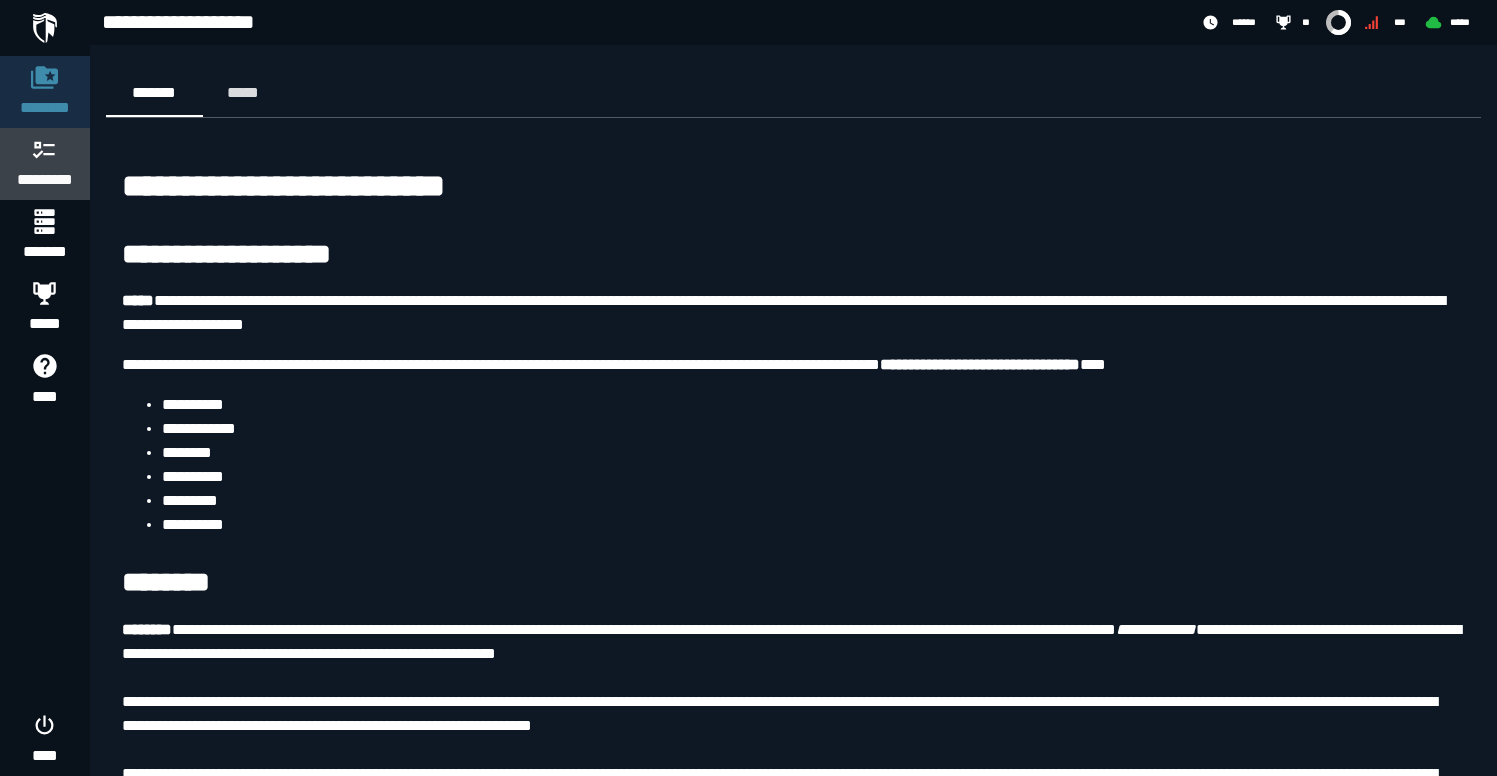 click at bounding box center (45, 149) 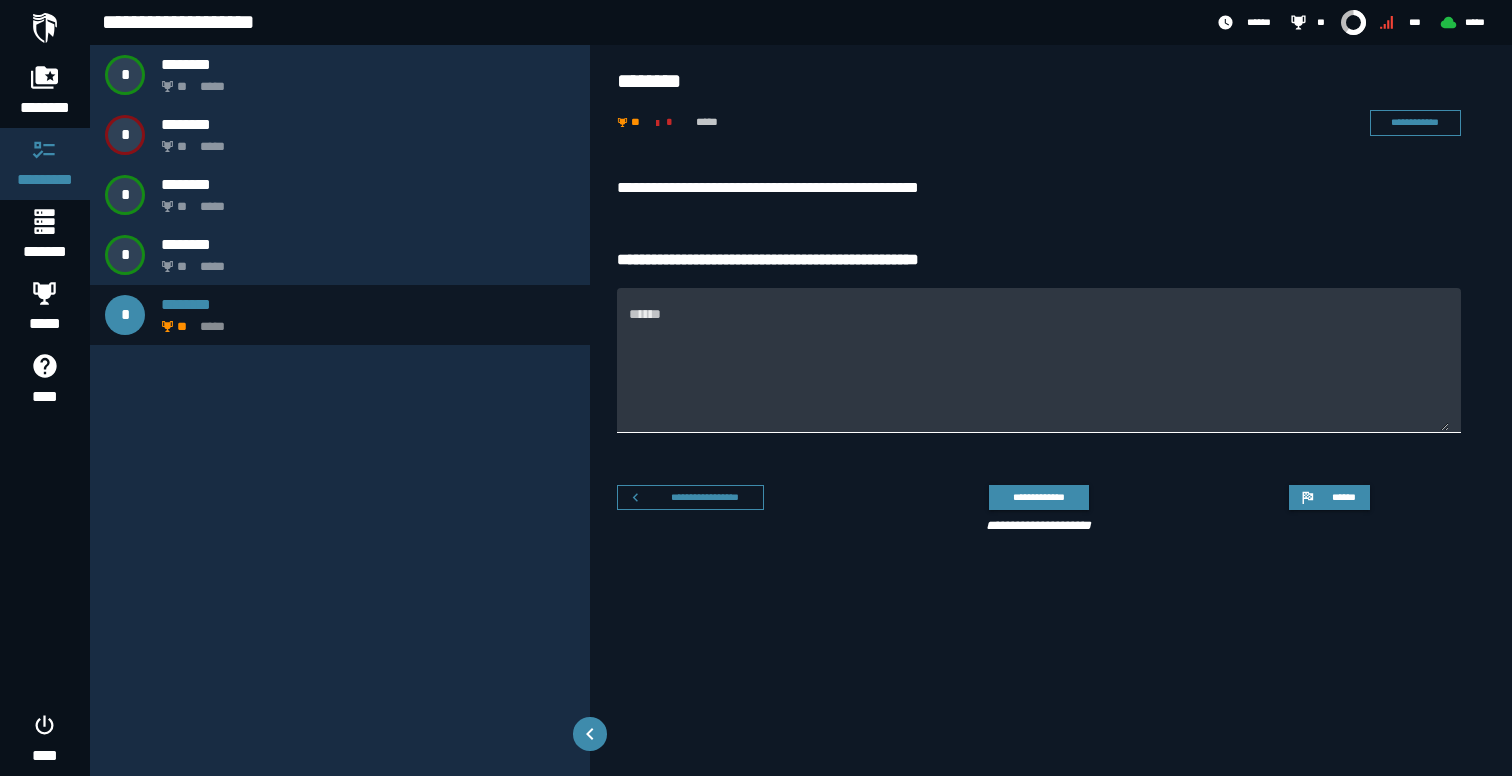 click on "******" at bounding box center (1039, 372) 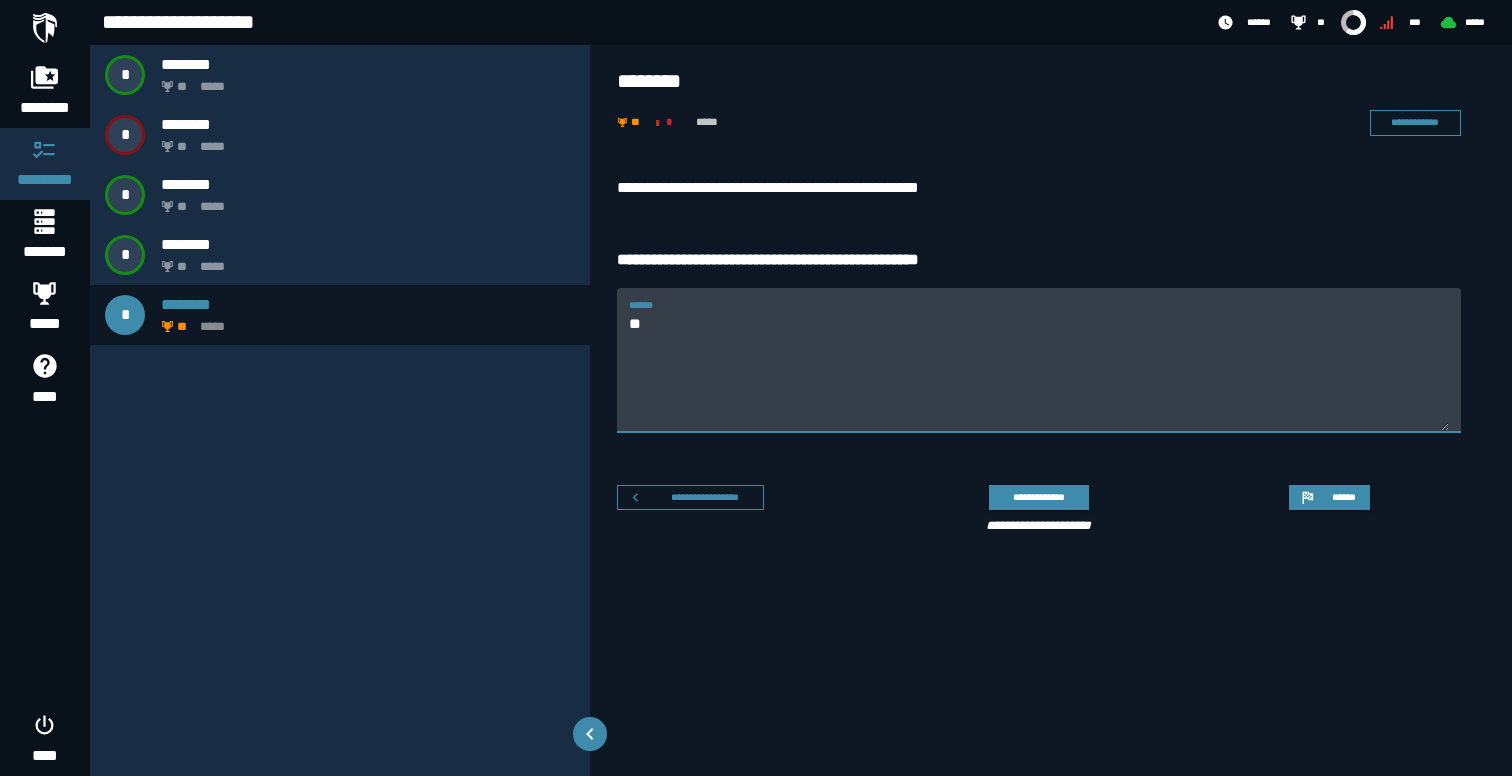 type on "*" 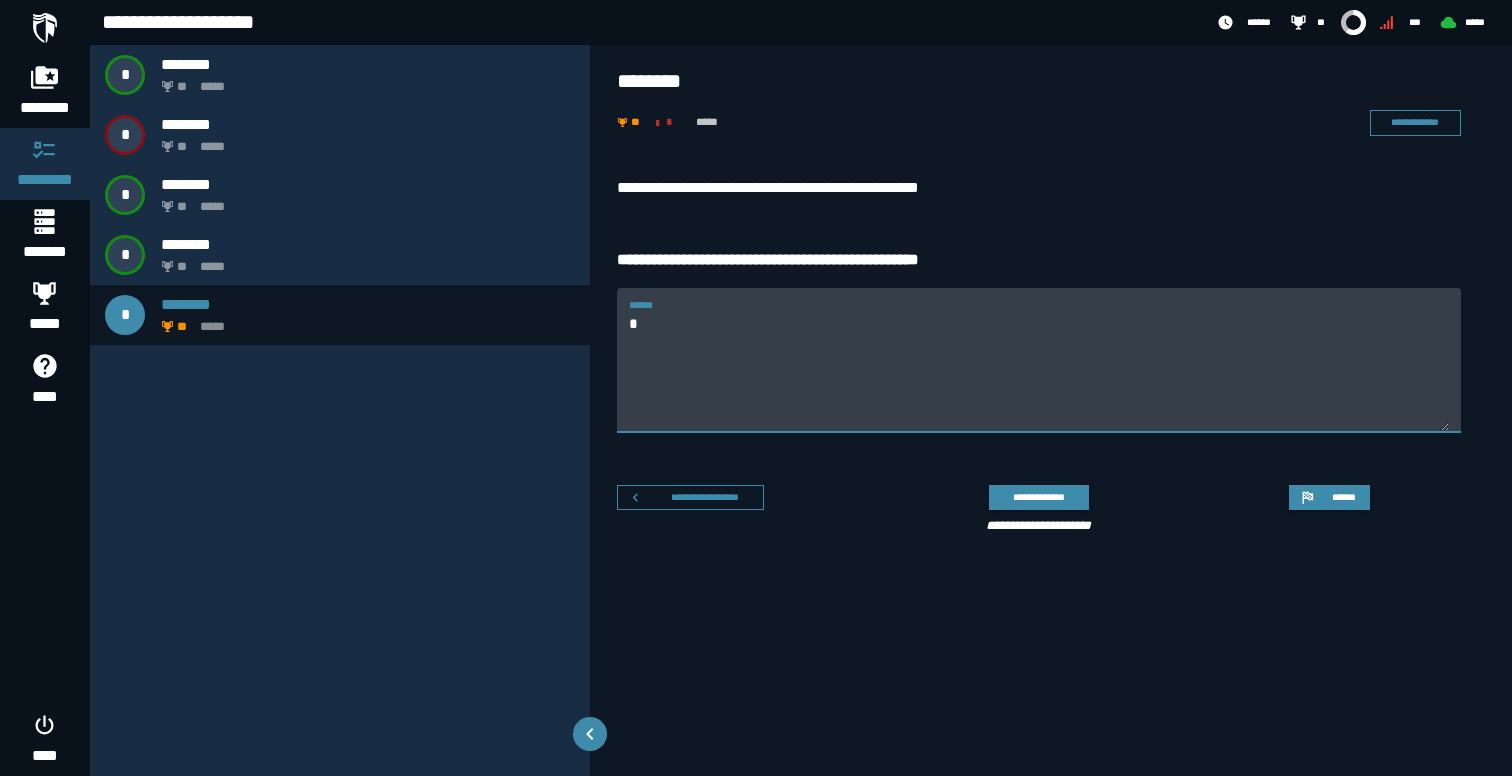 type 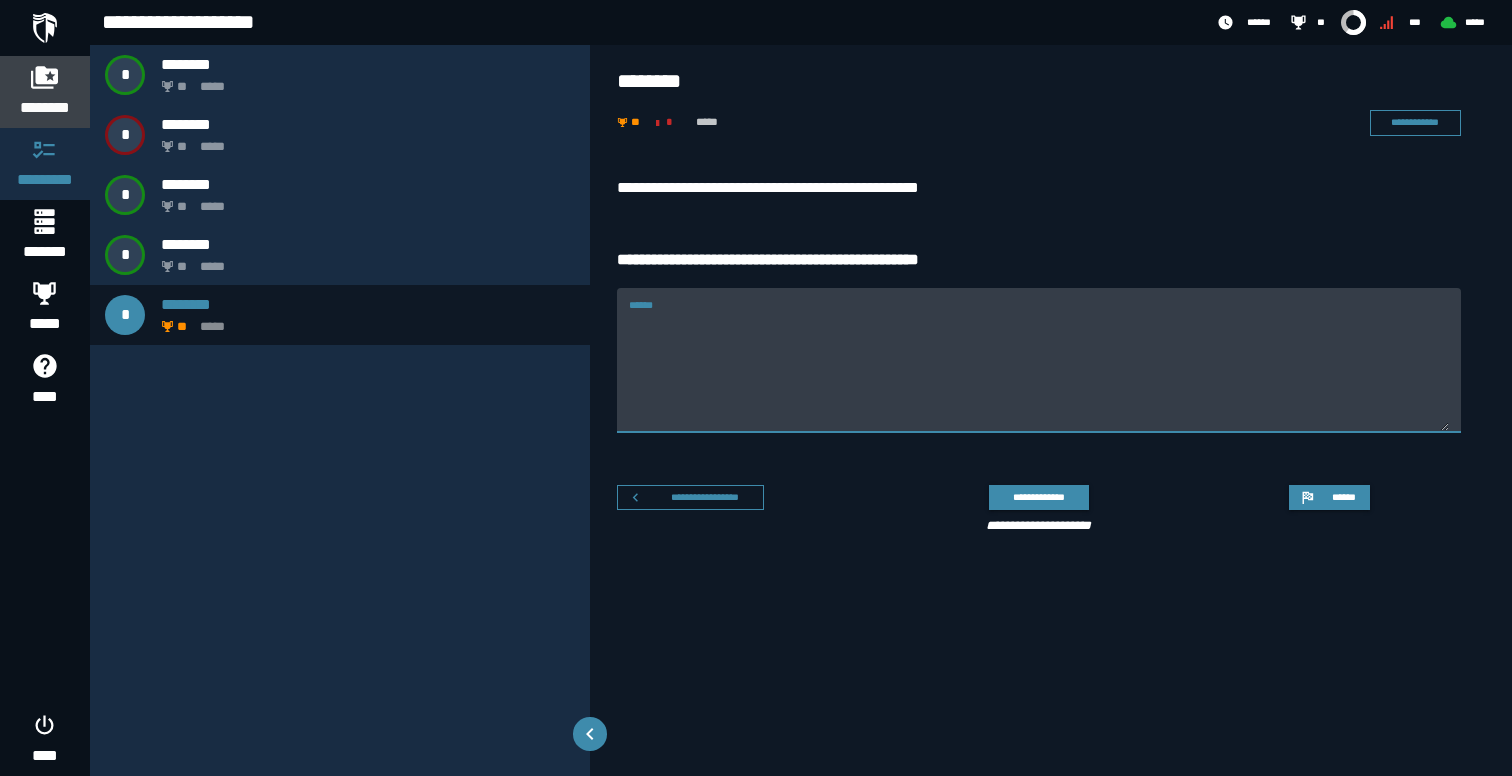 click on "********" at bounding box center [45, 108] 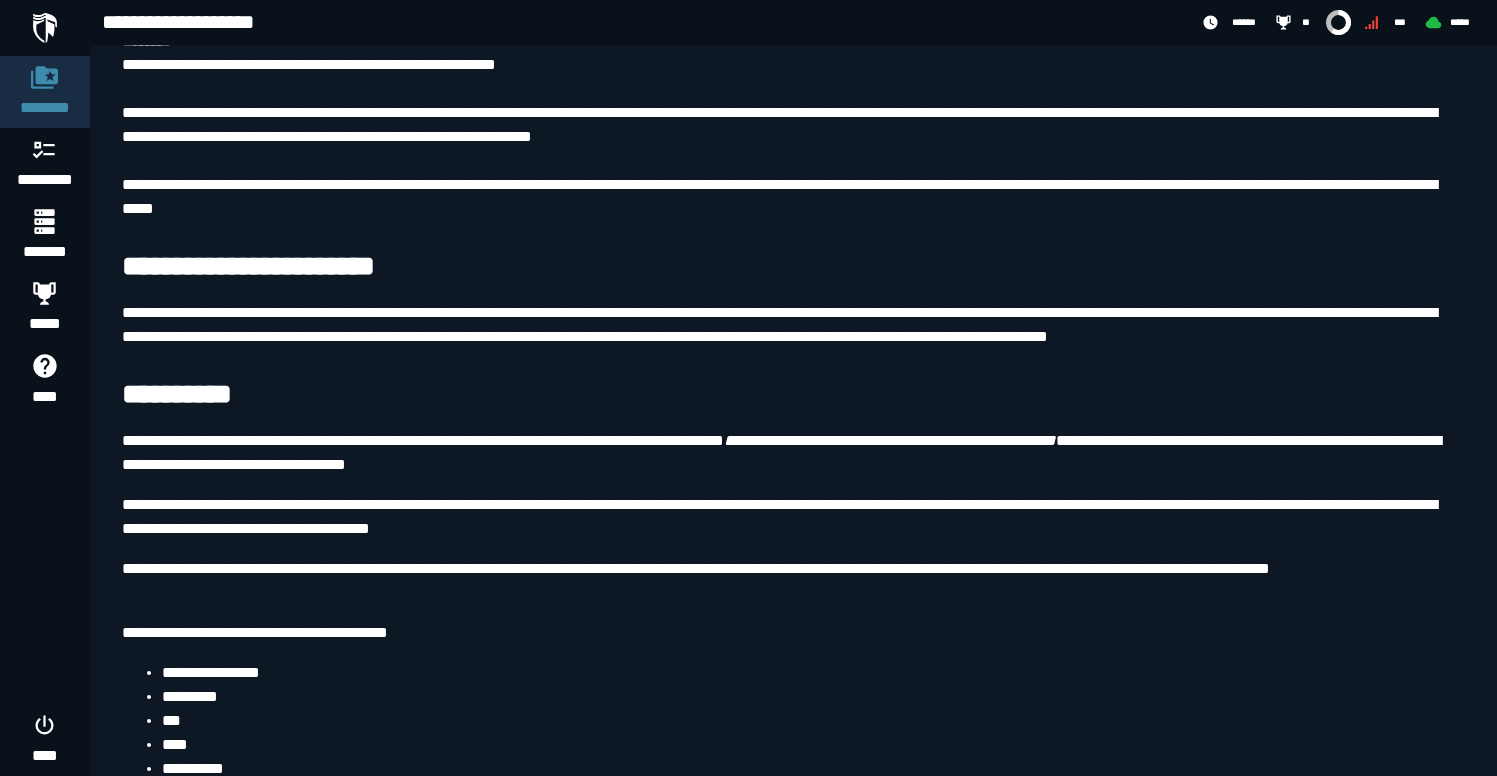 scroll, scrollTop: 62, scrollLeft: 0, axis: vertical 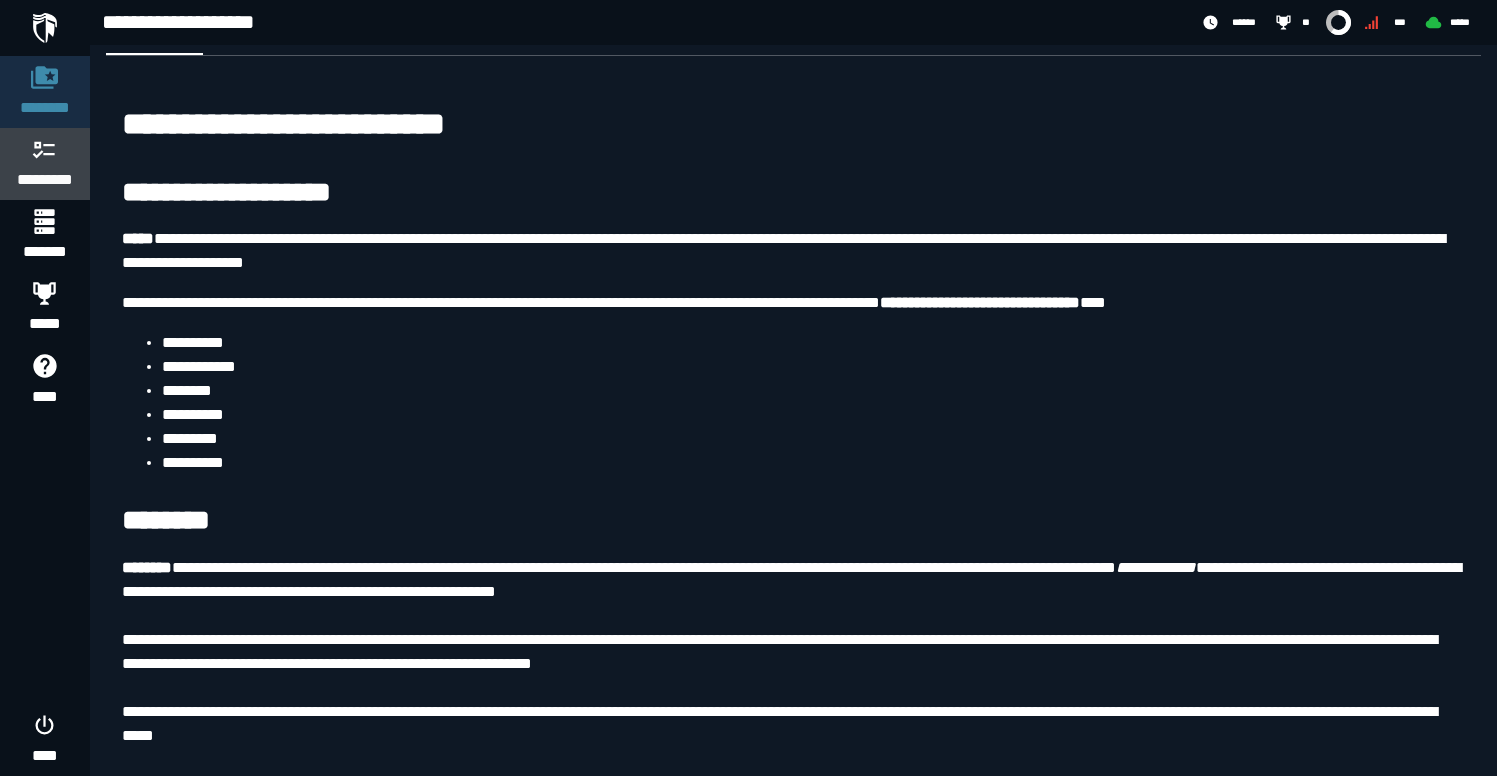 click at bounding box center (45, 149) 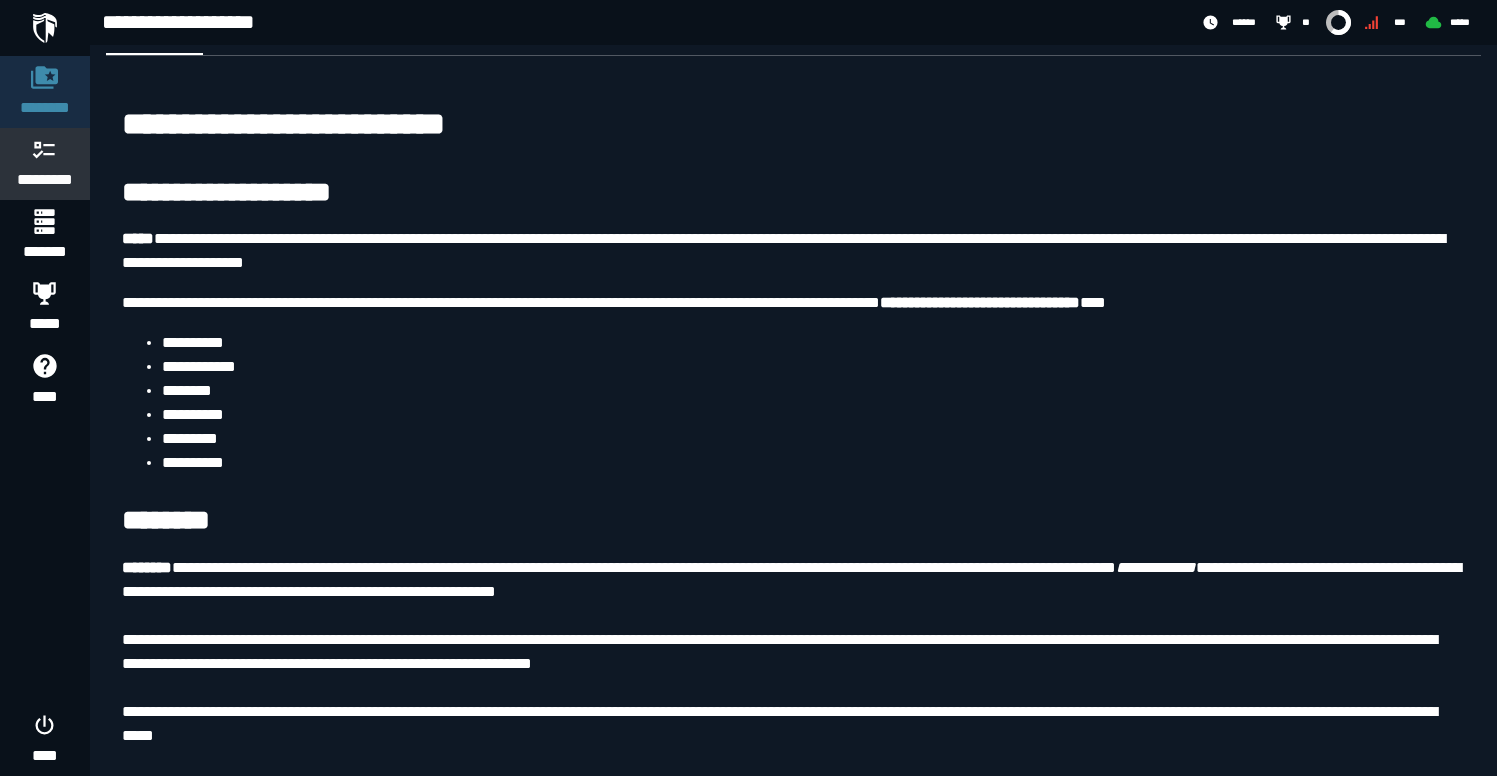 scroll, scrollTop: 0, scrollLeft: 0, axis: both 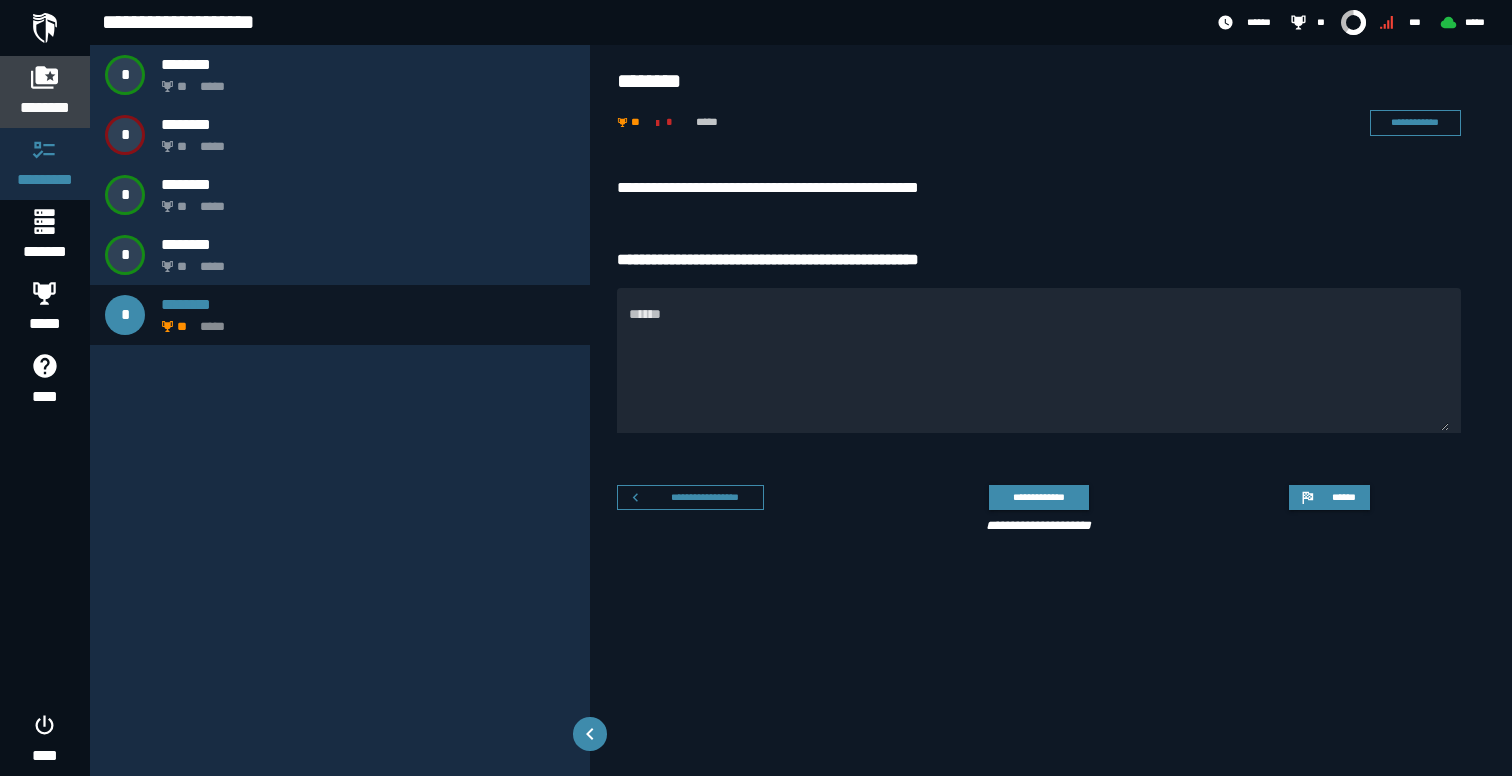 click on "********" at bounding box center [45, 108] 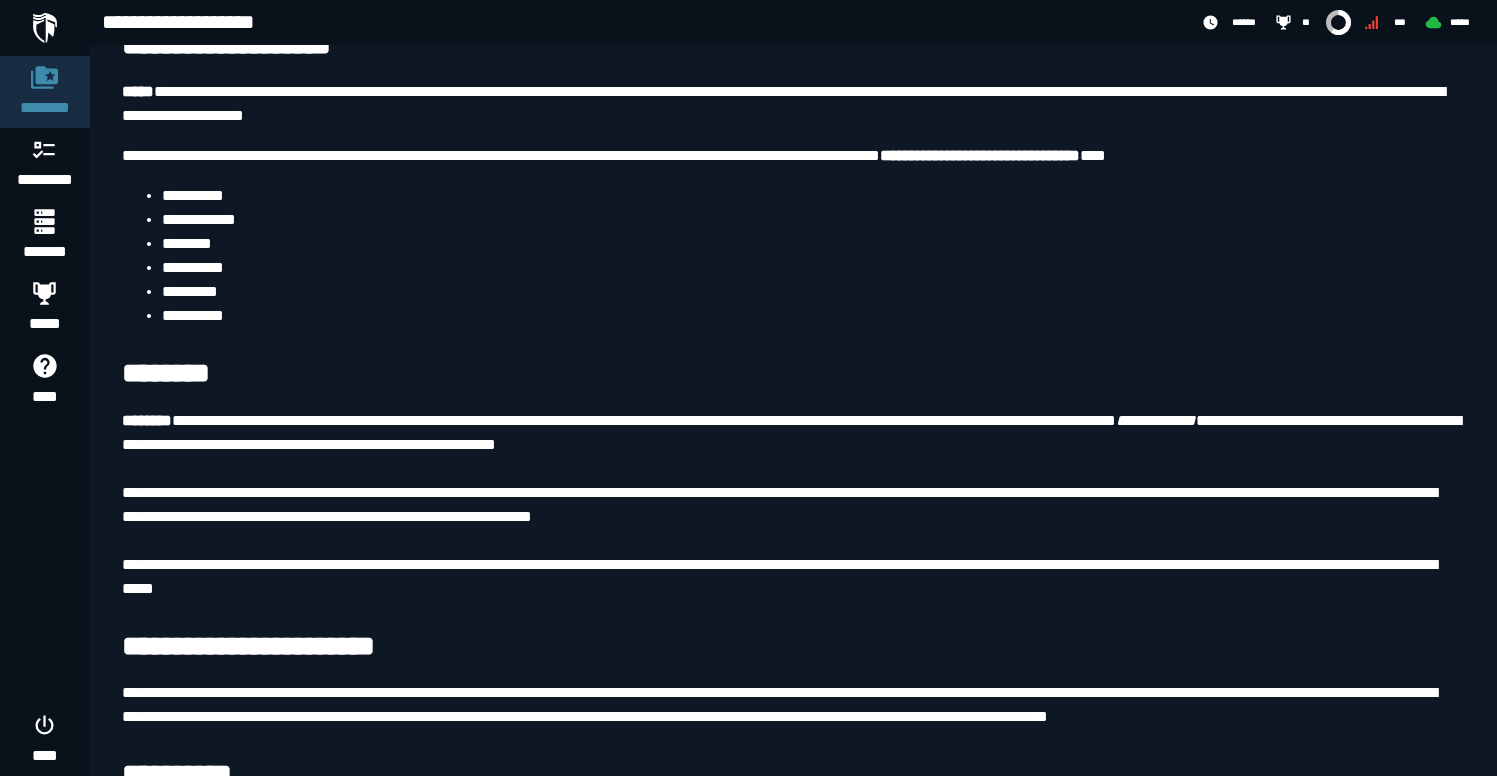 scroll, scrollTop: 235, scrollLeft: 0, axis: vertical 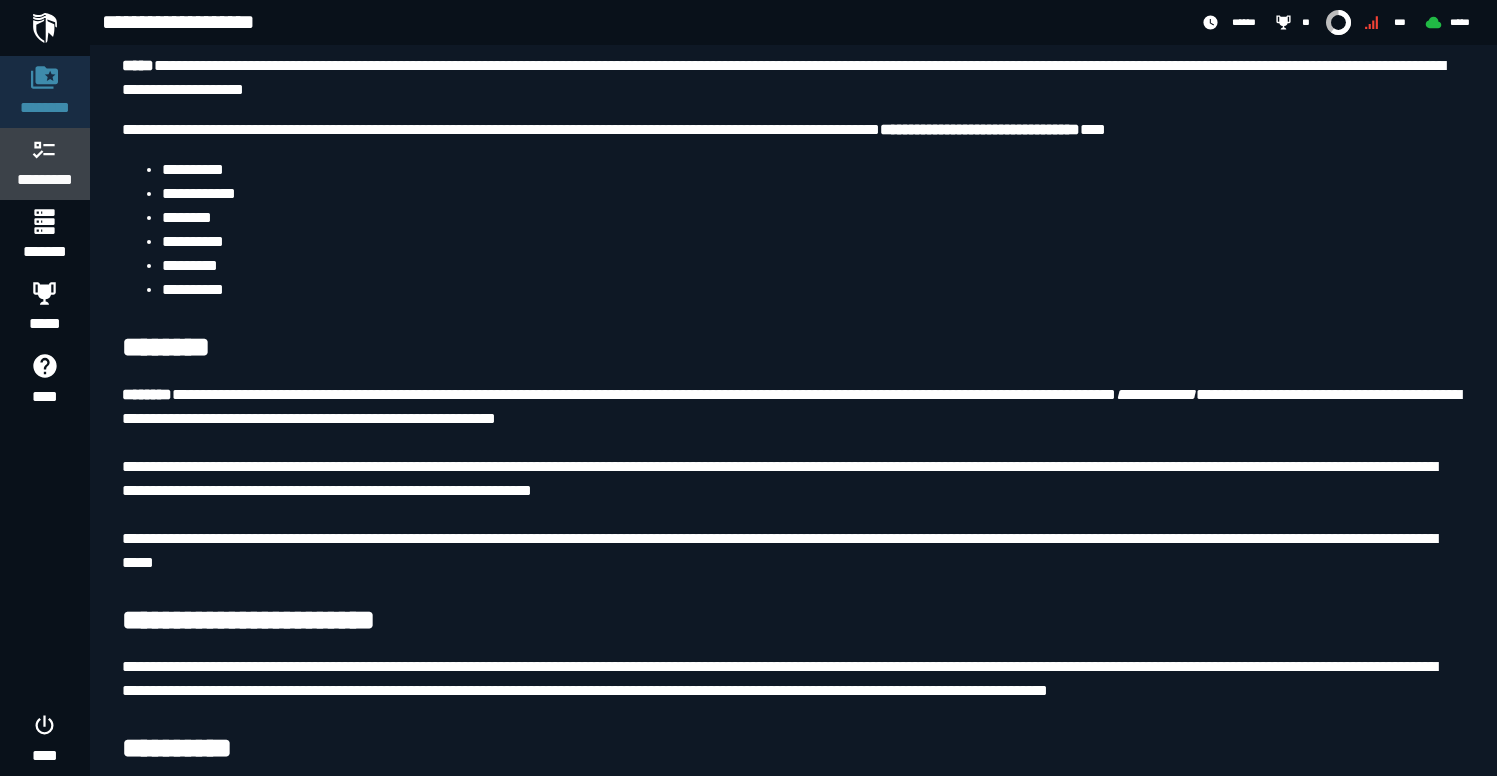 click 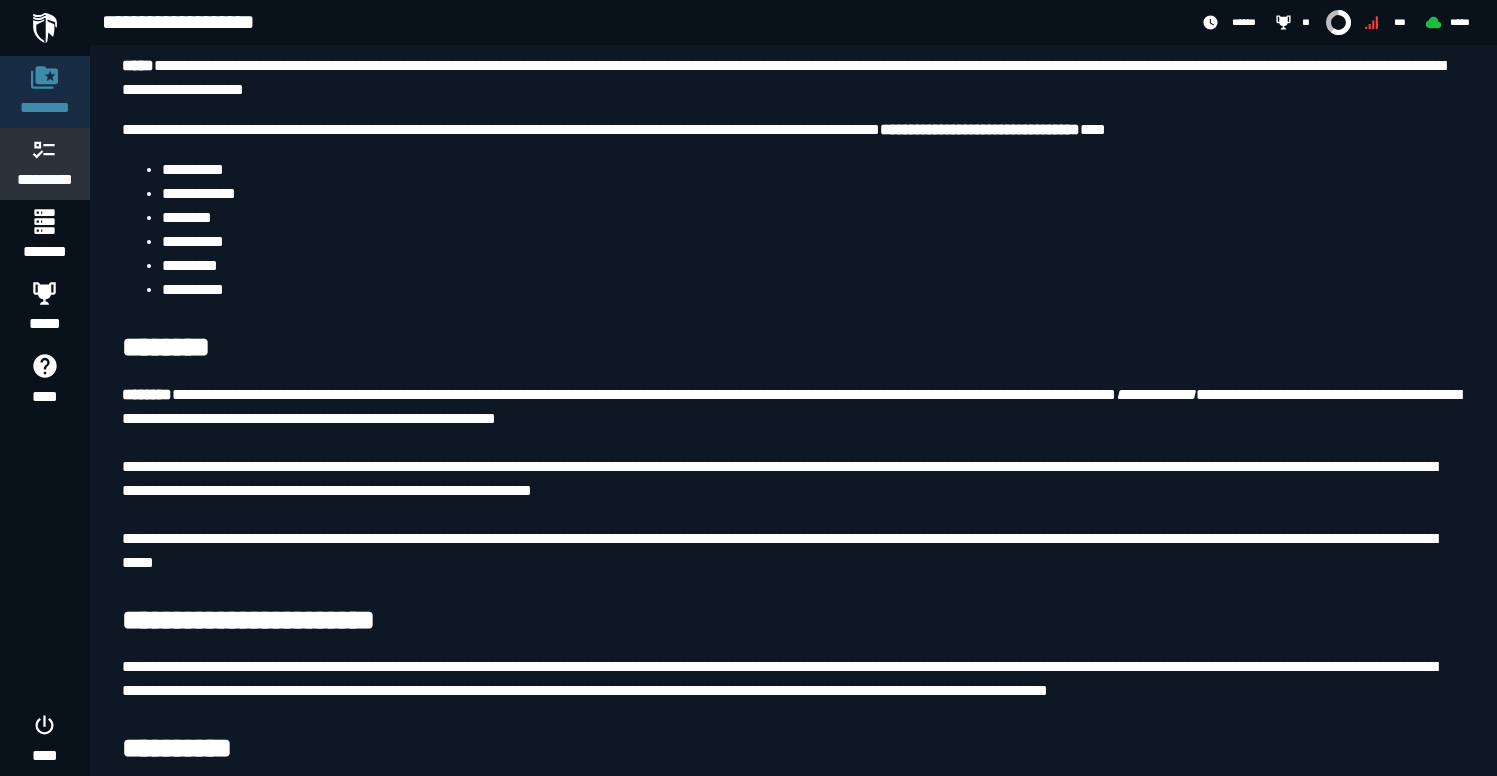scroll, scrollTop: 0, scrollLeft: 0, axis: both 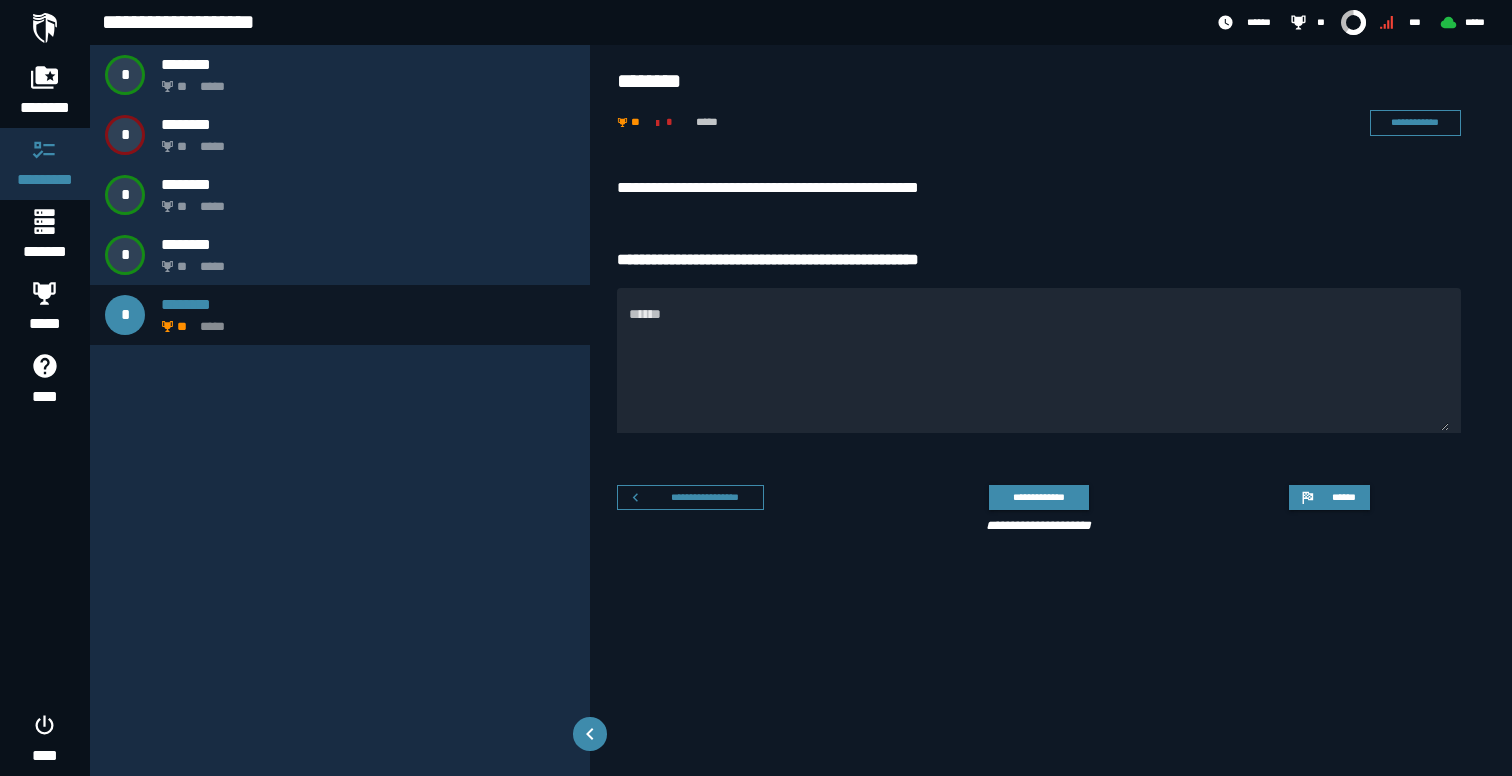 click on "**********" at bounding box center [1039, 188] 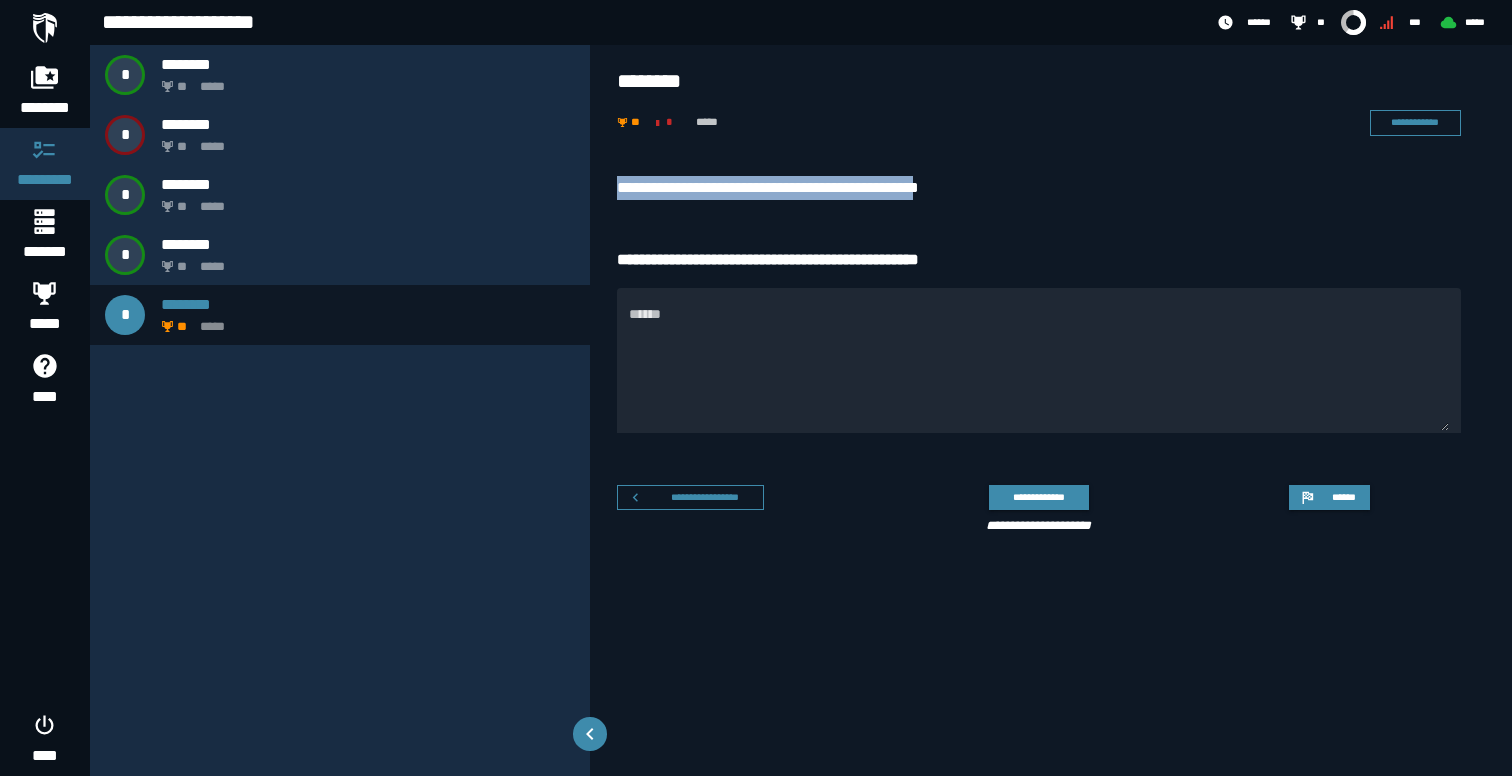 drag, startPoint x: 621, startPoint y: 186, endPoint x: 928, endPoint y: 195, distance: 307.1319 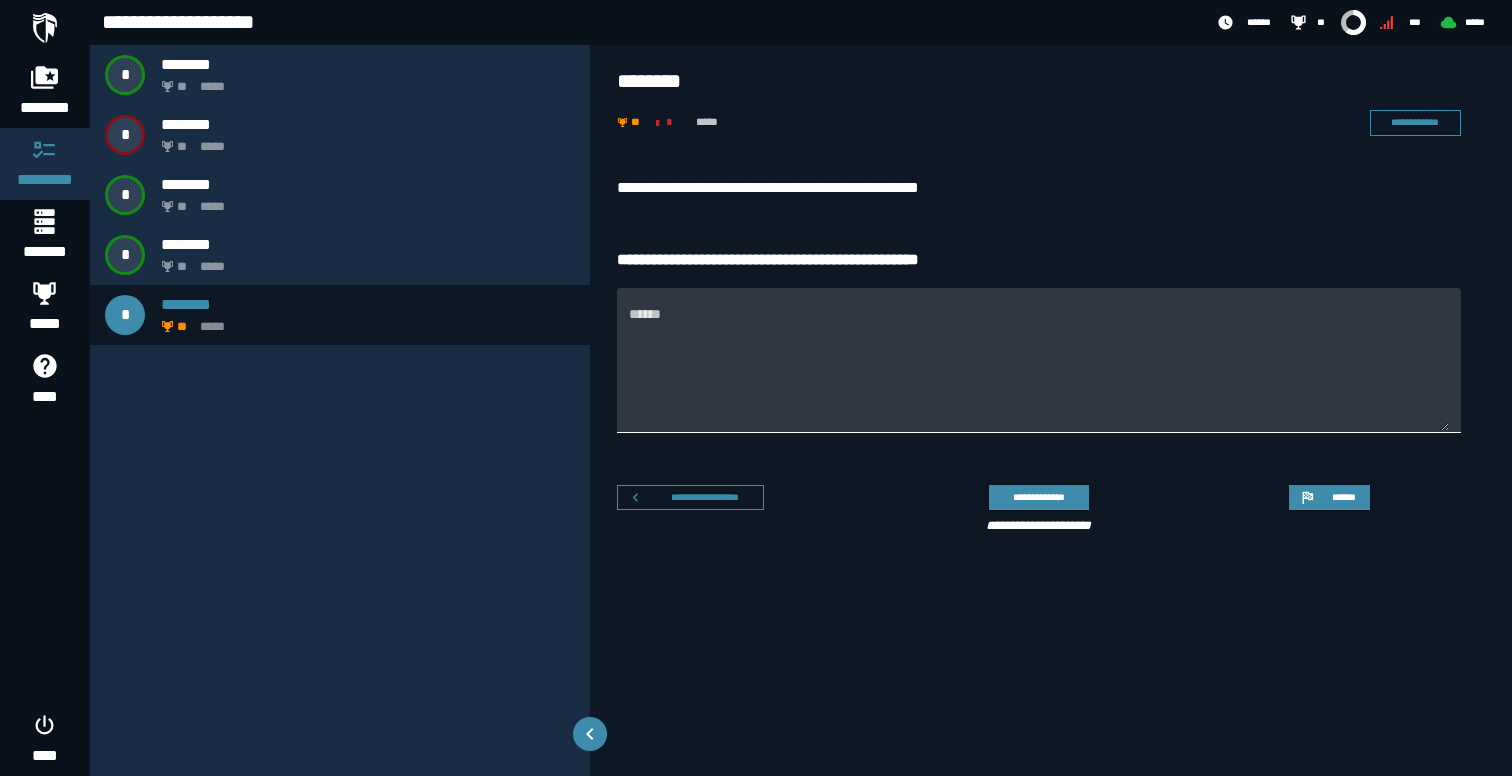 click on "******" at bounding box center (1039, 372) 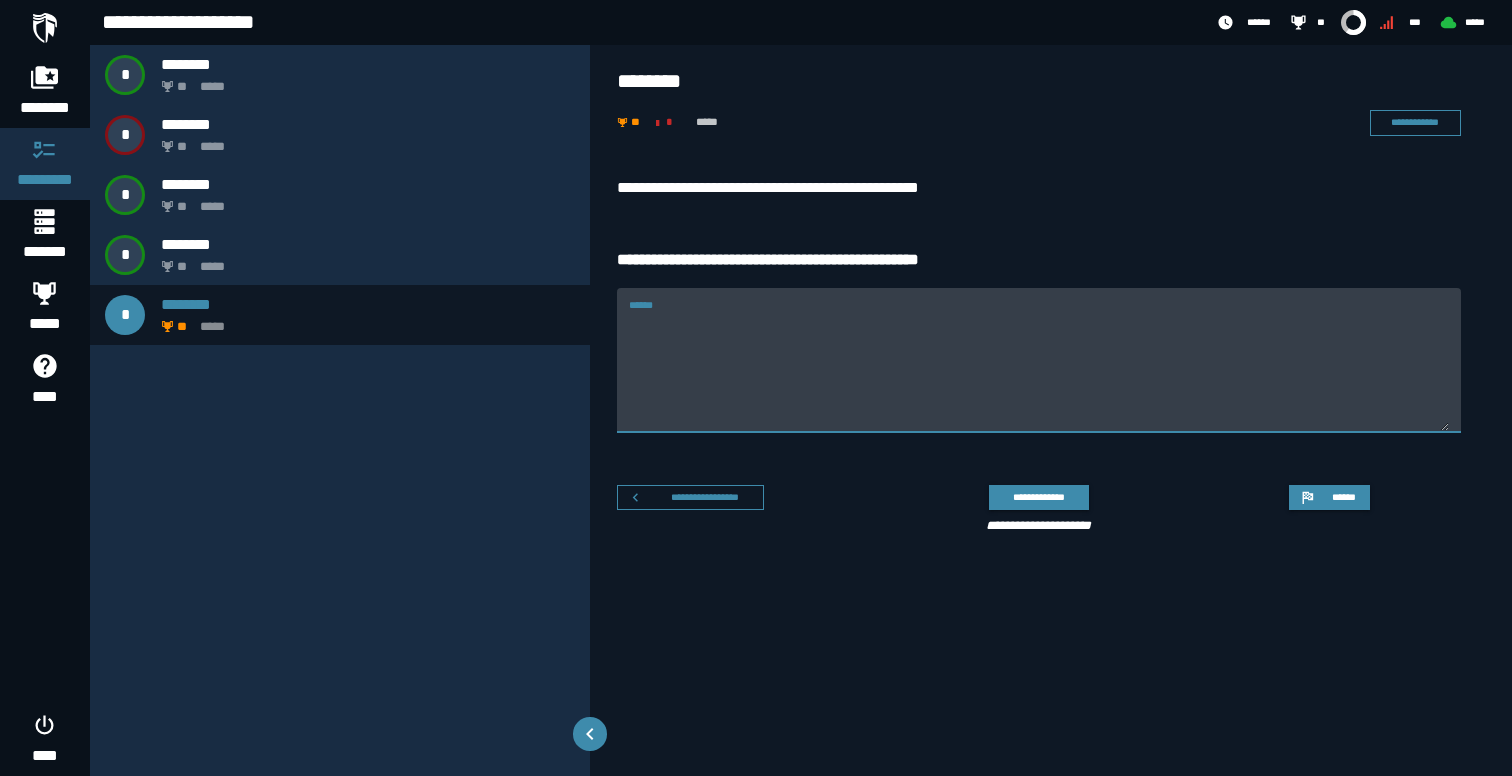 paste on "**********" 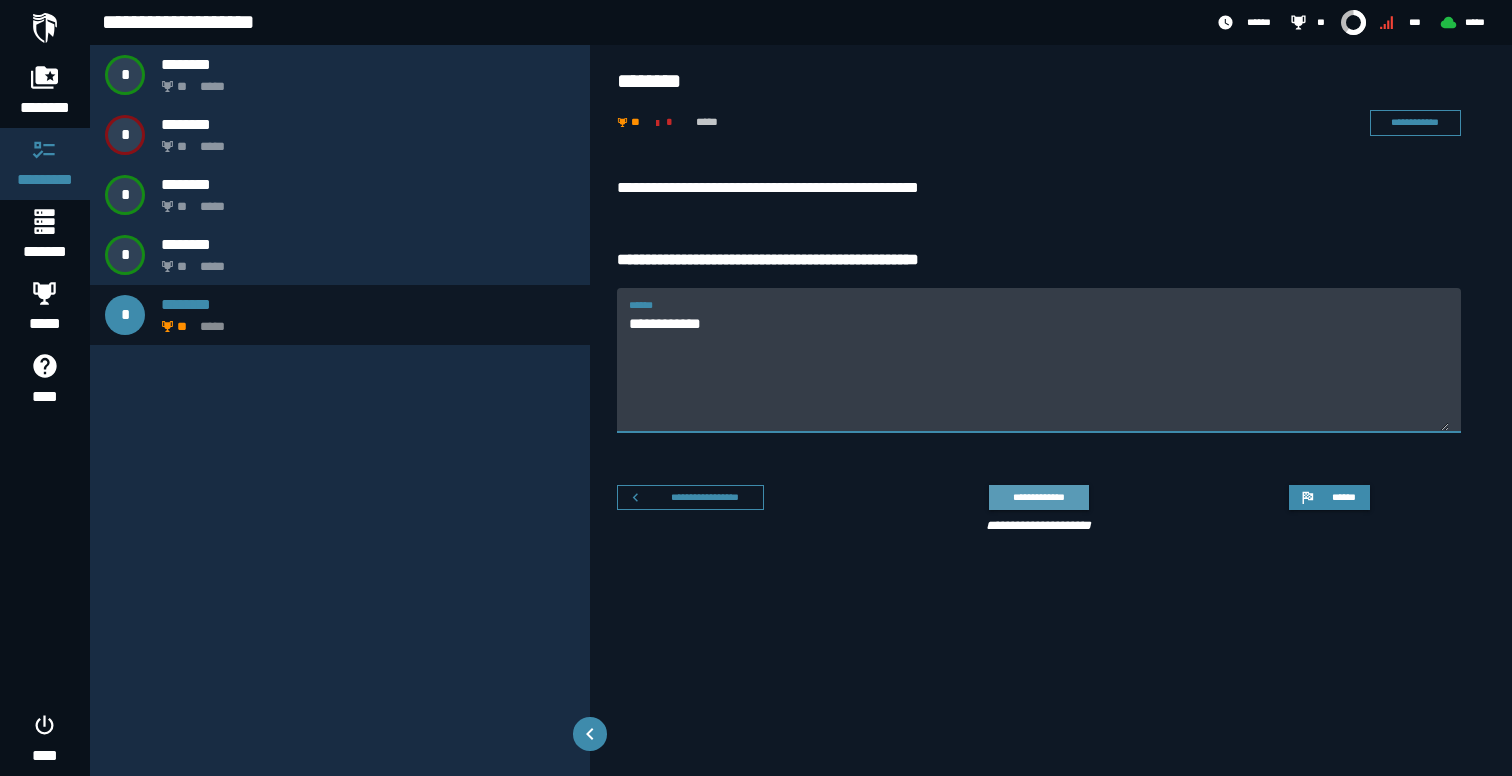 type on "**********" 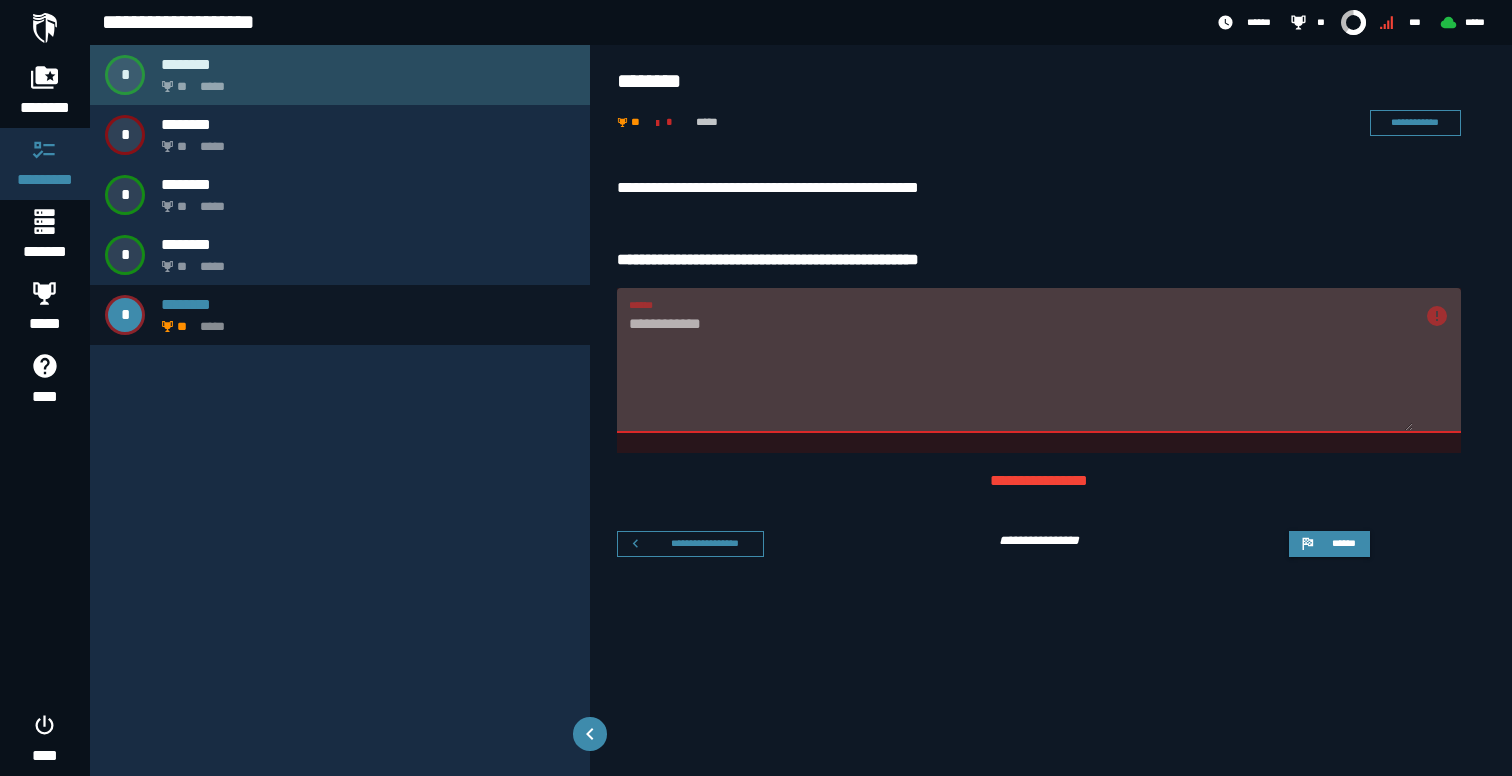 click on "** *****" at bounding box center (364, 81) 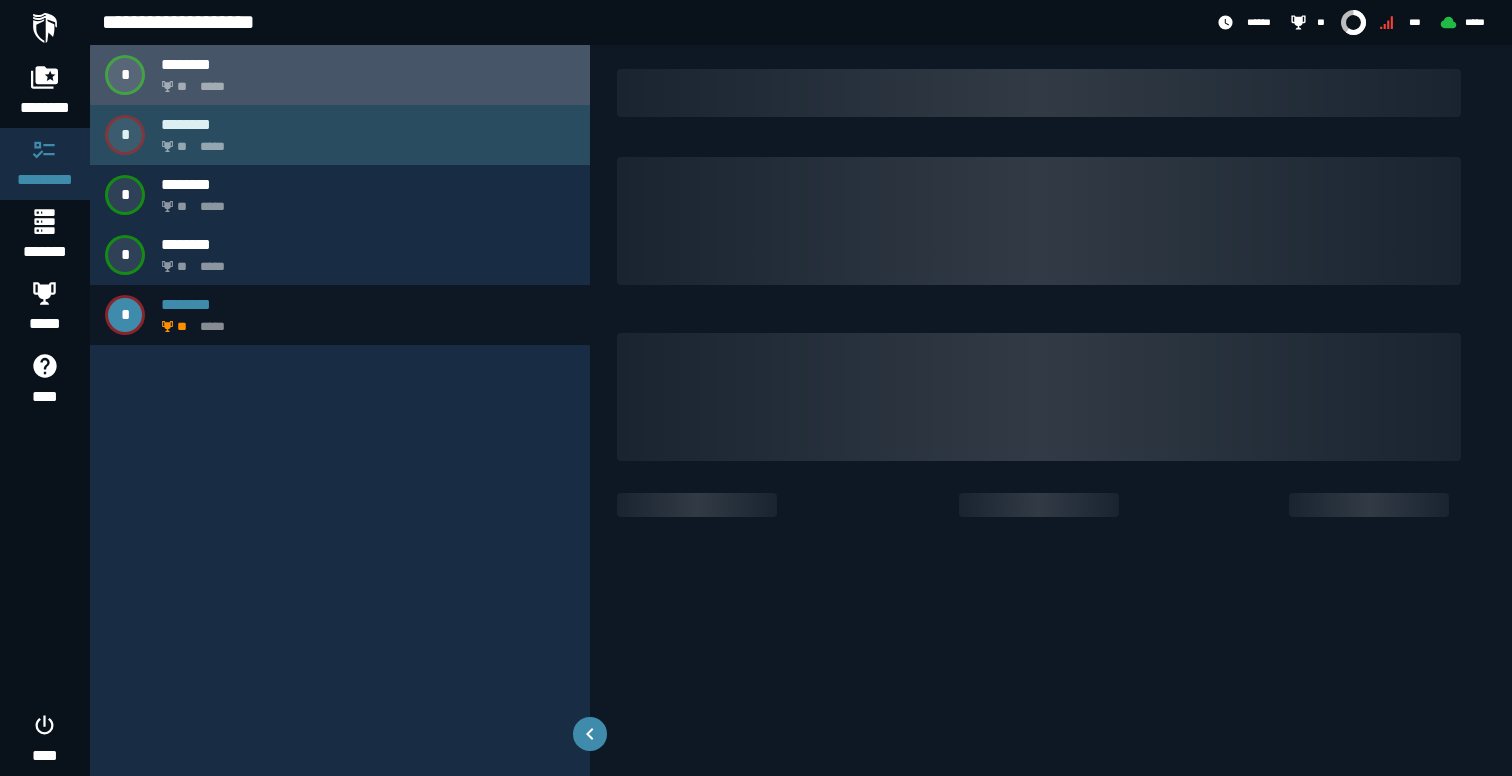 click on "********" at bounding box center [368, 124] 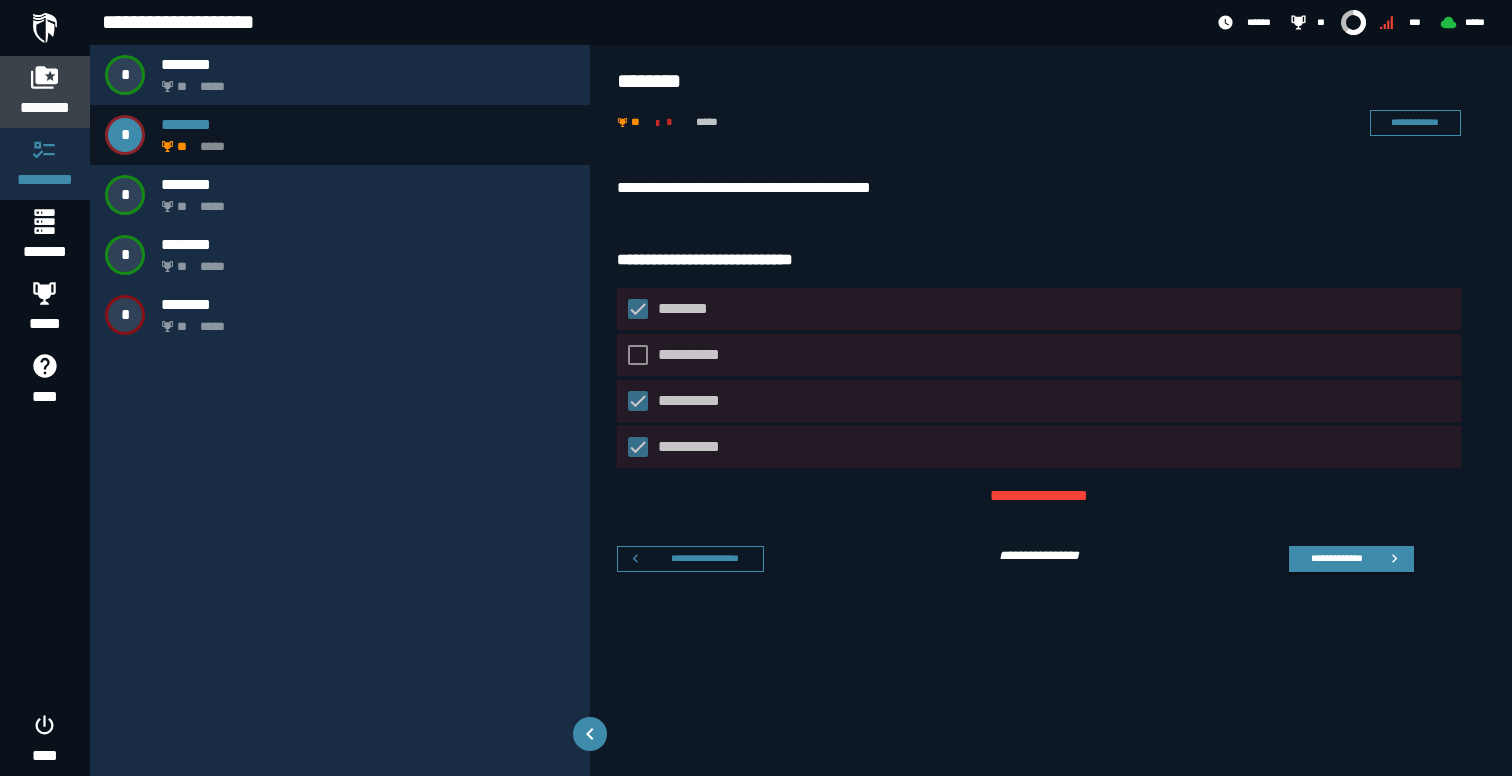 click on "********" at bounding box center [45, 92] 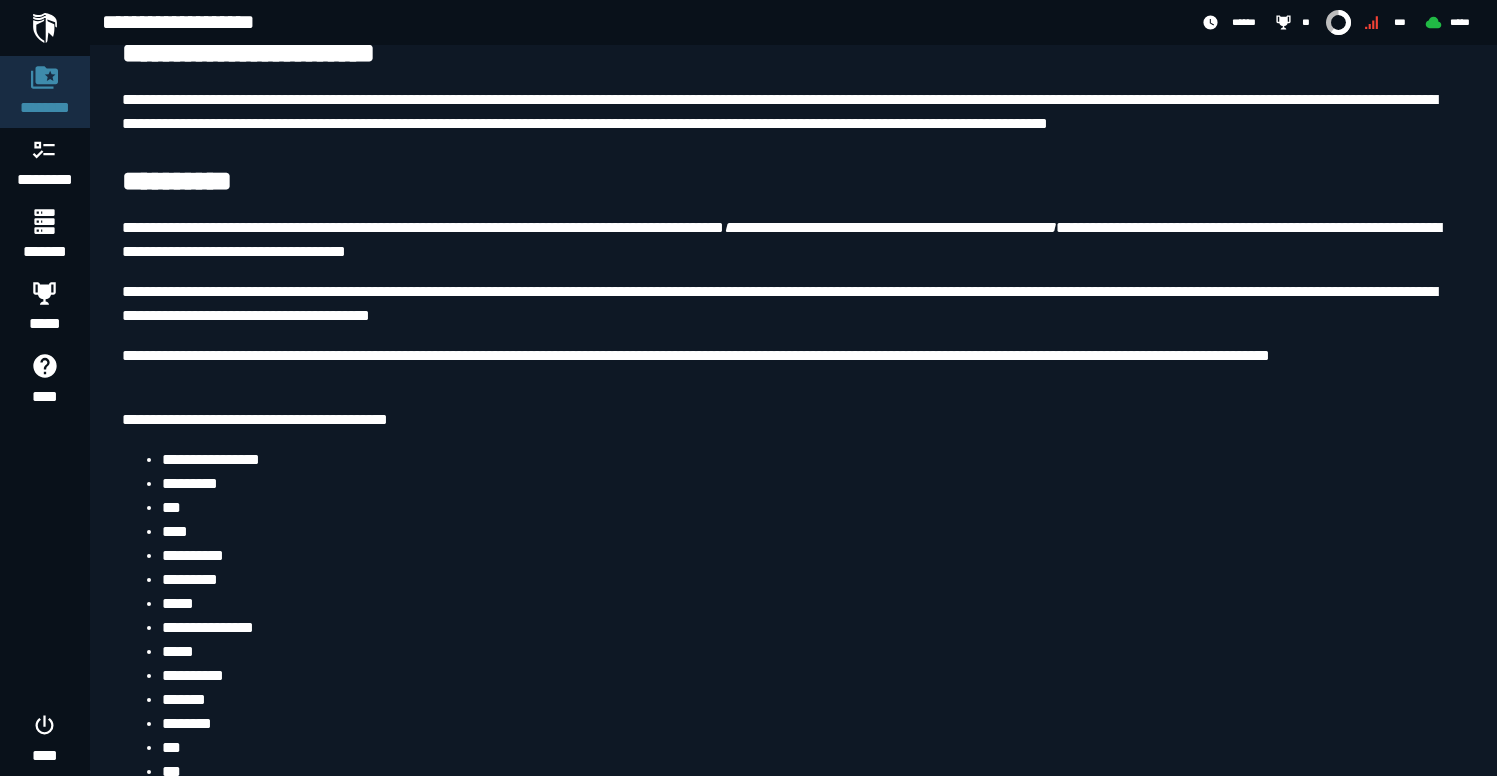 scroll, scrollTop: 1008, scrollLeft: 0, axis: vertical 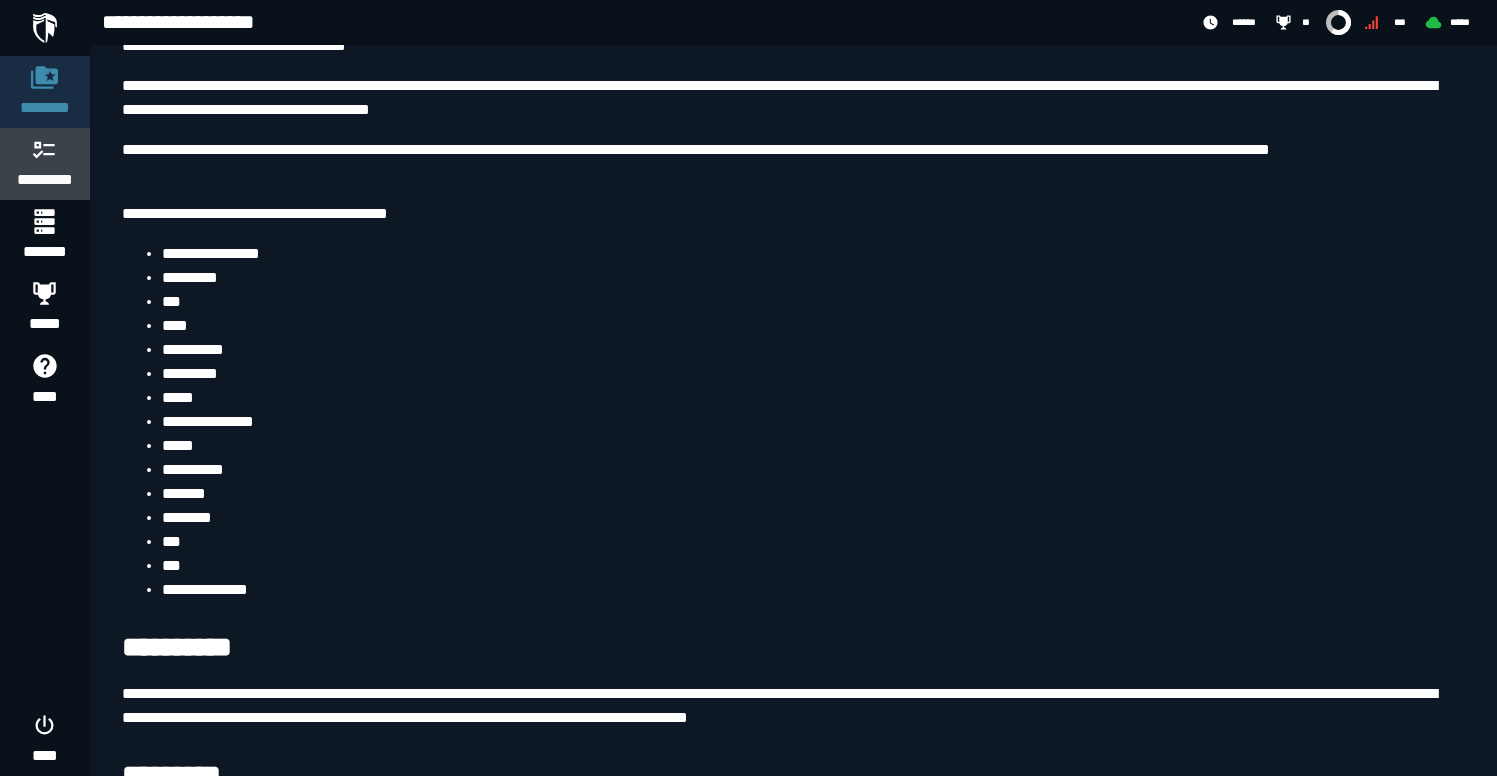 click on "*********" 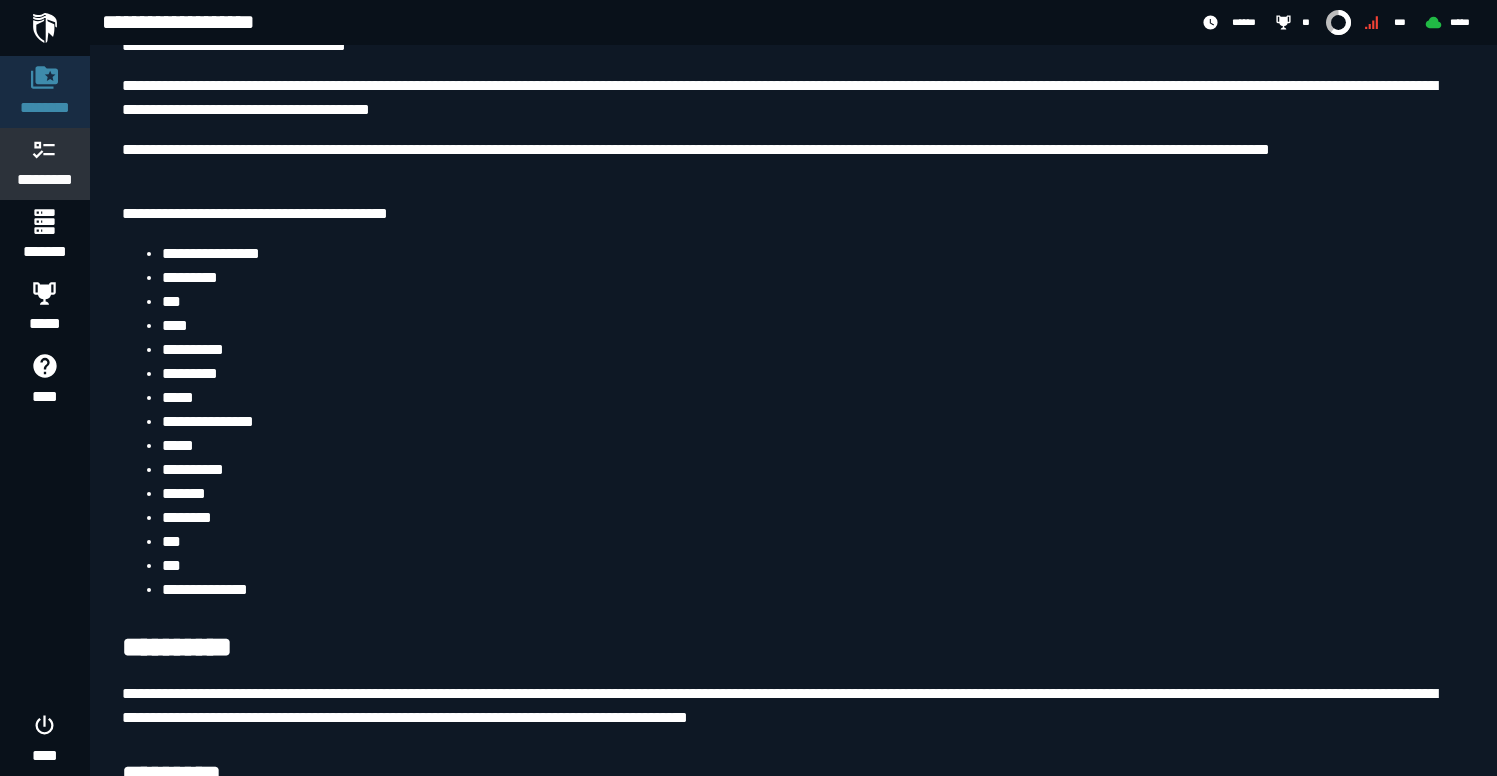 scroll, scrollTop: 0, scrollLeft: 0, axis: both 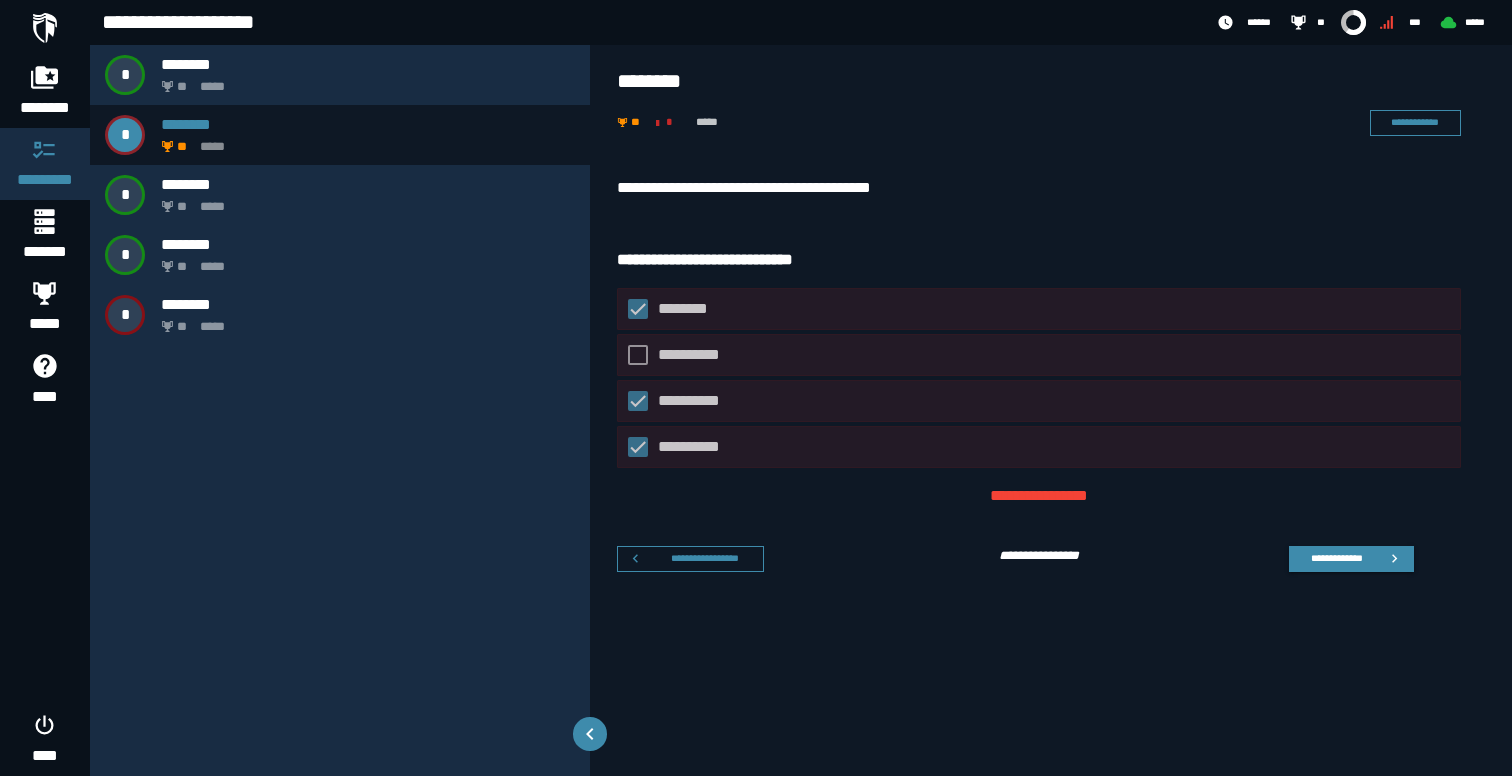 click on "* ******** ** ***** * ******** ** ***** * ******** ** ***** * ******** ** ***** * ******** ** *****" at bounding box center (340, 410) 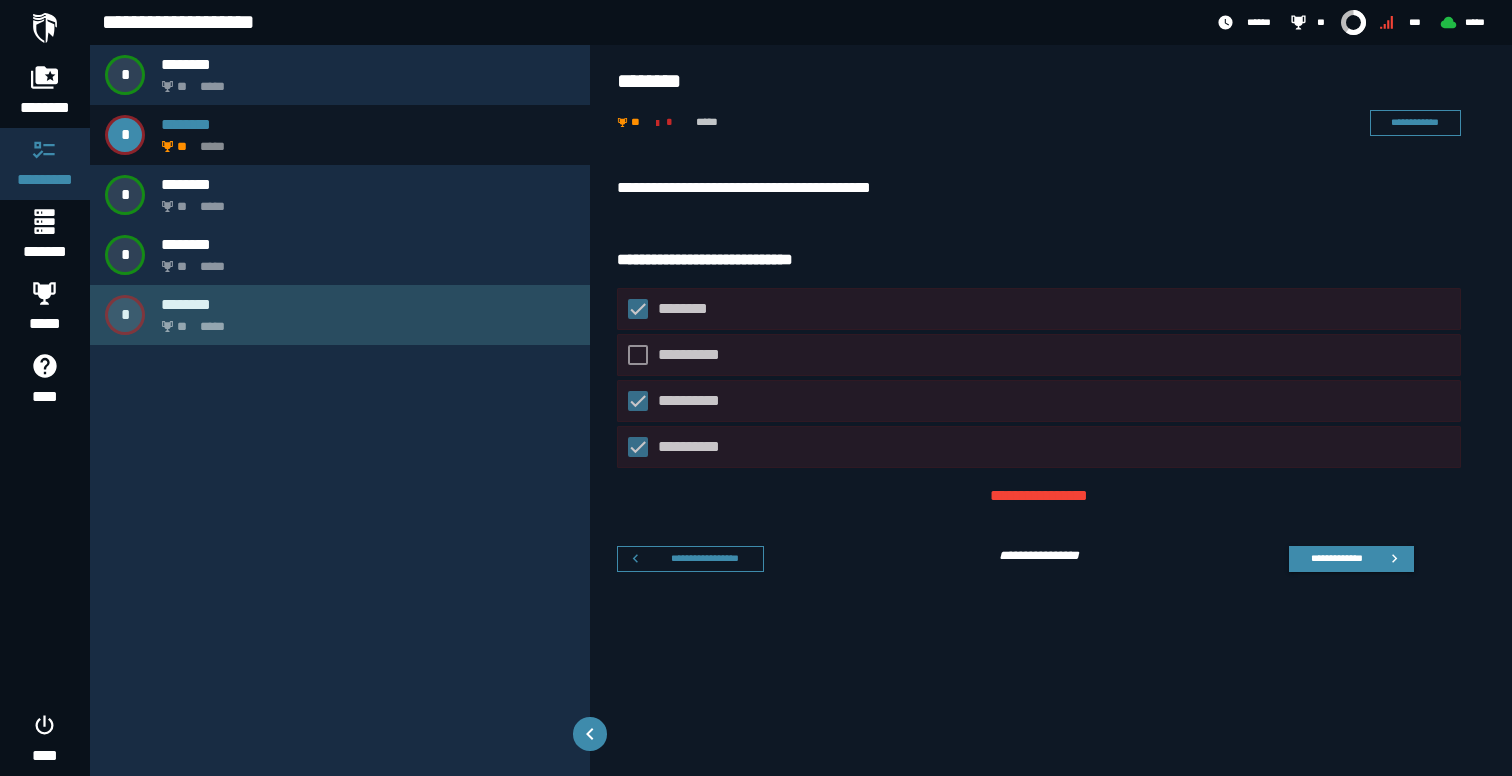 click on "* ******** ** *****" at bounding box center (340, 315) 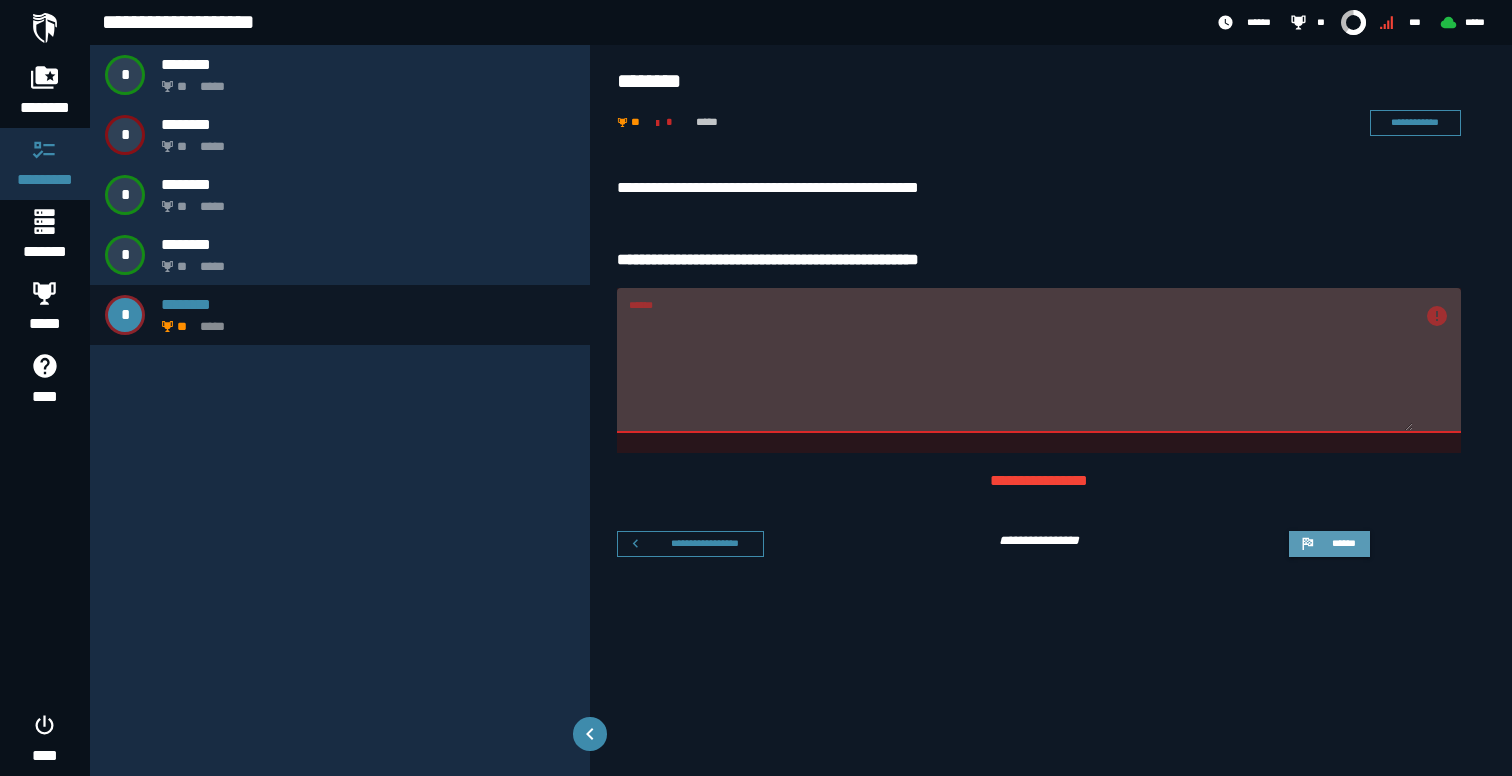 click on "******" at bounding box center (1343, 543) 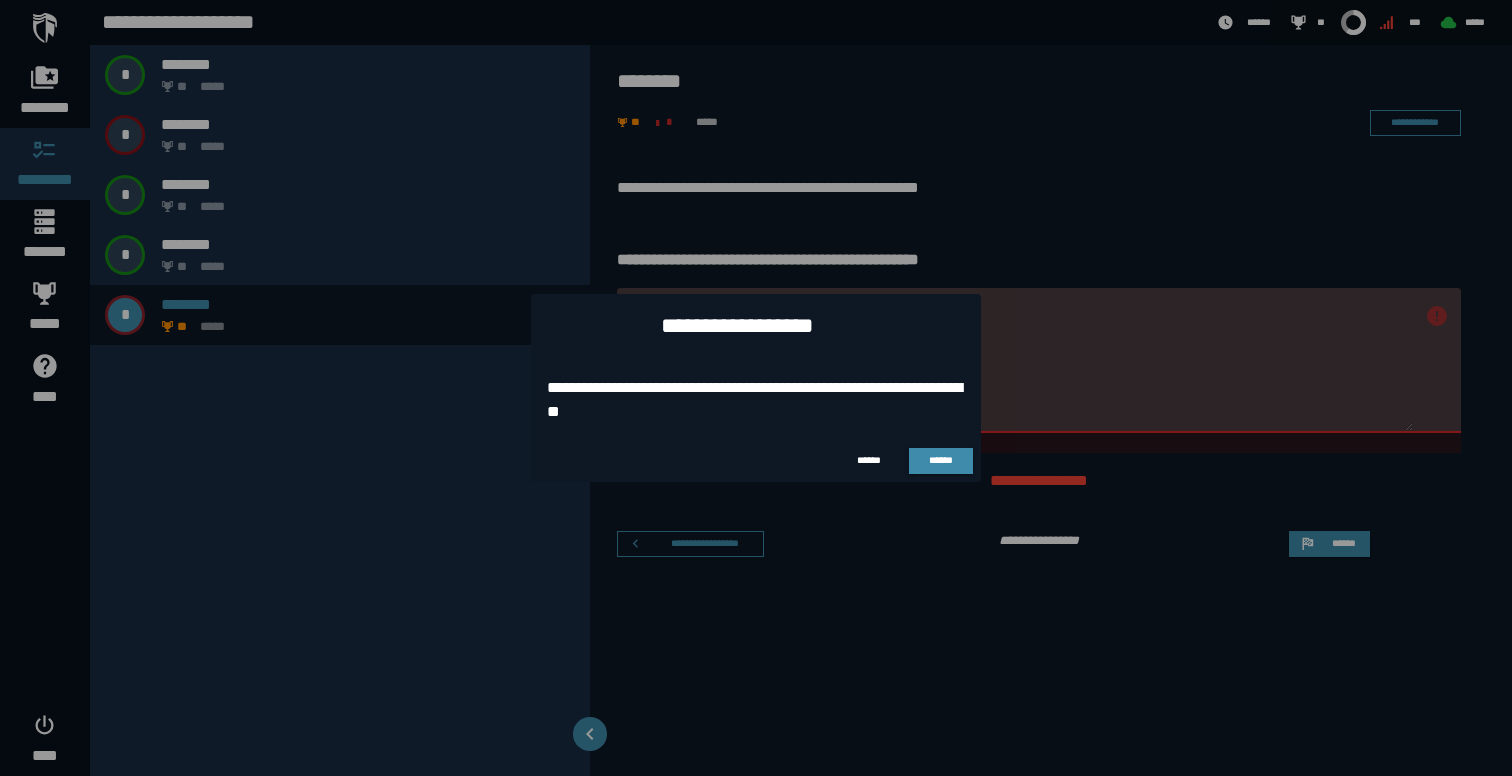 click on "****** ******" at bounding box center (756, 461) 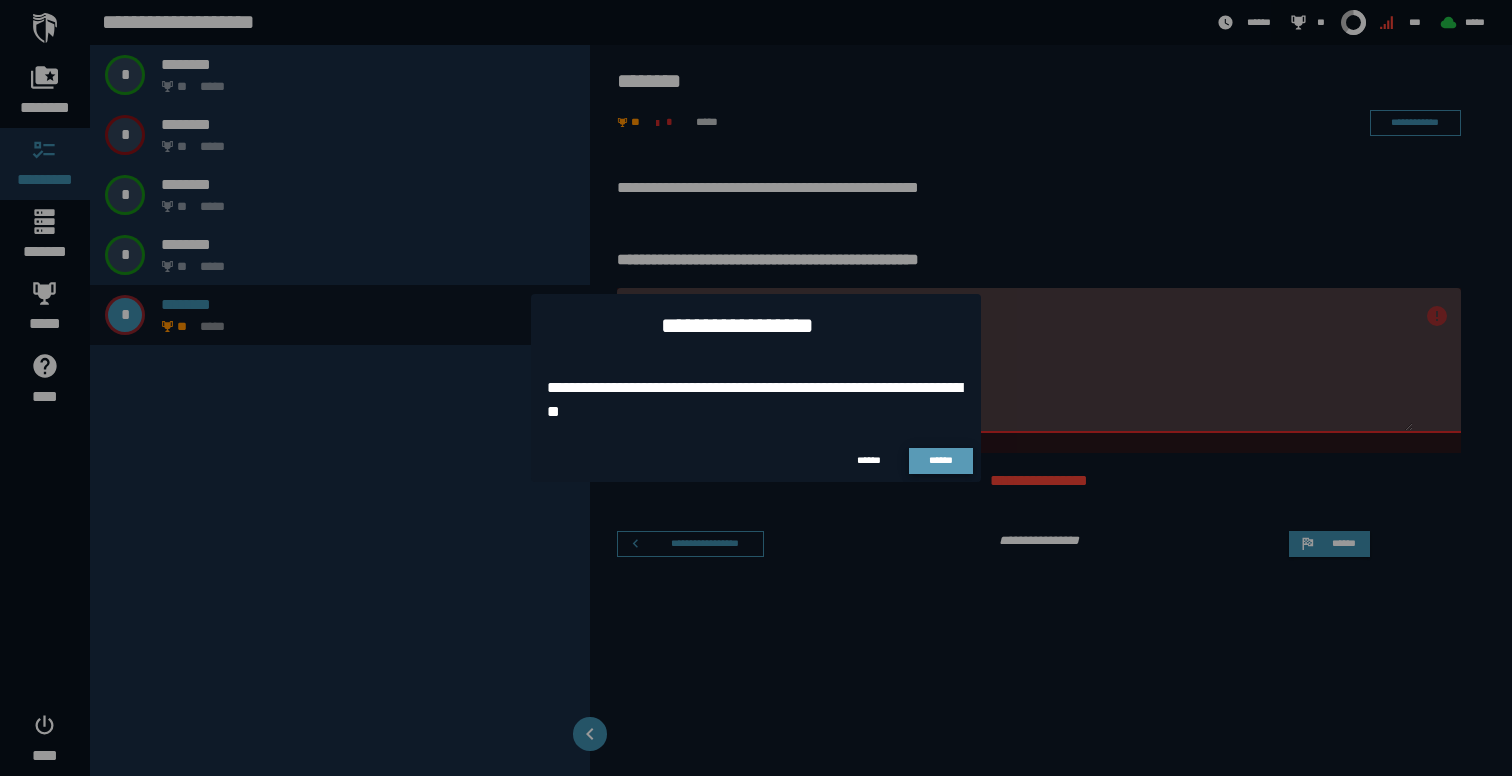 click on "******" at bounding box center (941, 461) 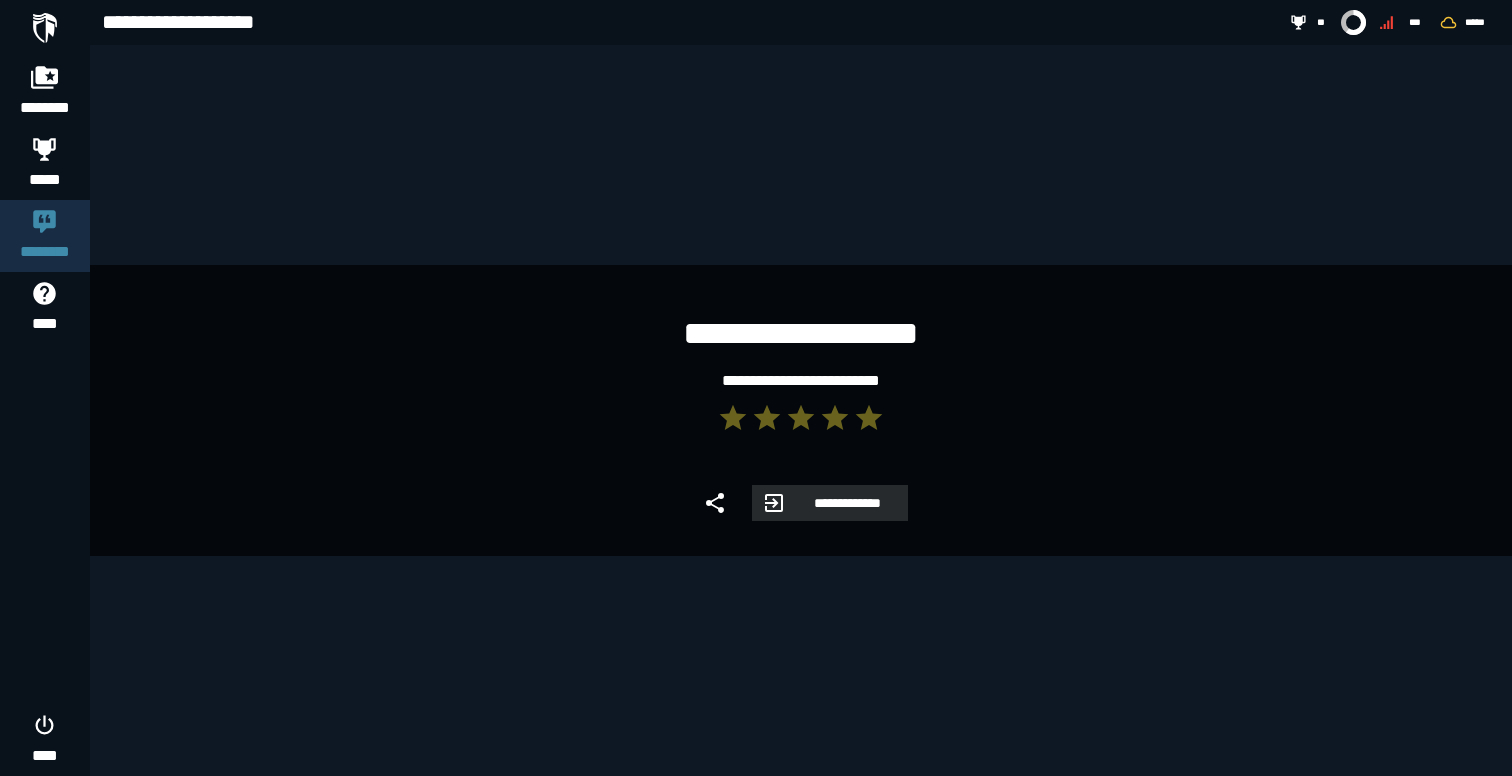 click 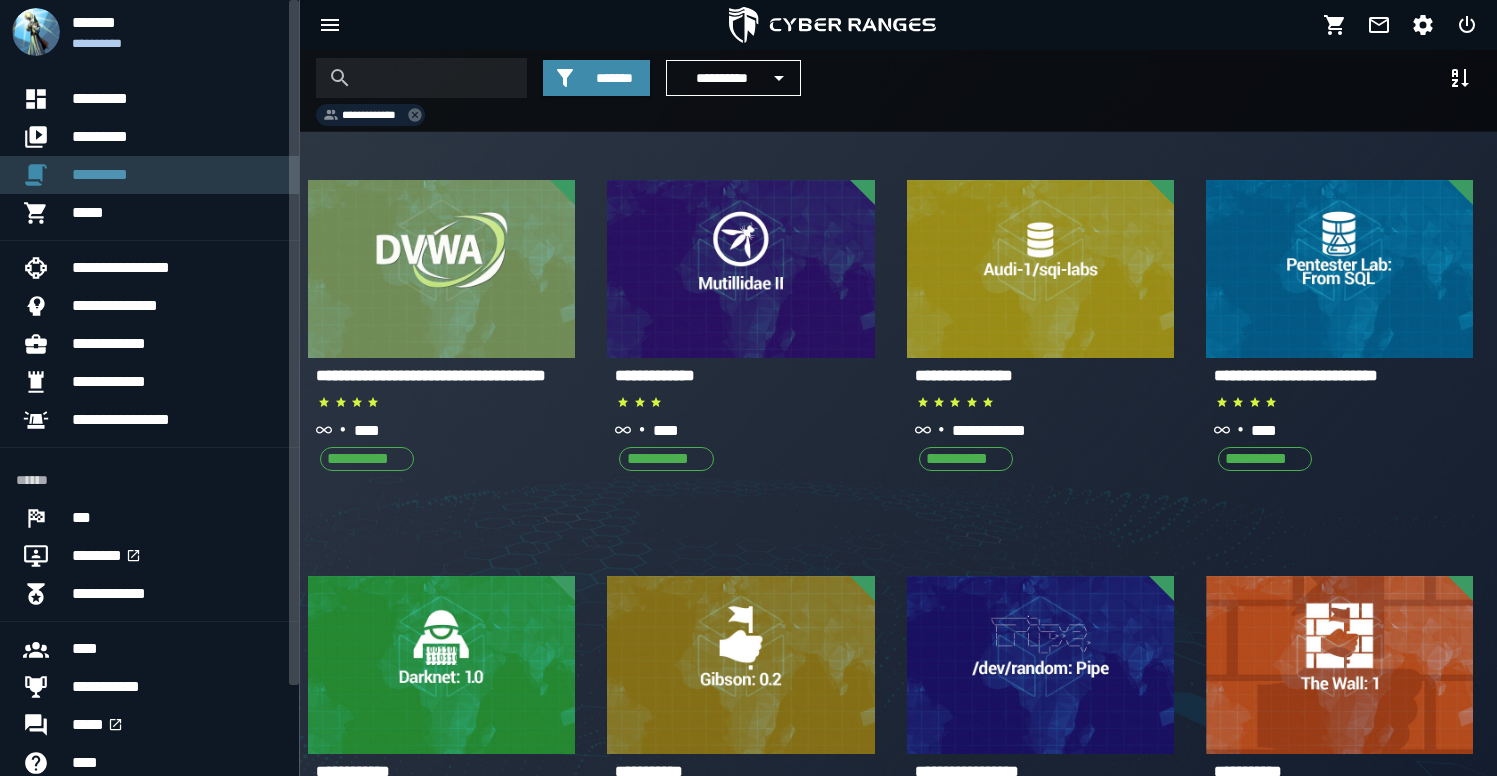 click on "*********" at bounding box center [177, 175] 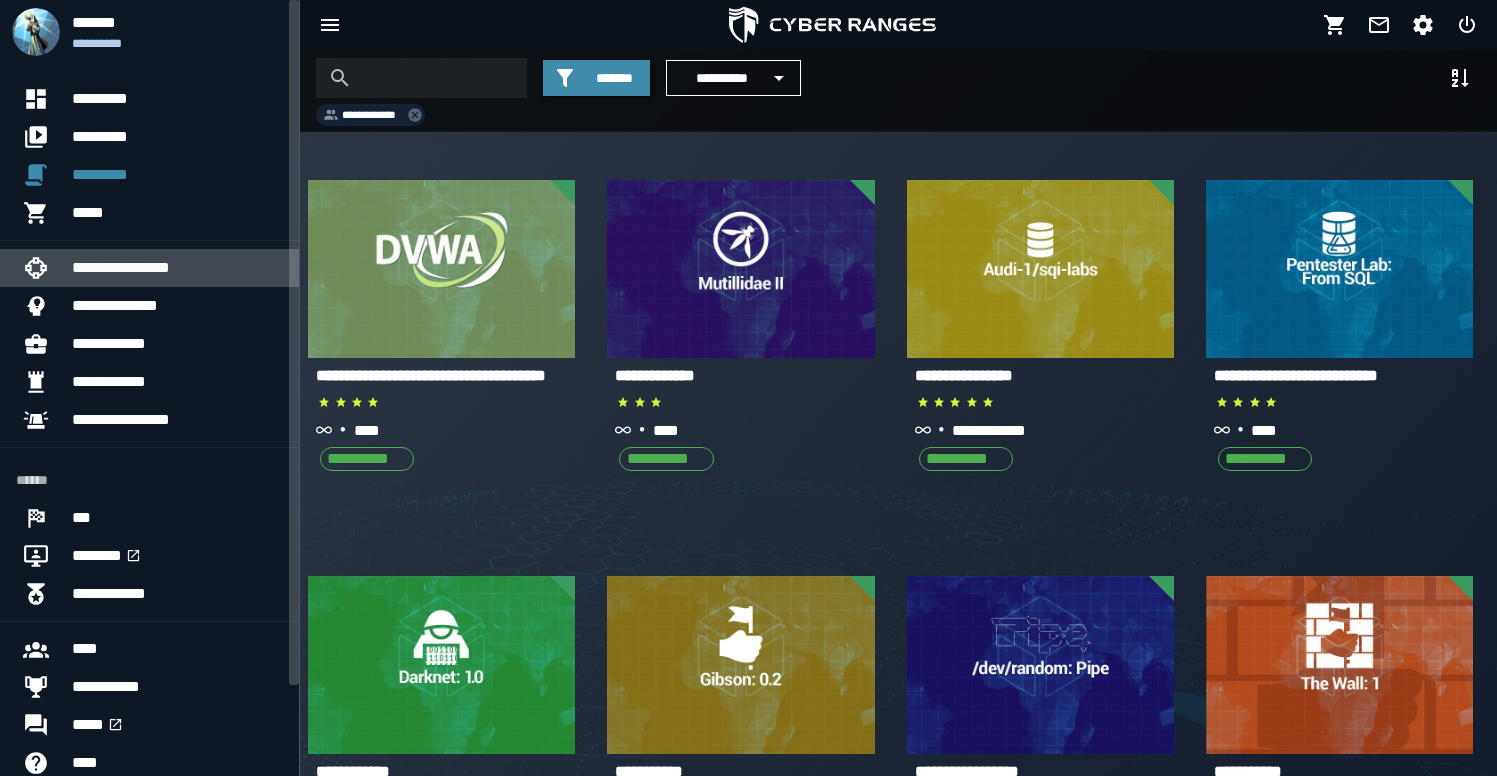click on "**********" at bounding box center (177, 268) 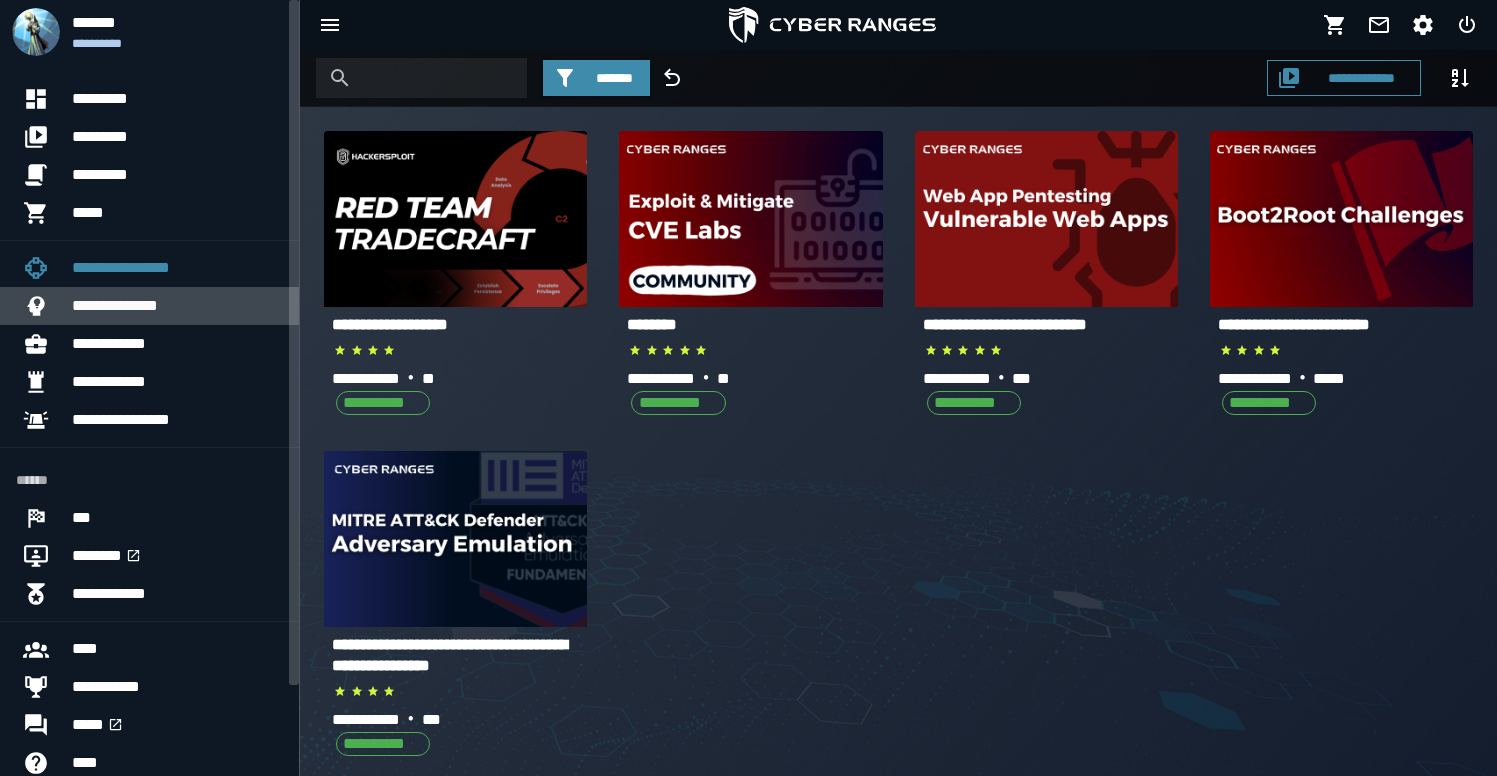 click on "**********" at bounding box center (177, 306) 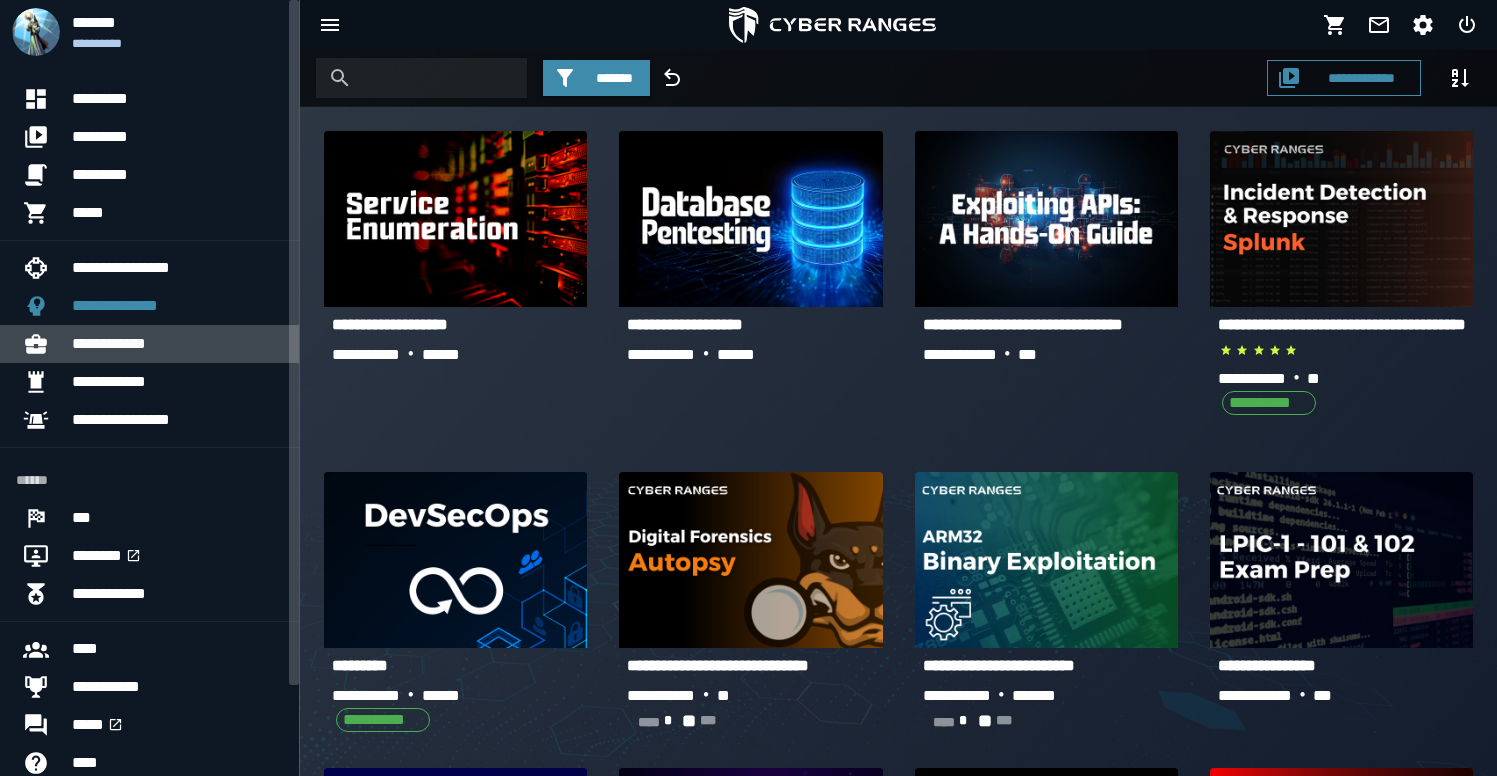 click on "**********" at bounding box center (177, 344) 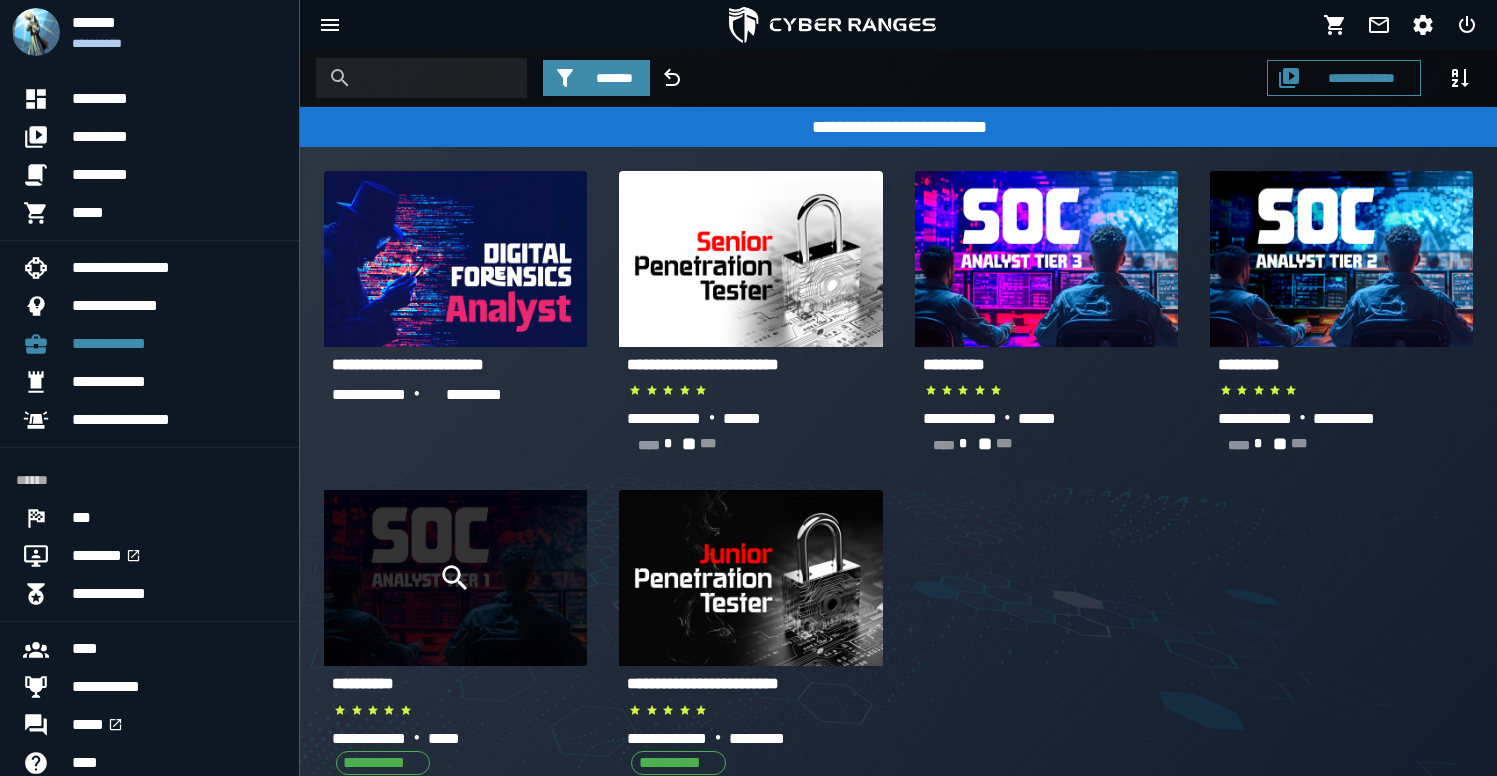 click 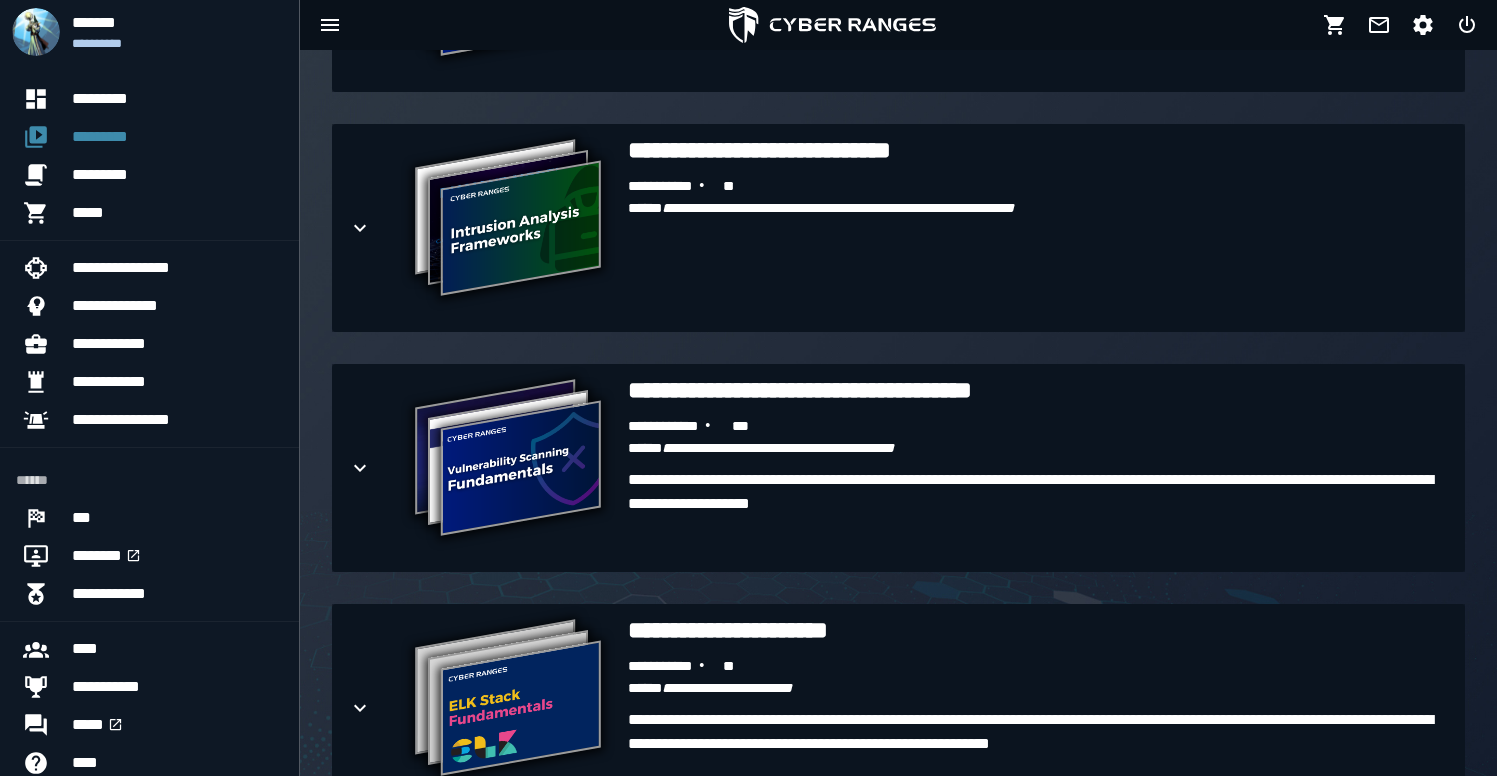 scroll, scrollTop: 2397, scrollLeft: 0, axis: vertical 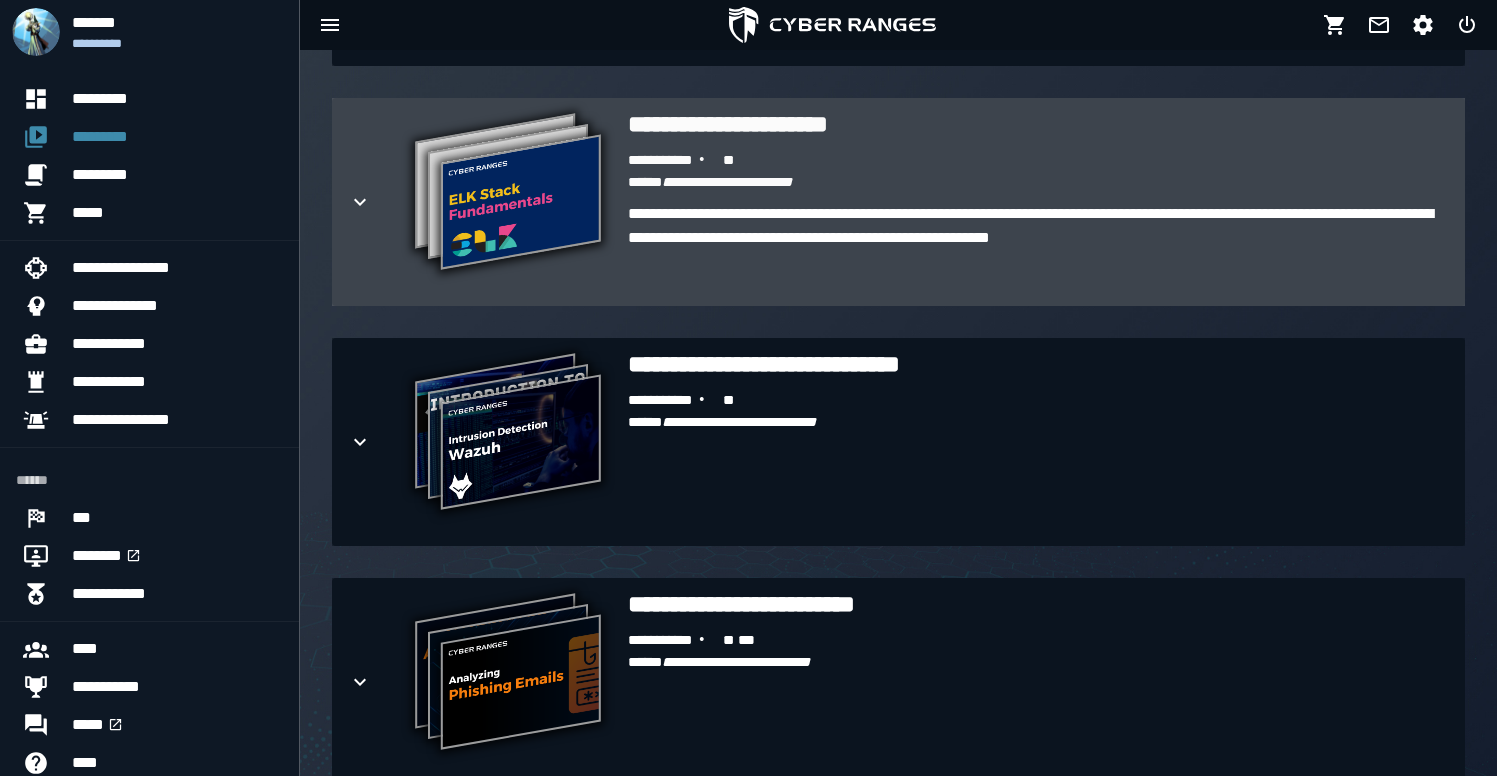 click at bounding box center [376, 202] 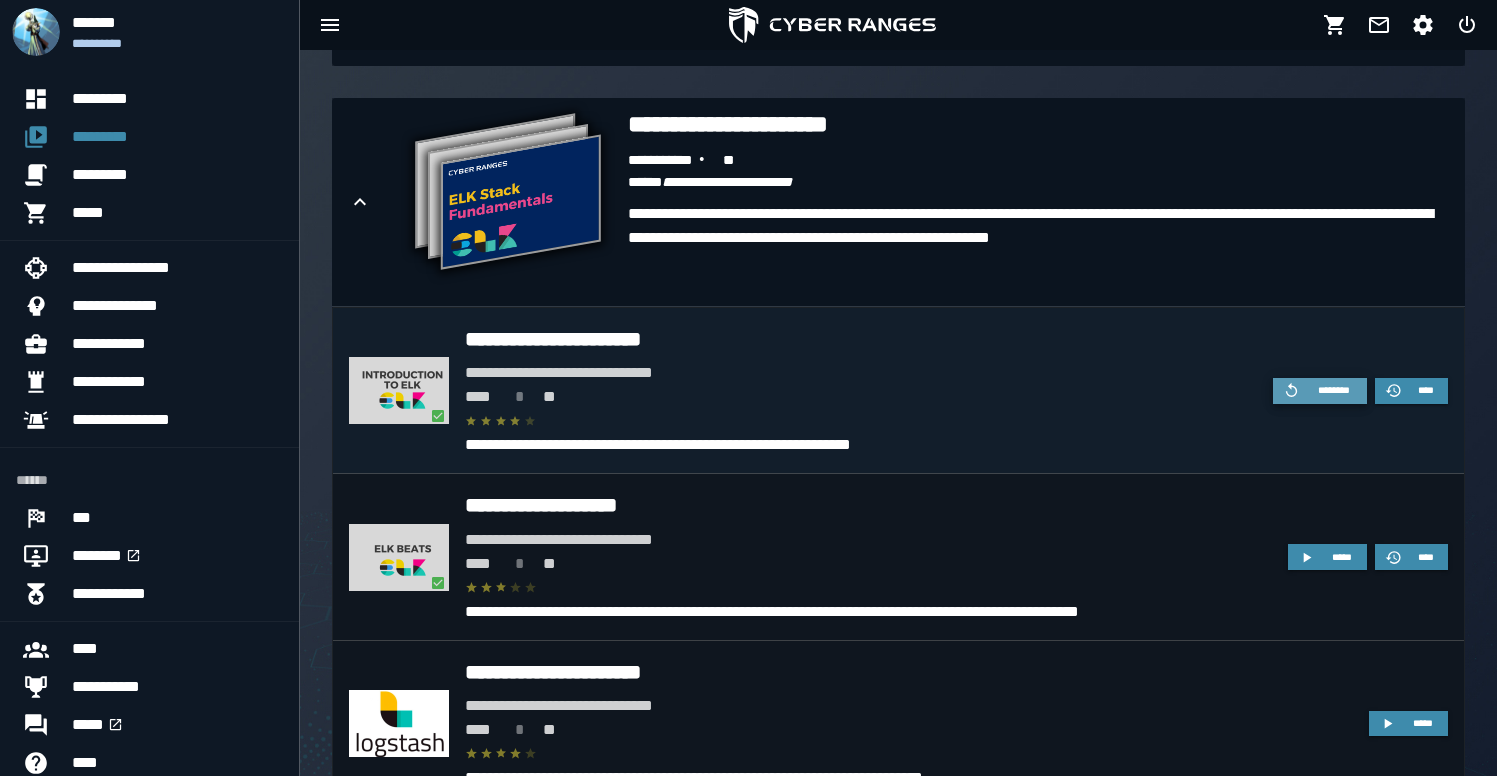 click on "********" at bounding box center (1334, 390) 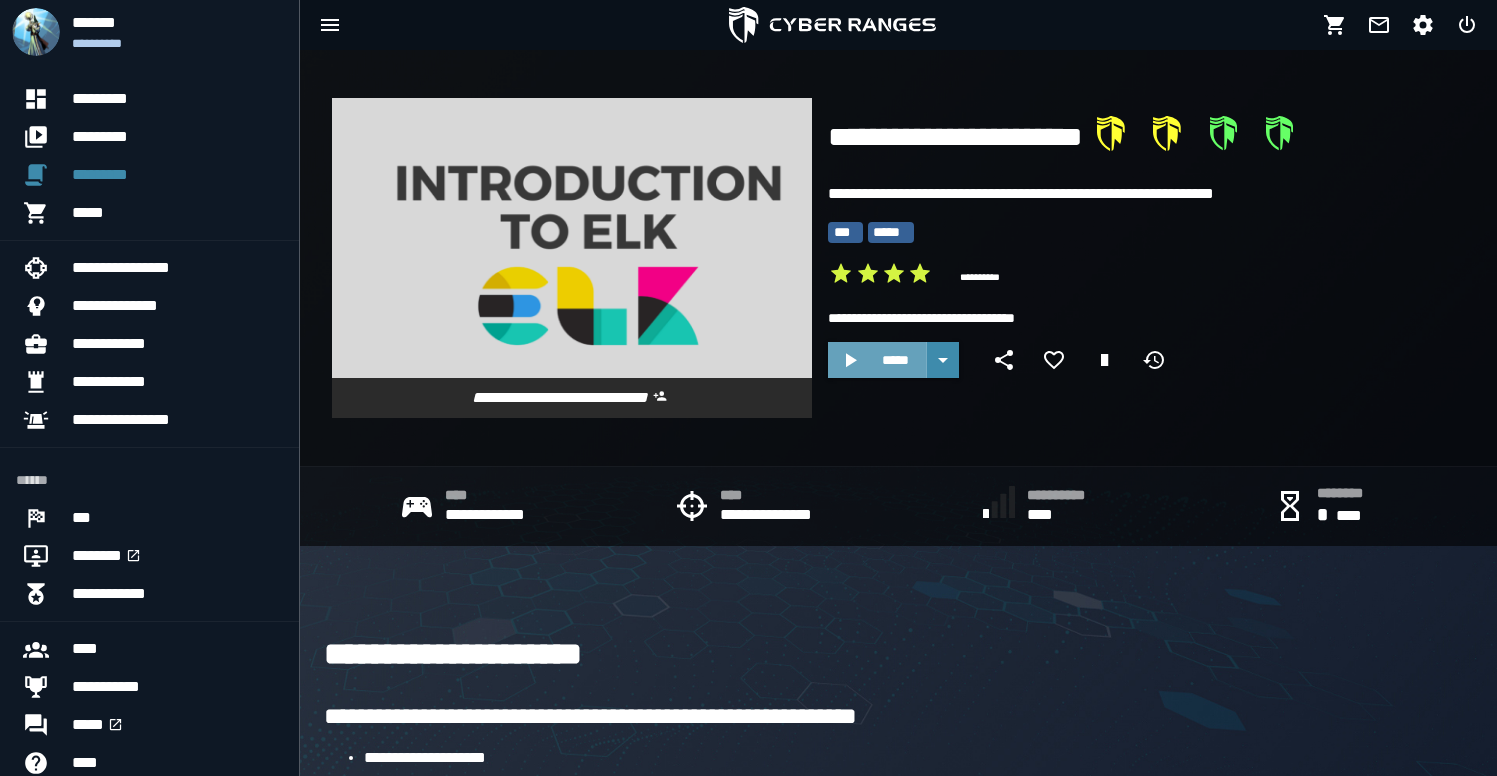 click 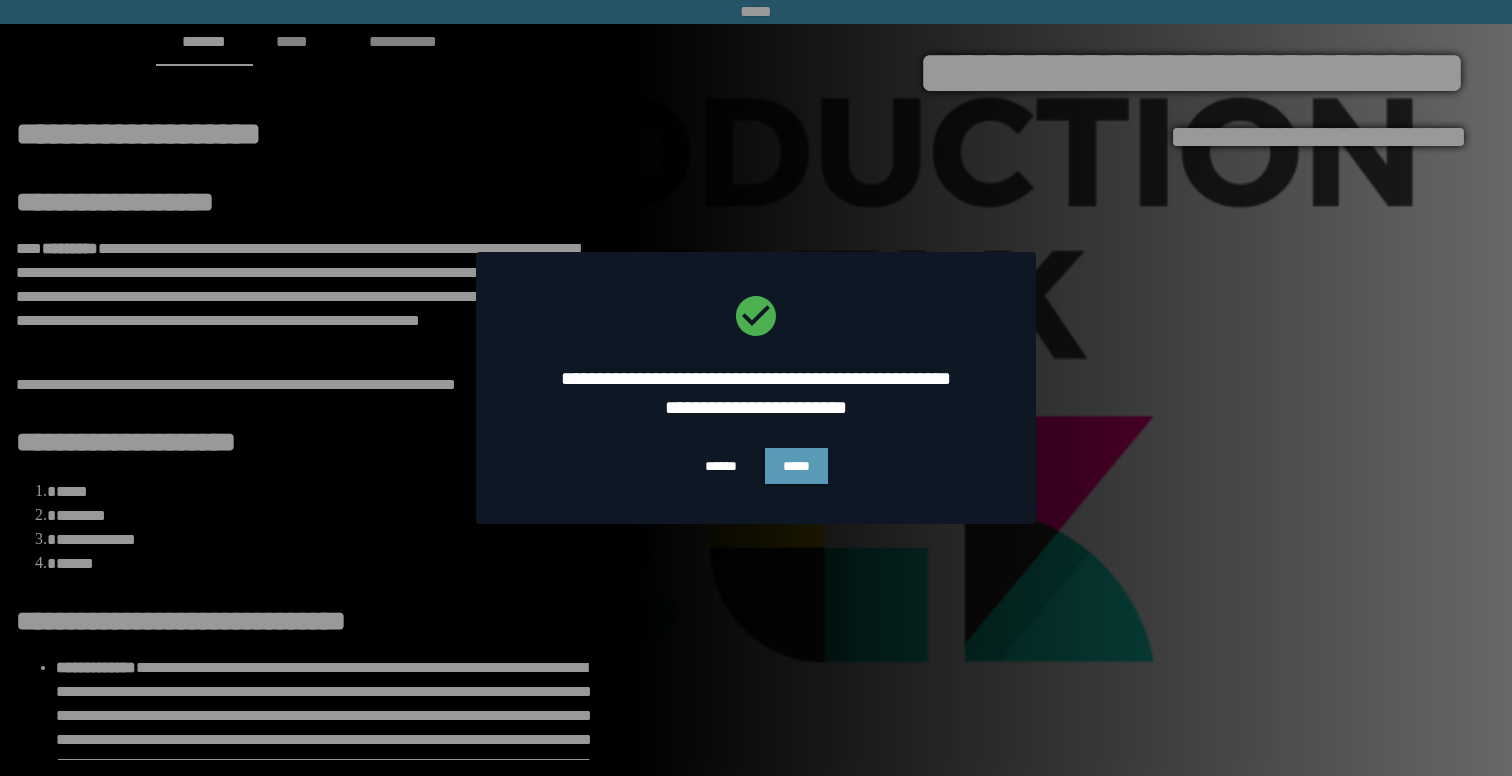 click on "*****" at bounding box center (796, 466) 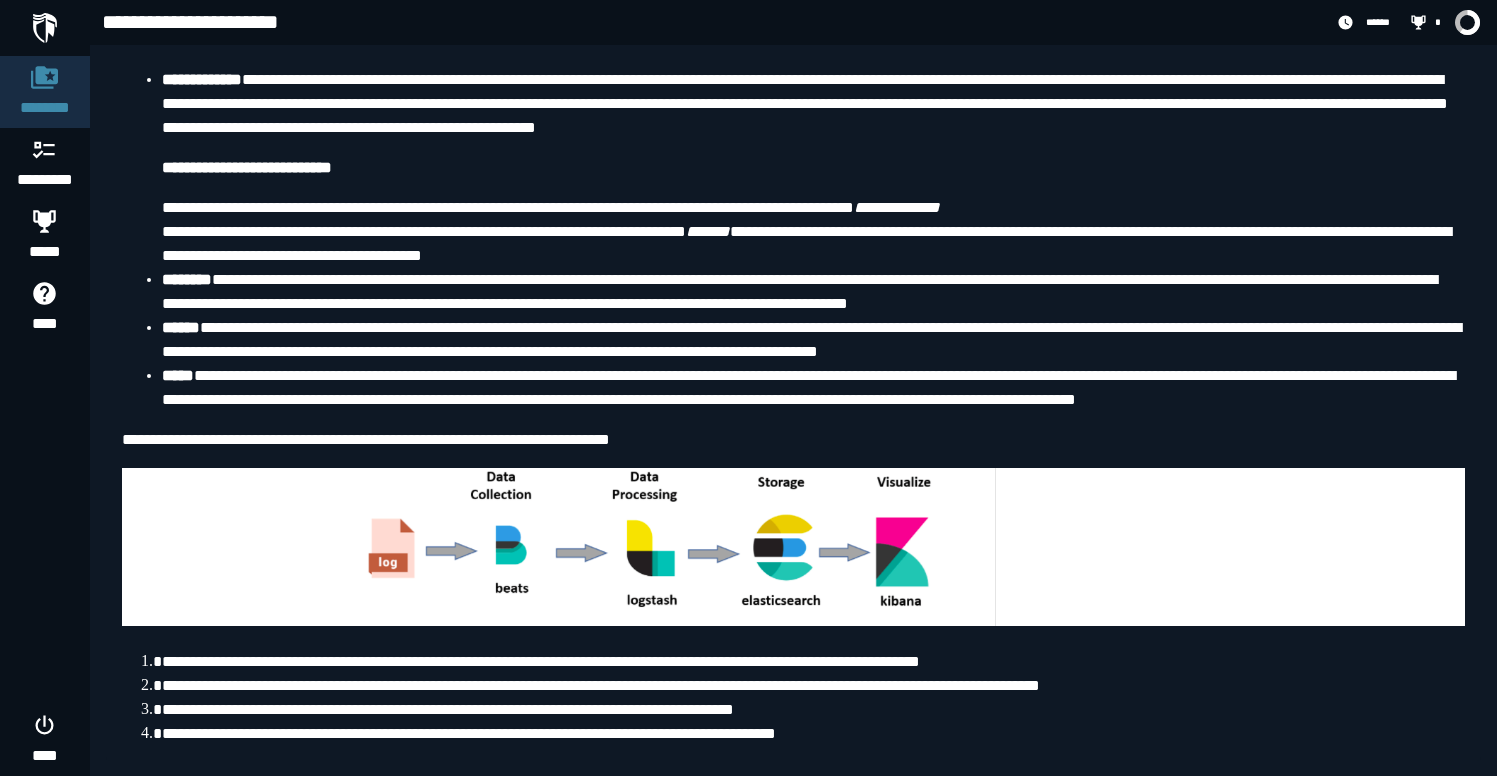 scroll, scrollTop: 0, scrollLeft: 0, axis: both 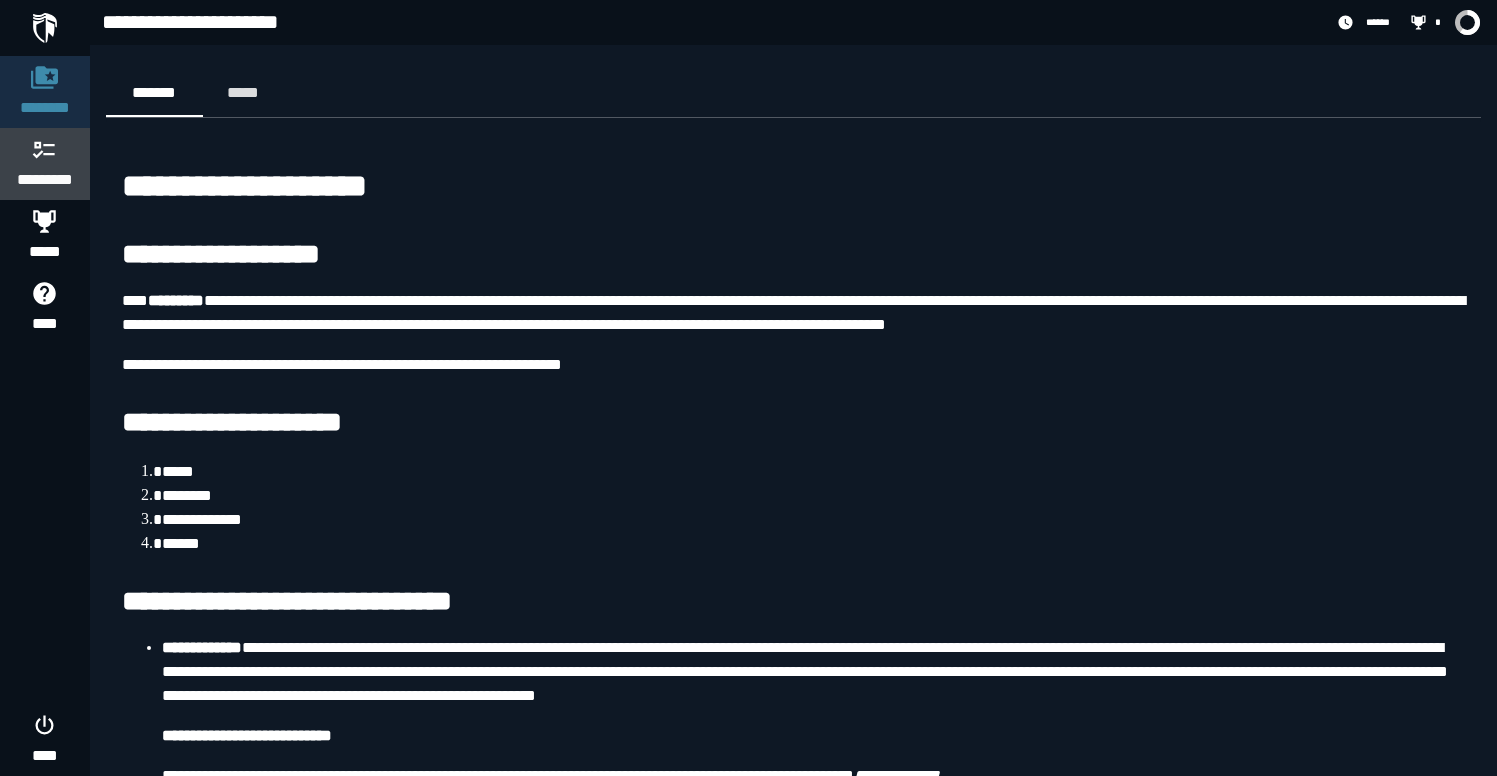 click on "*********" at bounding box center [45, 180] 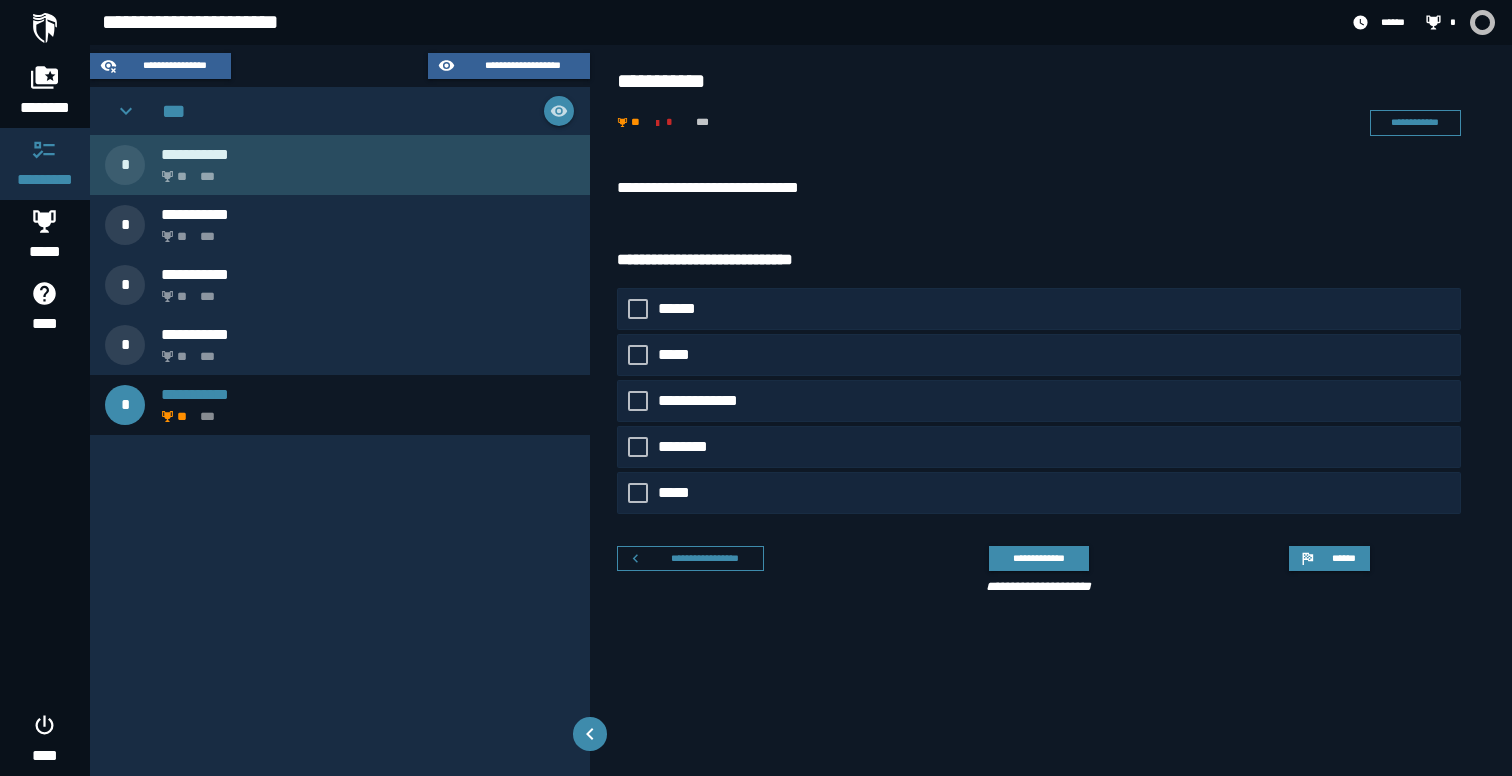 click on "***" 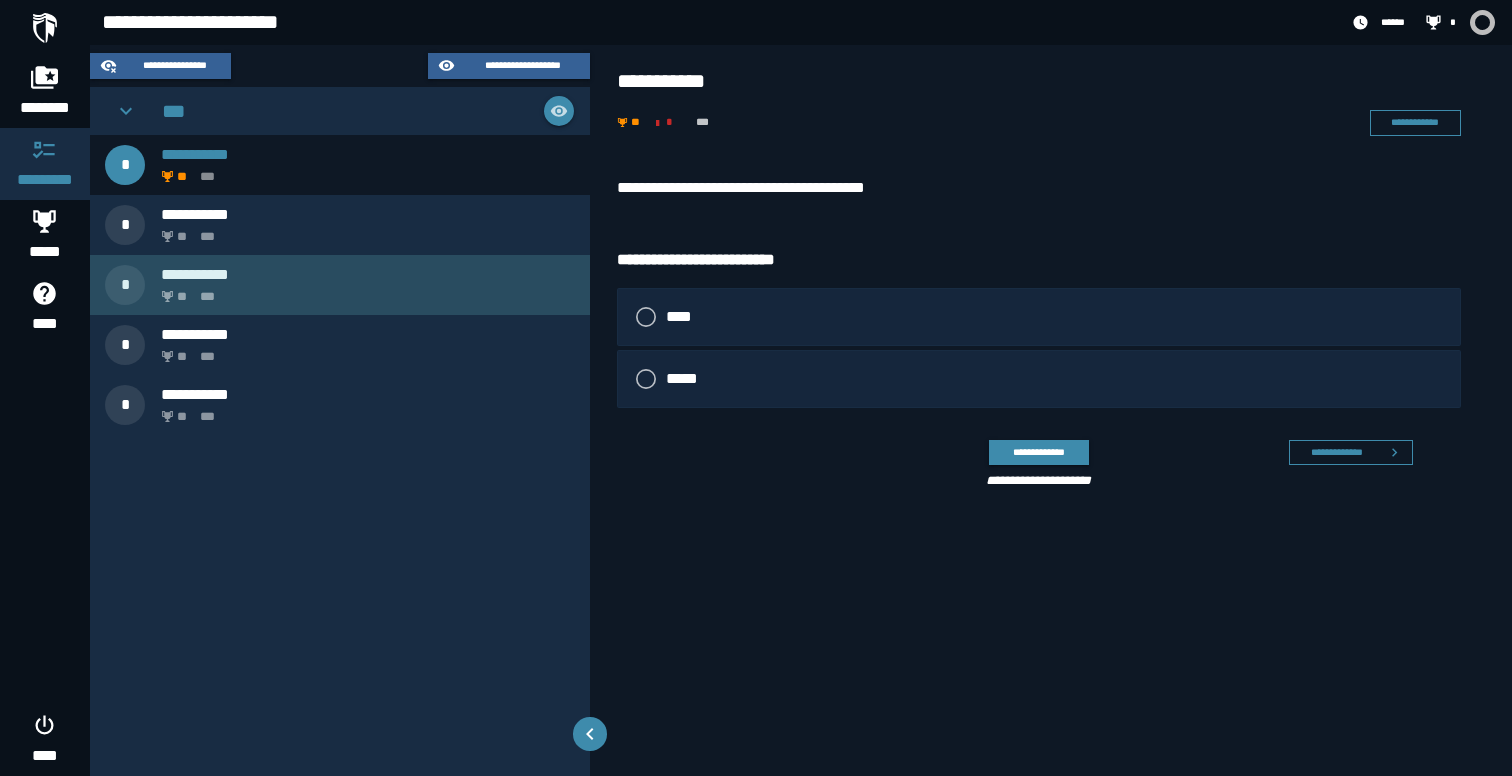 click on "**********" at bounding box center (368, 274) 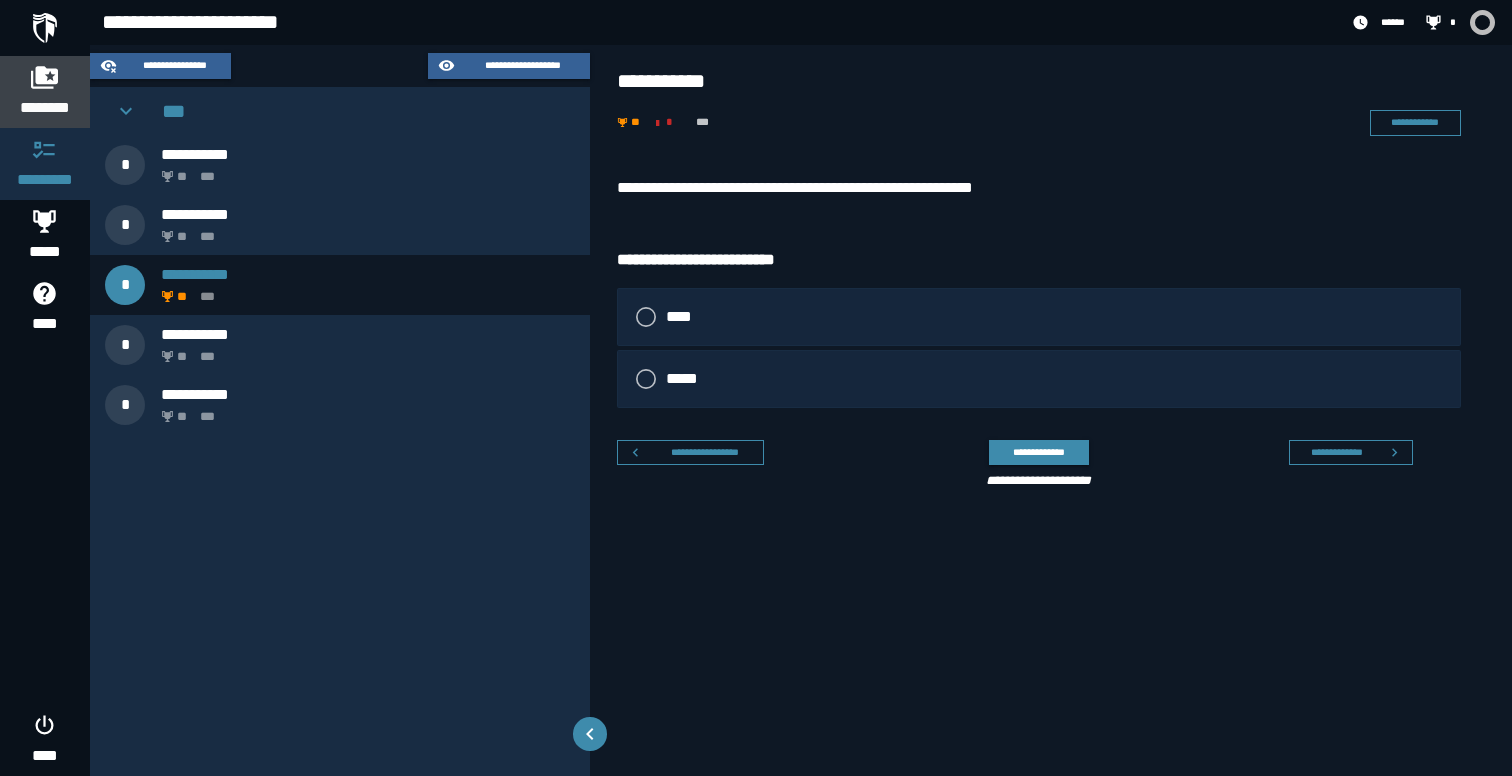 click at bounding box center [45, 77] 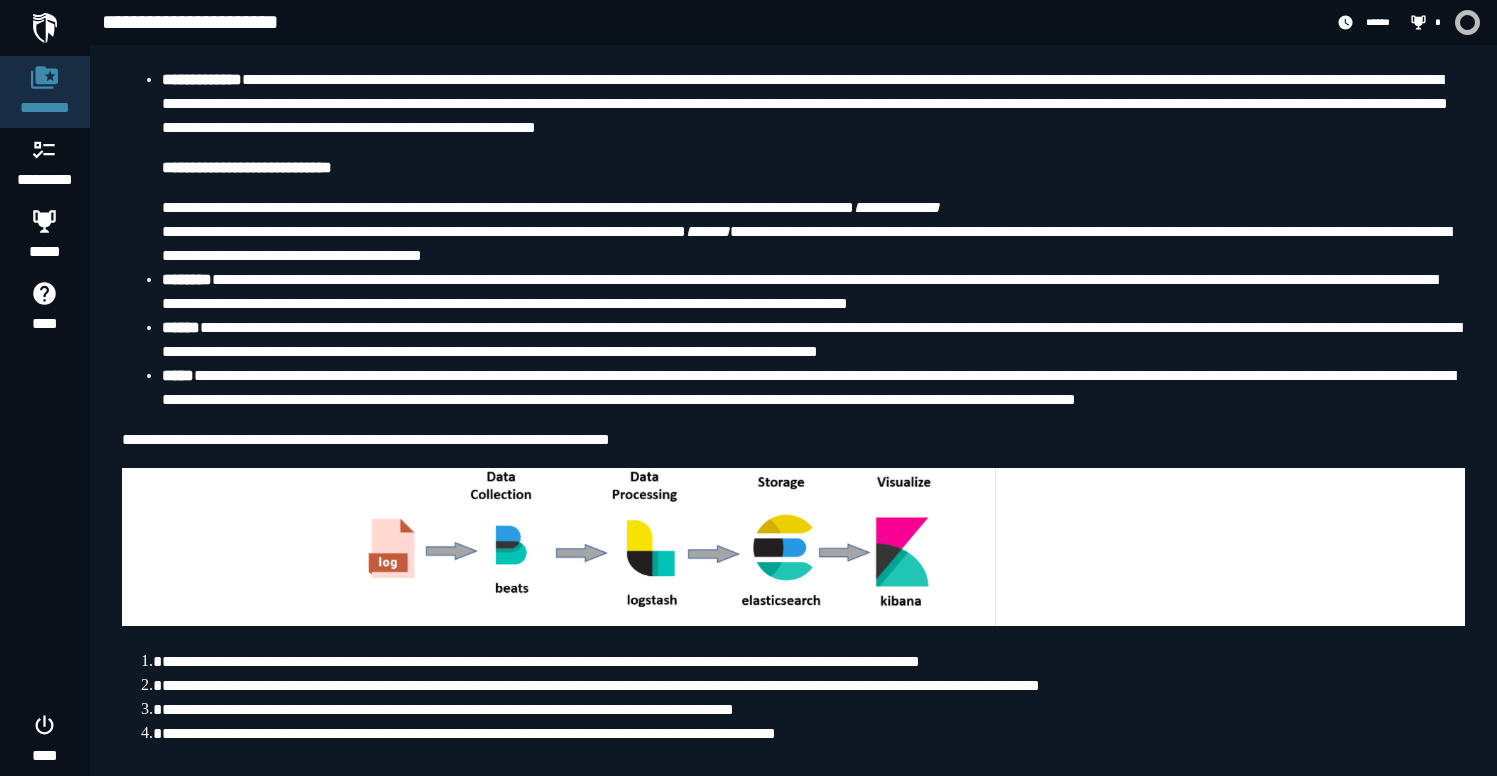 scroll, scrollTop: 0, scrollLeft: 0, axis: both 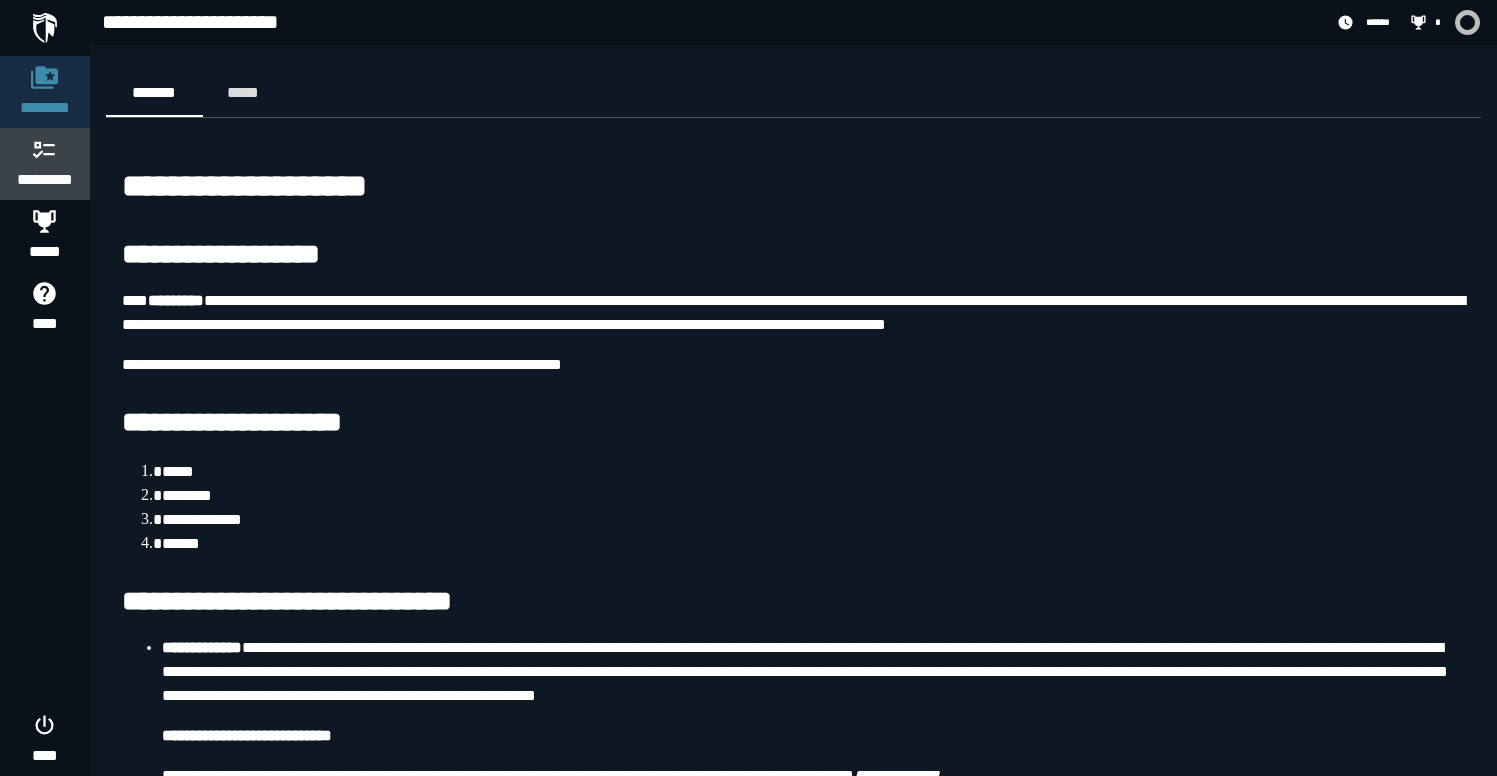 click at bounding box center (45, 149) 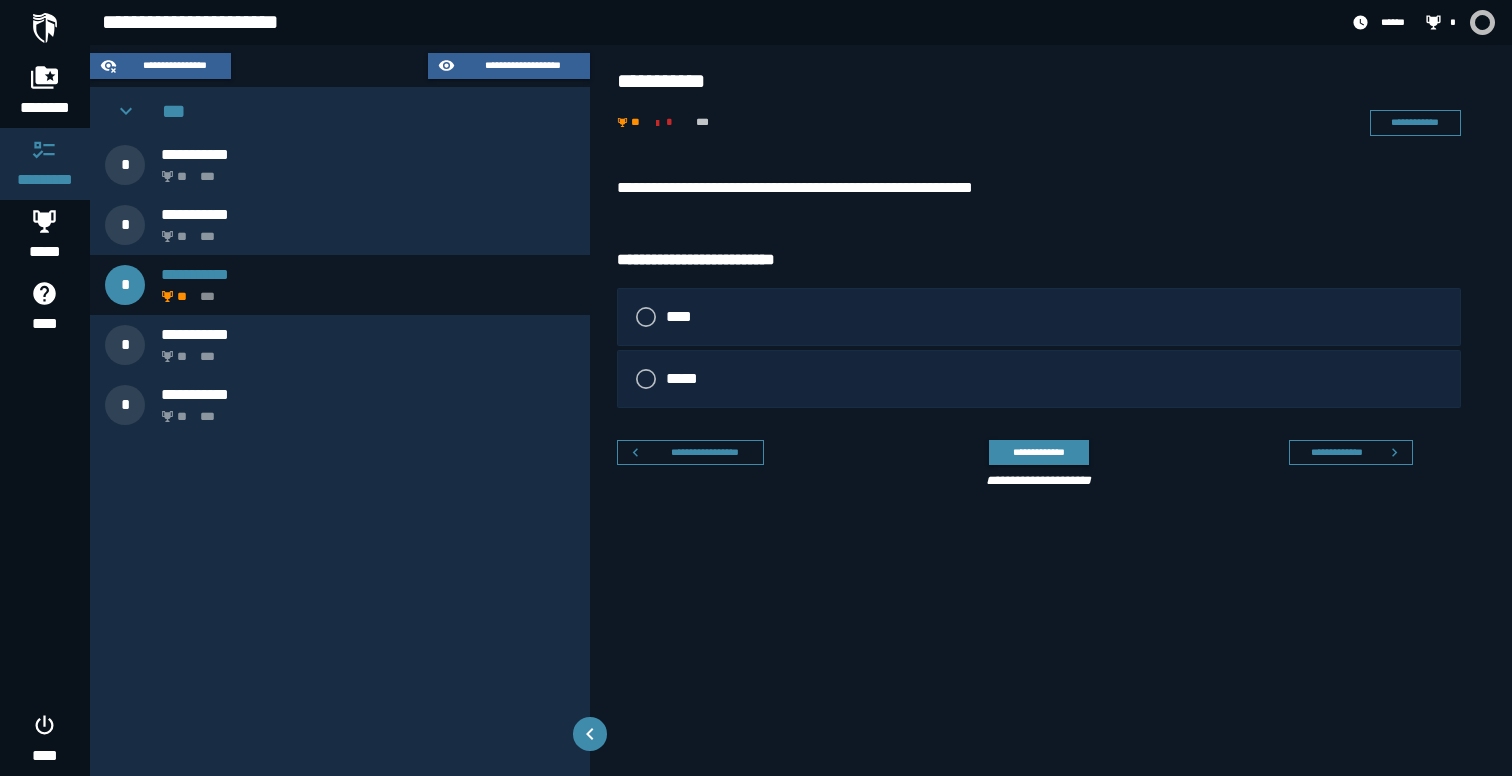 click on "**********" at bounding box center [1039, 188] 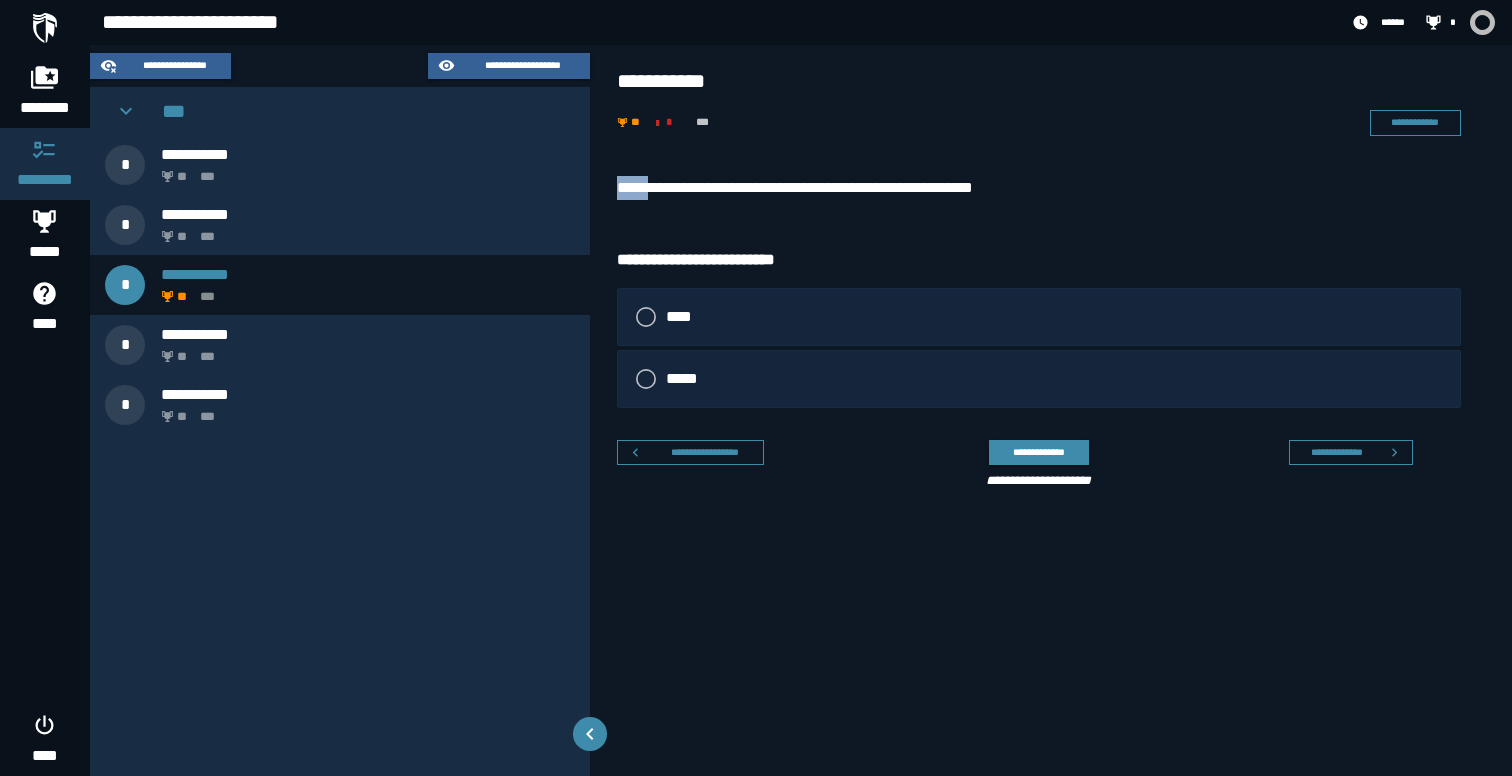 click on "**********" at bounding box center (1039, 188) 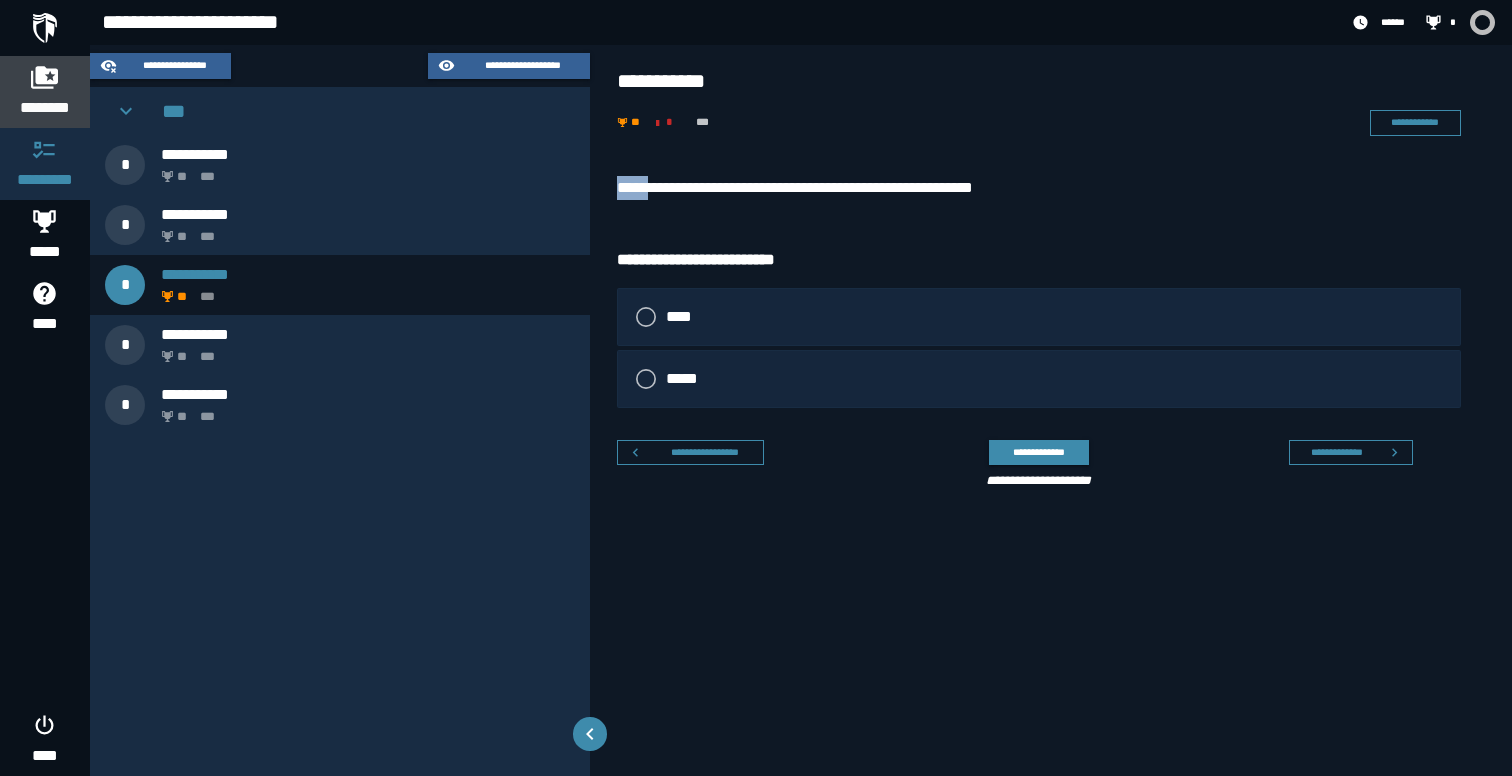 click on "********" at bounding box center (45, 108) 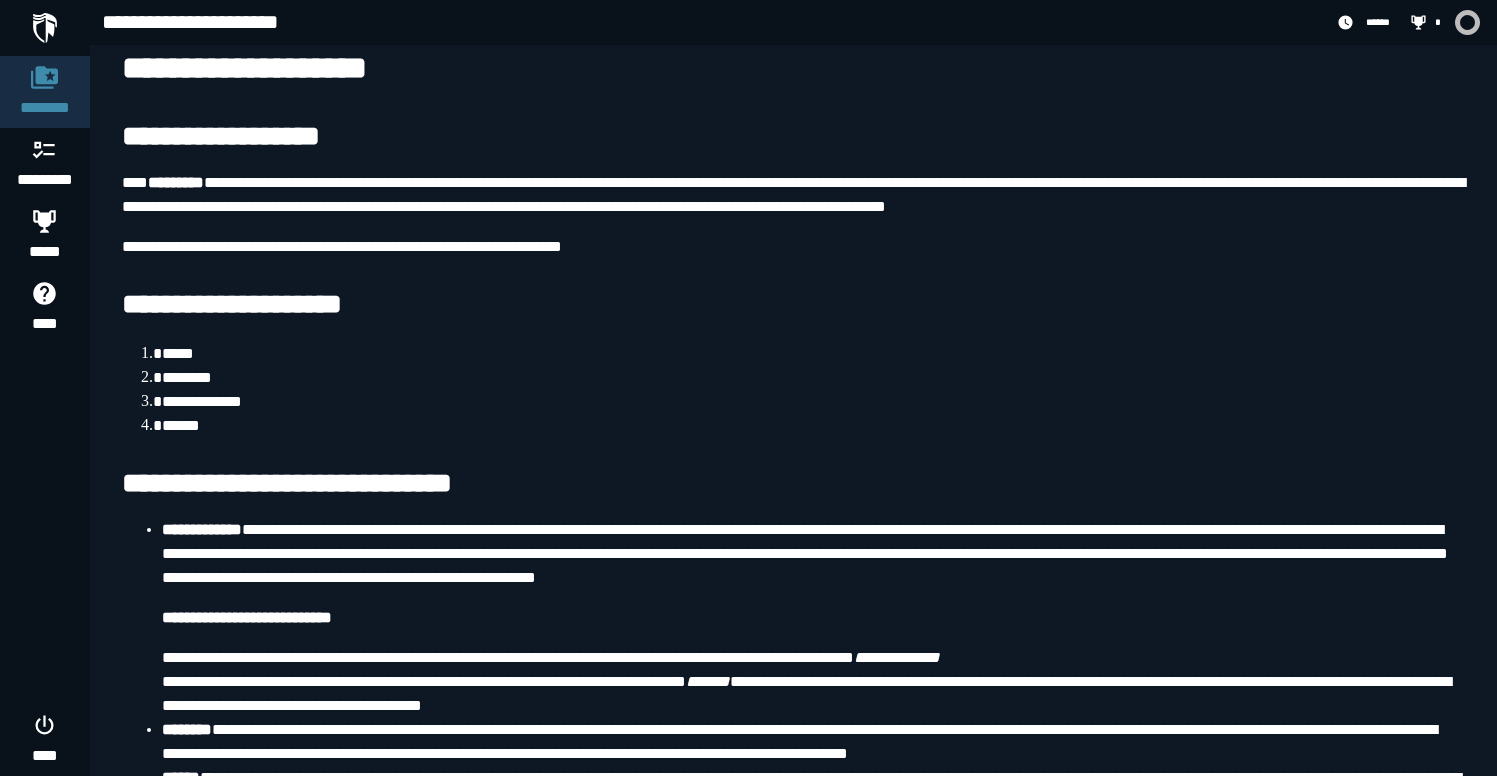 scroll, scrollTop: 15, scrollLeft: 0, axis: vertical 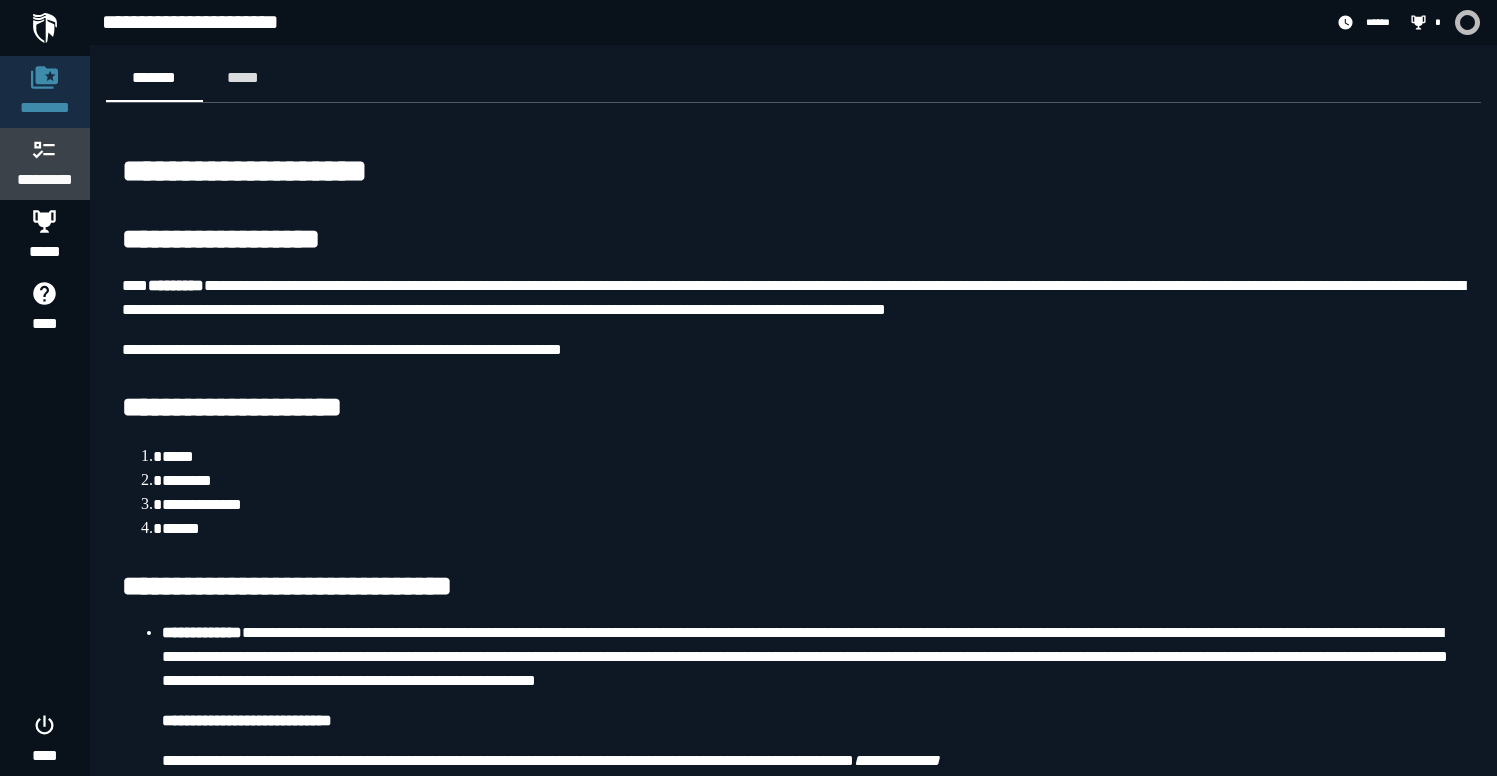 click on "*********" at bounding box center (45, 180) 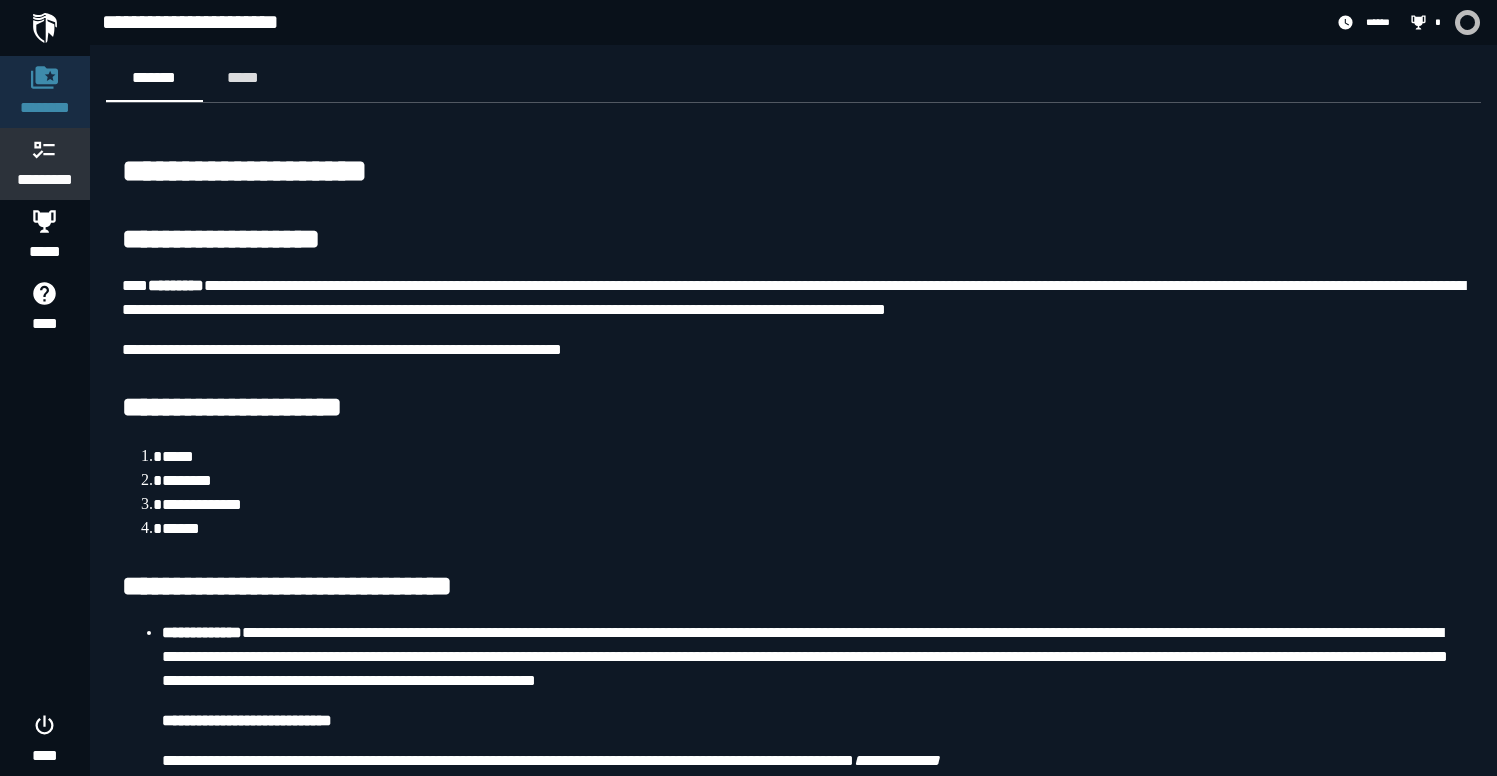 scroll, scrollTop: 0, scrollLeft: 0, axis: both 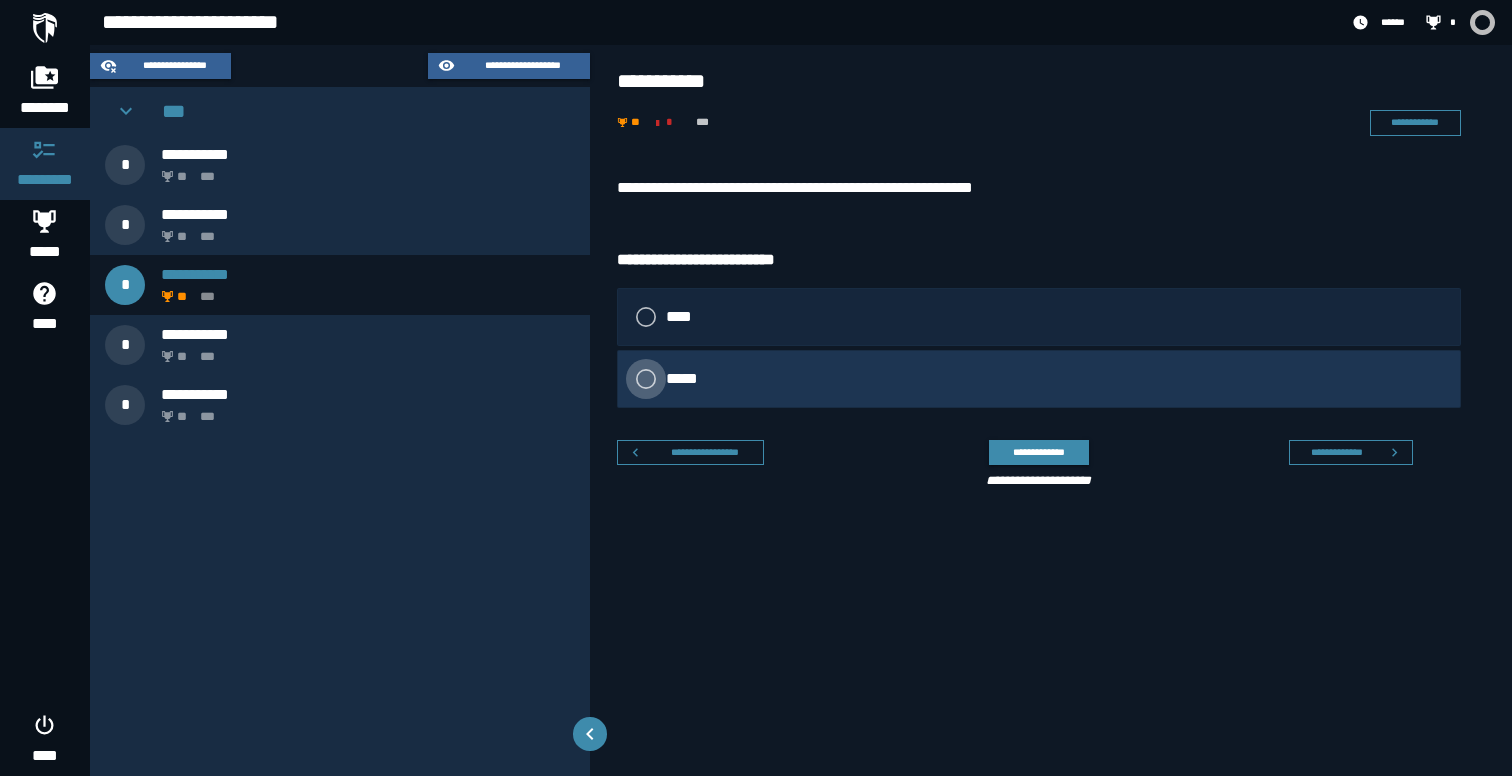 click on "*****" at bounding box center [685, 379] 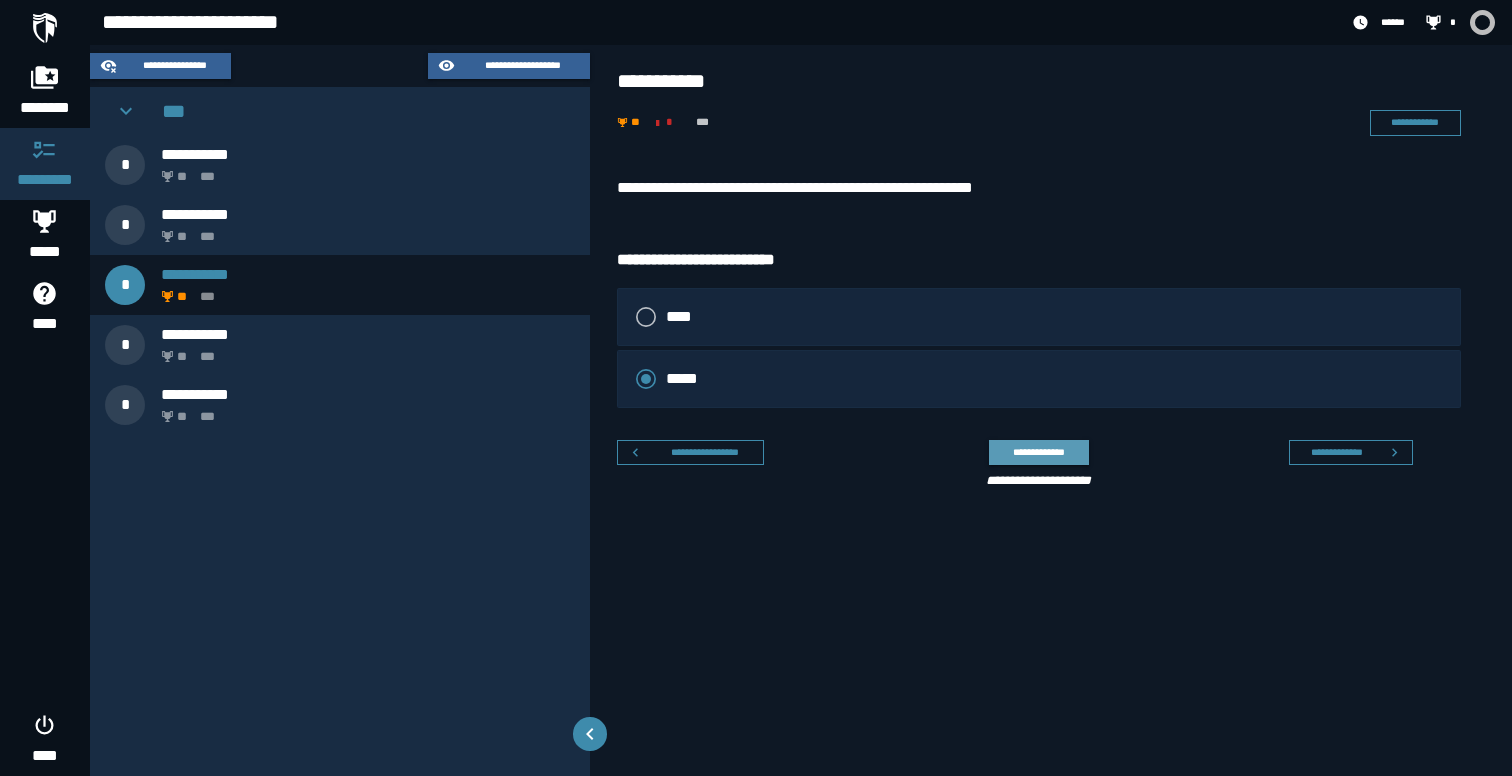 click on "**********" at bounding box center (1038, 452) 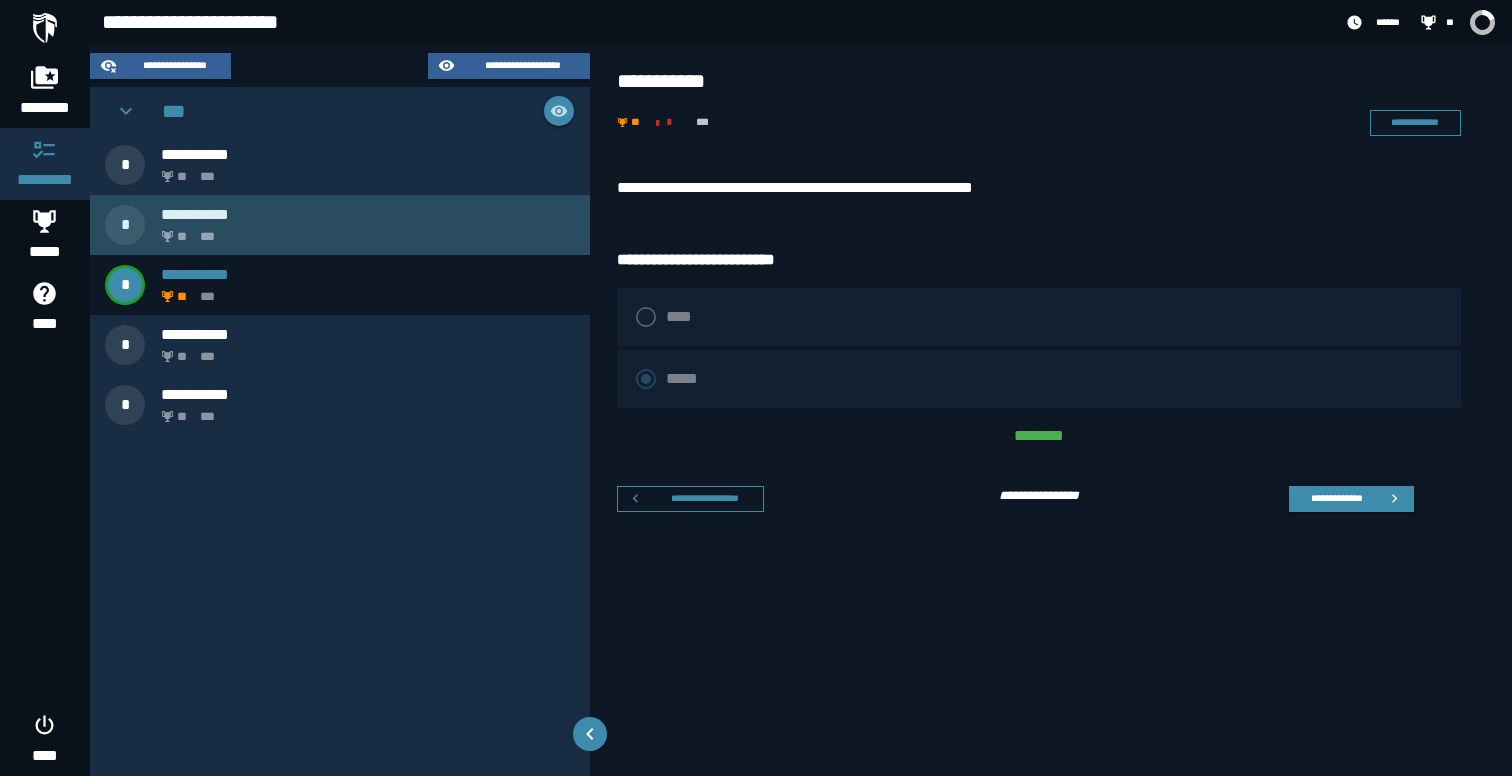 click on "**********" at bounding box center [340, 225] 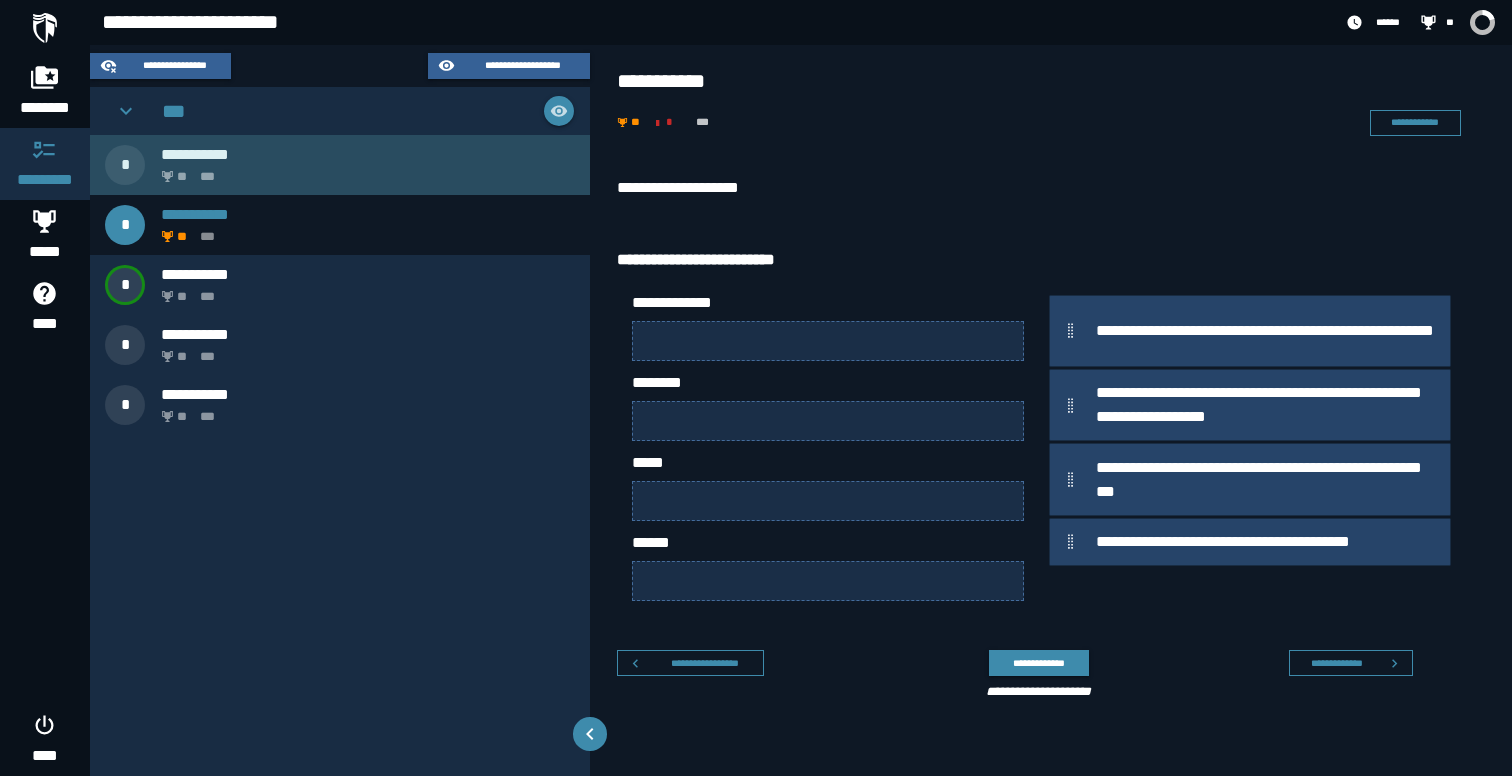 click on "** ***" at bounding box center [364, 170] 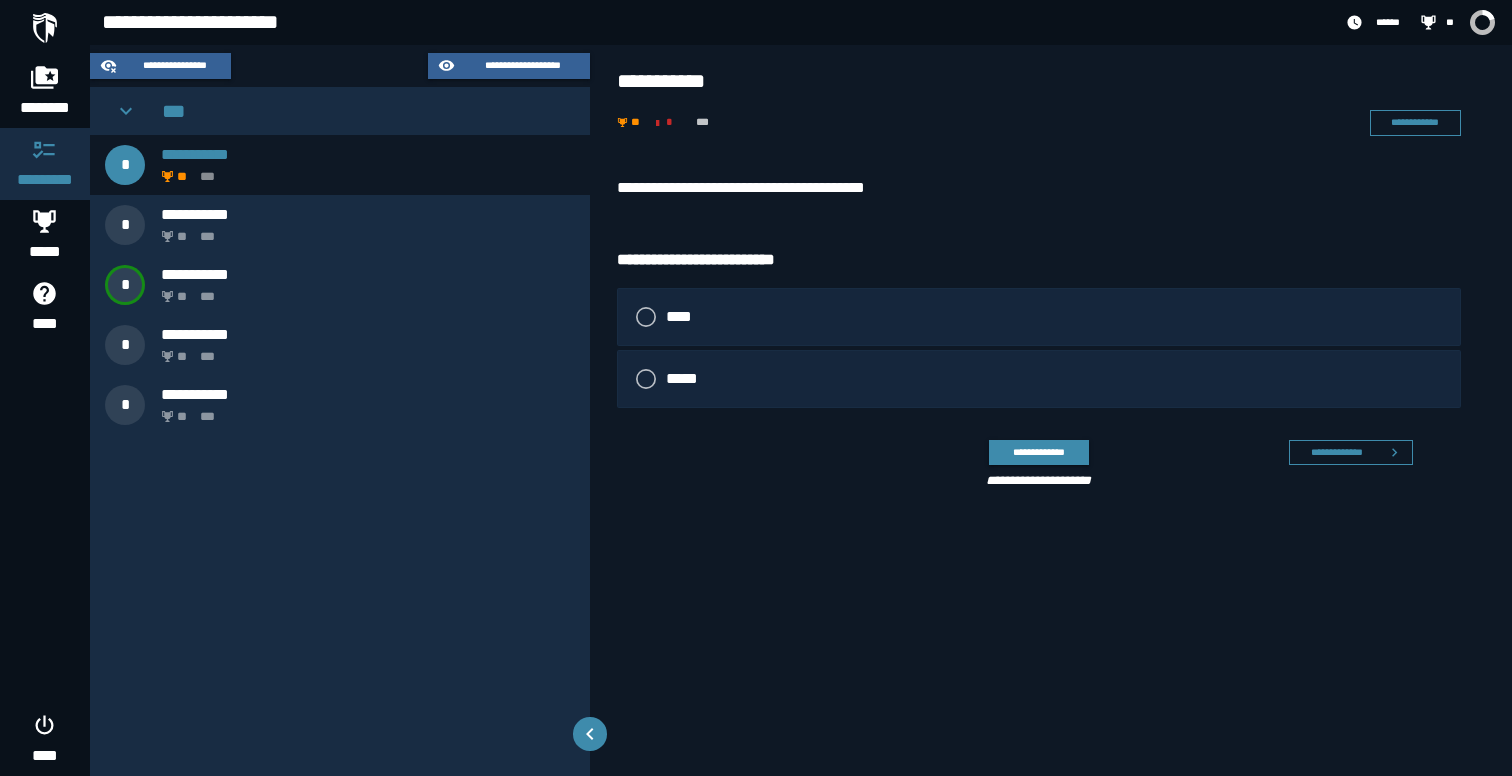 click on "**********" at bounding box center [1039, 188] 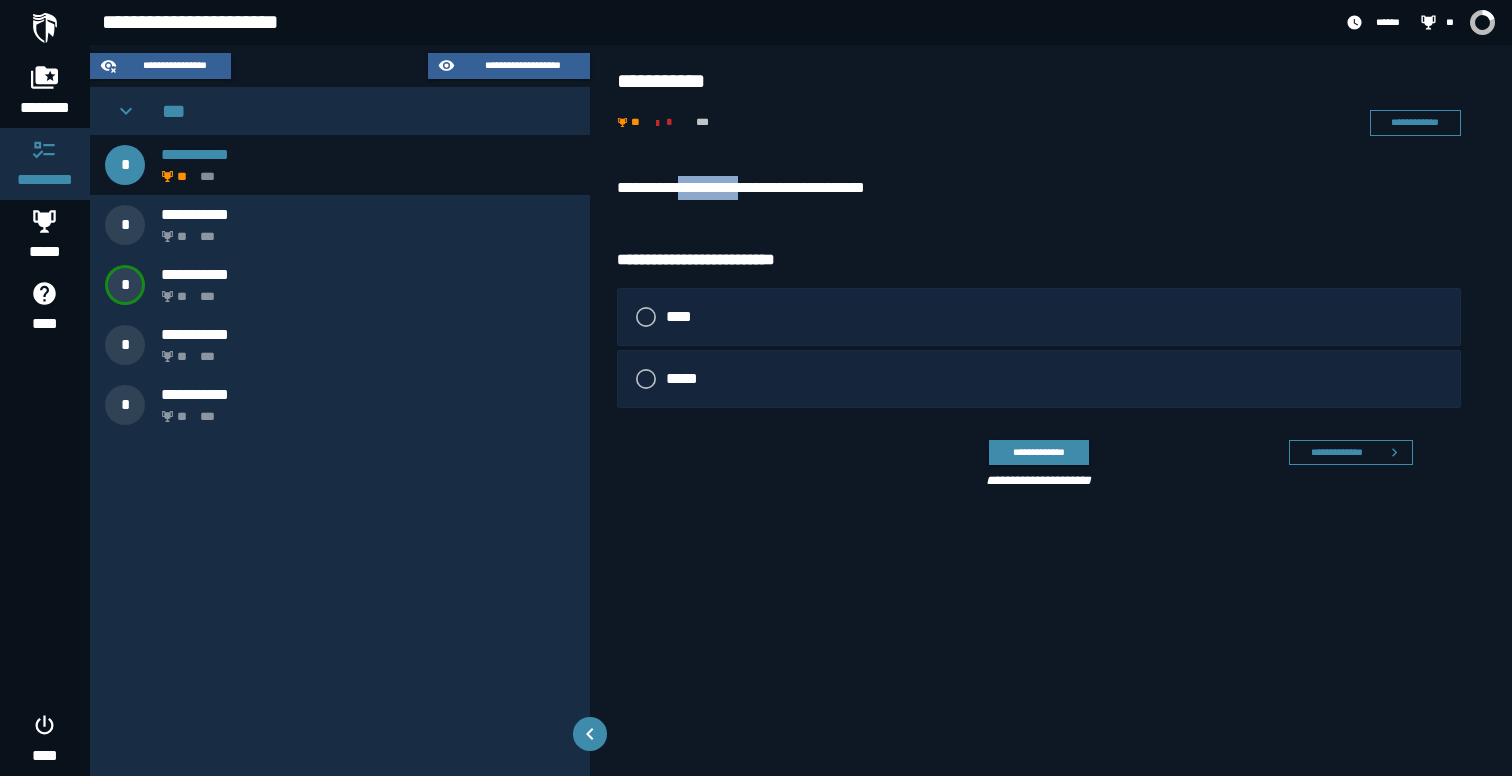 click on "**********" at bounding box center (1039, 188) 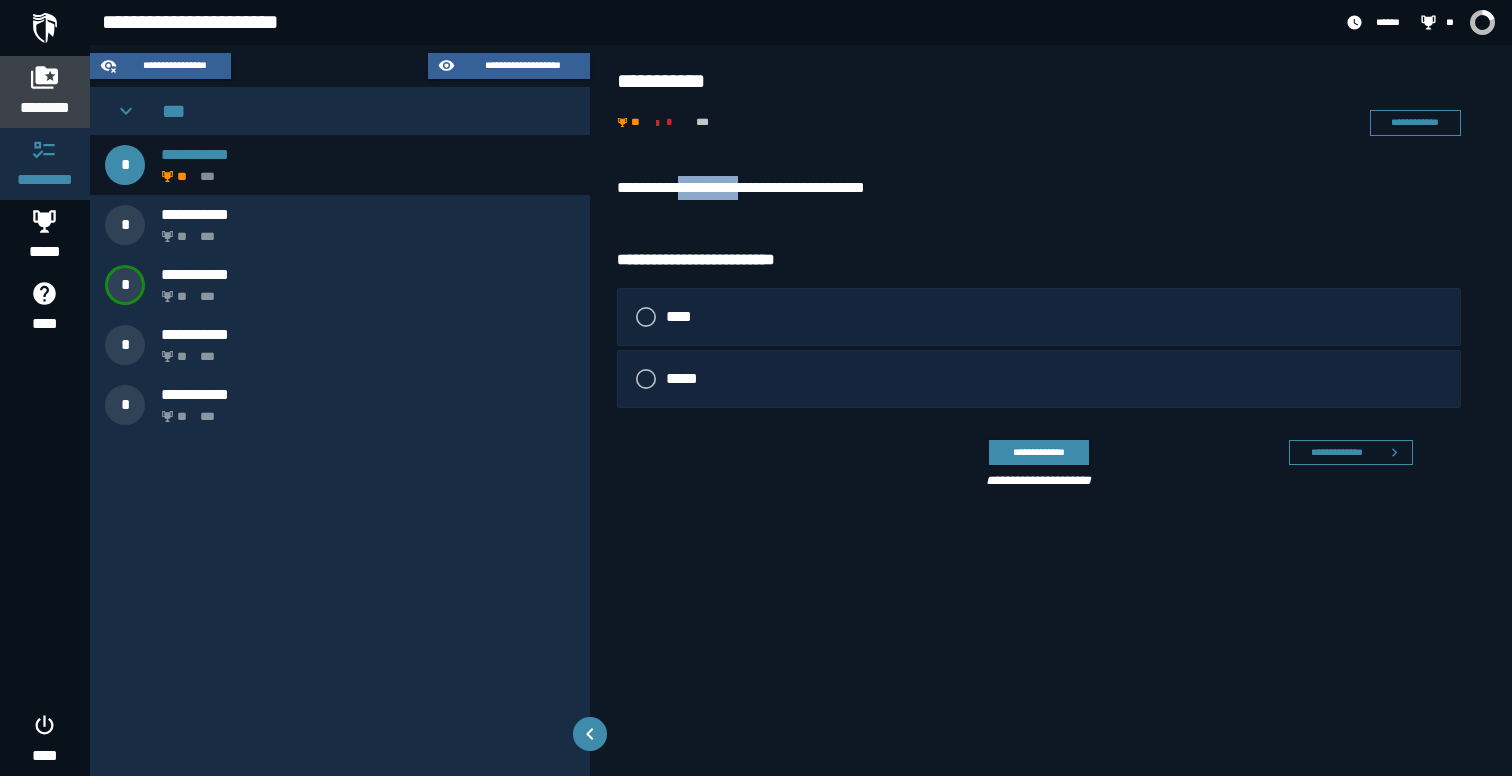 click on "********" 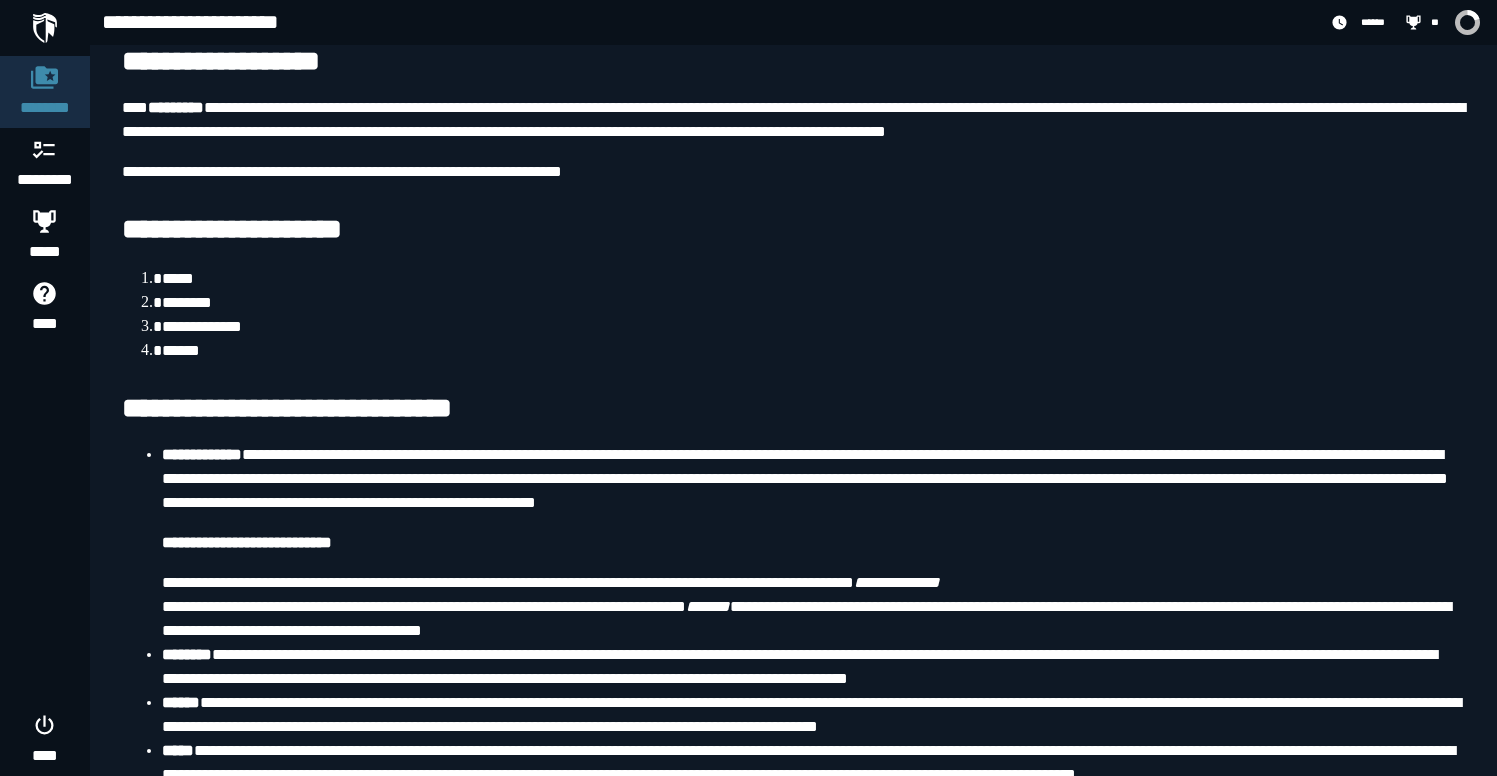 scroll, scrollTop: 91, scrollLeft: 0, axis: vertical 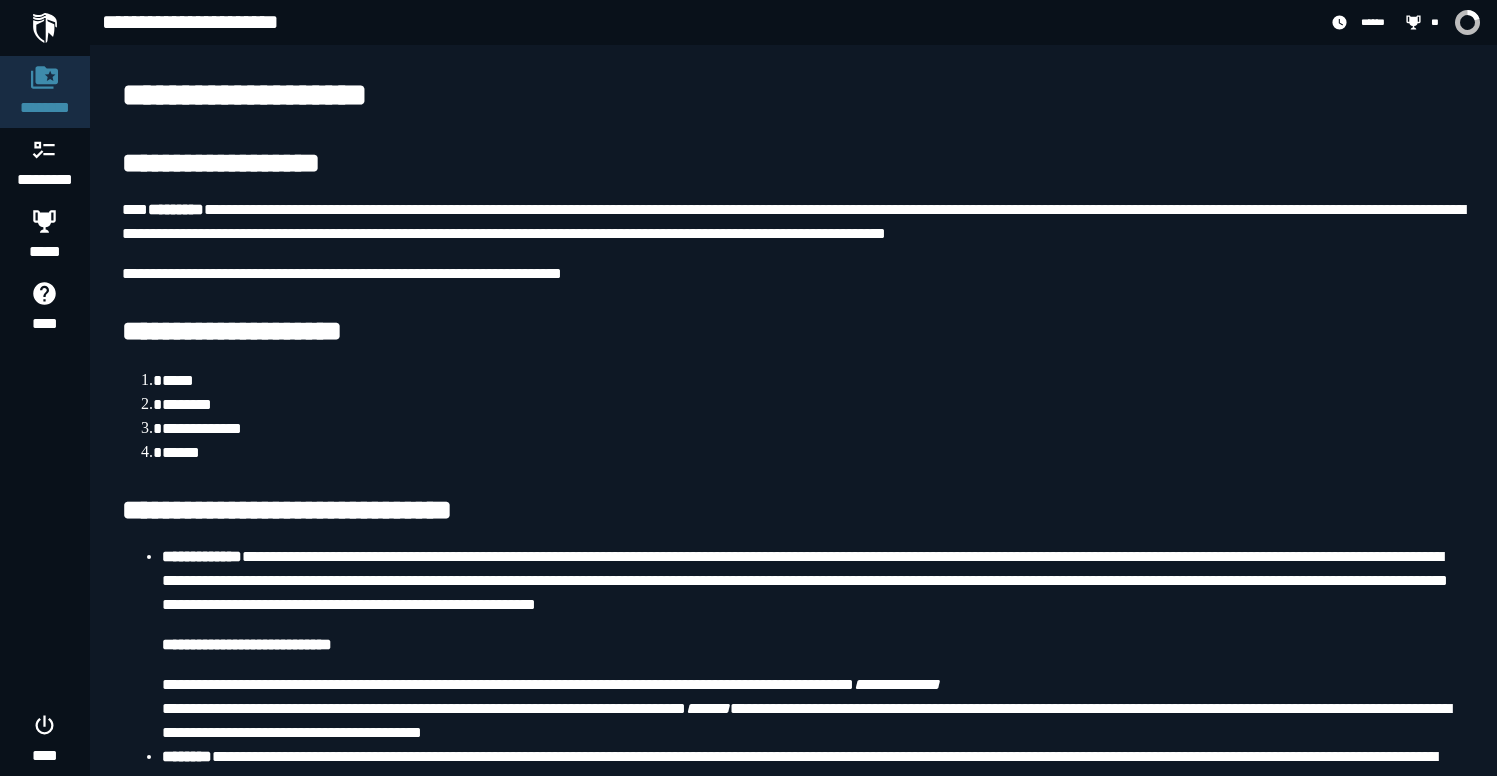 drag, startPoint x: 437, startPoint y: 206, endPoint x: 478, endPoint y: 203, distance: 41.109608 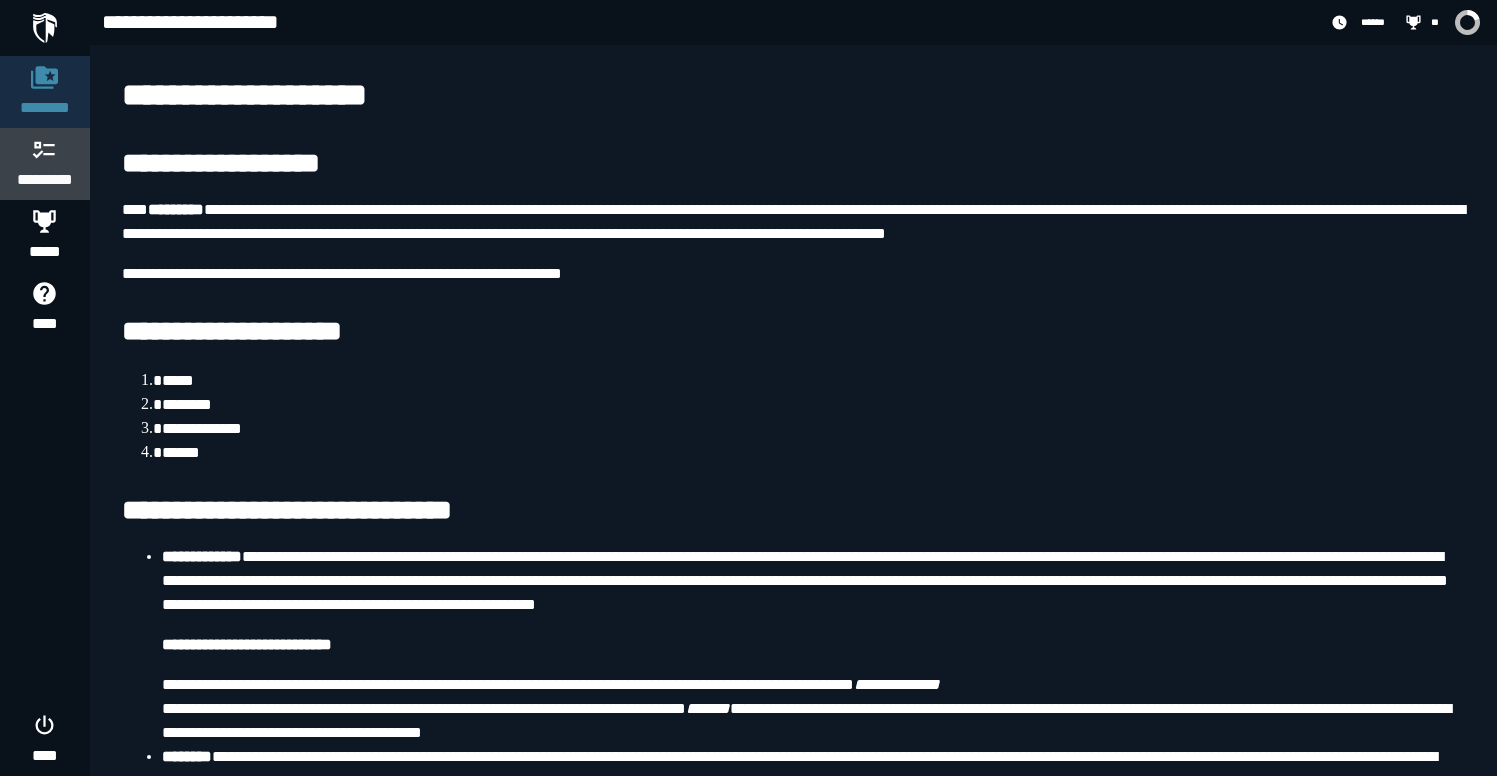 click 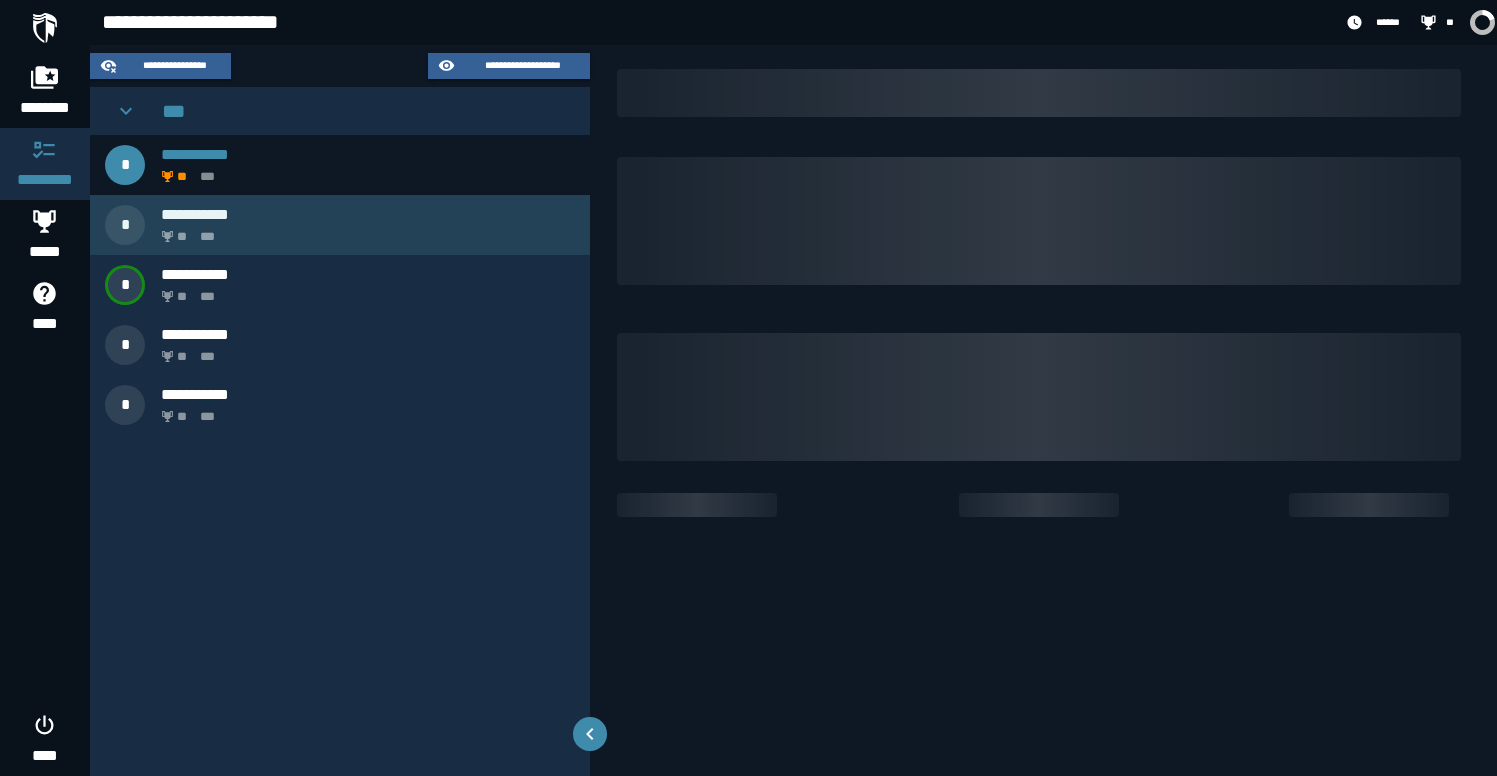 scroll, scrollTop: 0, scrollLeft: 0, axis: both 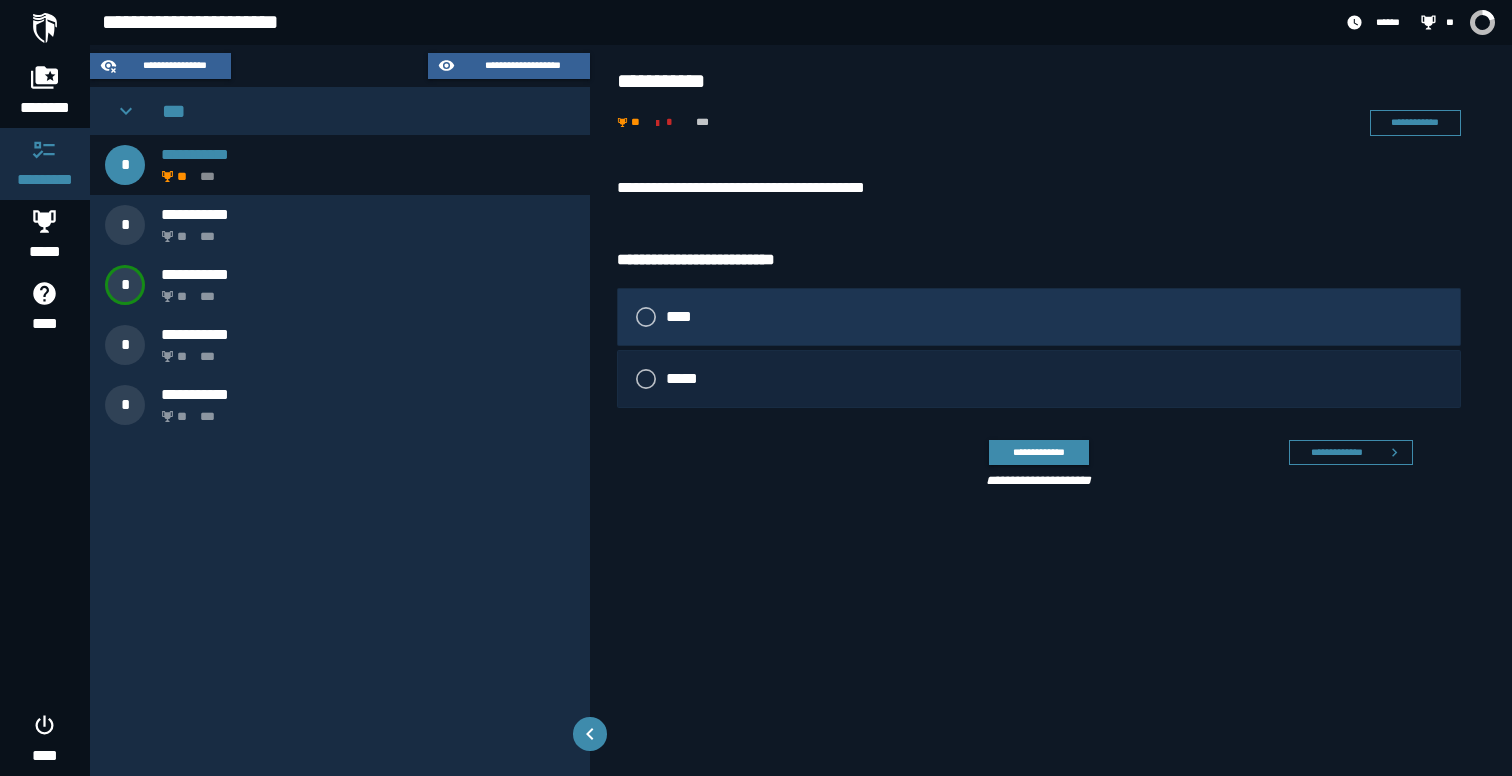 click on "****" at bounding box center (1039, 317) 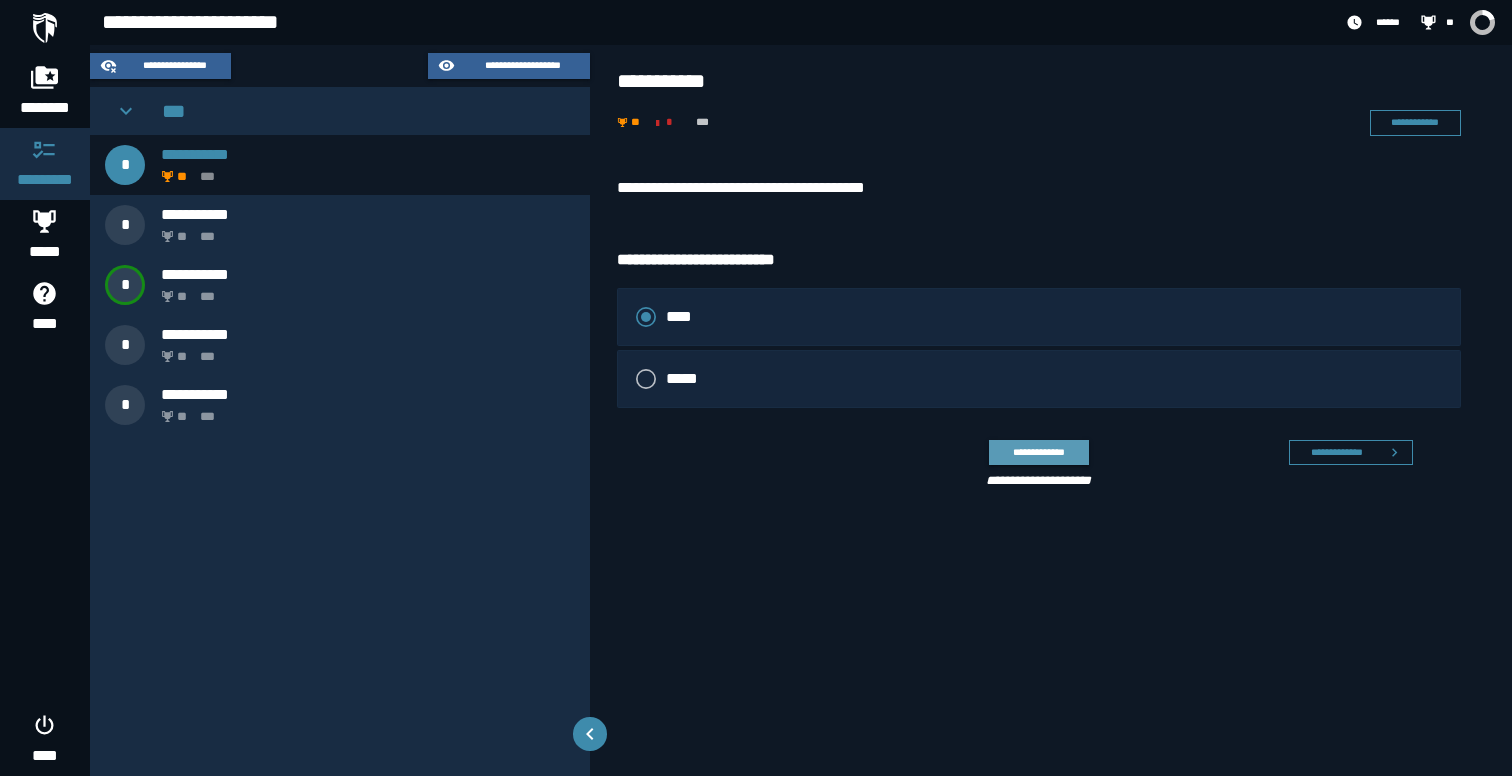 click on "**********" 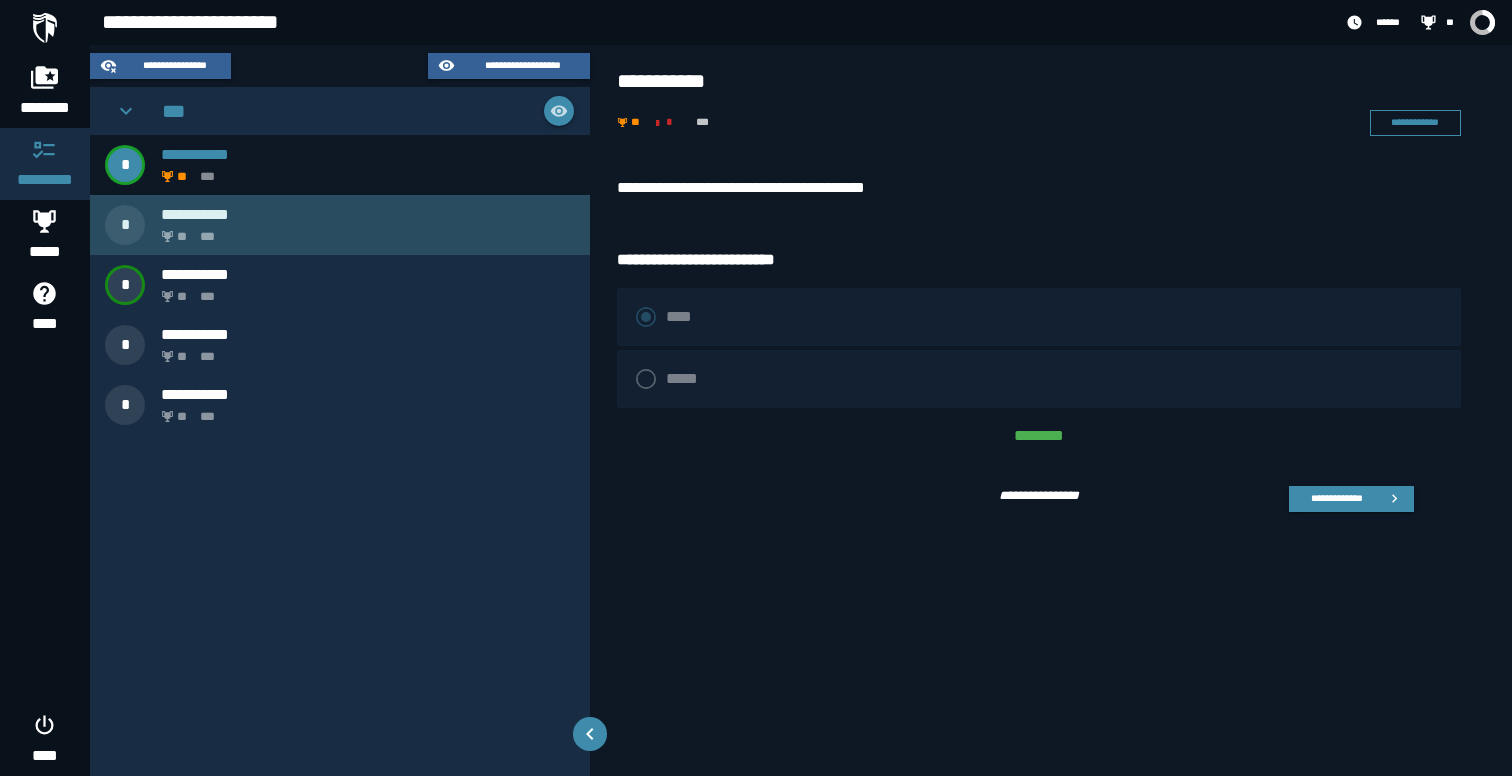 click on "**********" at bounding box center (368, 214) 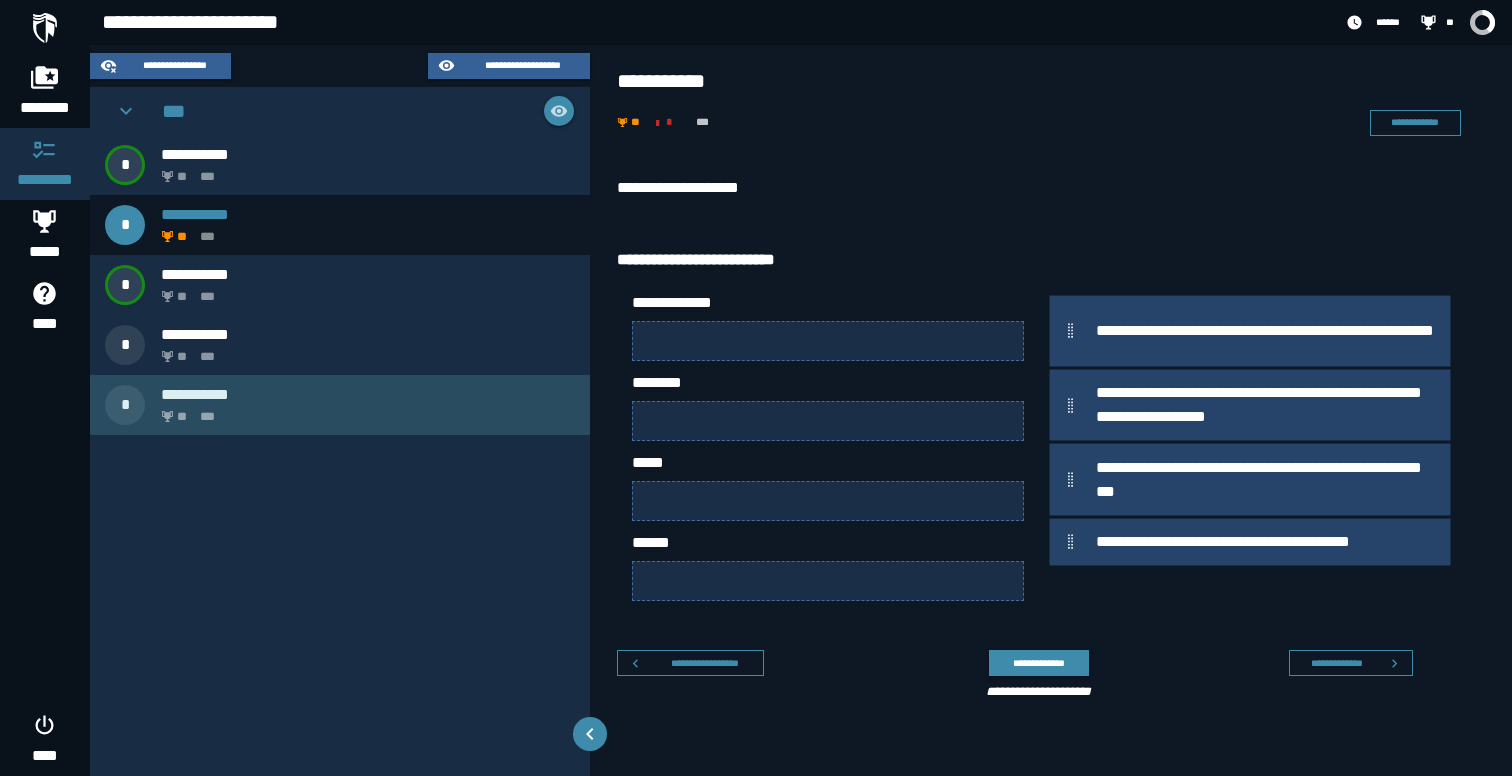 click on "** ***" at bounding box center [364, 410] 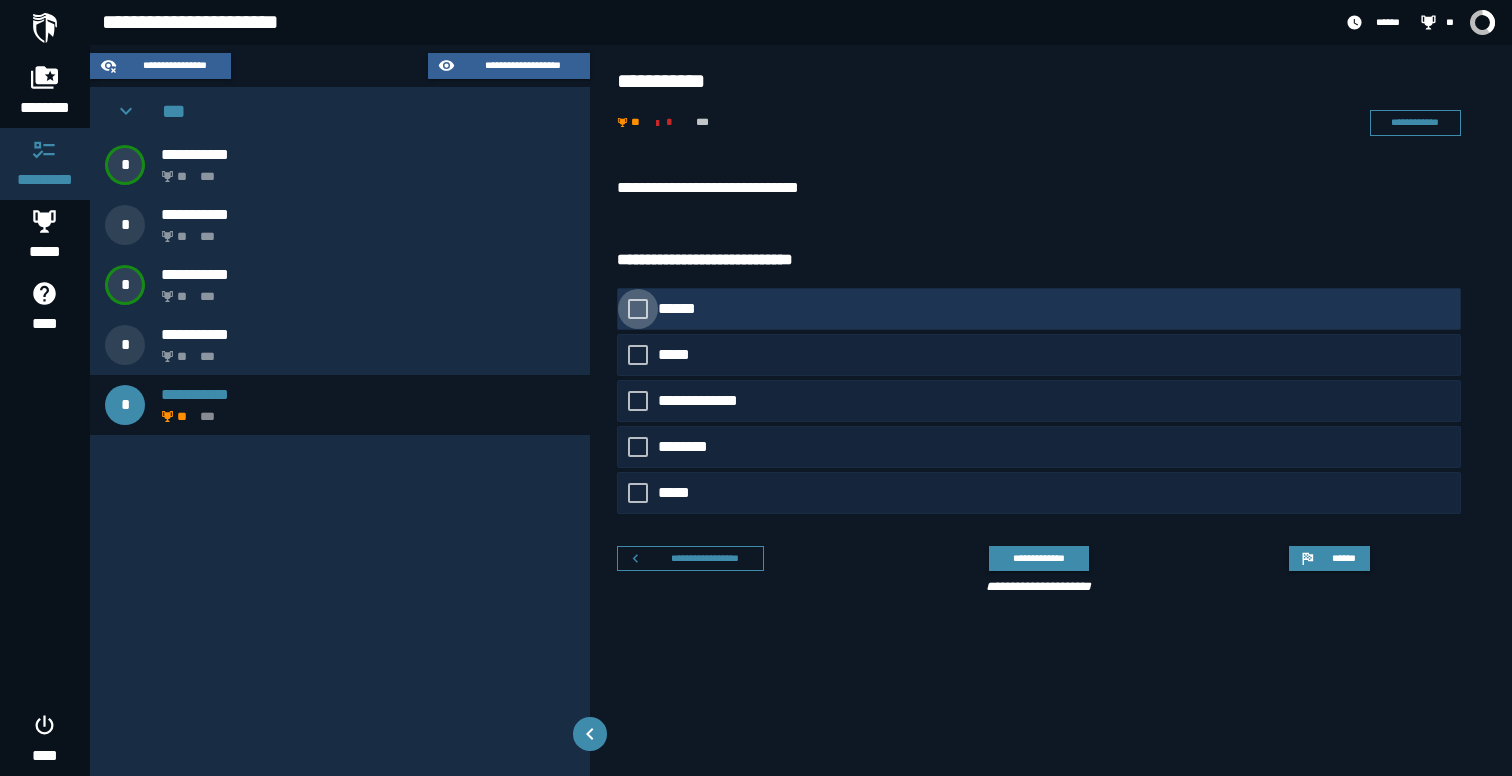 click on "******" 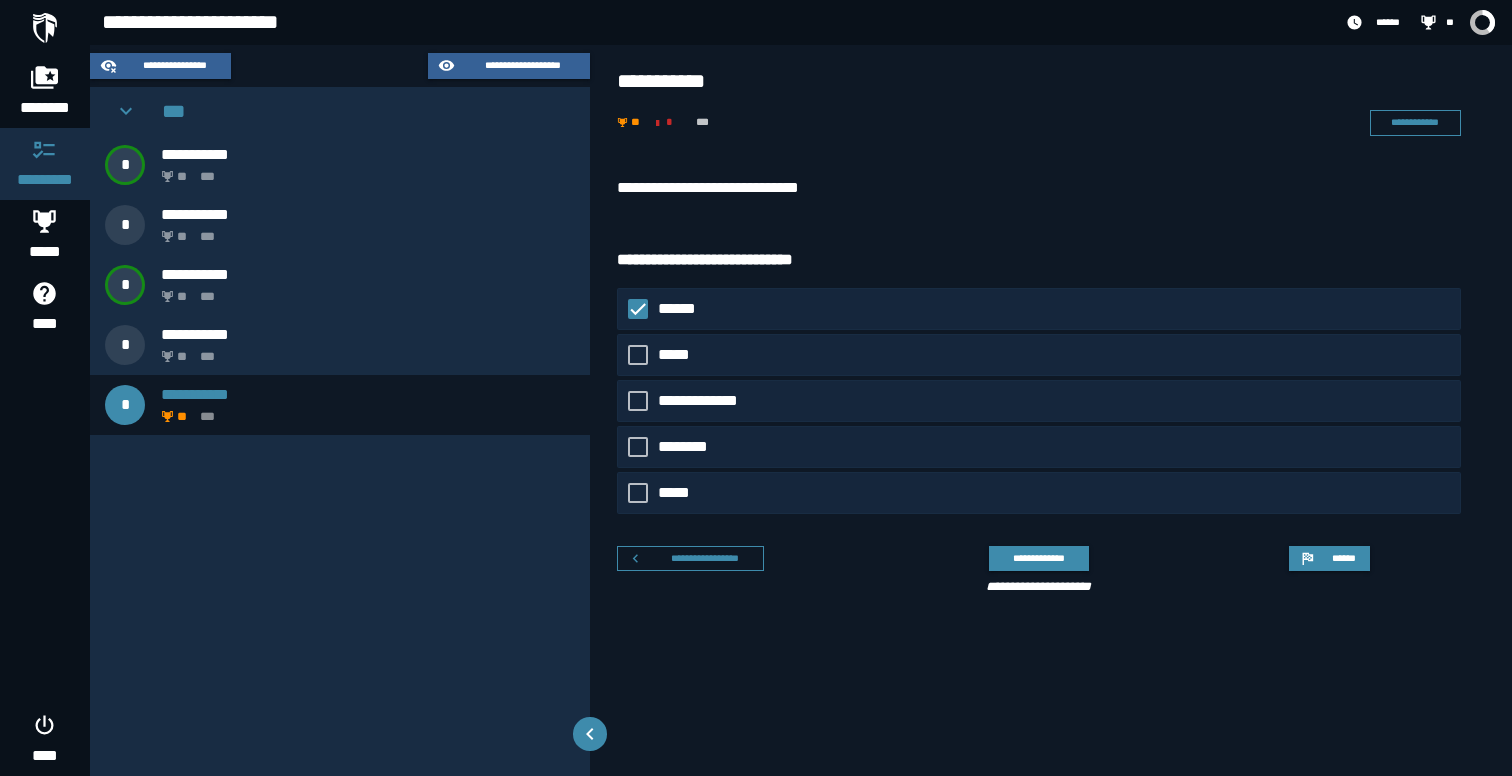 click on "**********" at bounding box center (1039, 401) 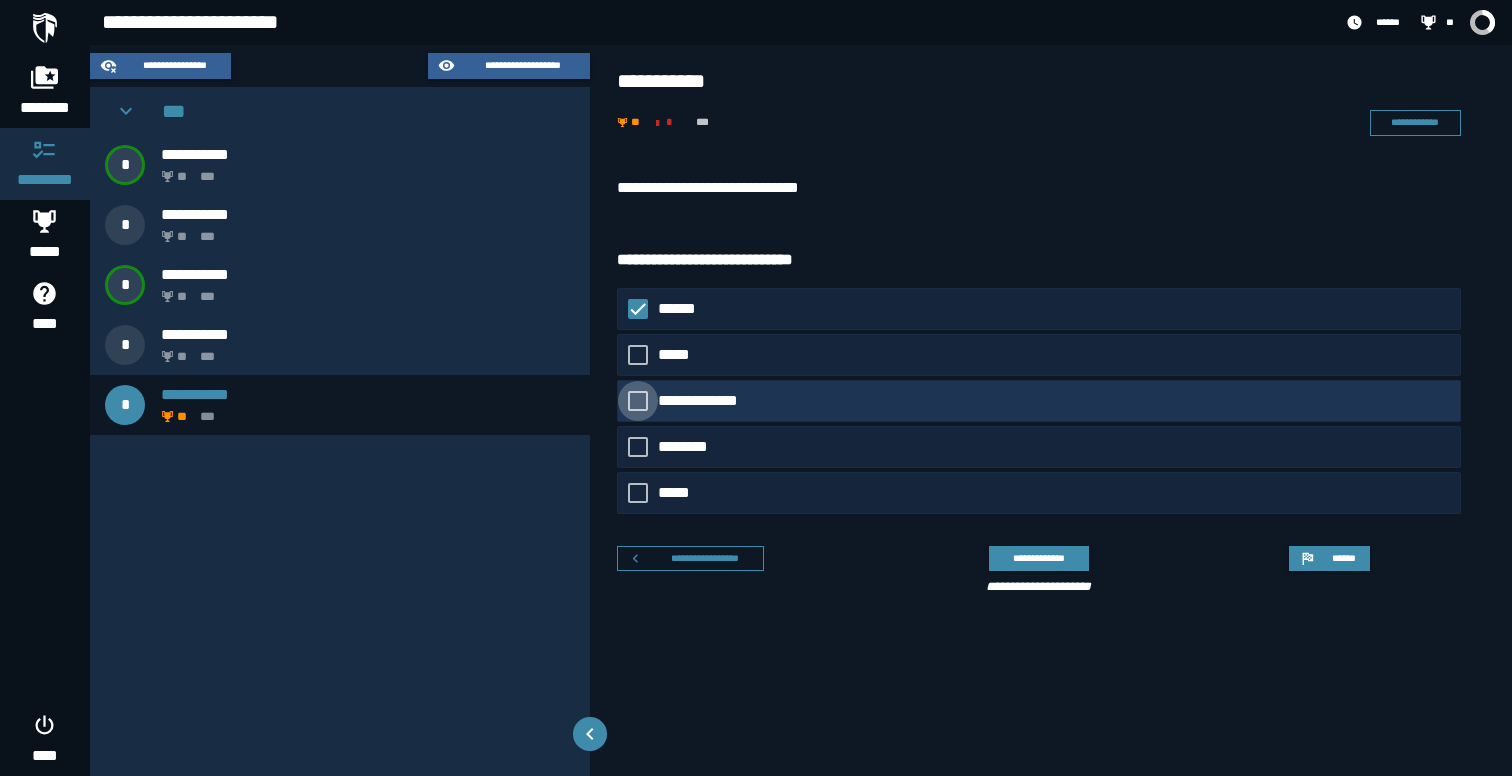 click on "**********" 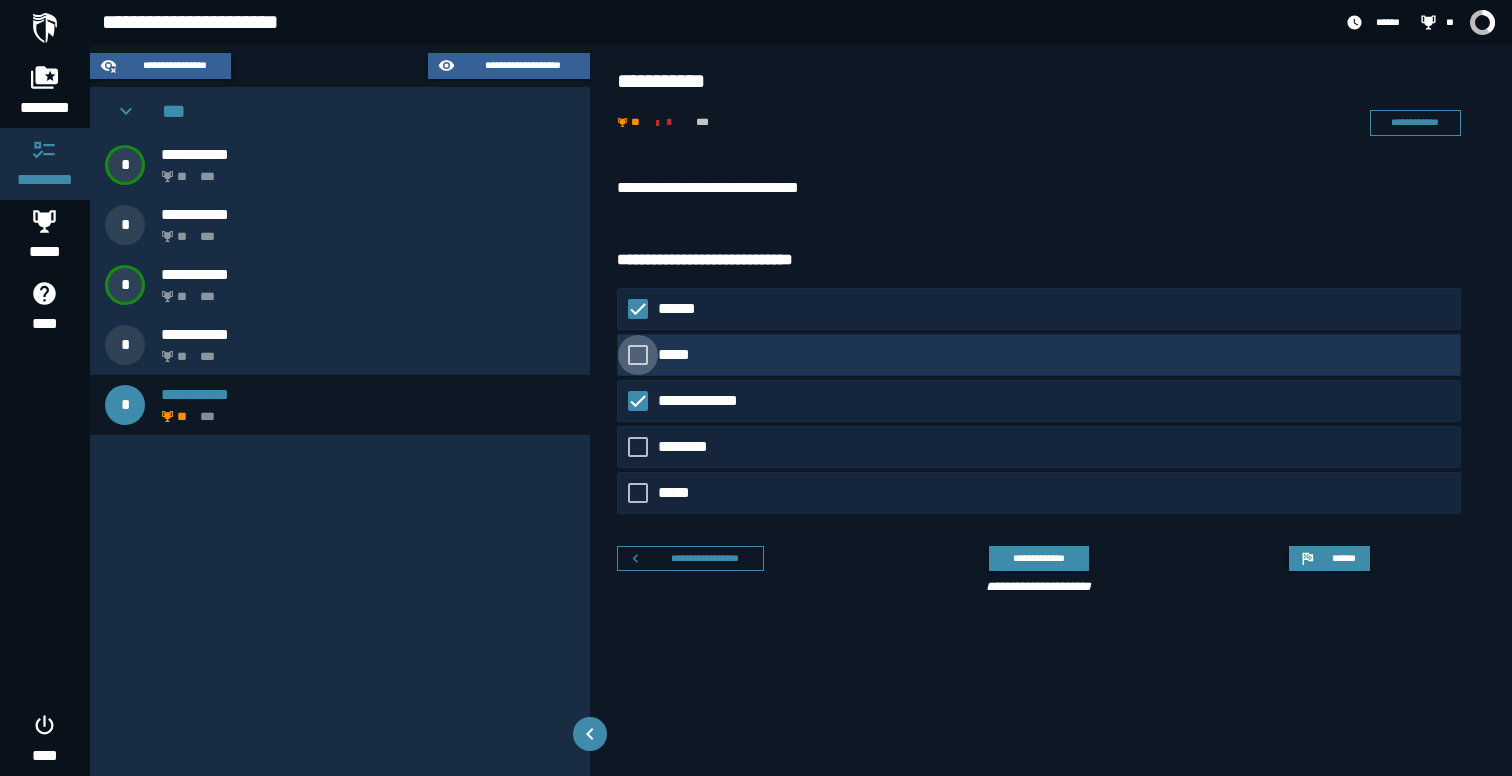 click on "*****" 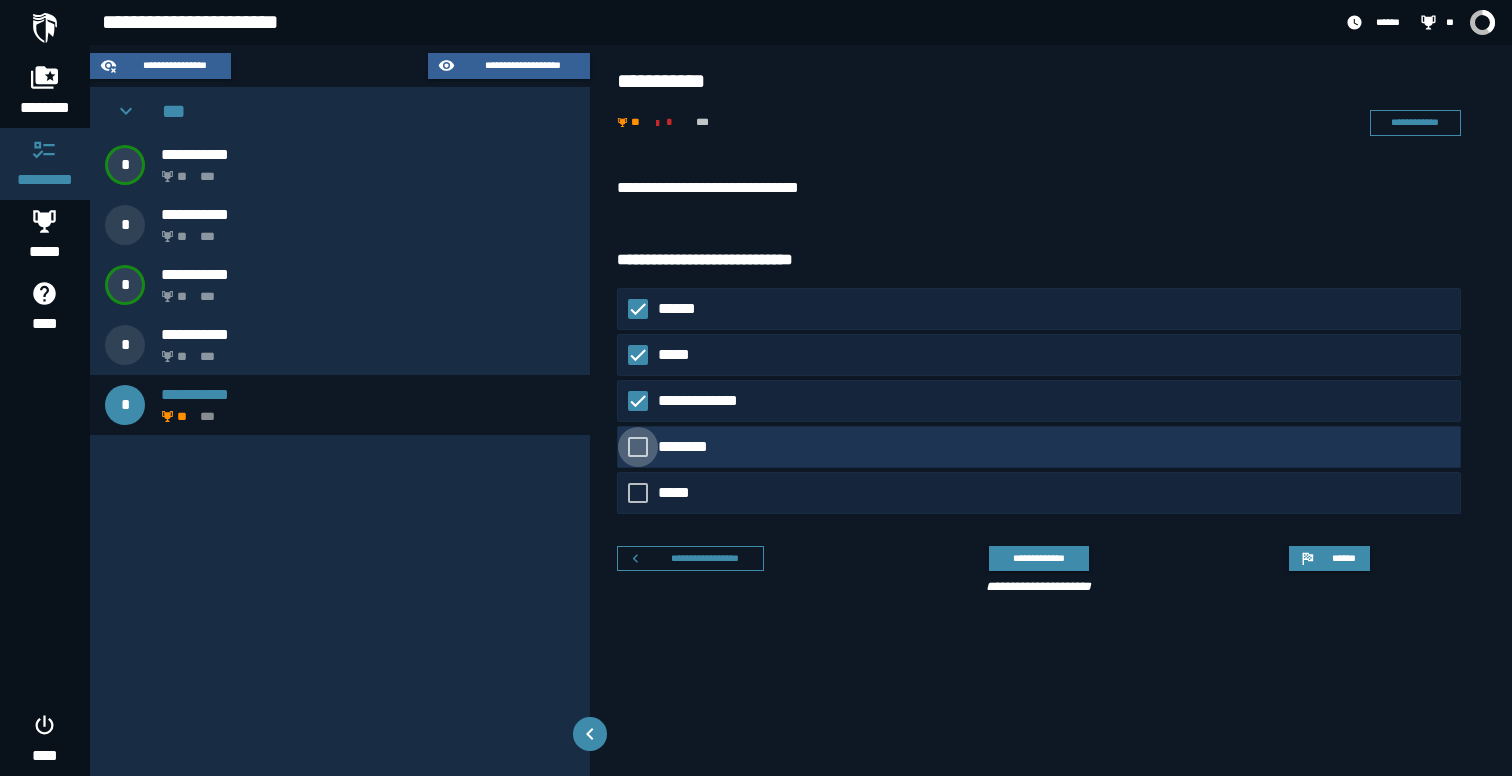 click on "********" 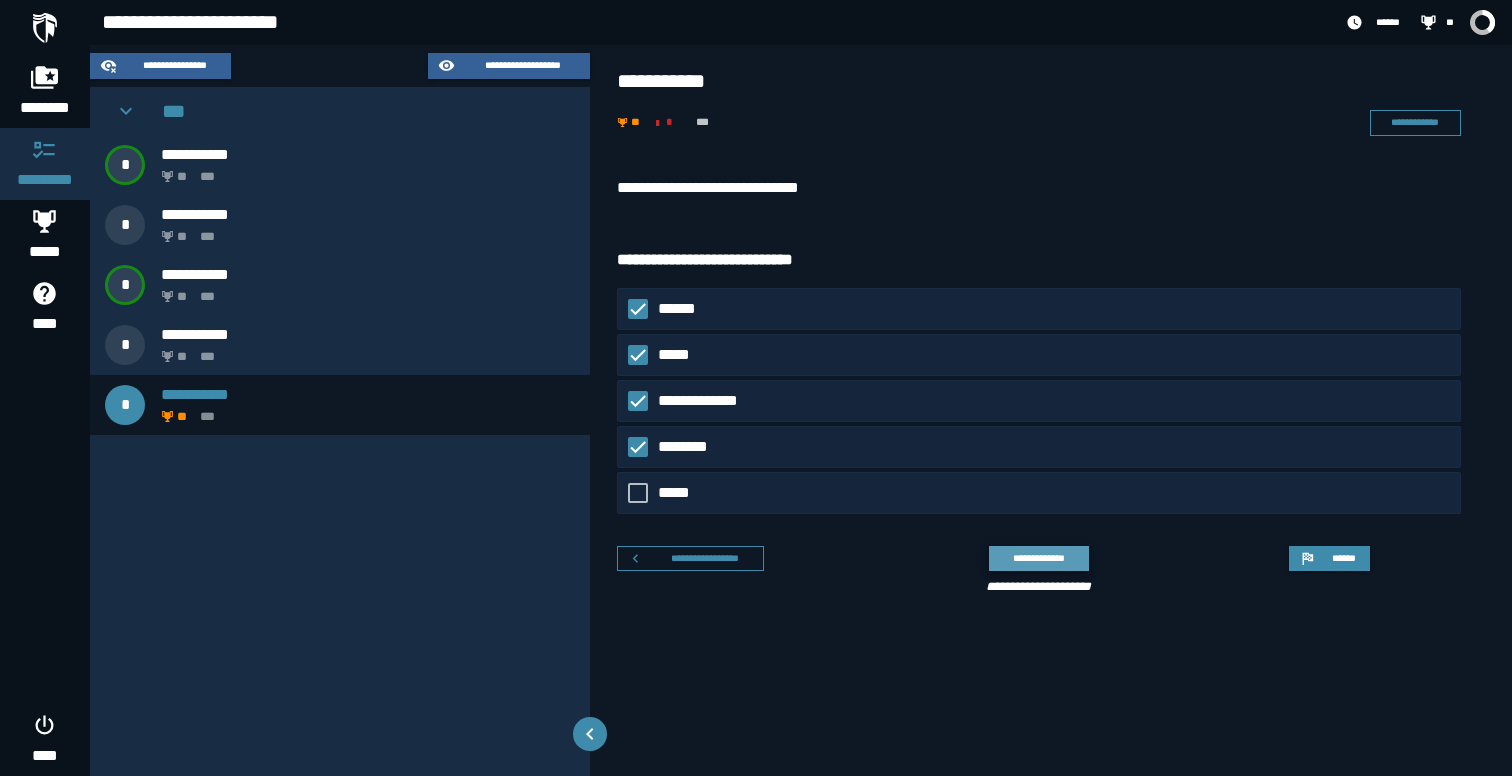 click on "**********" at bounding box center [1038, 558] 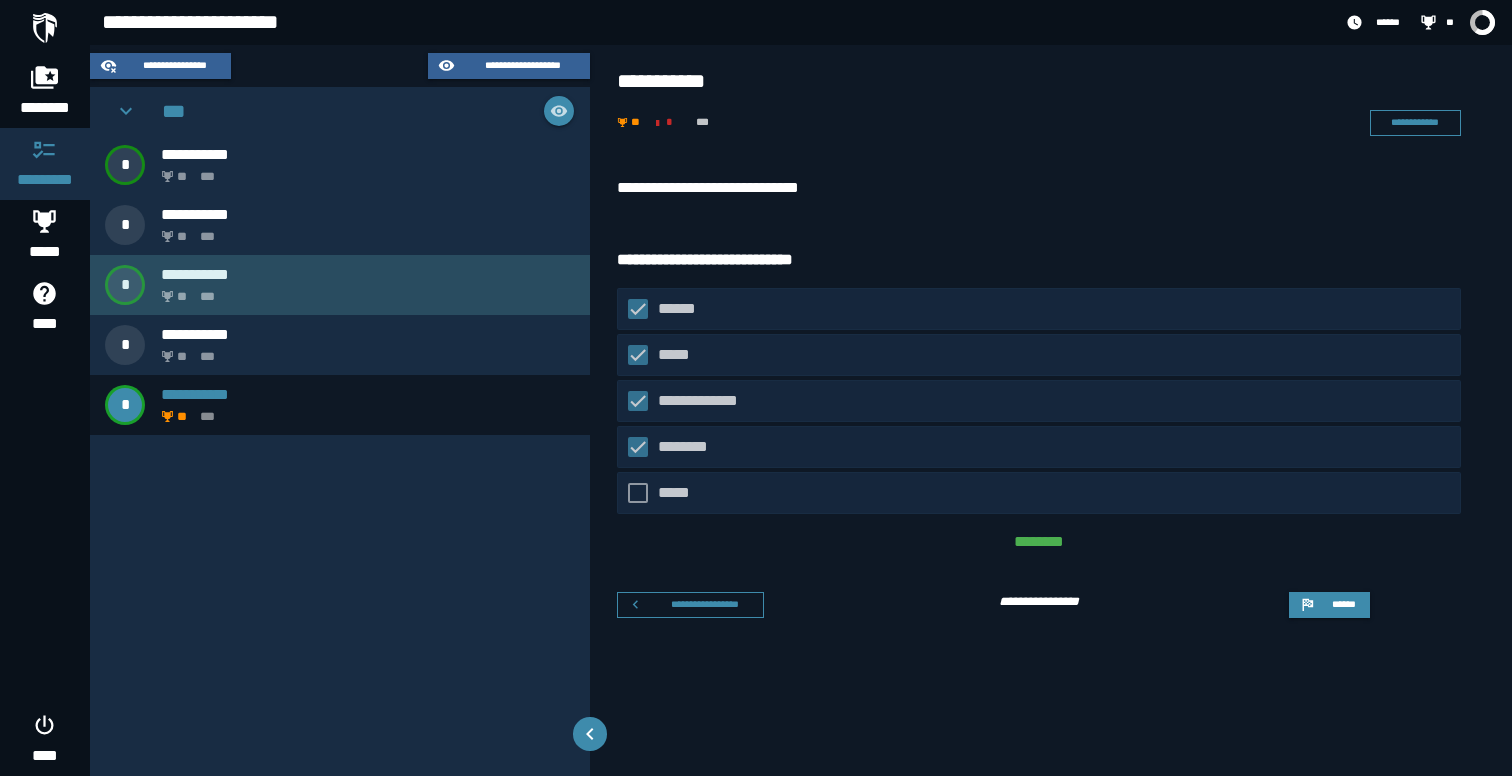 click on "*" at bounding box center [133, 285] 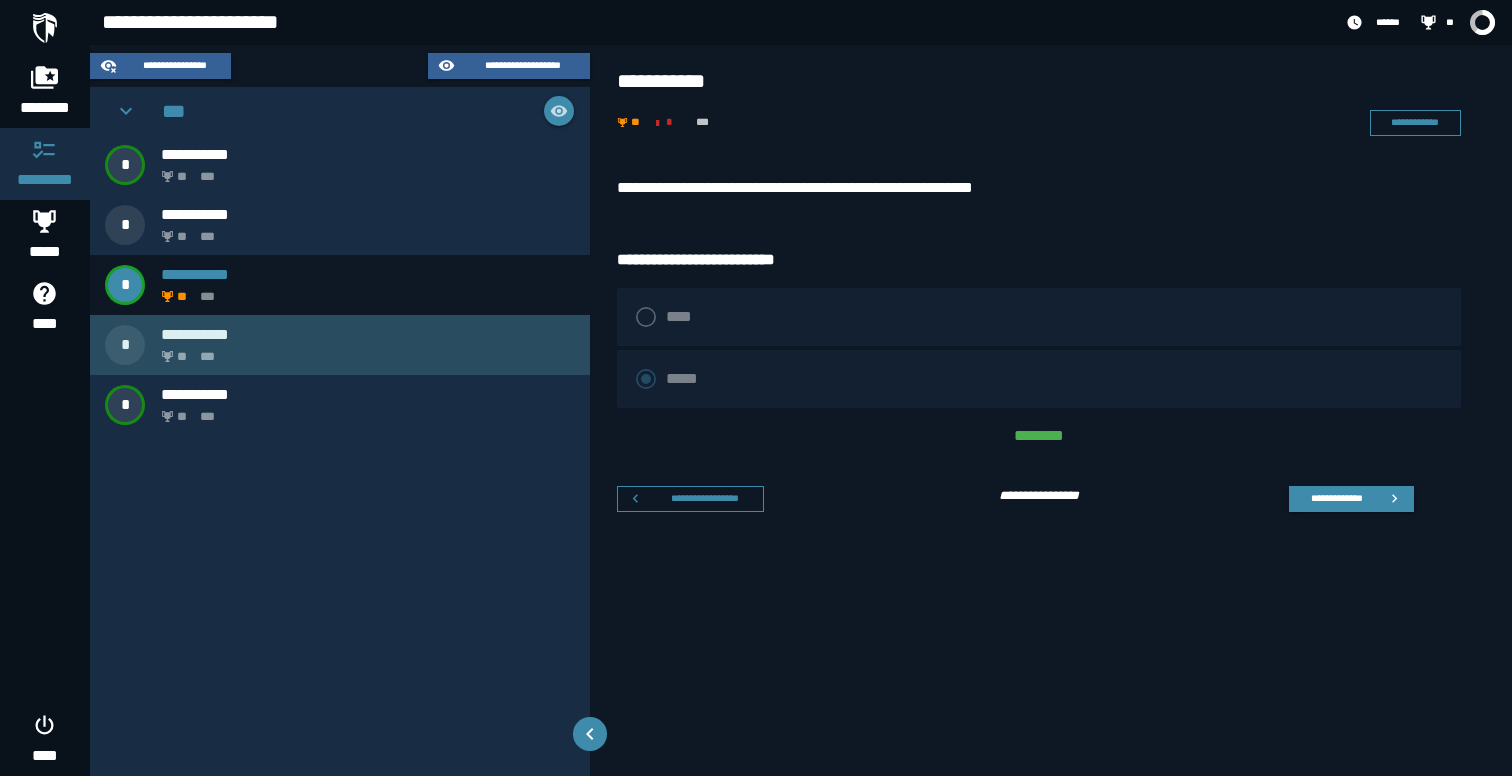 click on "**********" at bounding box center (340, 345) 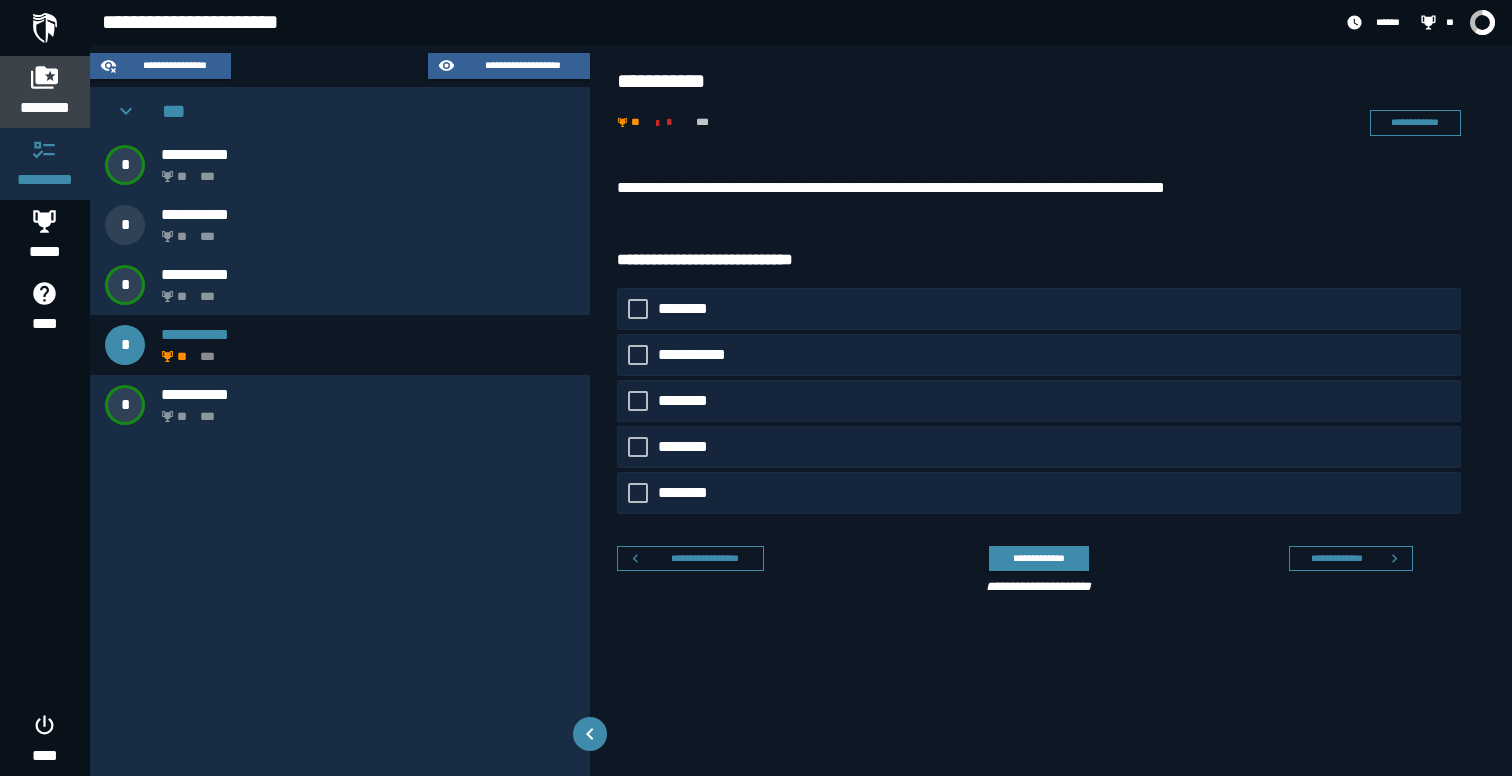 click at bounding box center (45, 77) 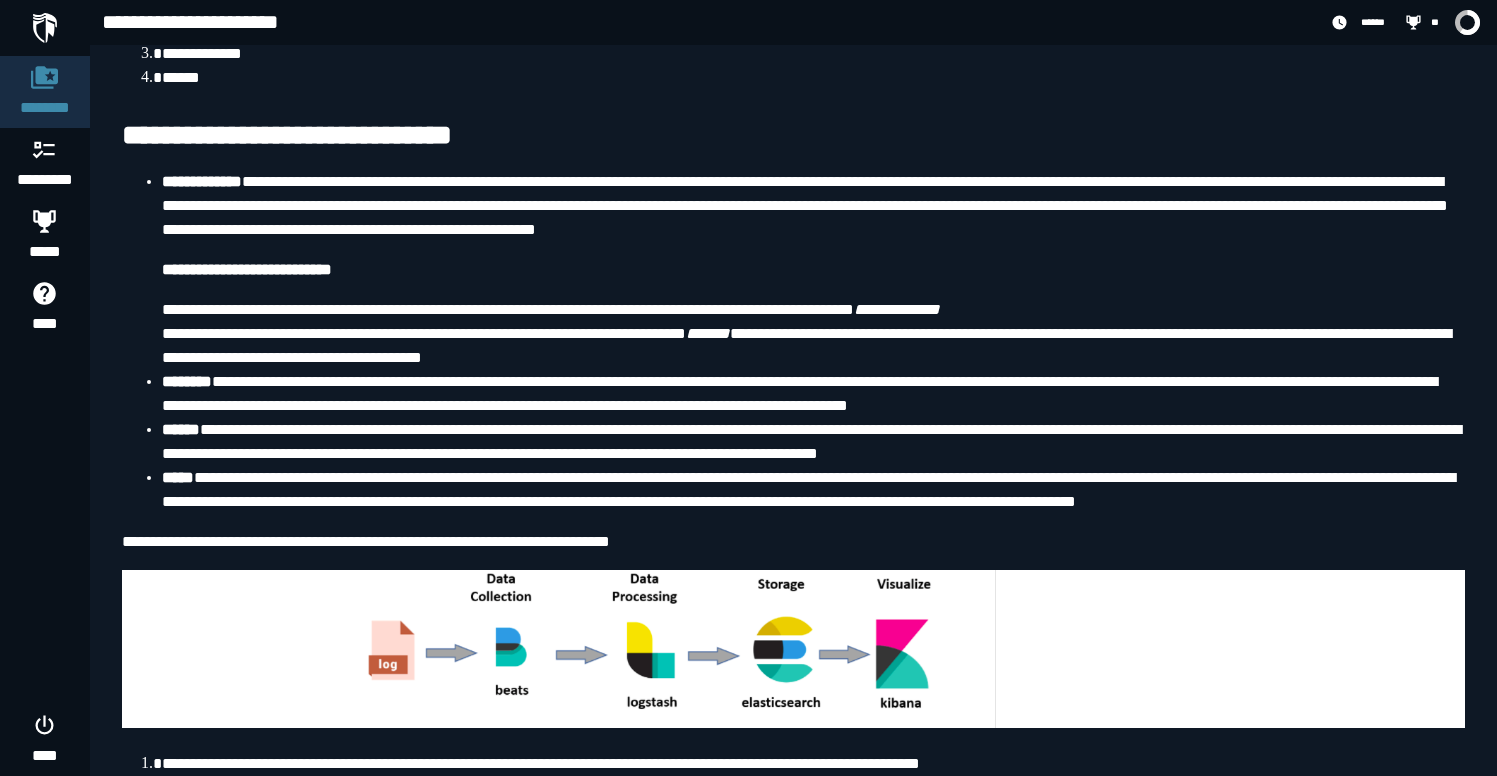 scroll, scrollTop: 568, scrollLeft: 0, axis: vertical 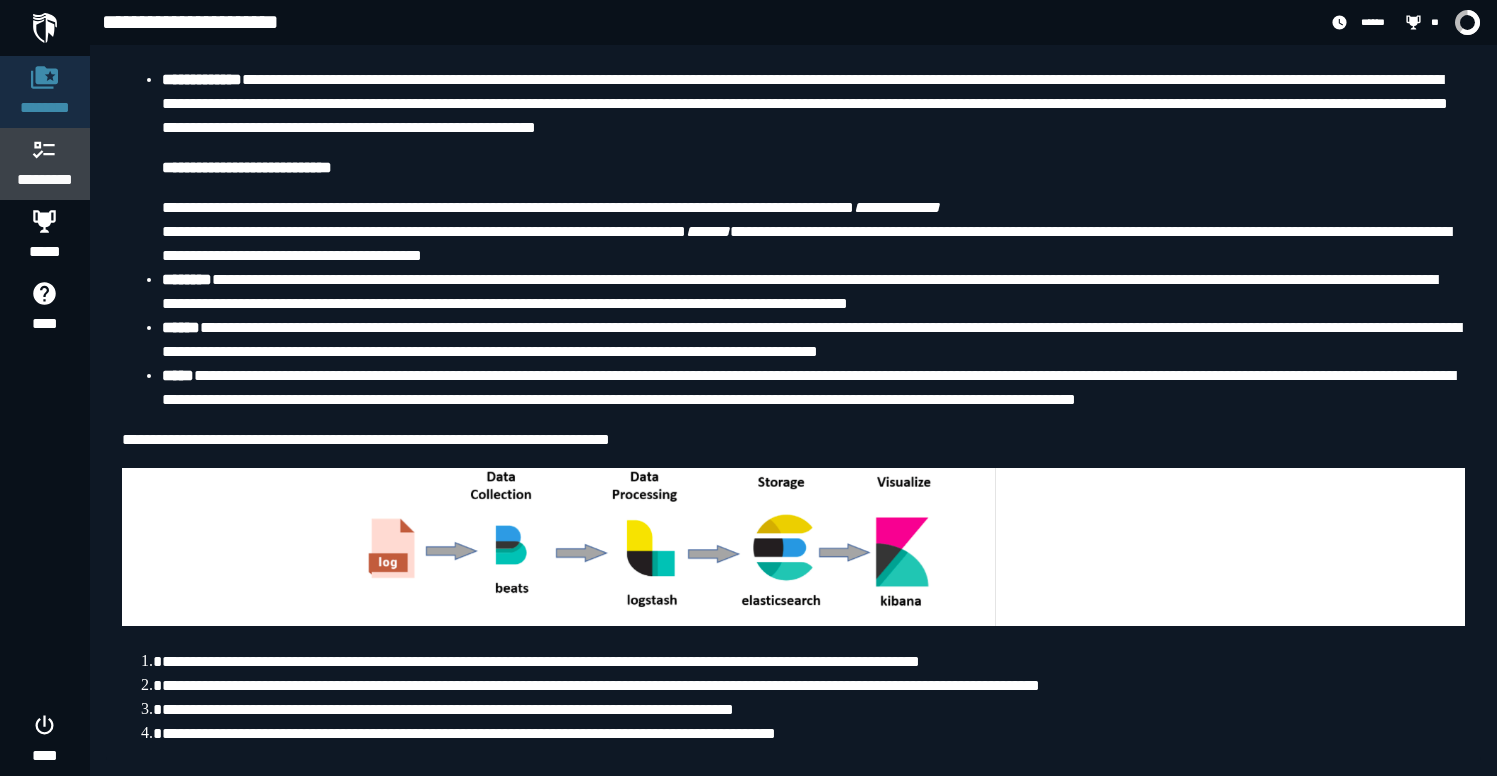 click on "*********" at bounding box center [45, 180] 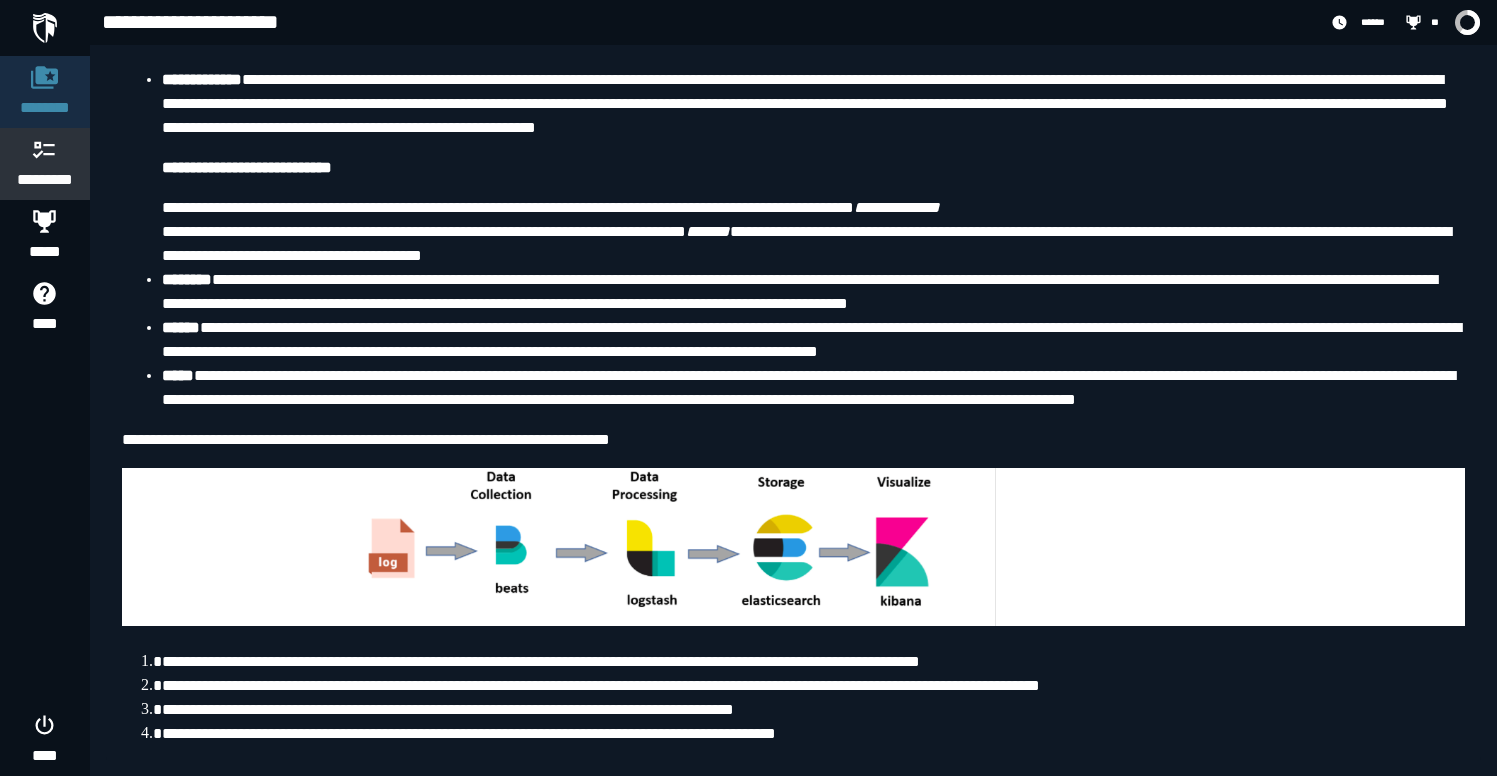 scroll, scrollTop: 0, scrollLeft: 0, axis: both 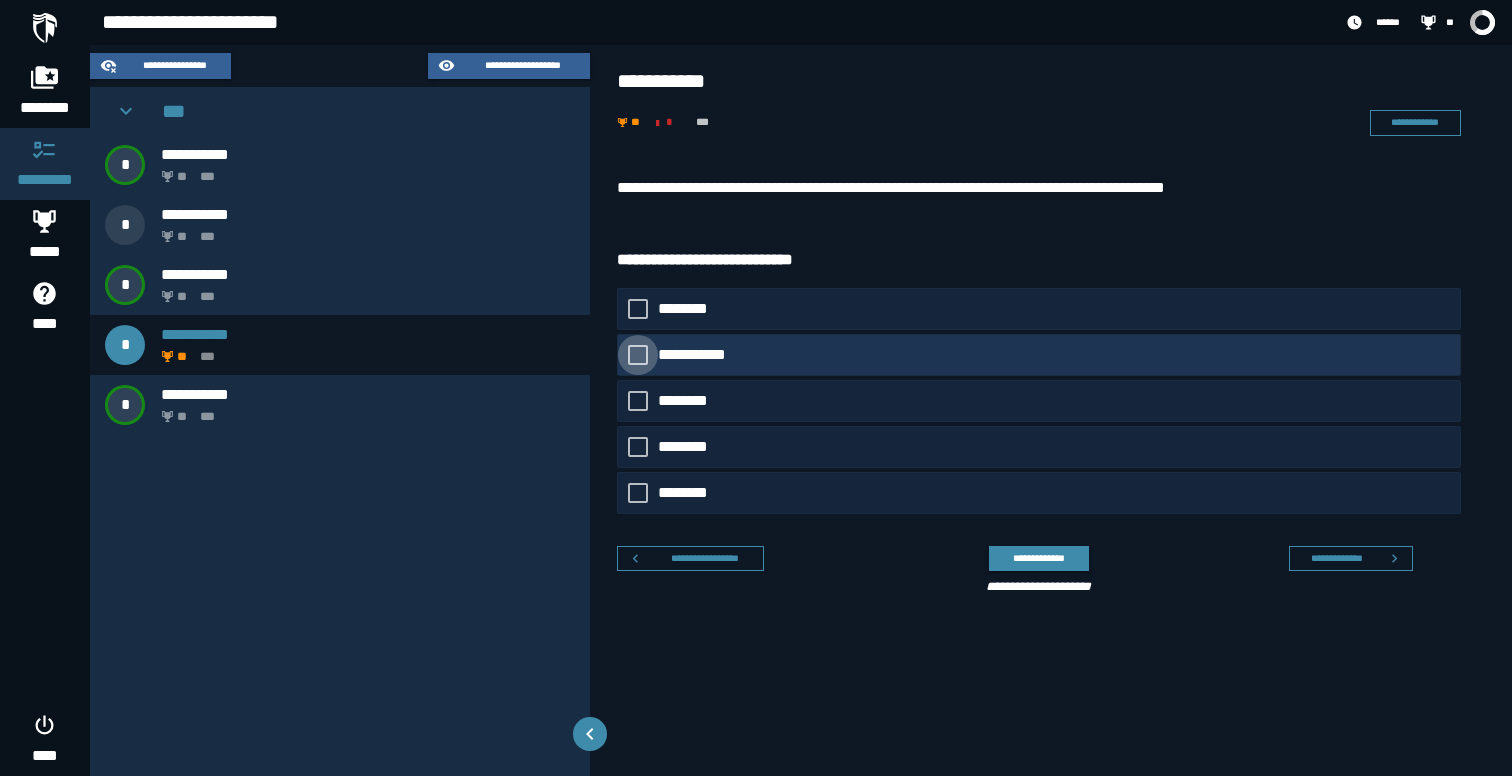 click at bounding box center [638, 355] 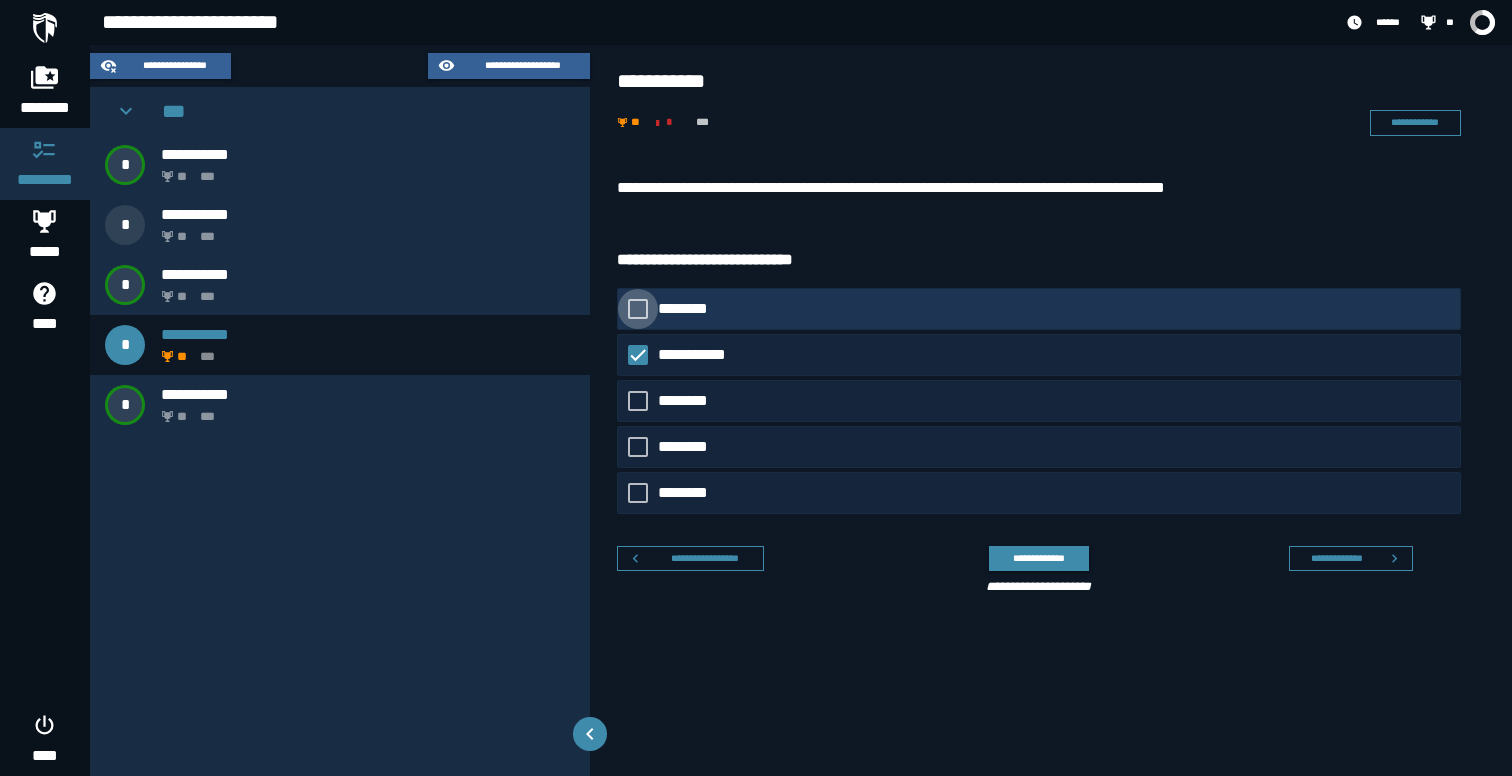 click at bounding box center [638, 309] 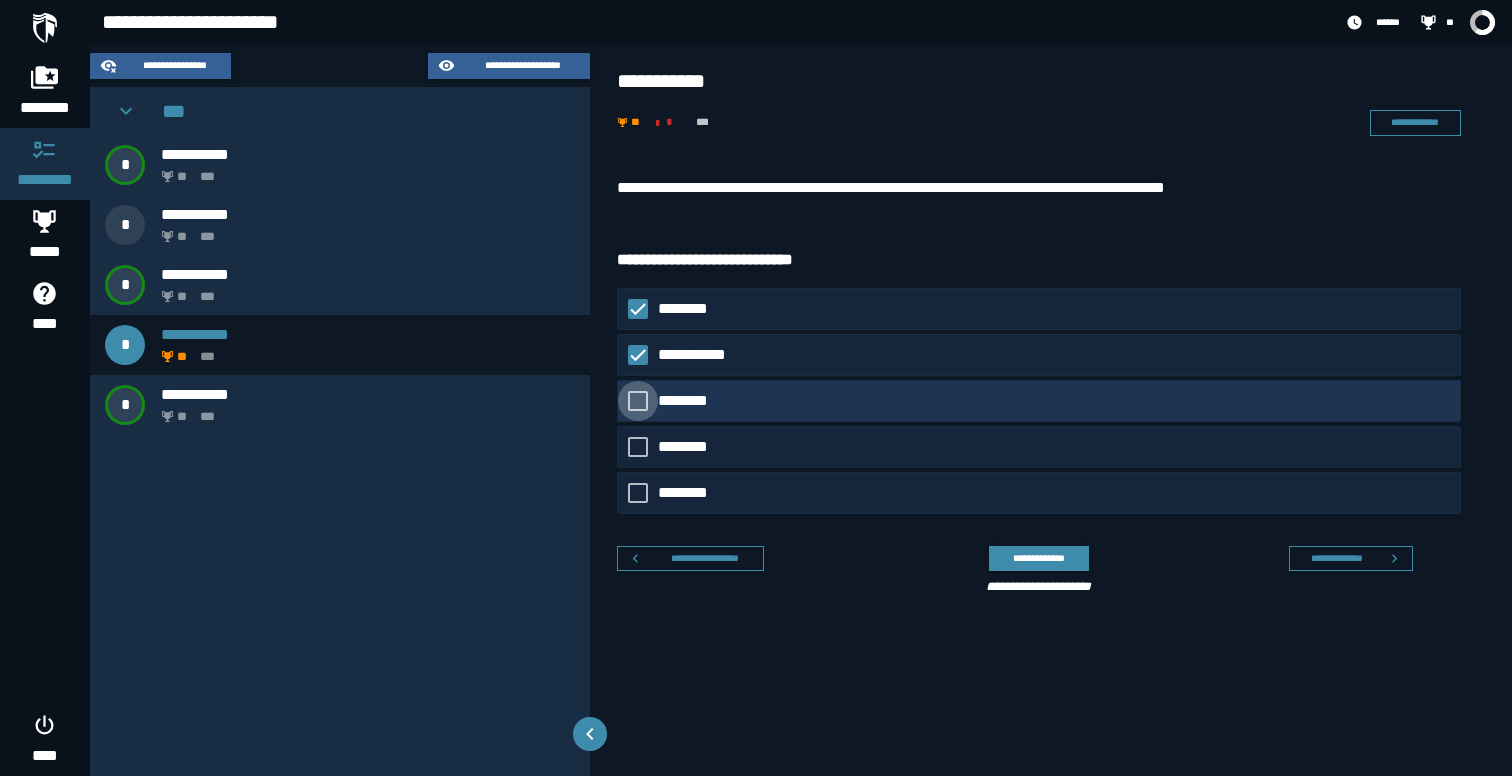 click at bounding box center (638, 401) 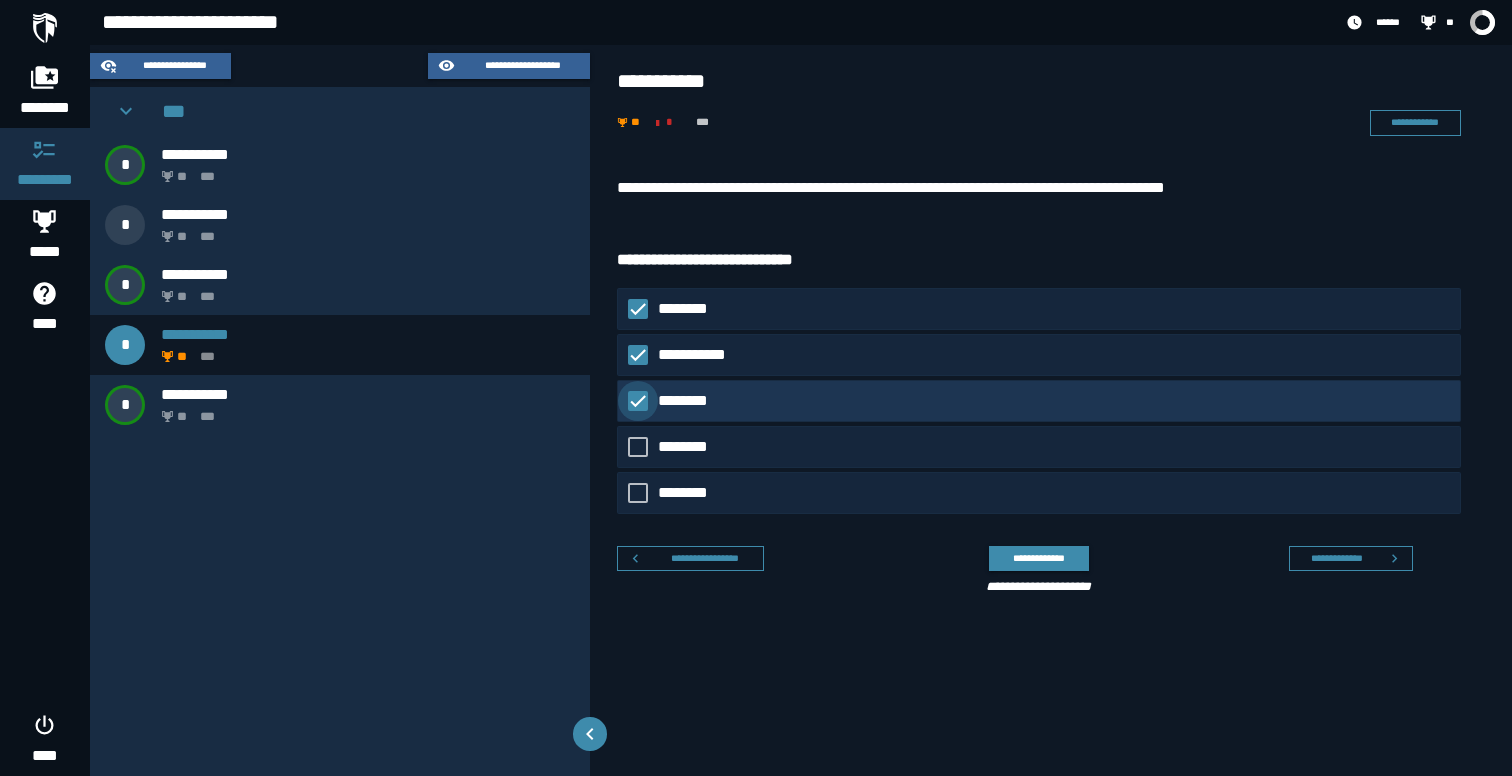 click at bounding box center (638, 401) 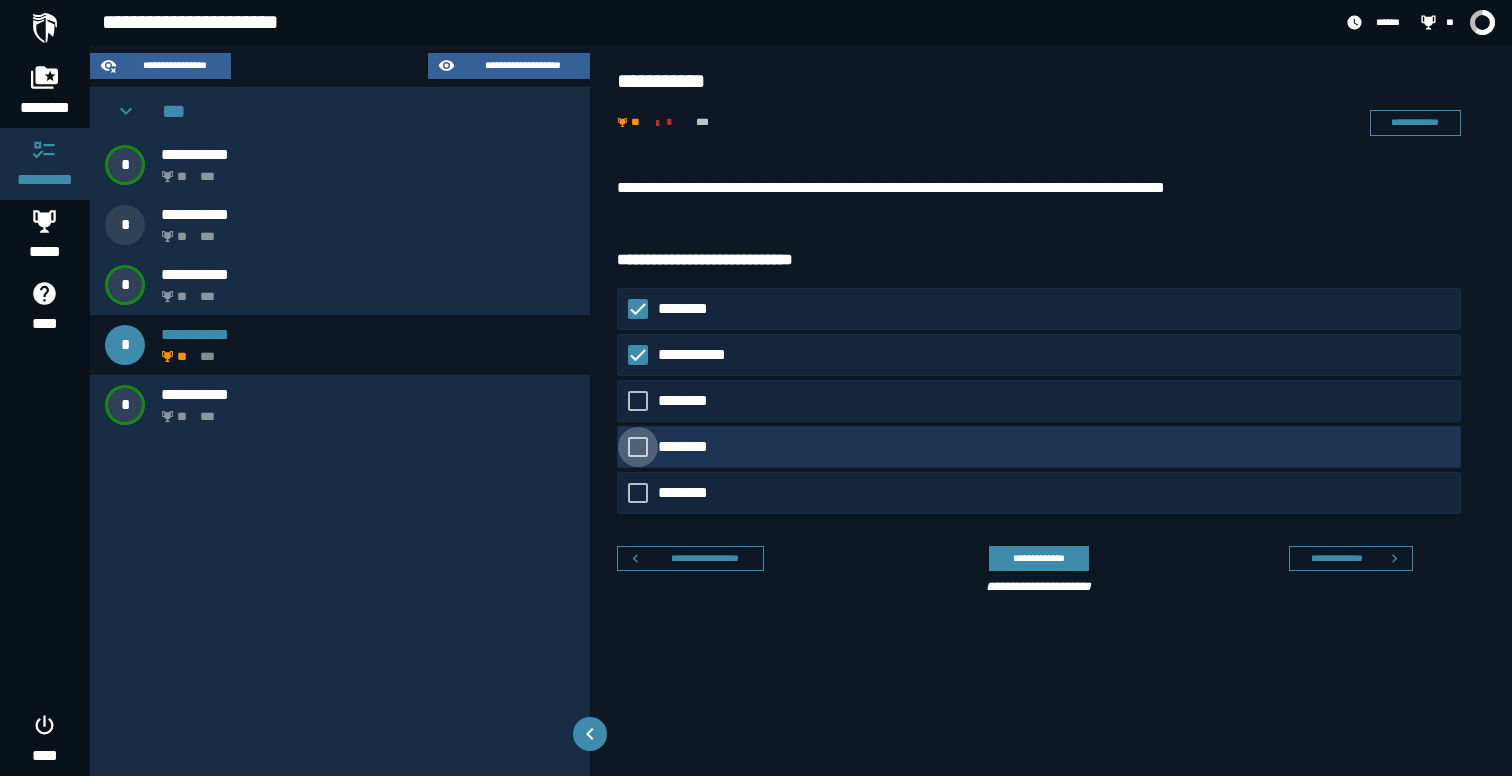 click at bounding box center [638, 447] 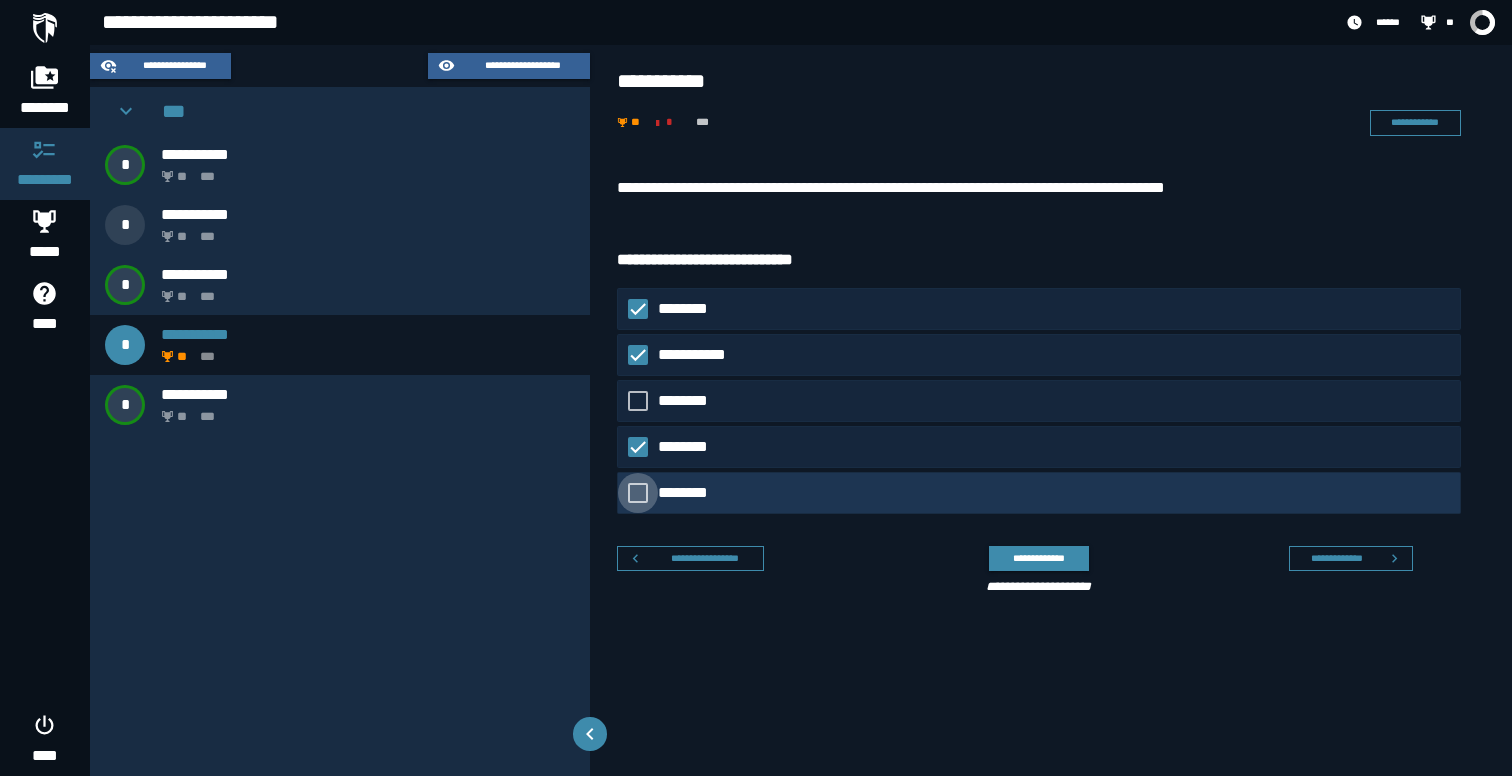 click 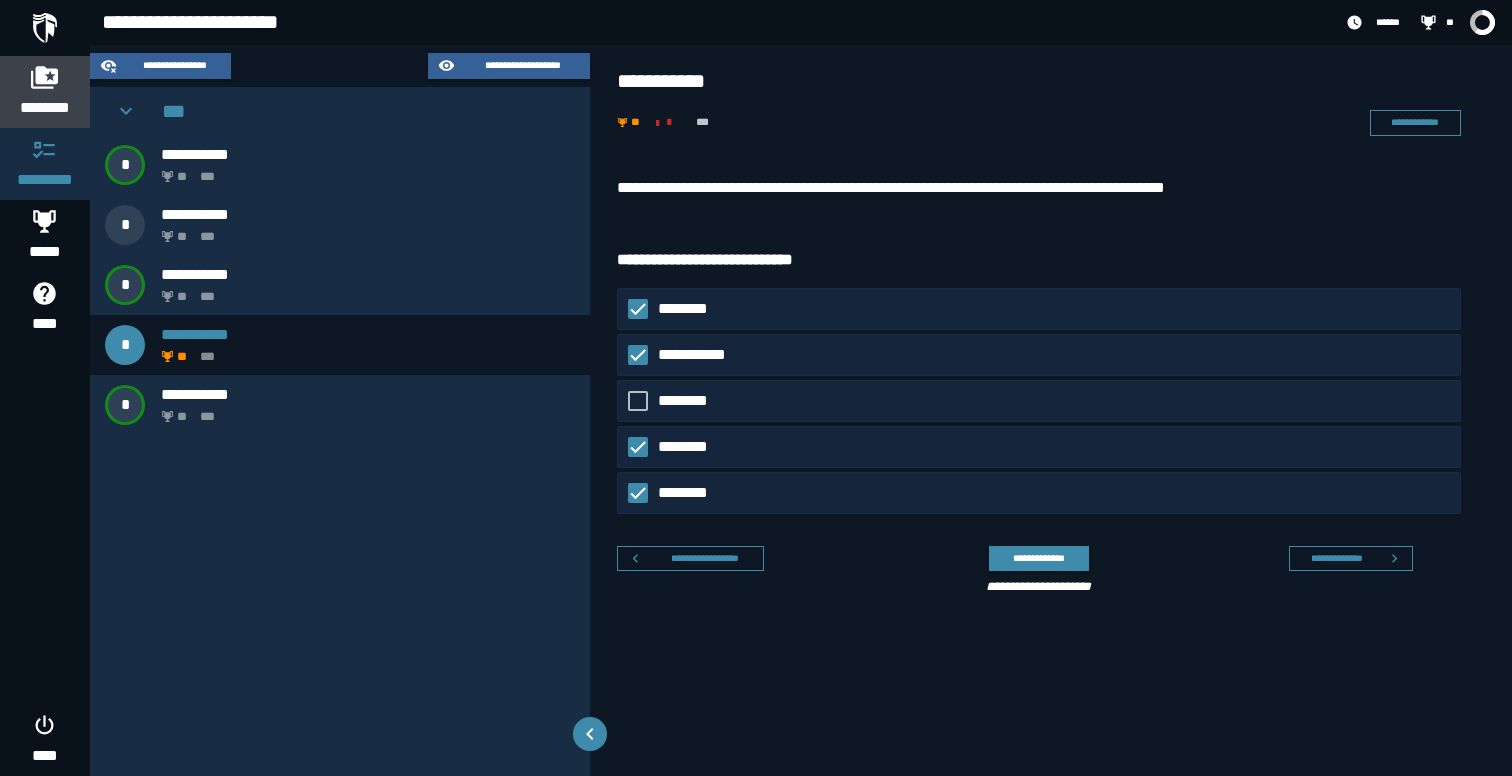 click on "********" at bounding box center [45, 108] 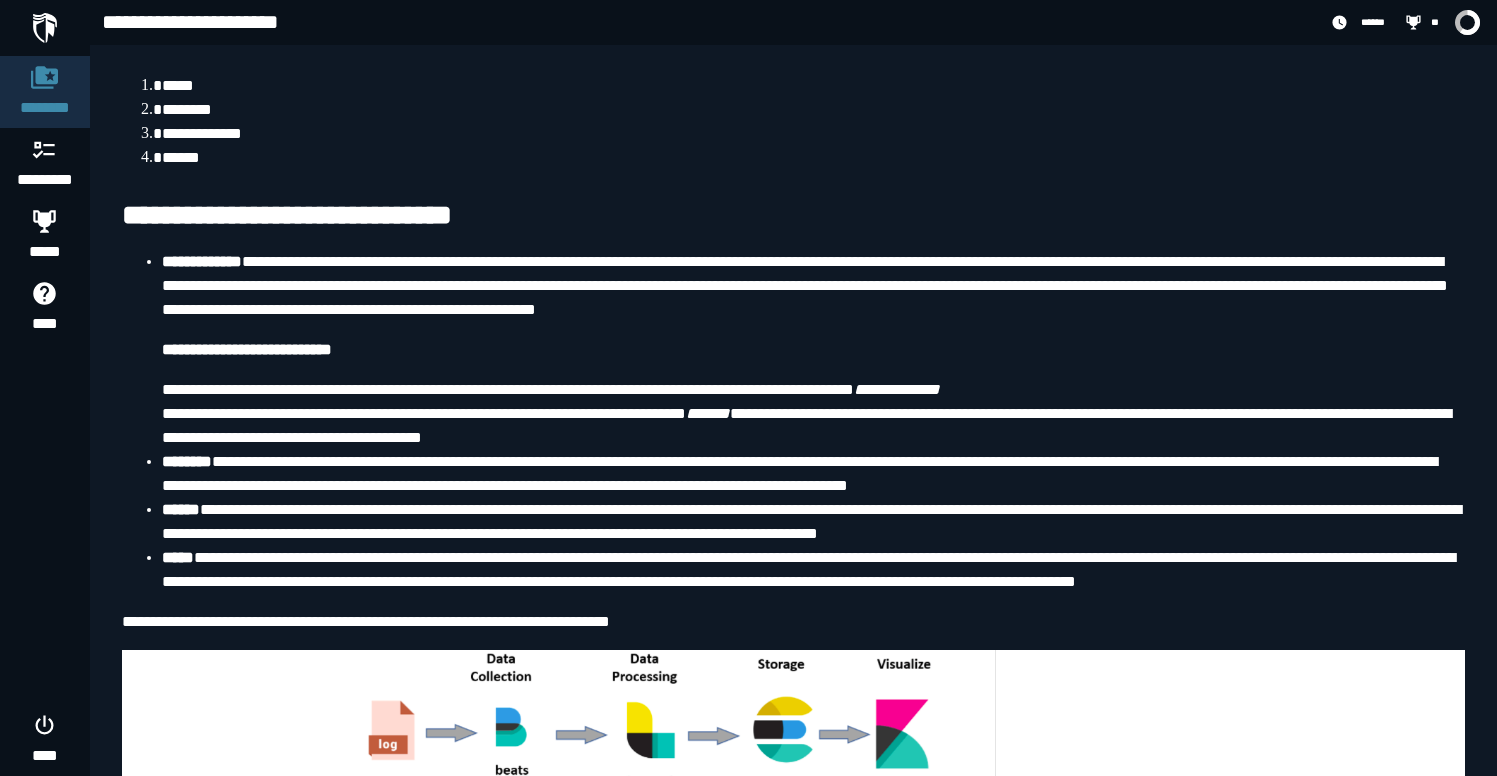 scroll, scrollTop: 568, scrollLeft: 0, axis: vertical 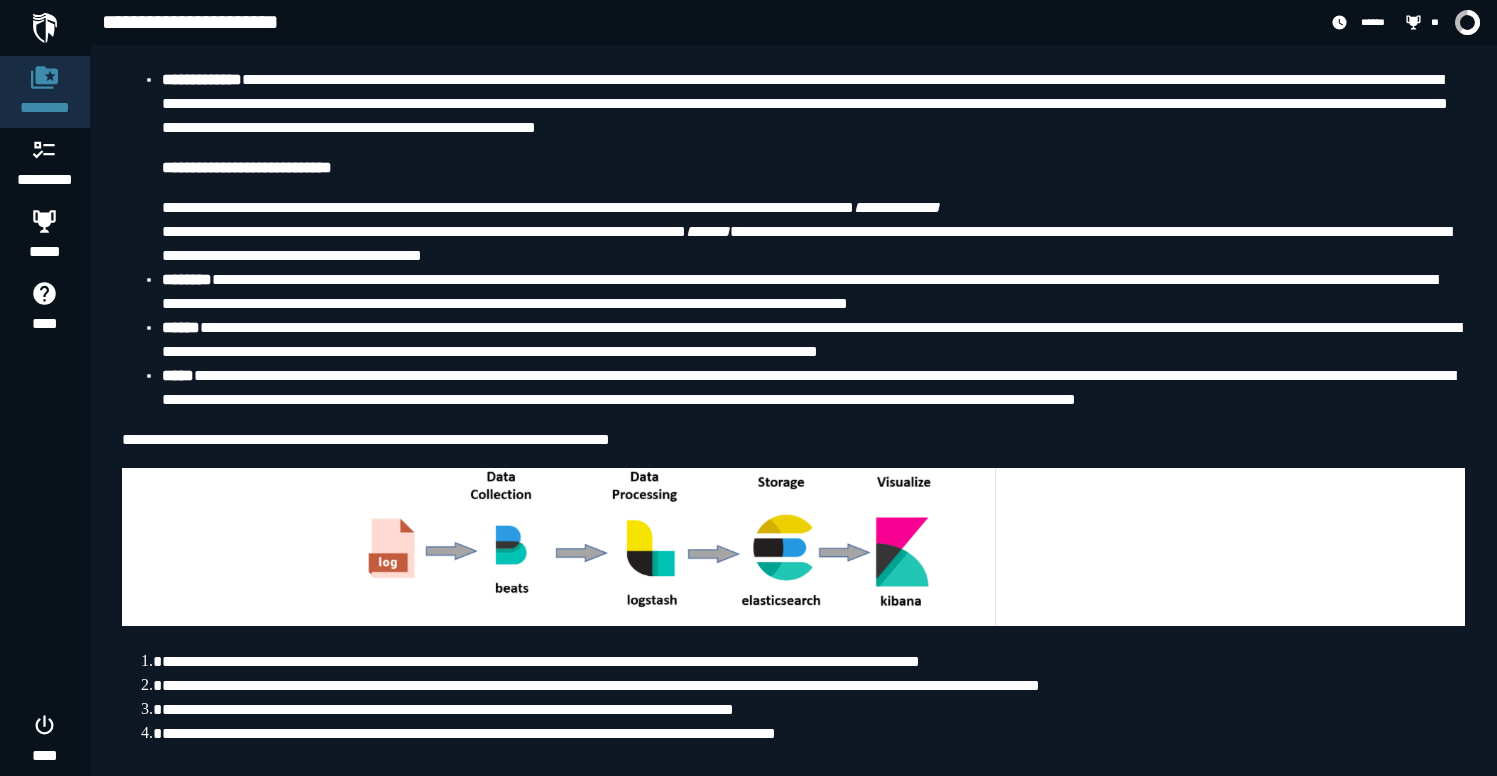 click at bounding box center [45, 28] 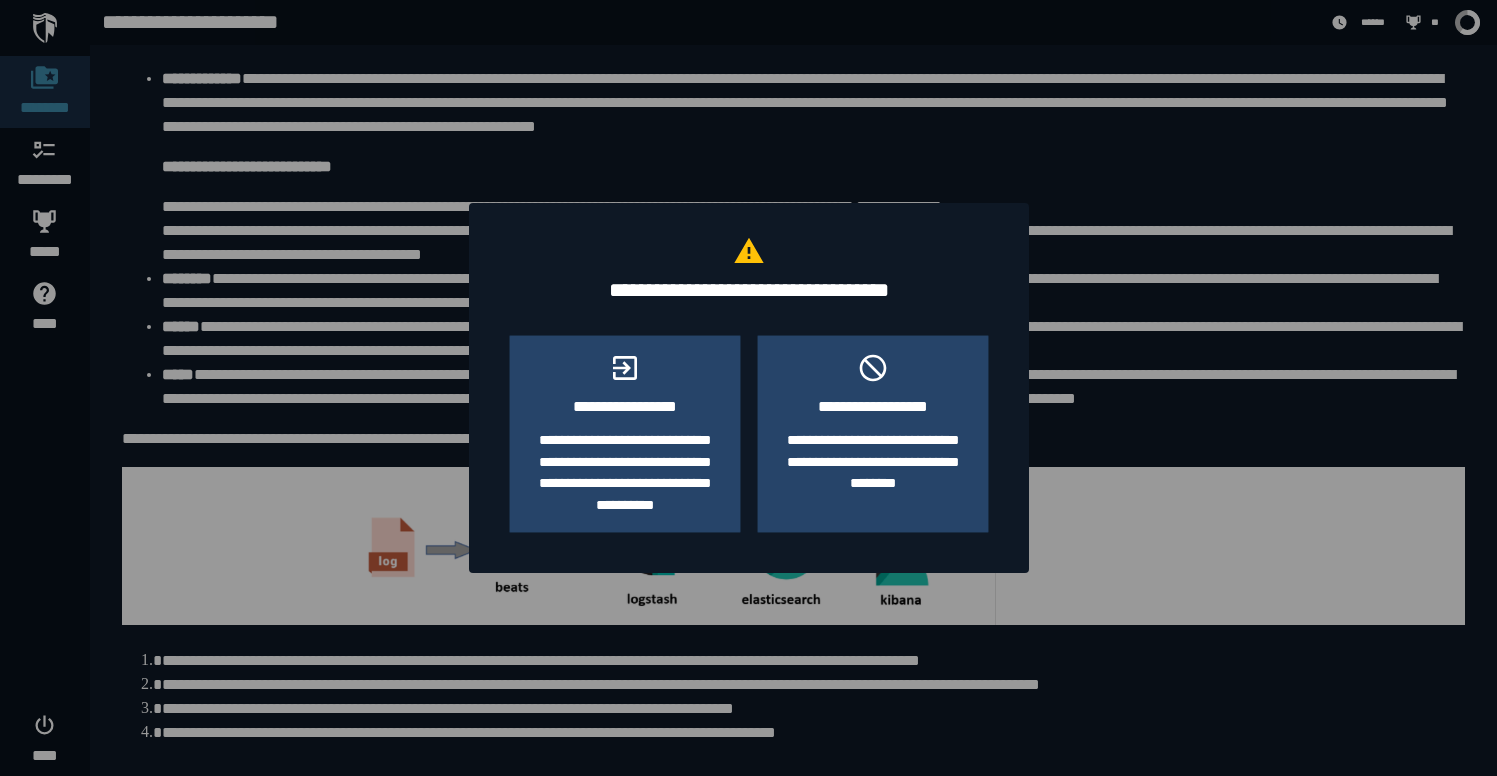 scroll, scrollTop: 0, scrollLeft: 0, axis: both 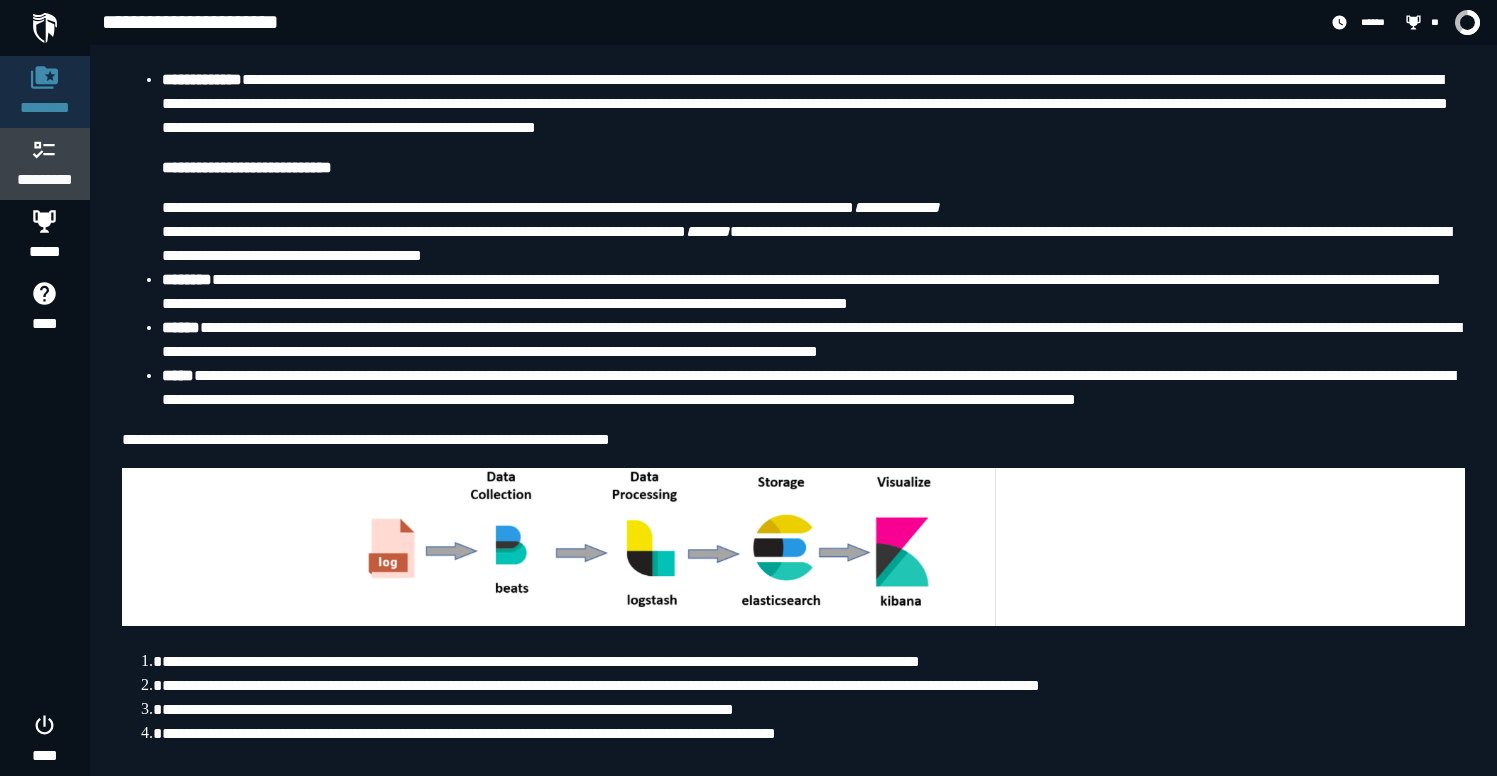 click at bounding box center (45, 149) 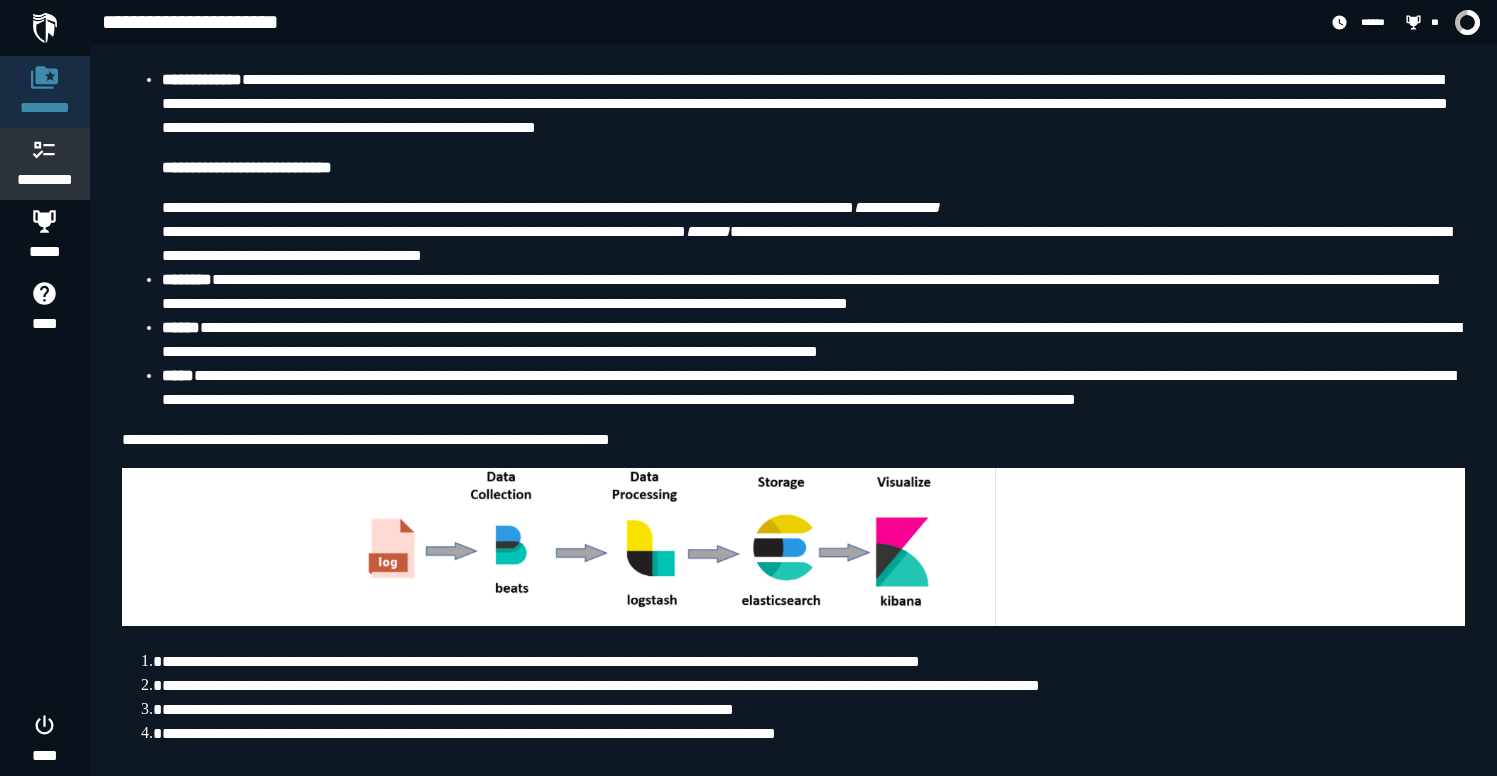 scroll, scrollTop: 0, scrollLeft: 0, axis: both 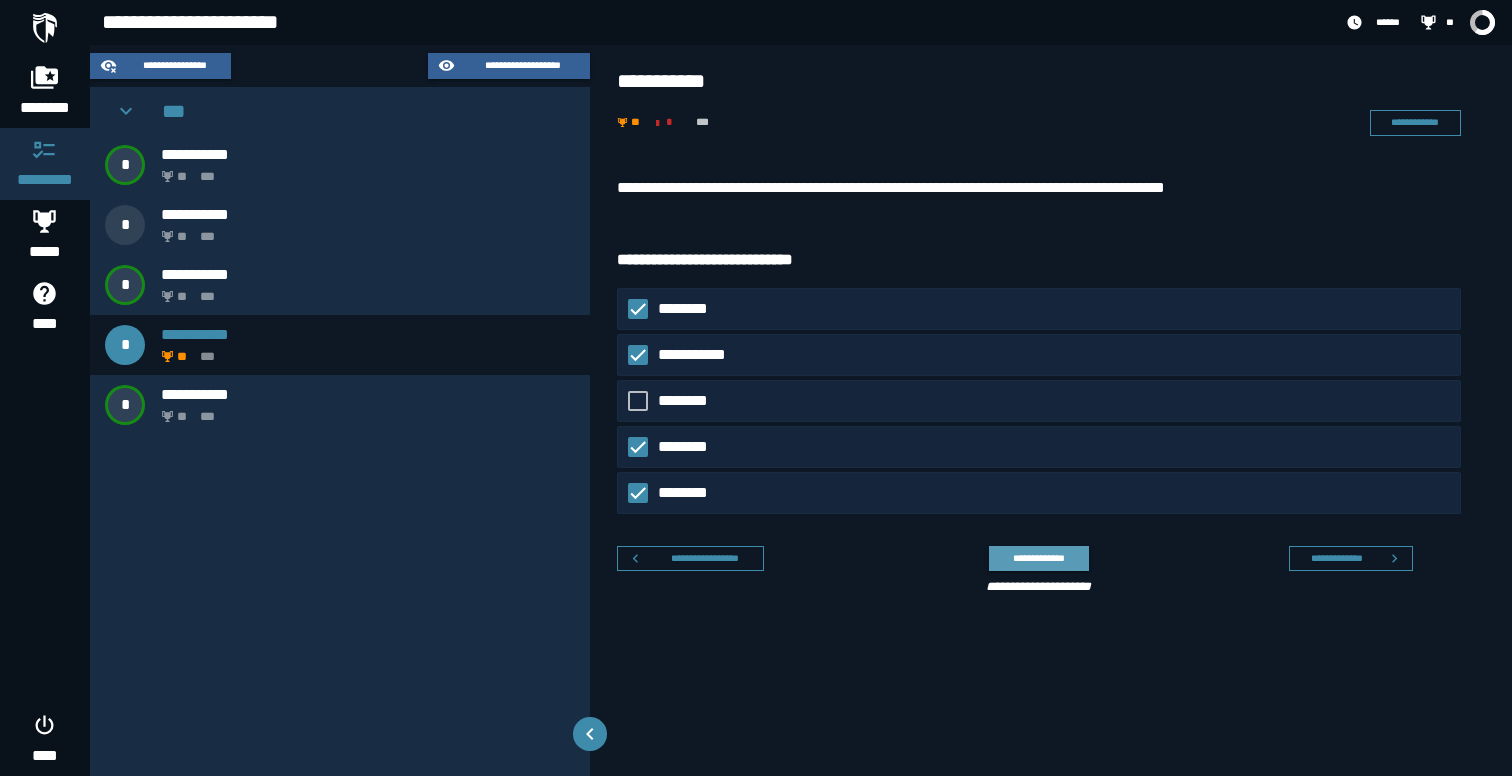 click on "**********" at bounding box center (1038, 558) 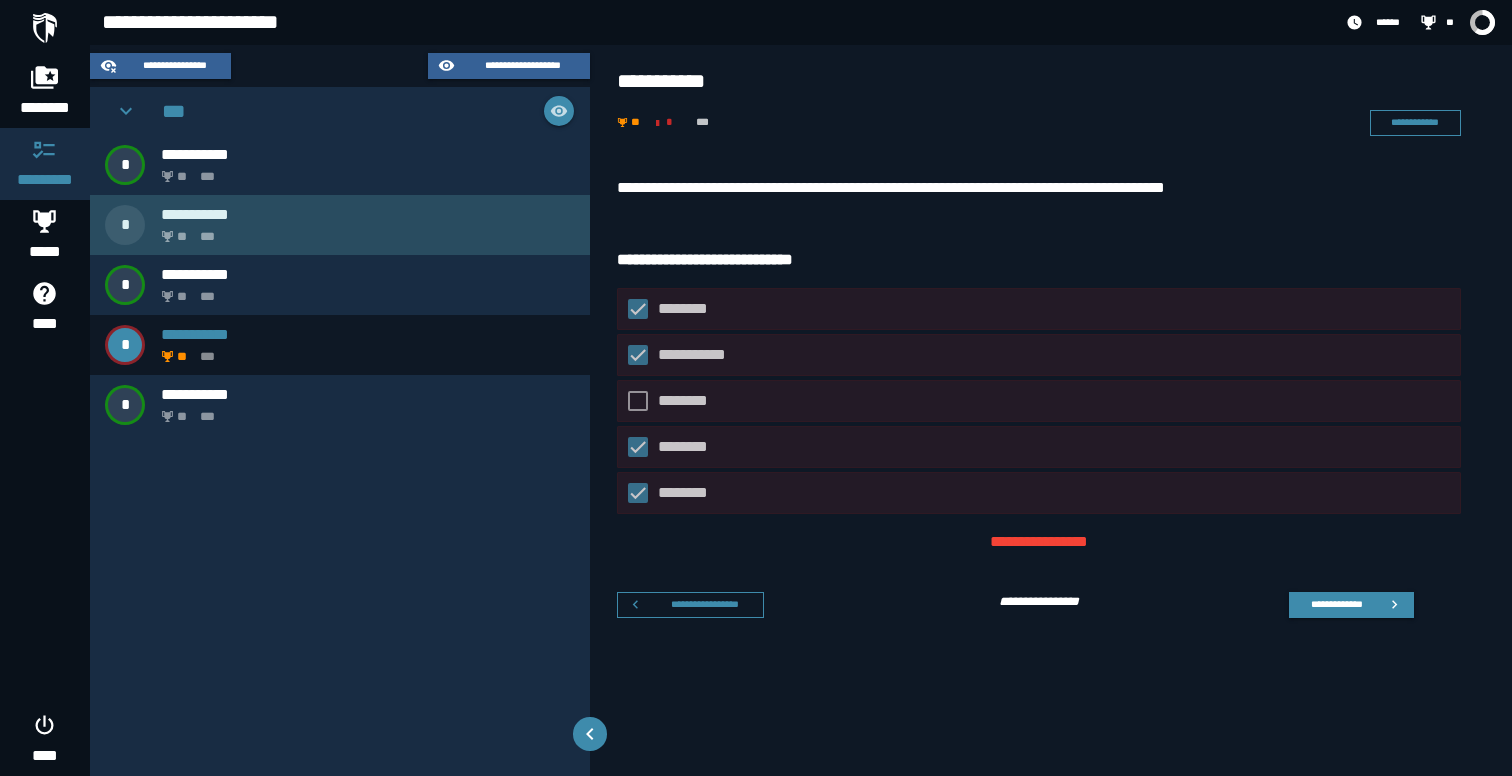 click on "** ***" at bounding box center (364, 230) 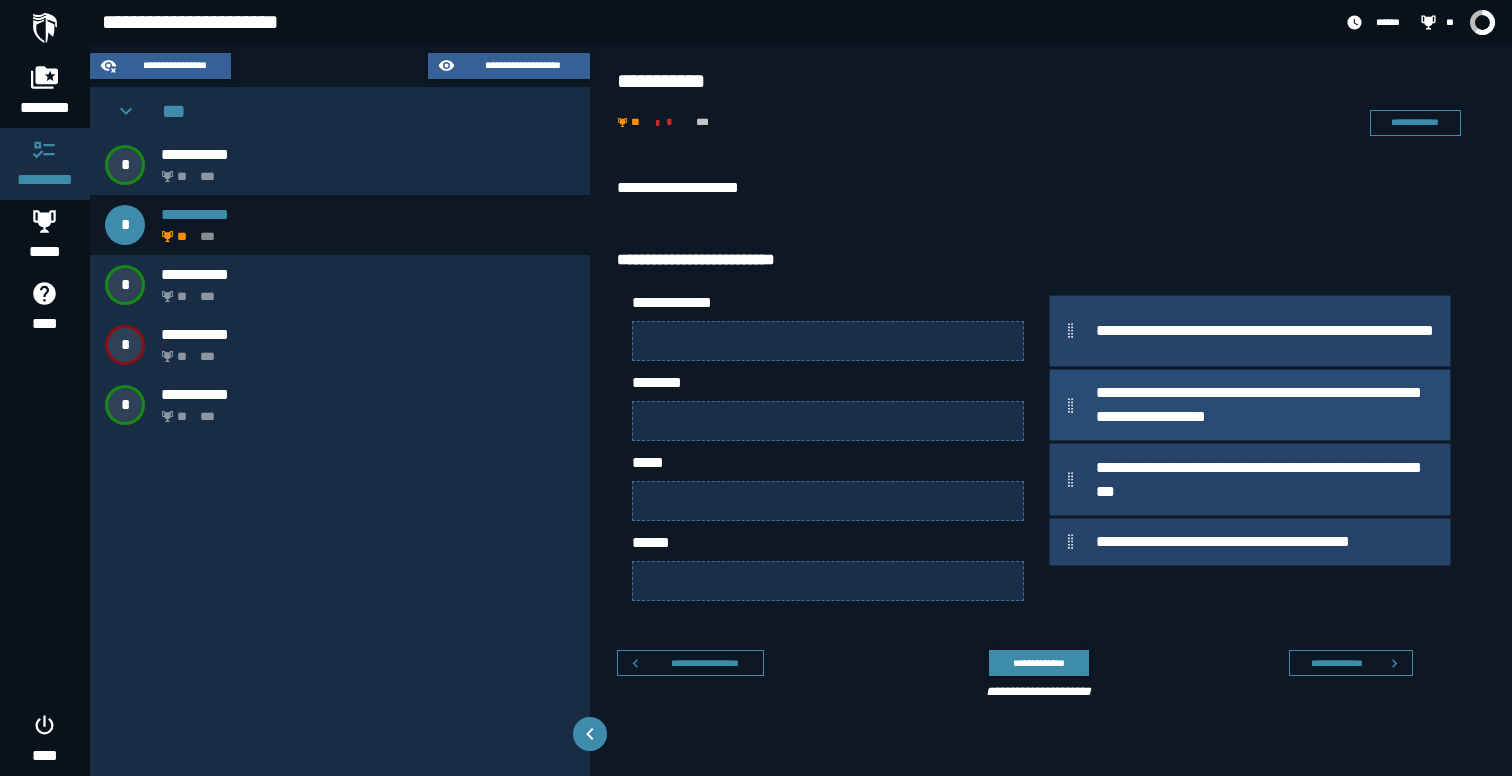 type 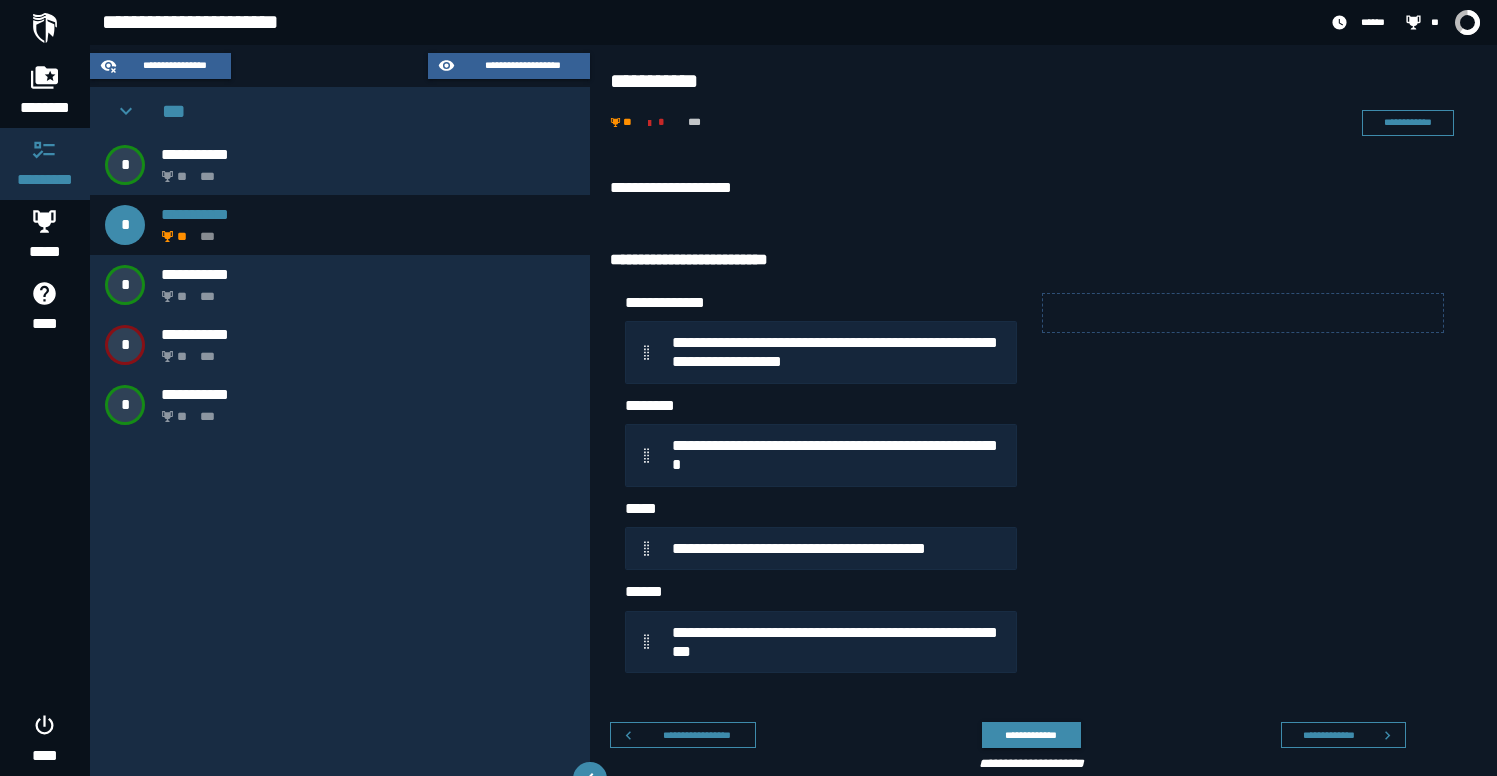 scroll, scrollTop: 45, scrollLeft: 0, axis: vertical 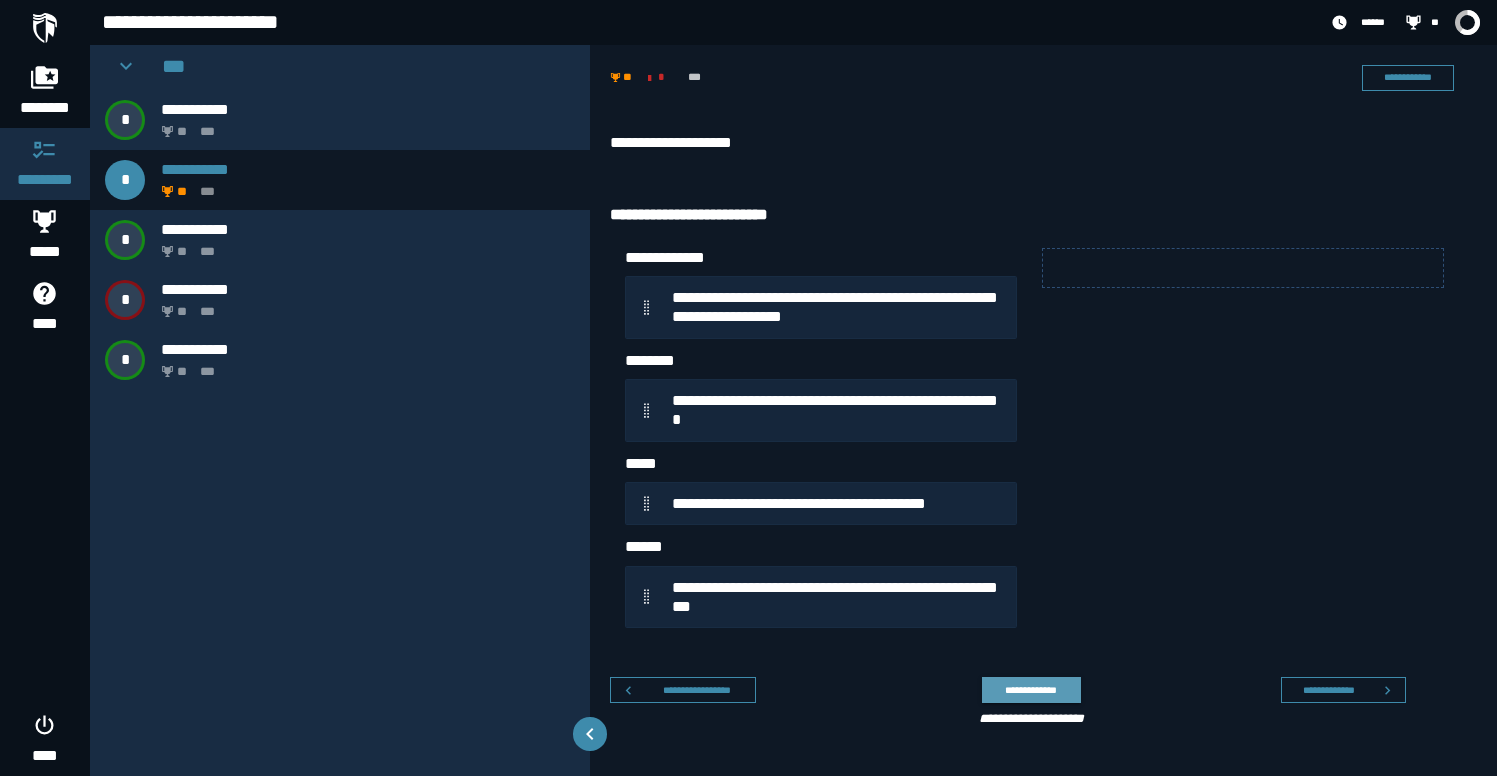 click on "**********" 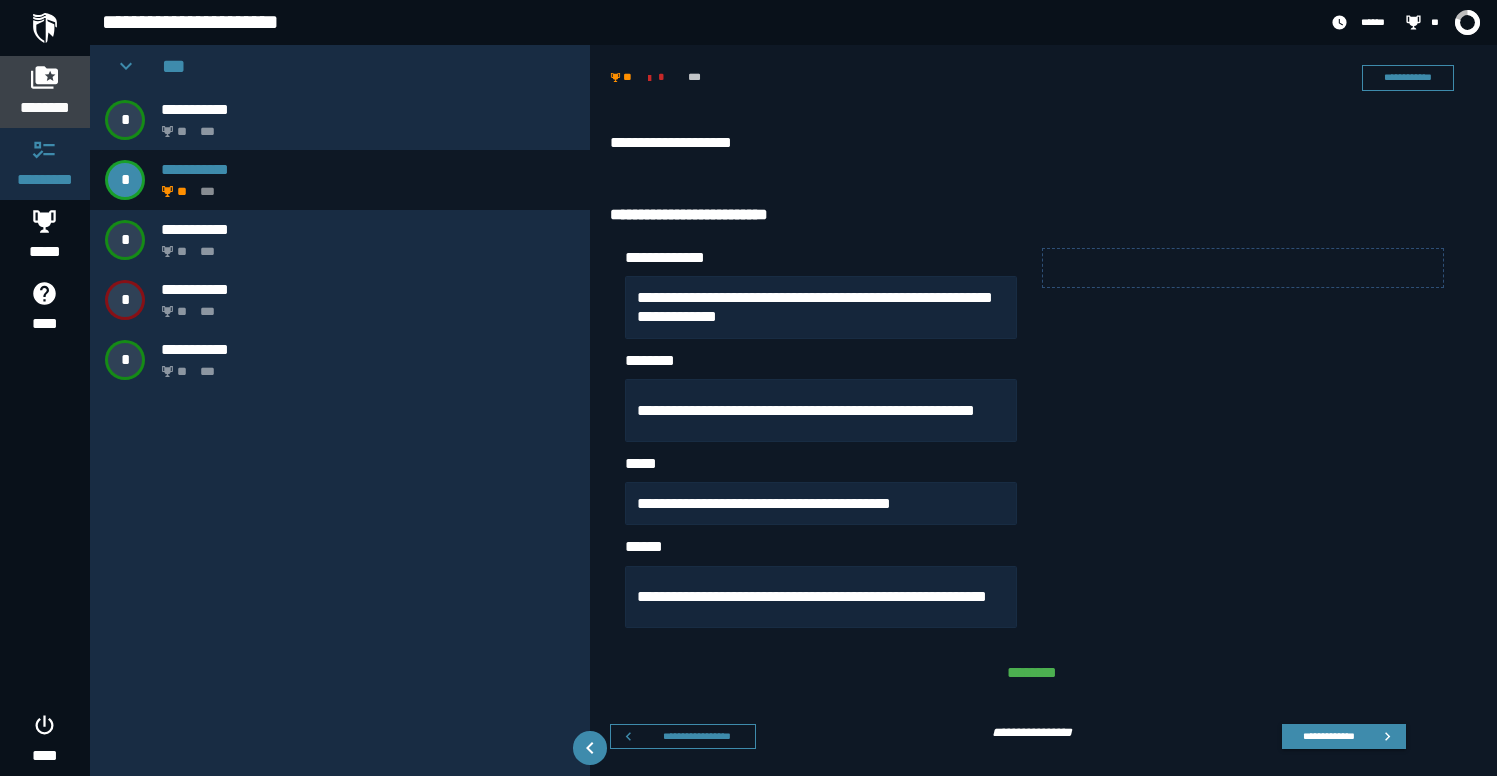 click 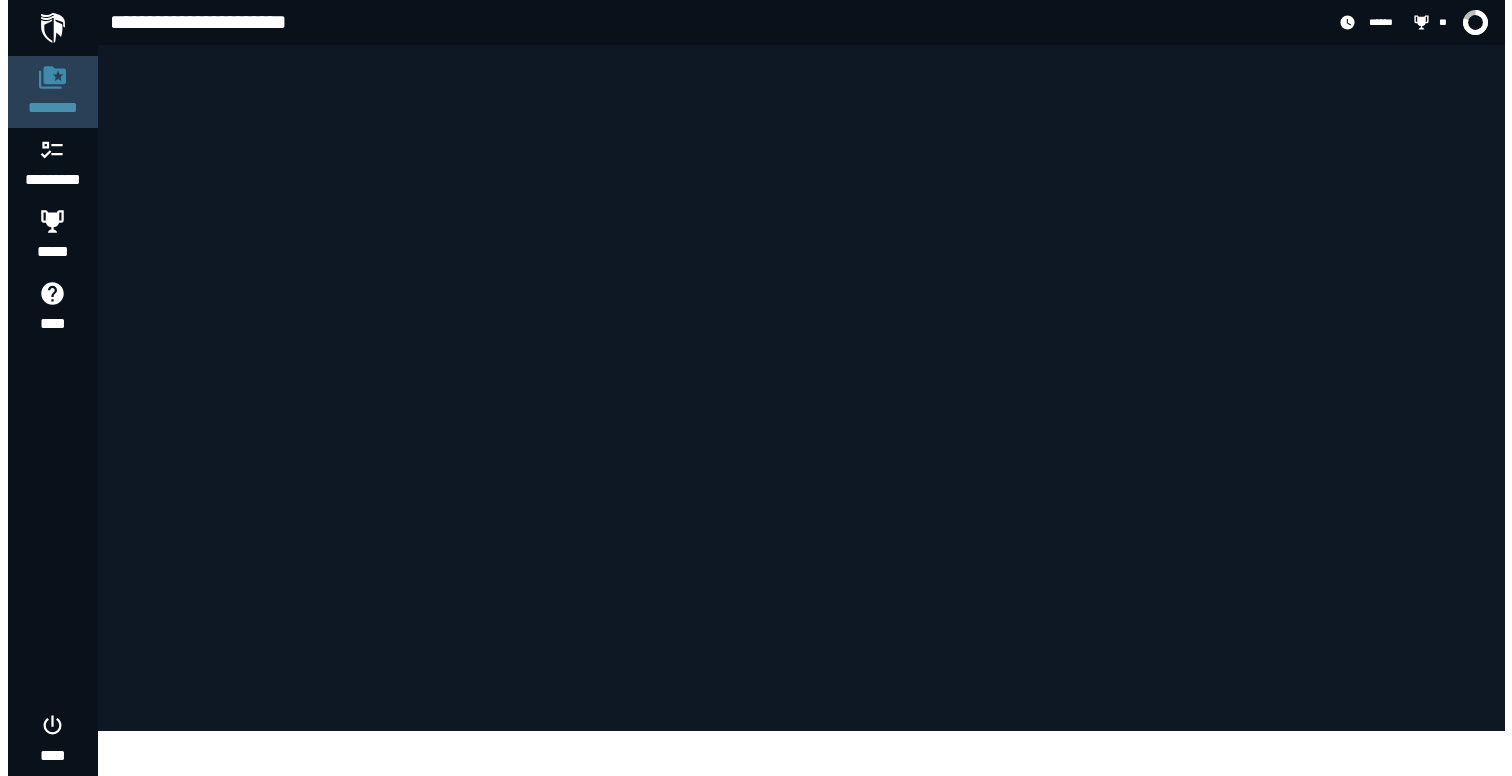 scroll, scrollTop: 0, scrollLeft: 0, axis: both 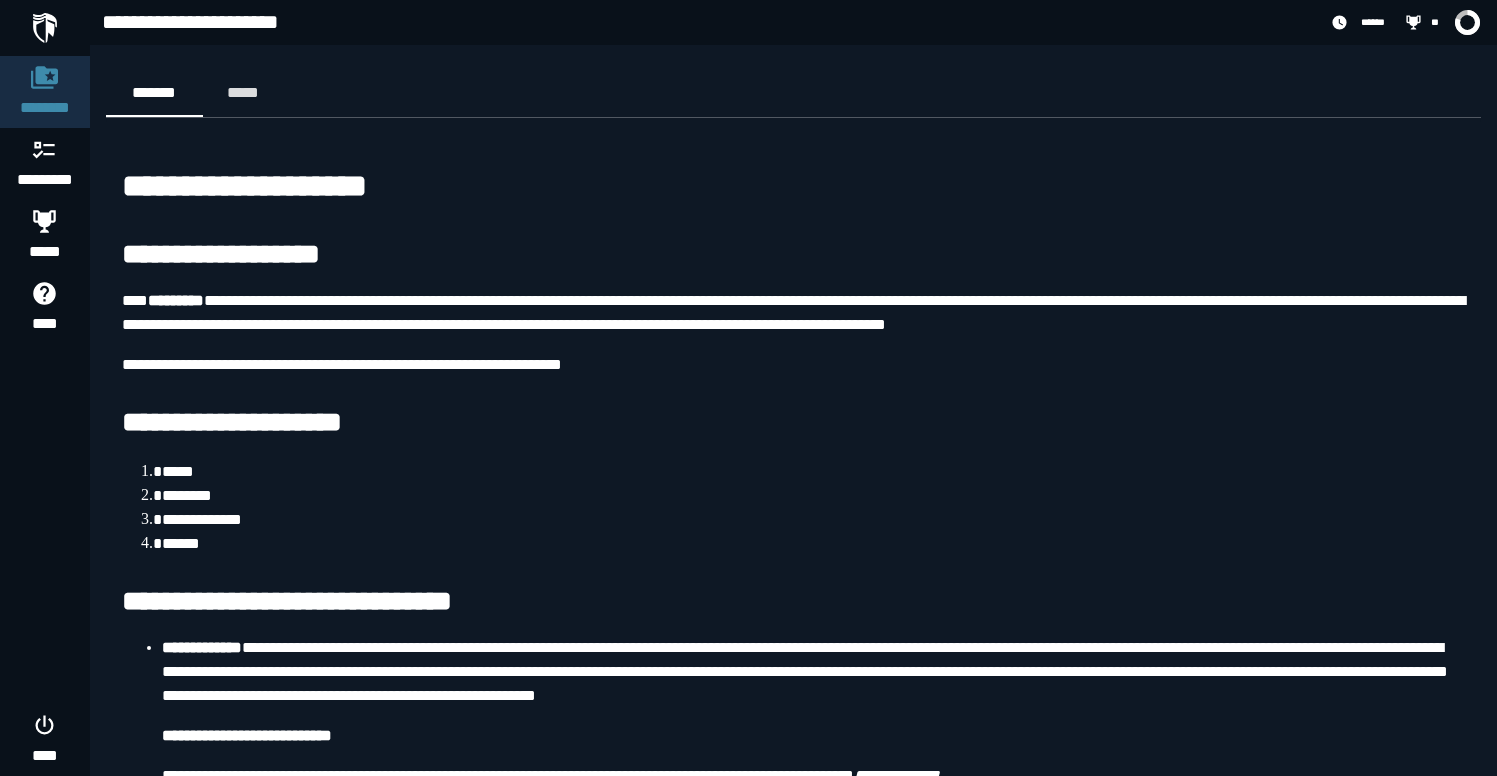 click at bounding box center [45, 28] 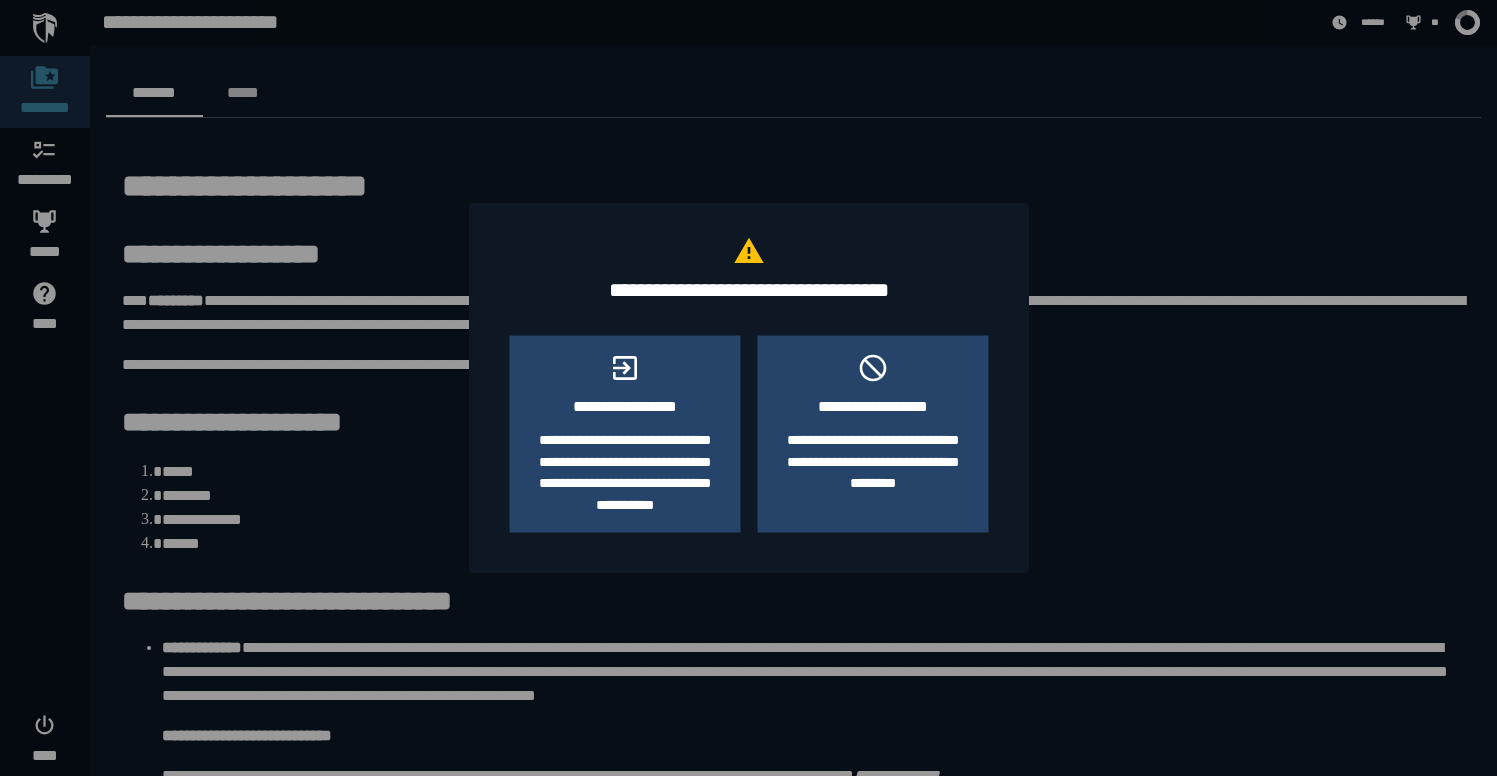 click at bounding box center (748, 388) 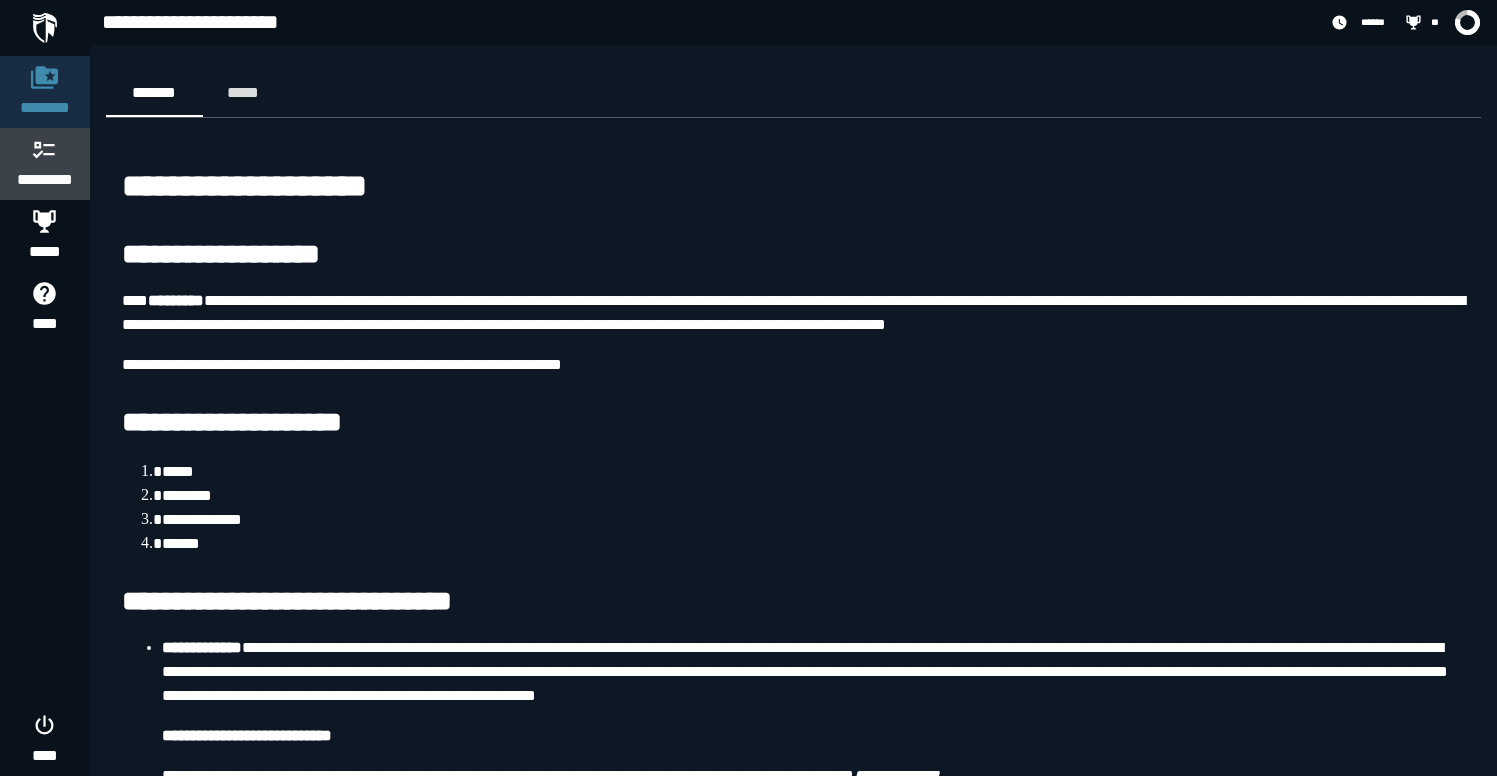 click at bounding box center [45, 149] 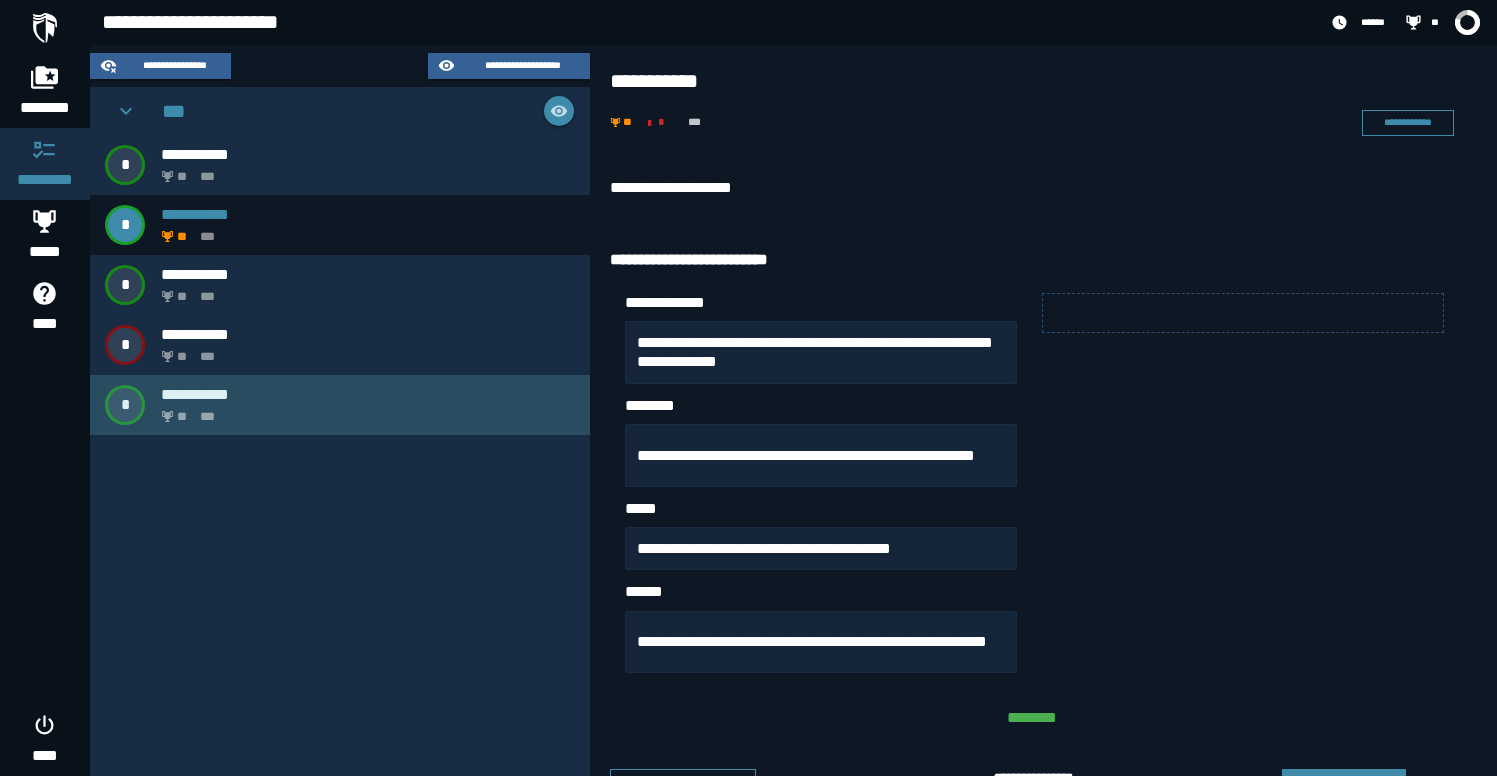 click on "**********" at bounding box center (368, 394) 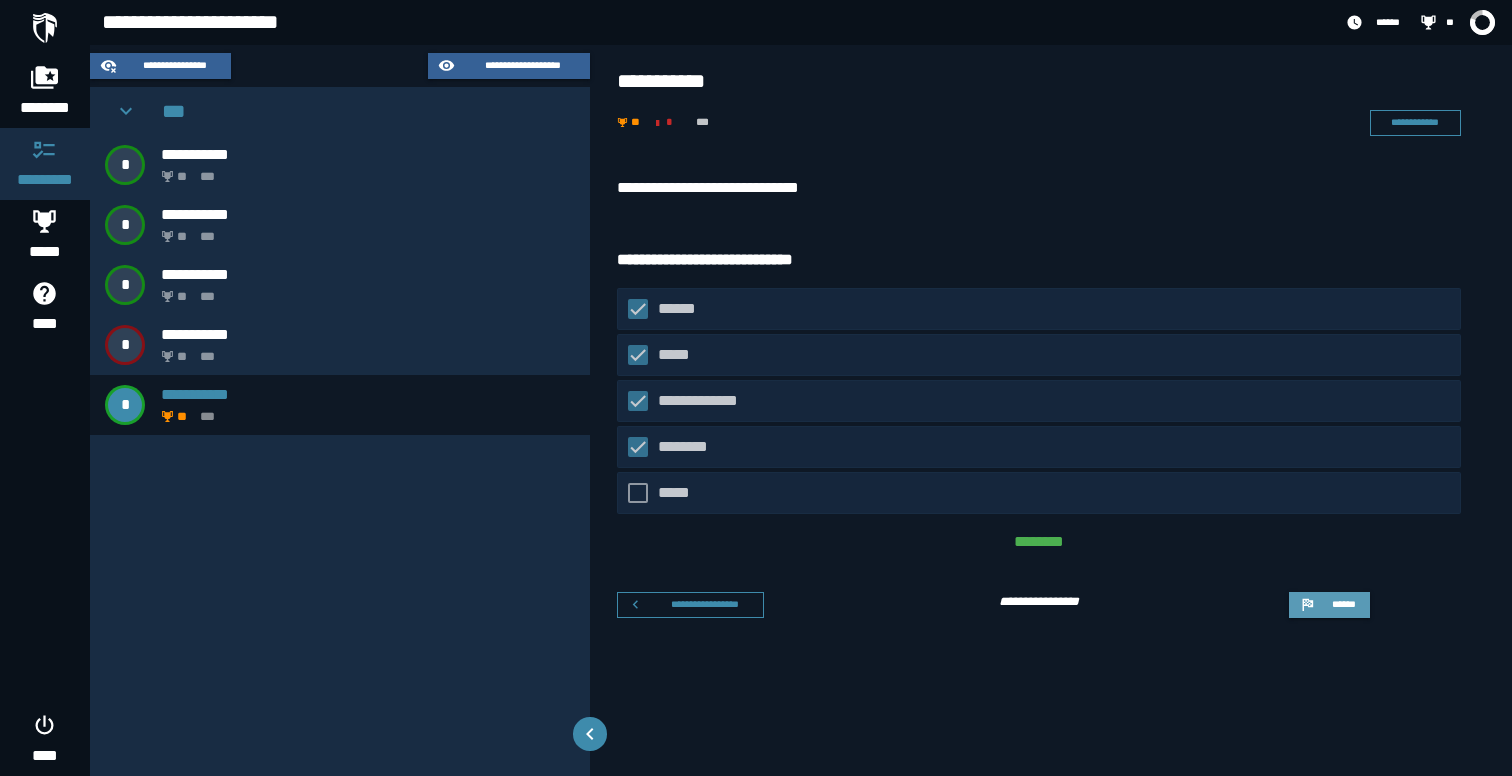 click on "******" at bounding box center (1329, 605) 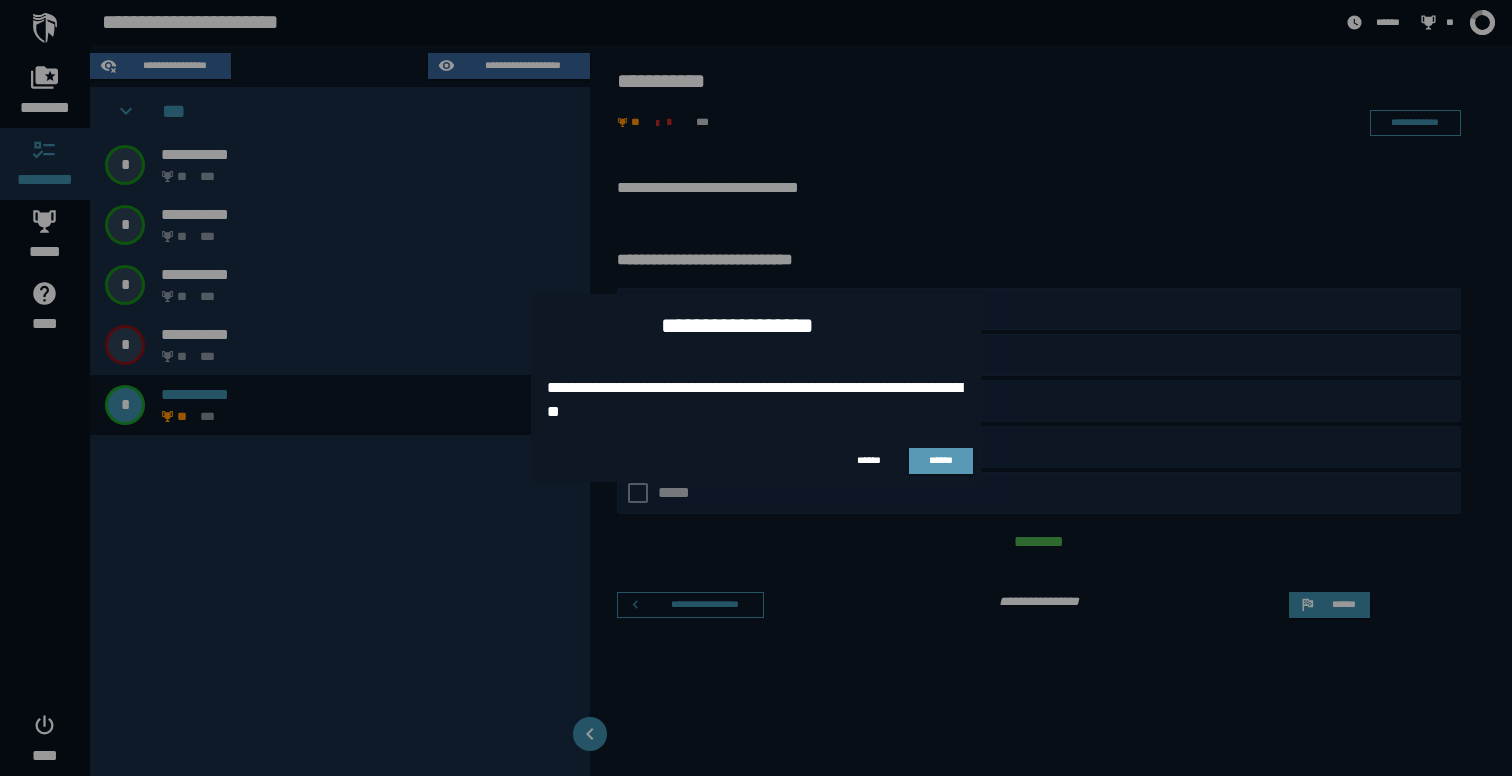 click on "******" at bounding box center (941, 461) 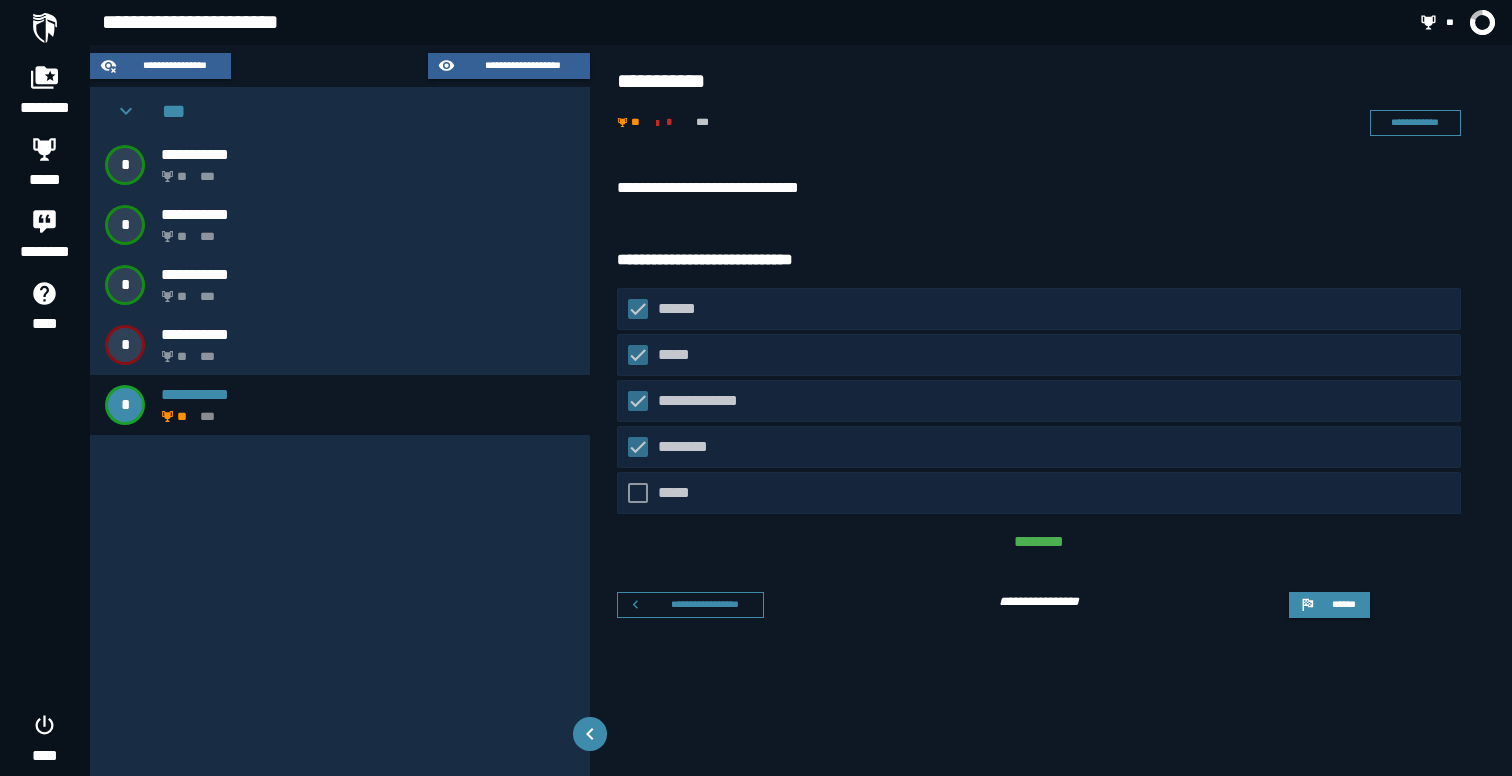 click on "******** ***** ******** **** ****" at bounding box center (45, 388) 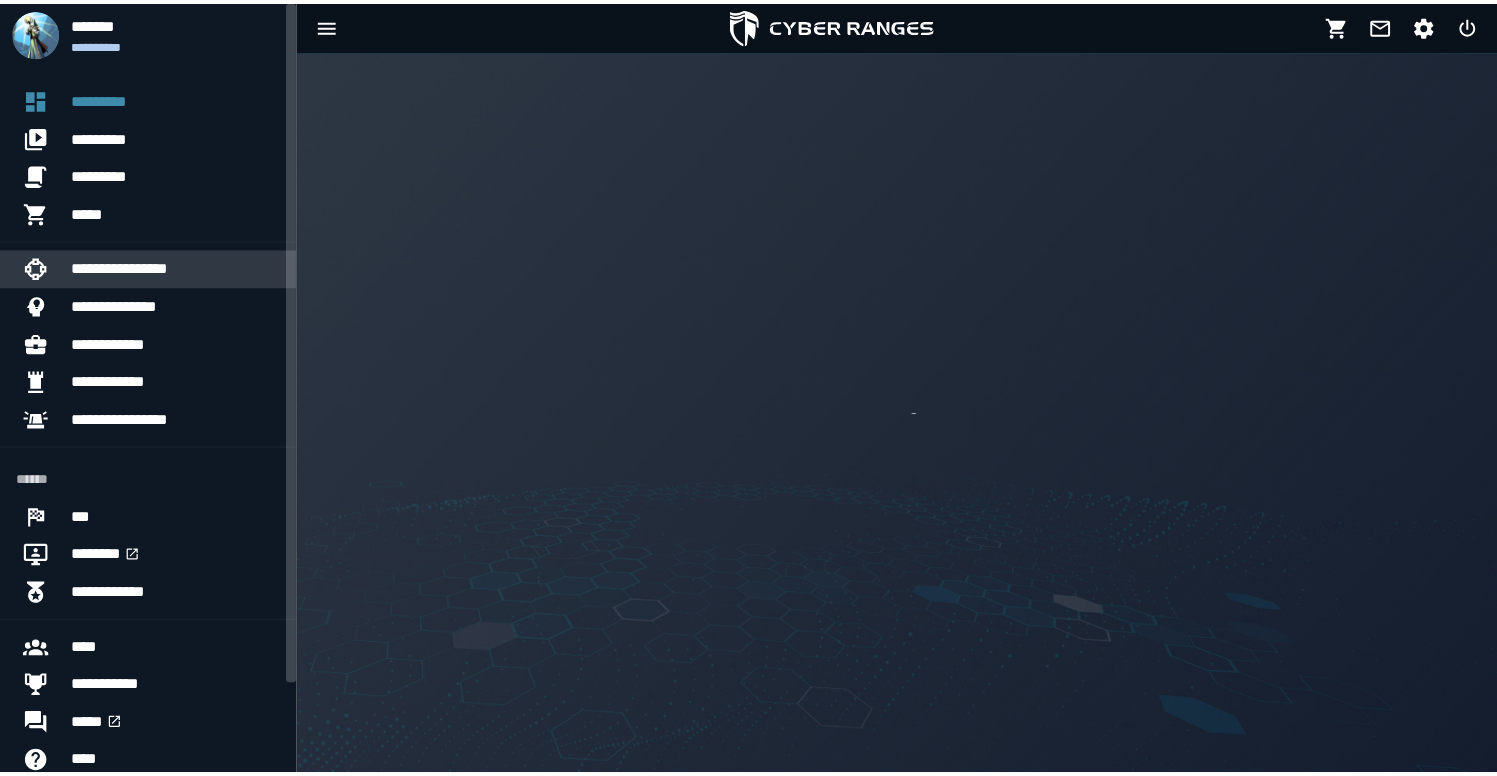 scroll, scrollTop: 0, scrollLeft: 0, axis: both 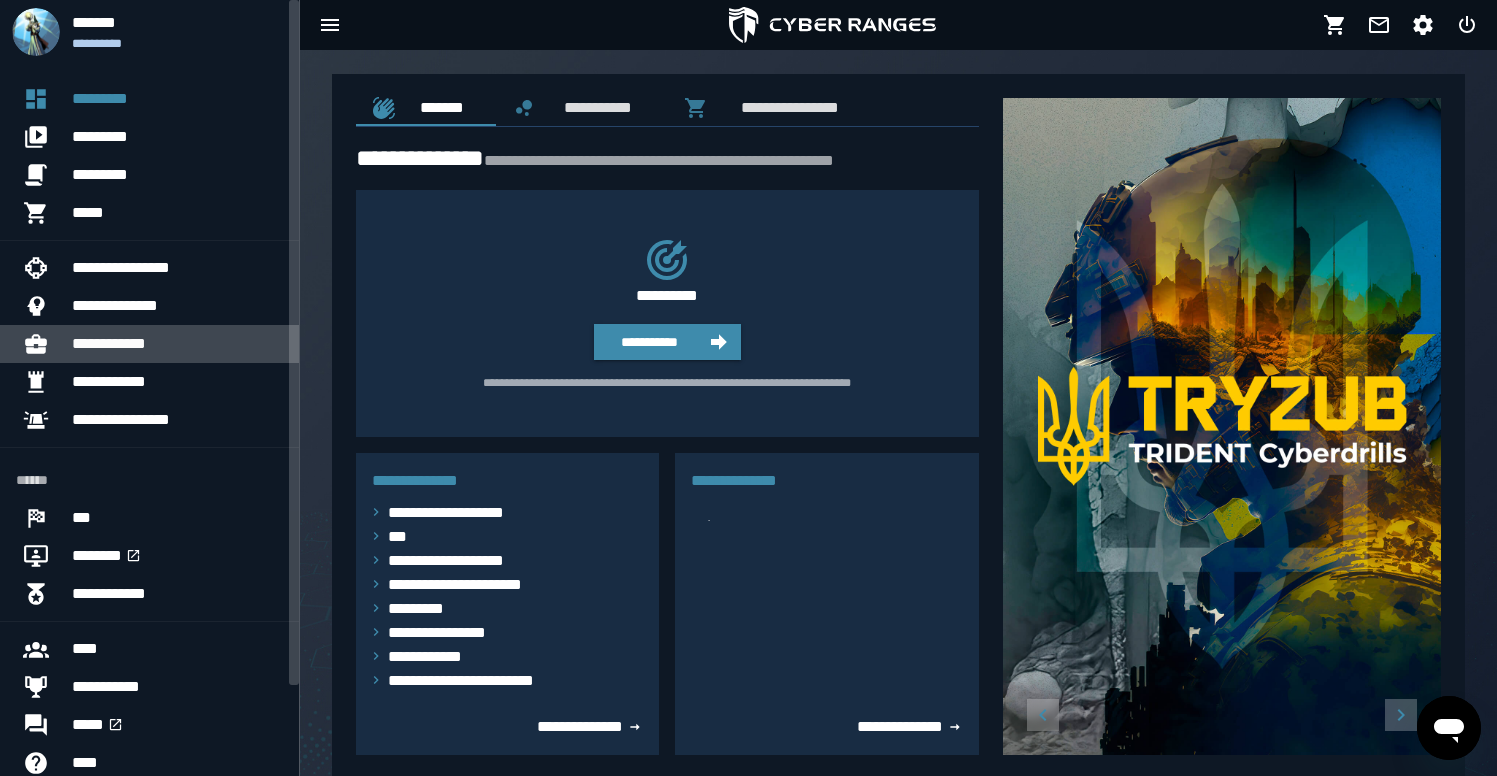 click on "**********" at bounding box center [177, 344] 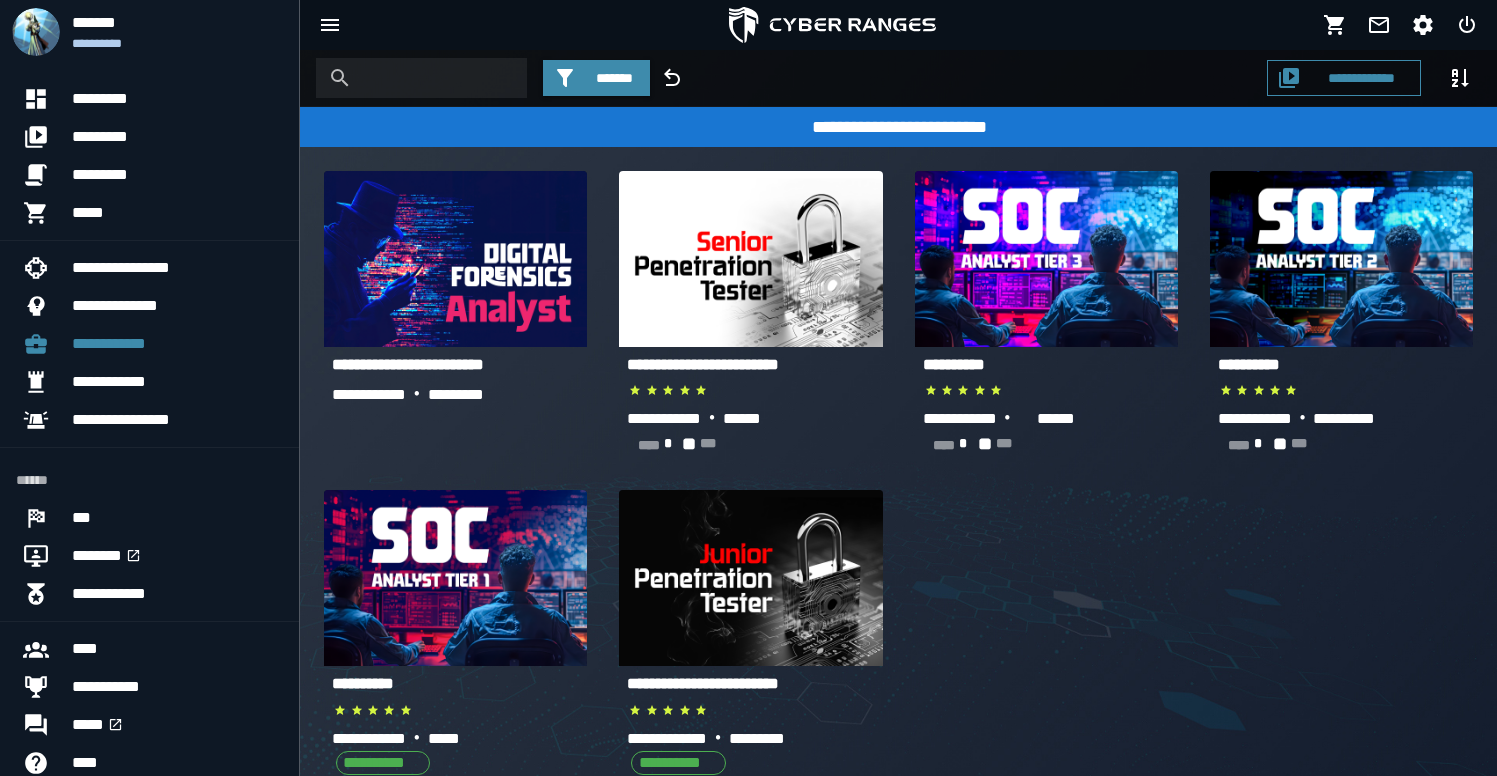scroll, scrollTop: 178, scrollLeft: 0, axis: vertical 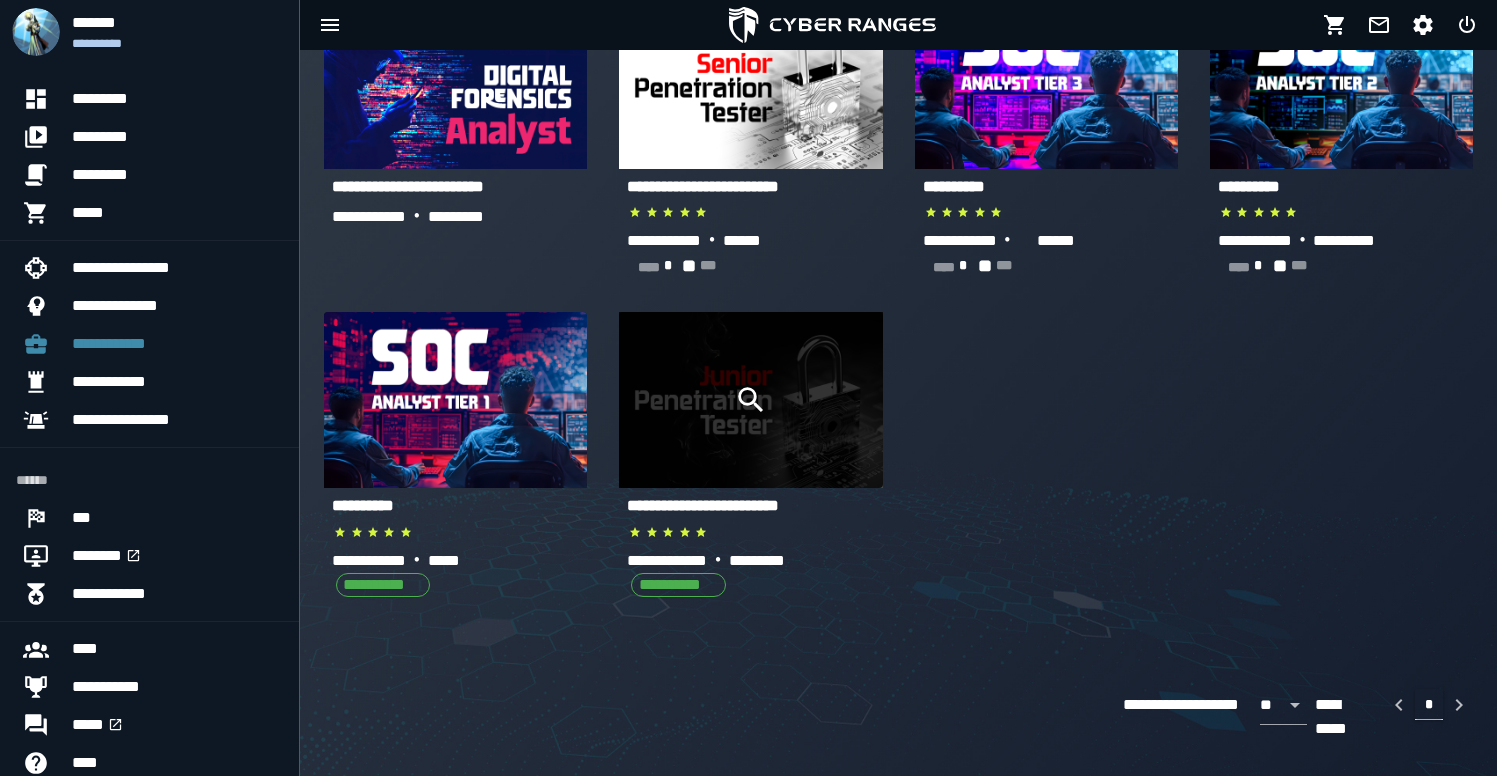 click 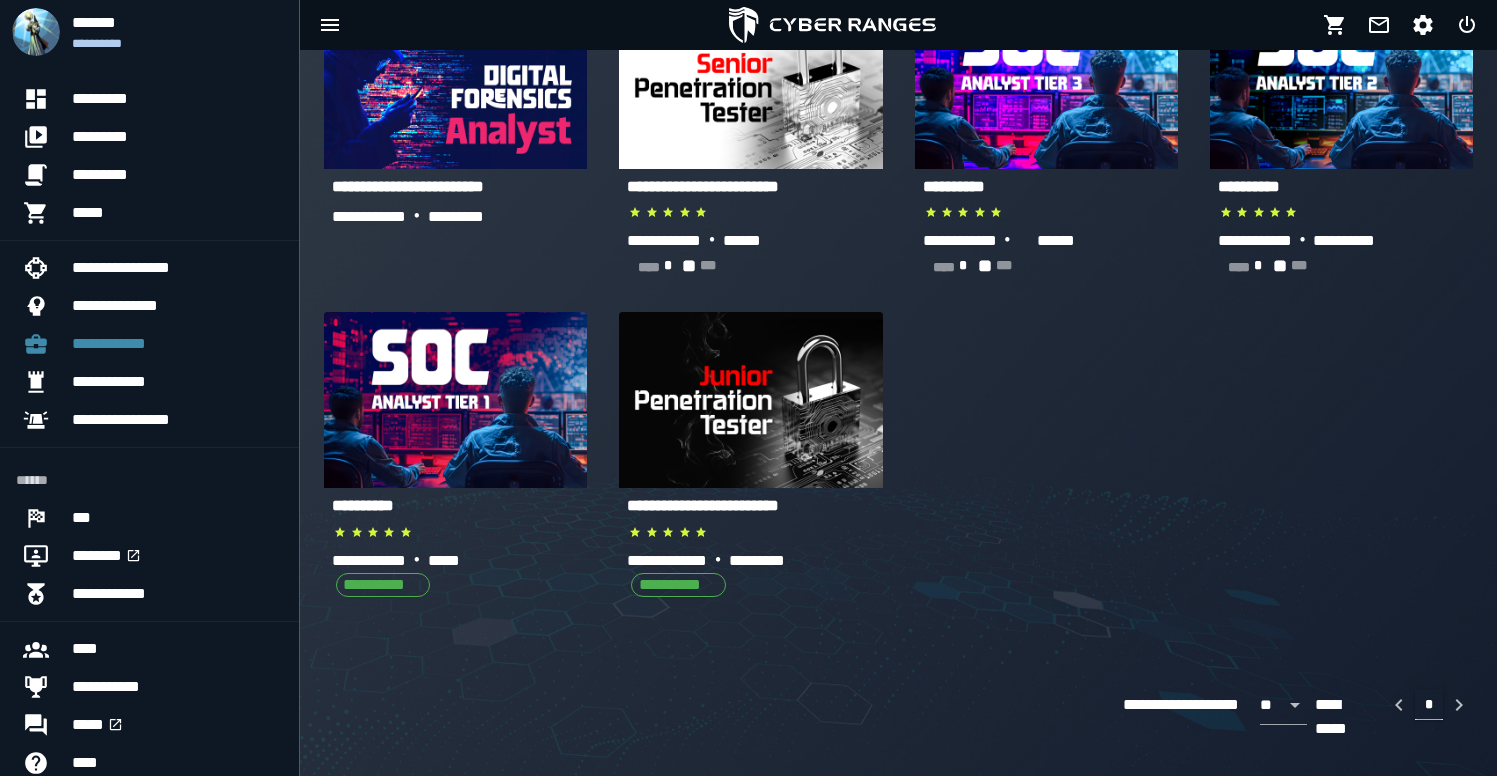 scroll, scrollTop: 0, scrollLeft: 0, axis: both 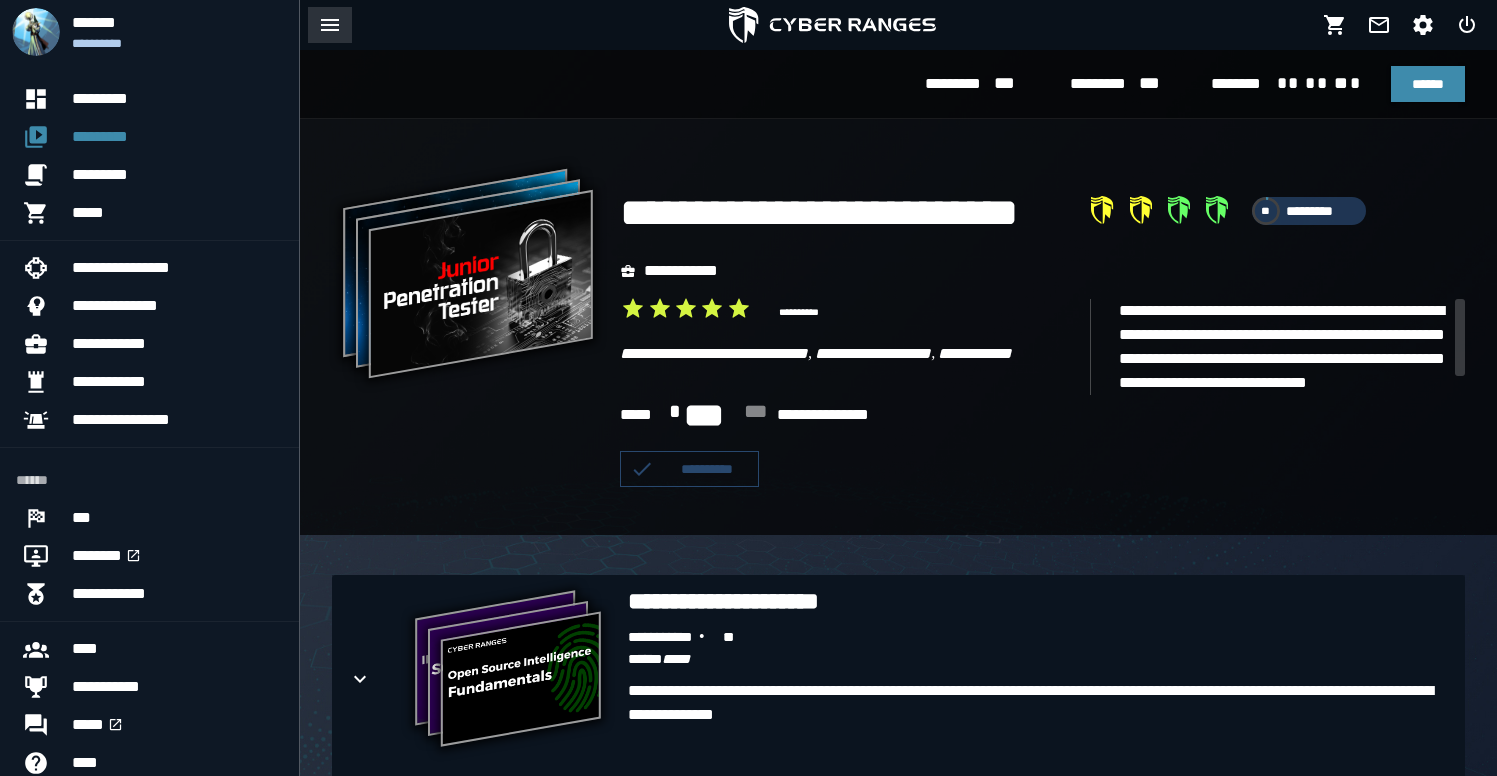 click 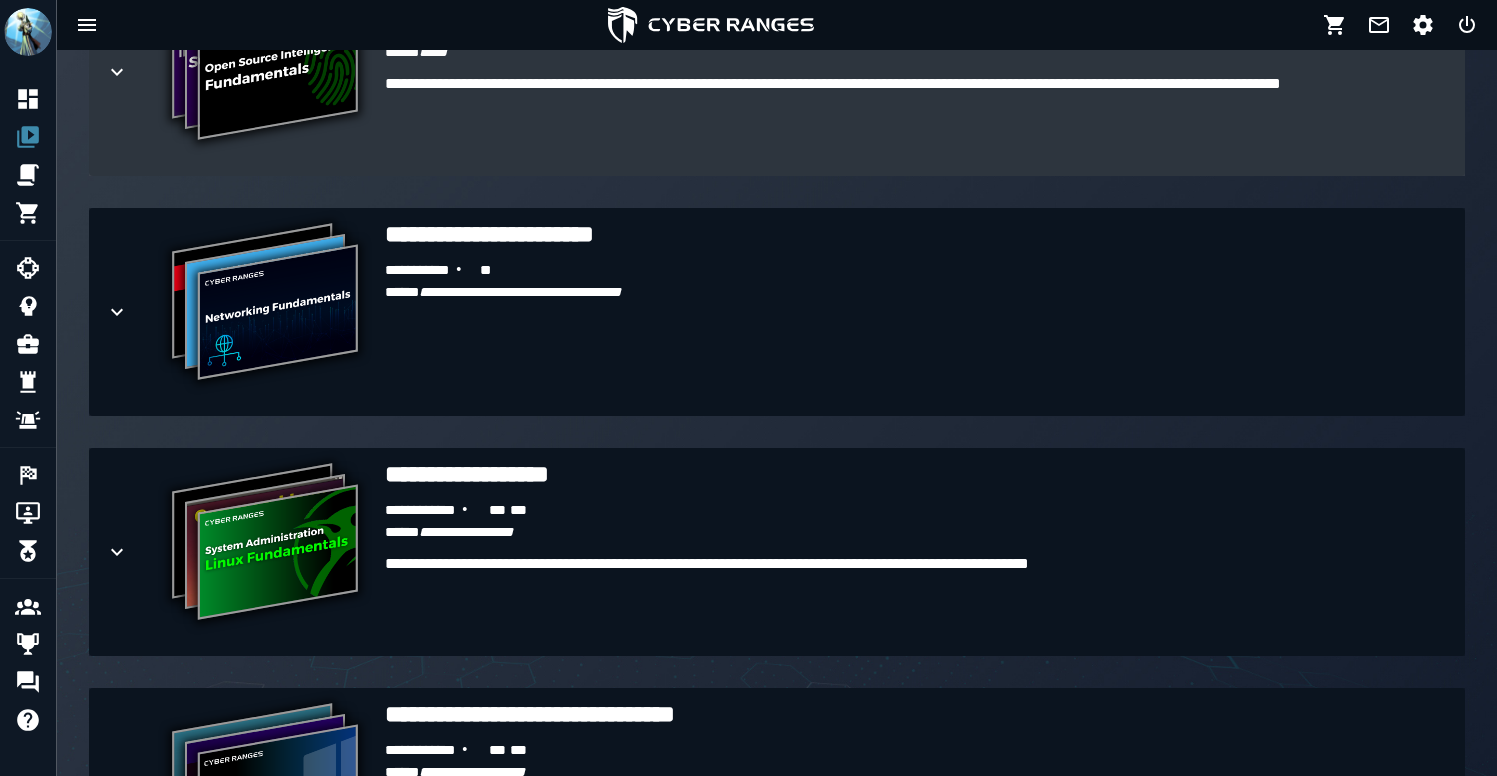 scroll, scrollTop: 0, scrollLeft: 0, axis: both 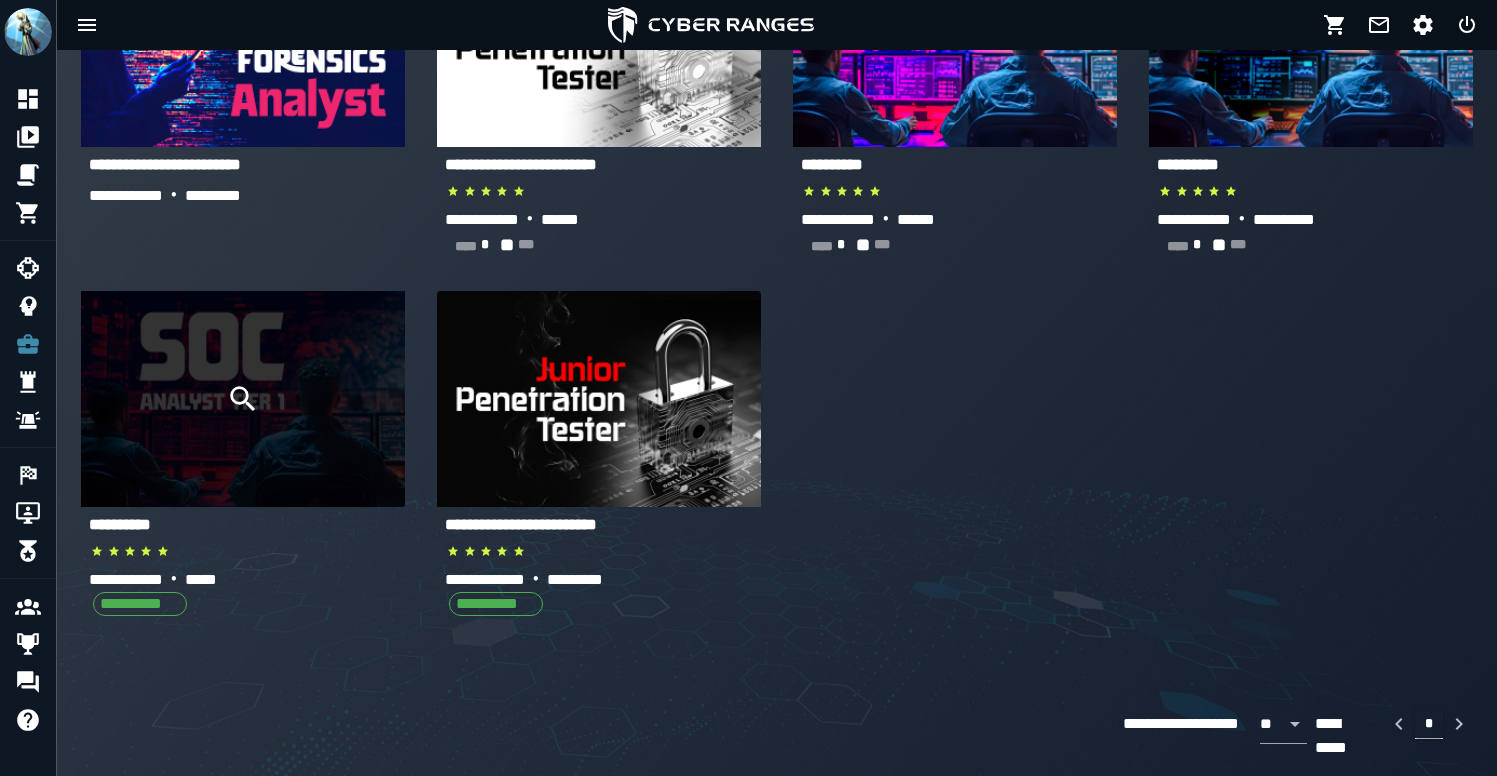 click 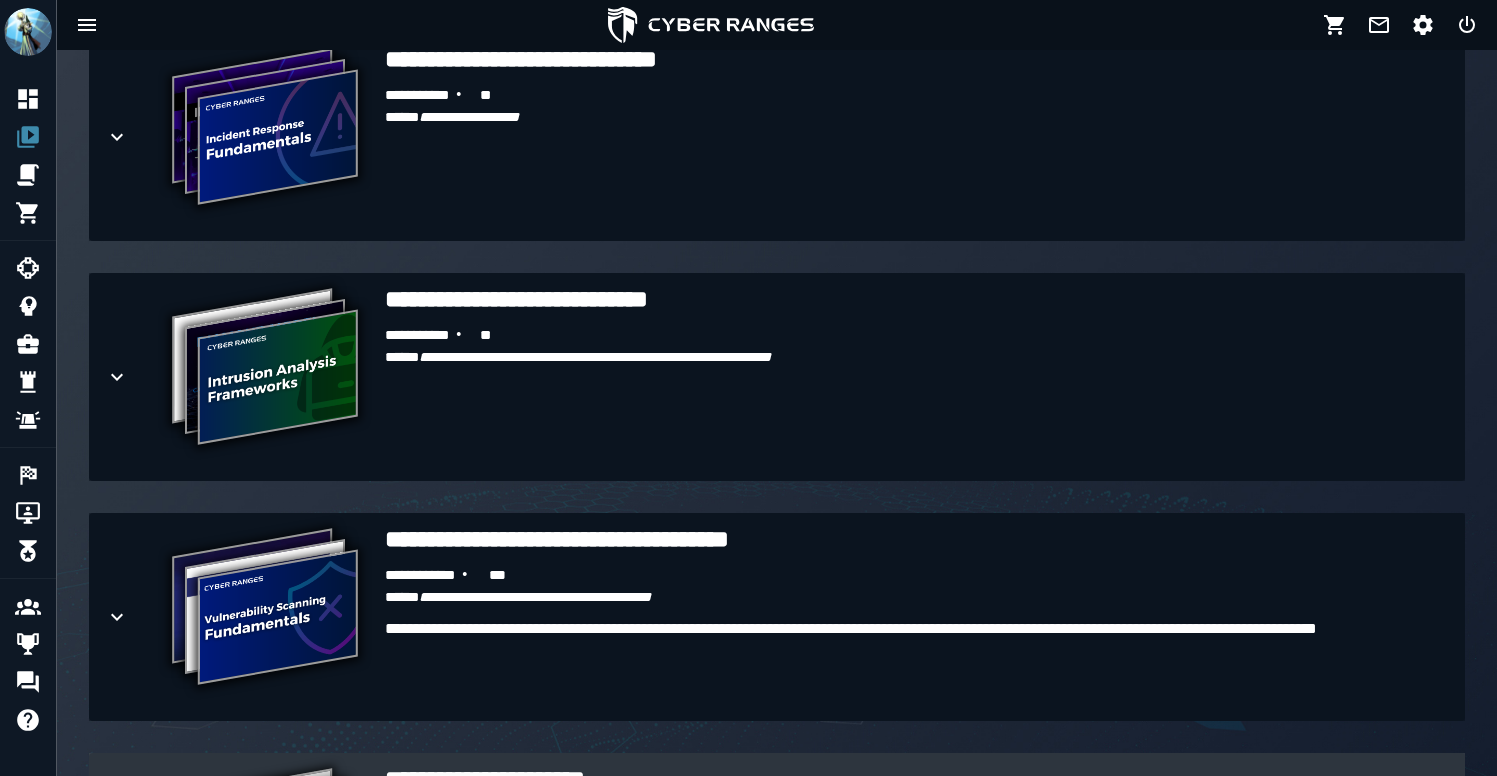 scroll, scrollTop: 2165, scrollLeft: 0, axis: vertical 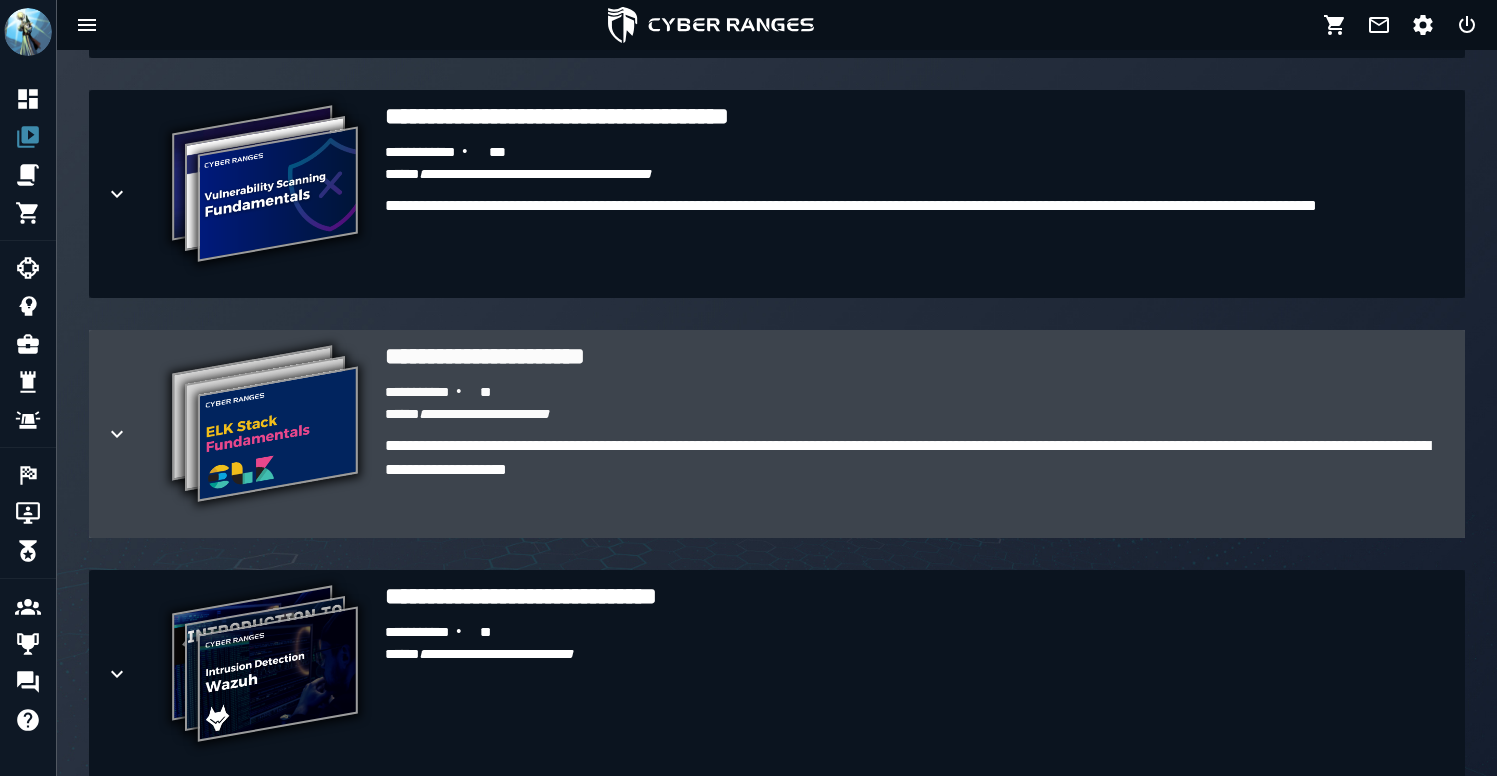 click 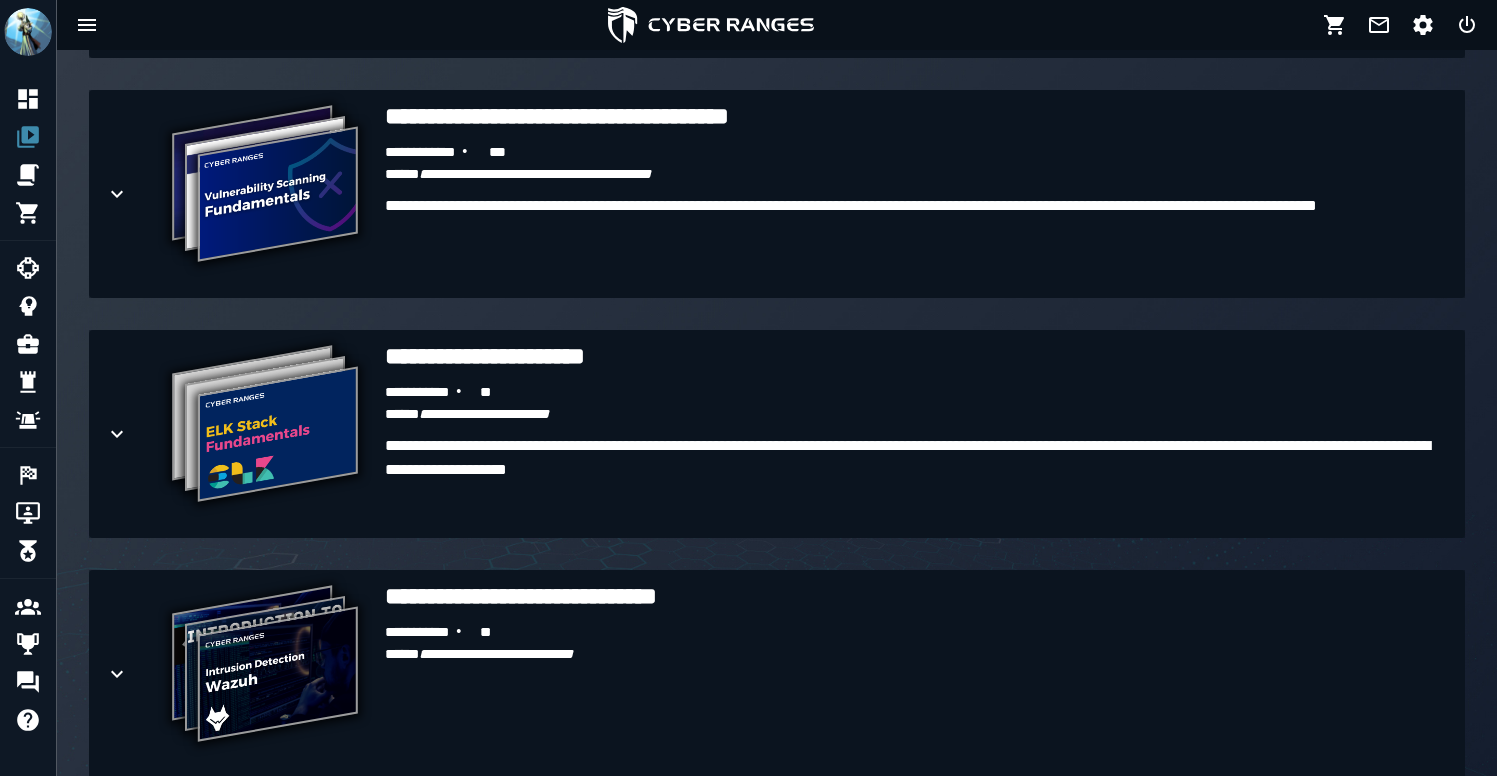 click on "**********" at bounding box center (777, -286) 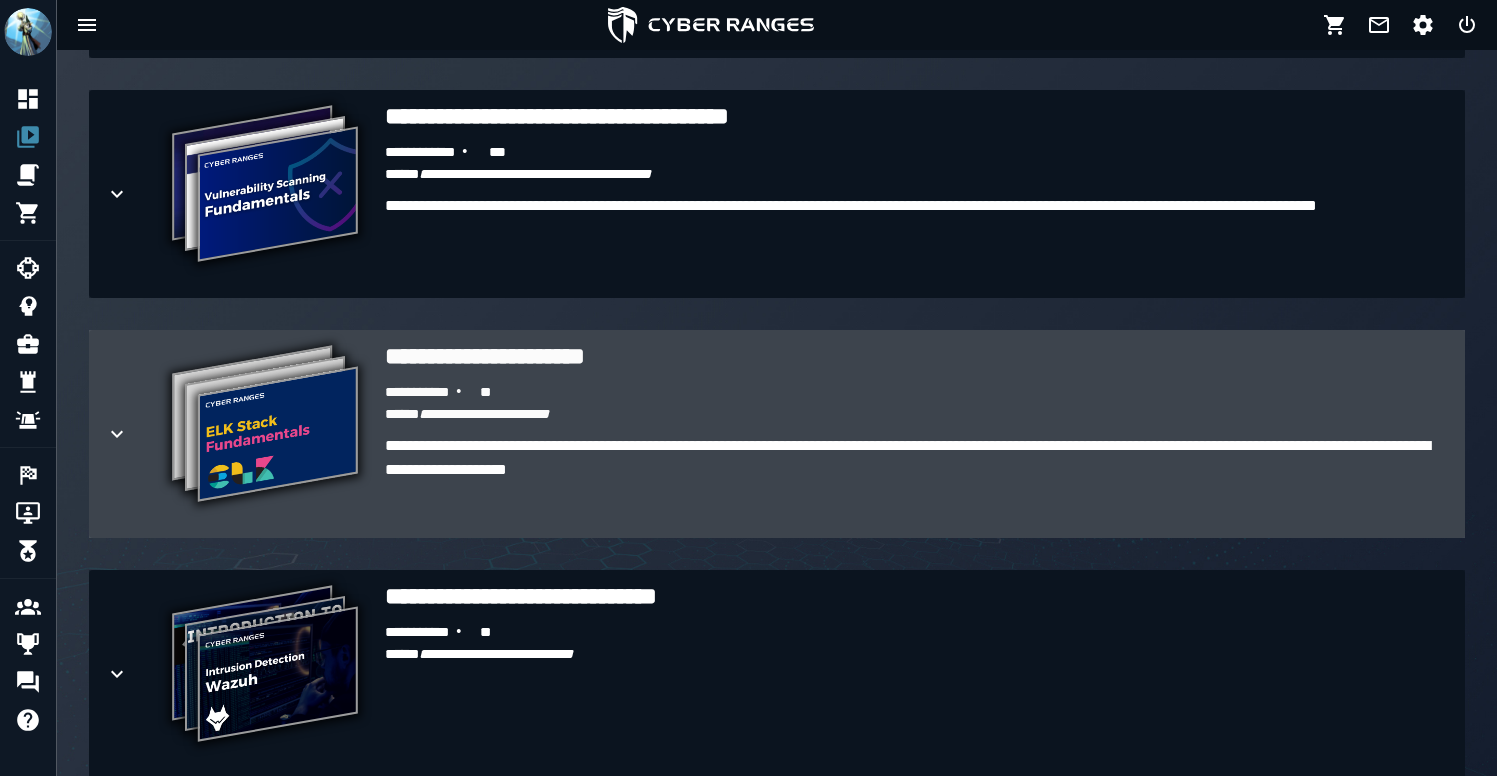 click on "**********" at bounding box center (917, 356) 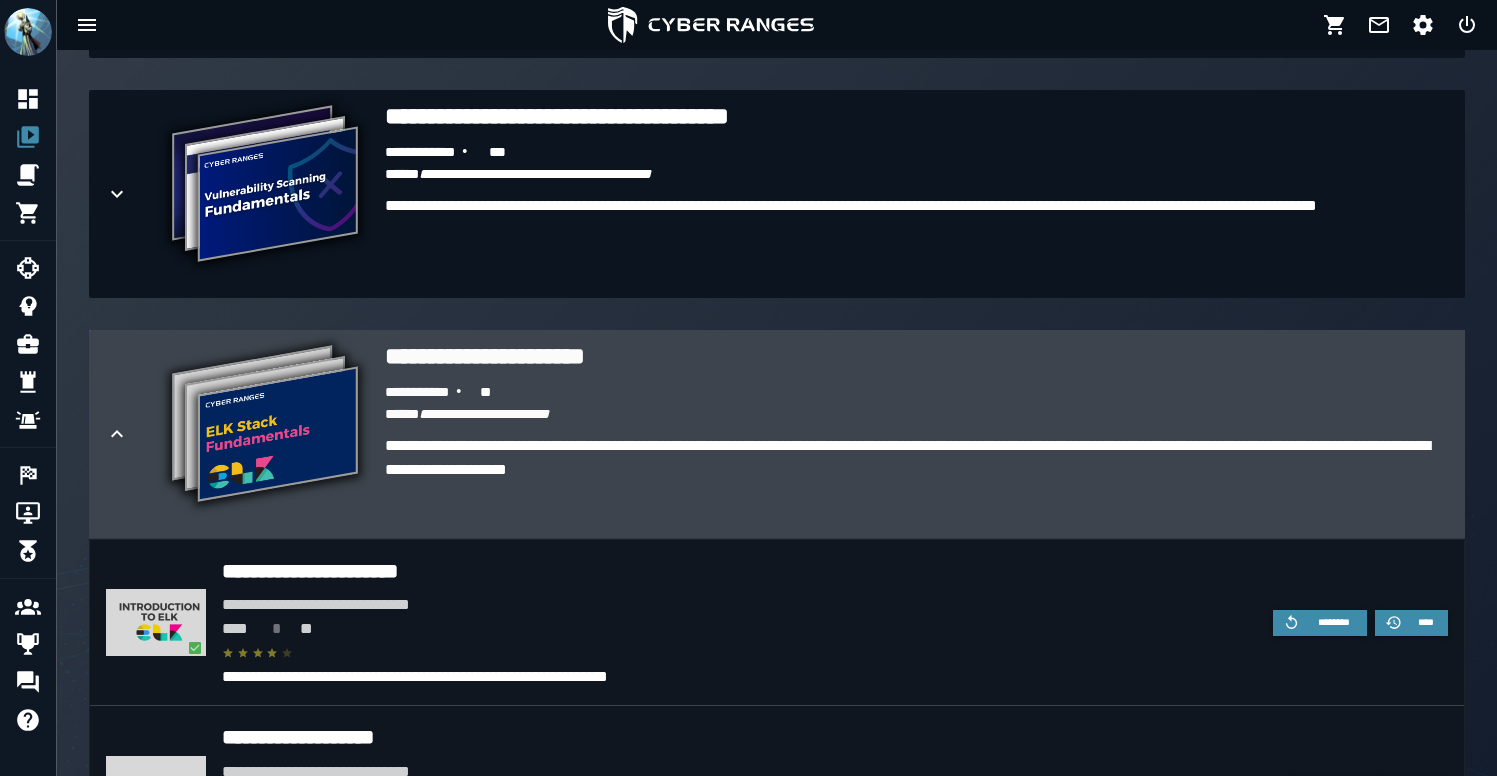 click on "**********" at bounding box center (917, 356) 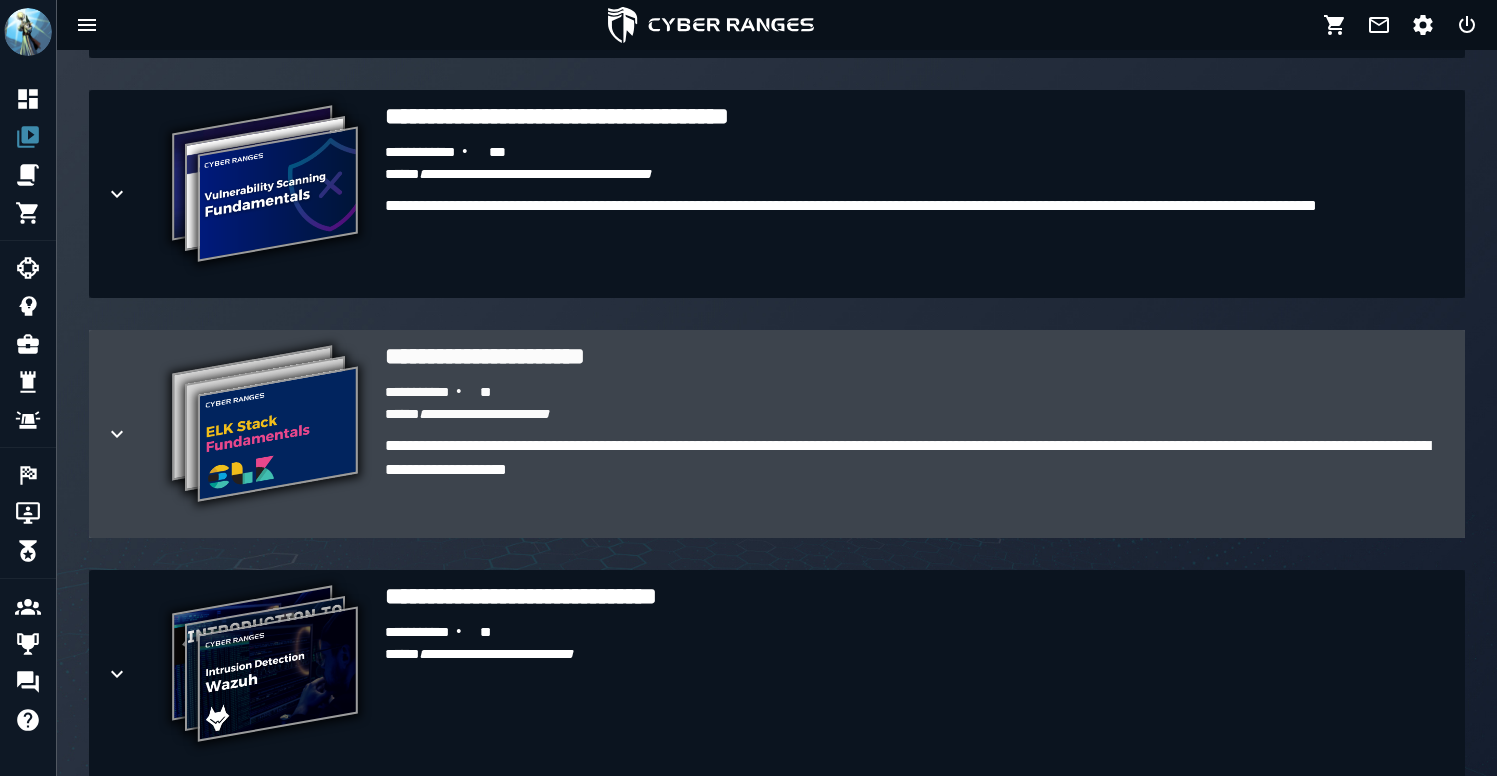 click on "**********" at bounding box center (265, 426) 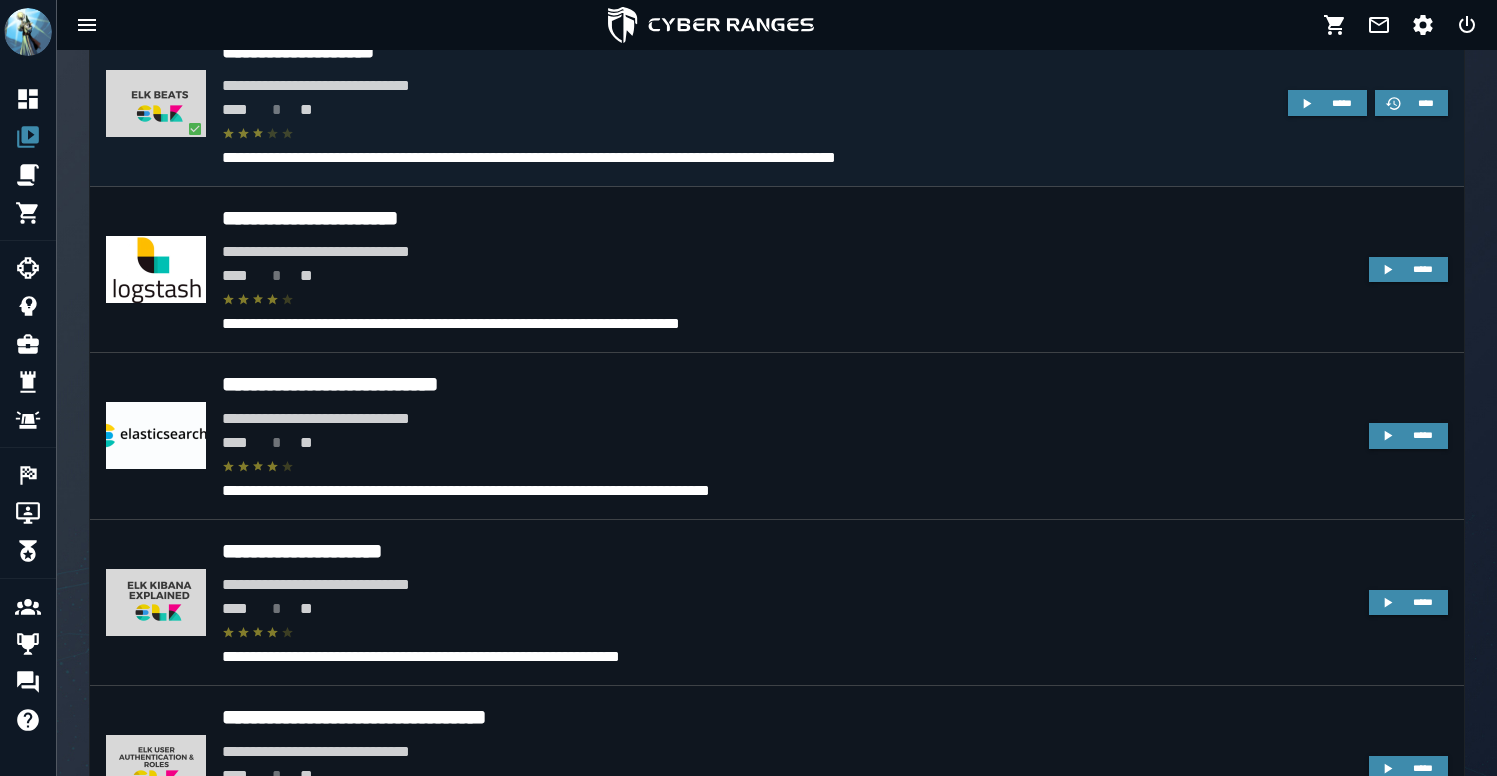 scroll, scrollTop: 2638, scrollLeft: 0, axis: vertical 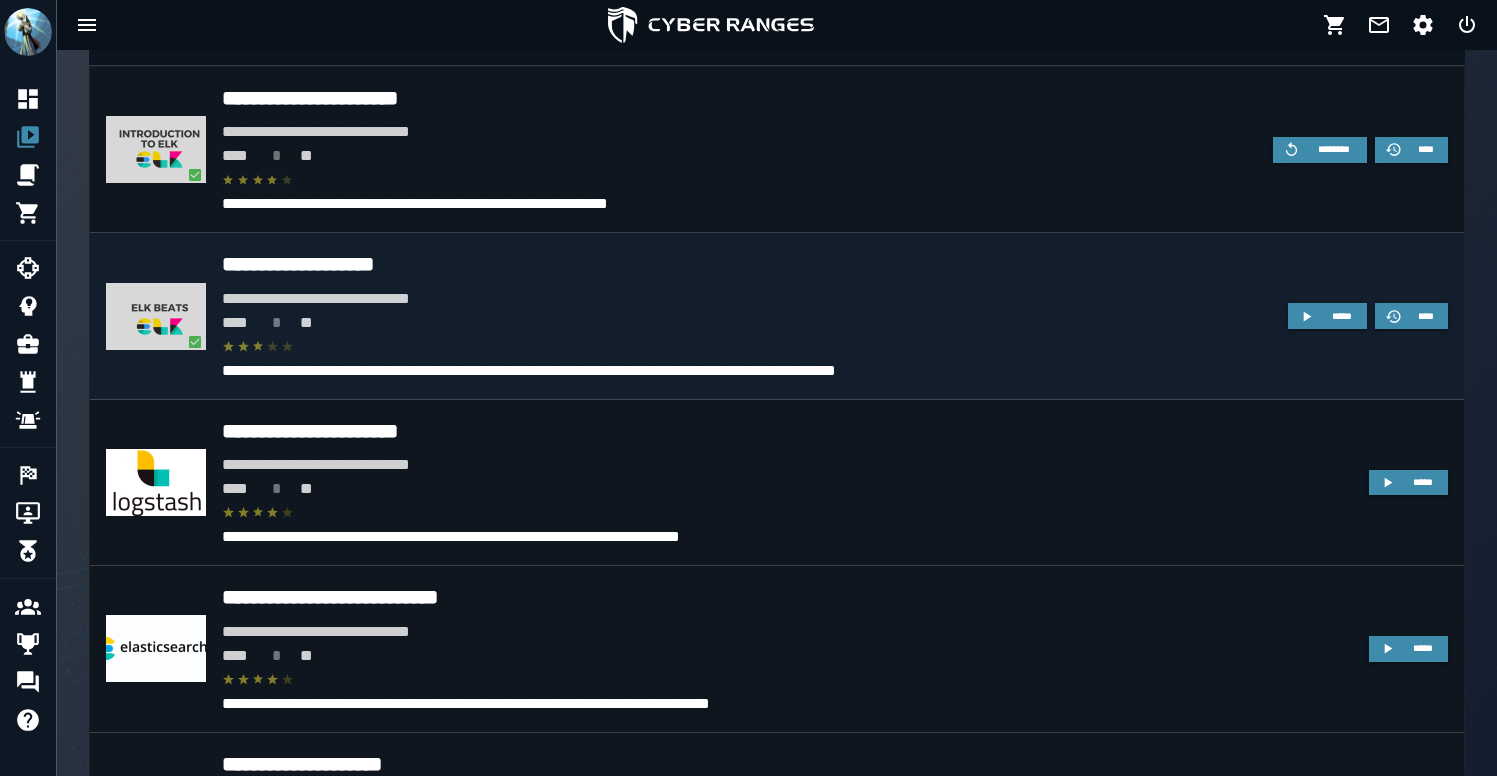 click on "**********" at bounding box center (747, 264) 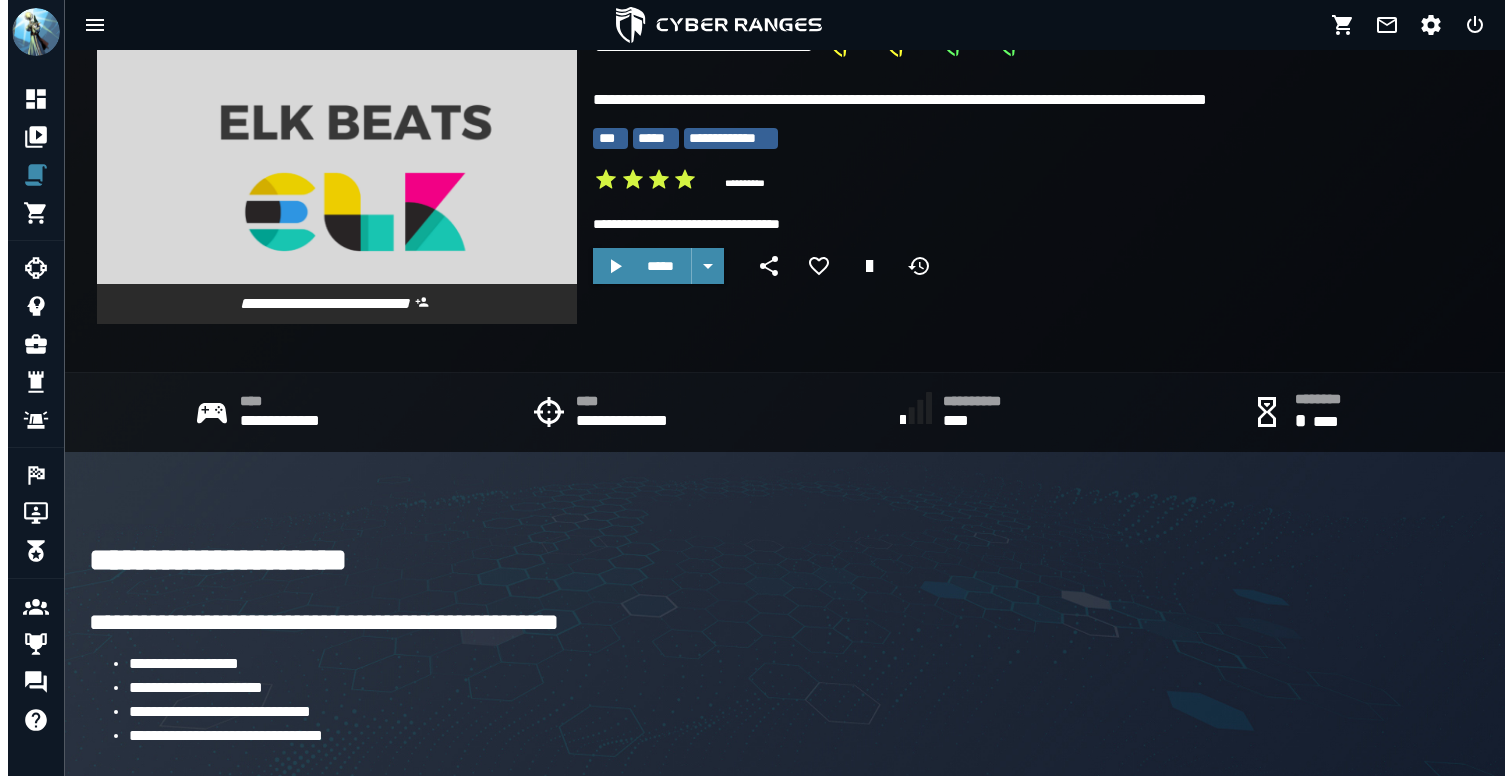 scroll, scrollTop: 0, scrollLeft: 0, axis: both 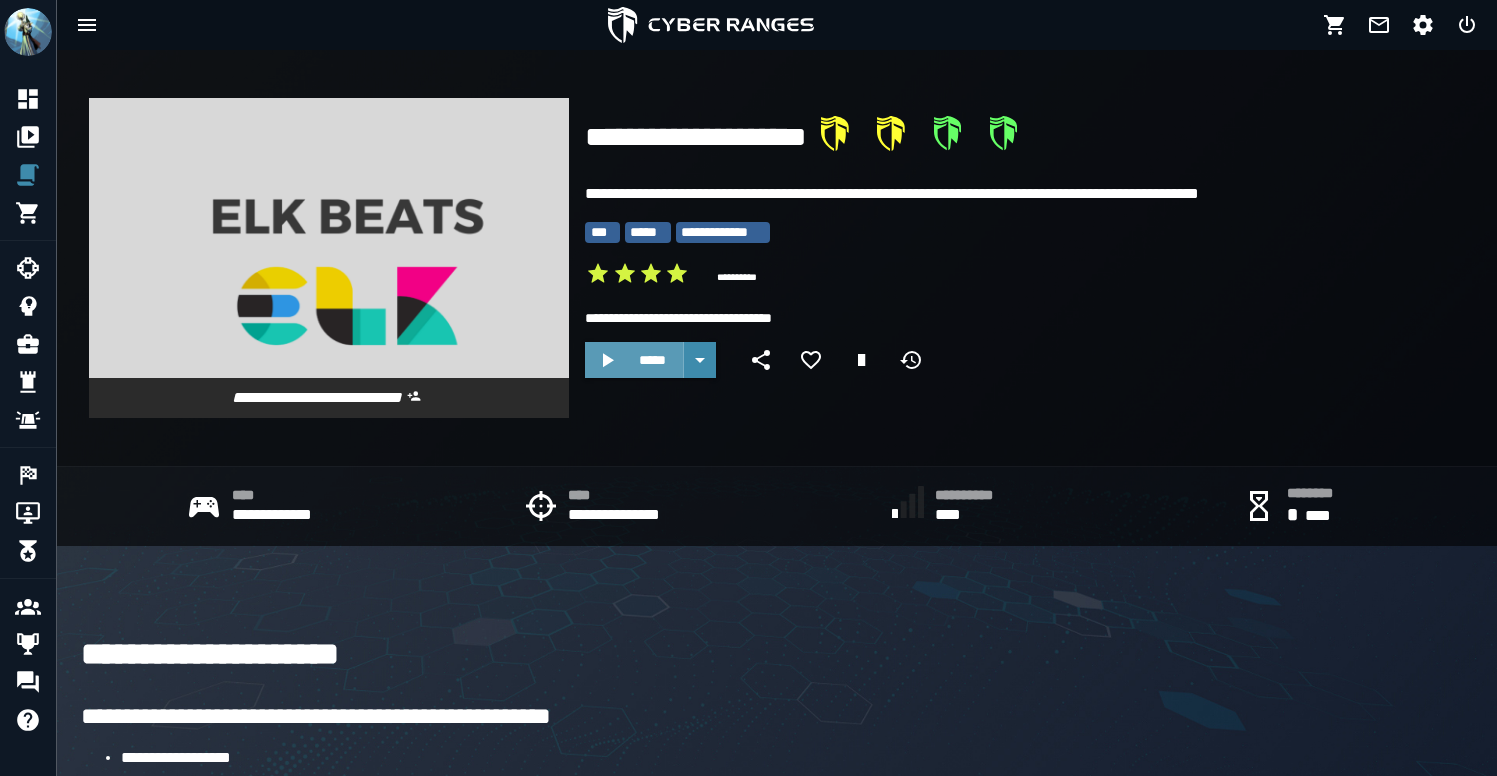 click on "*****" at bounding box center [652, 360] 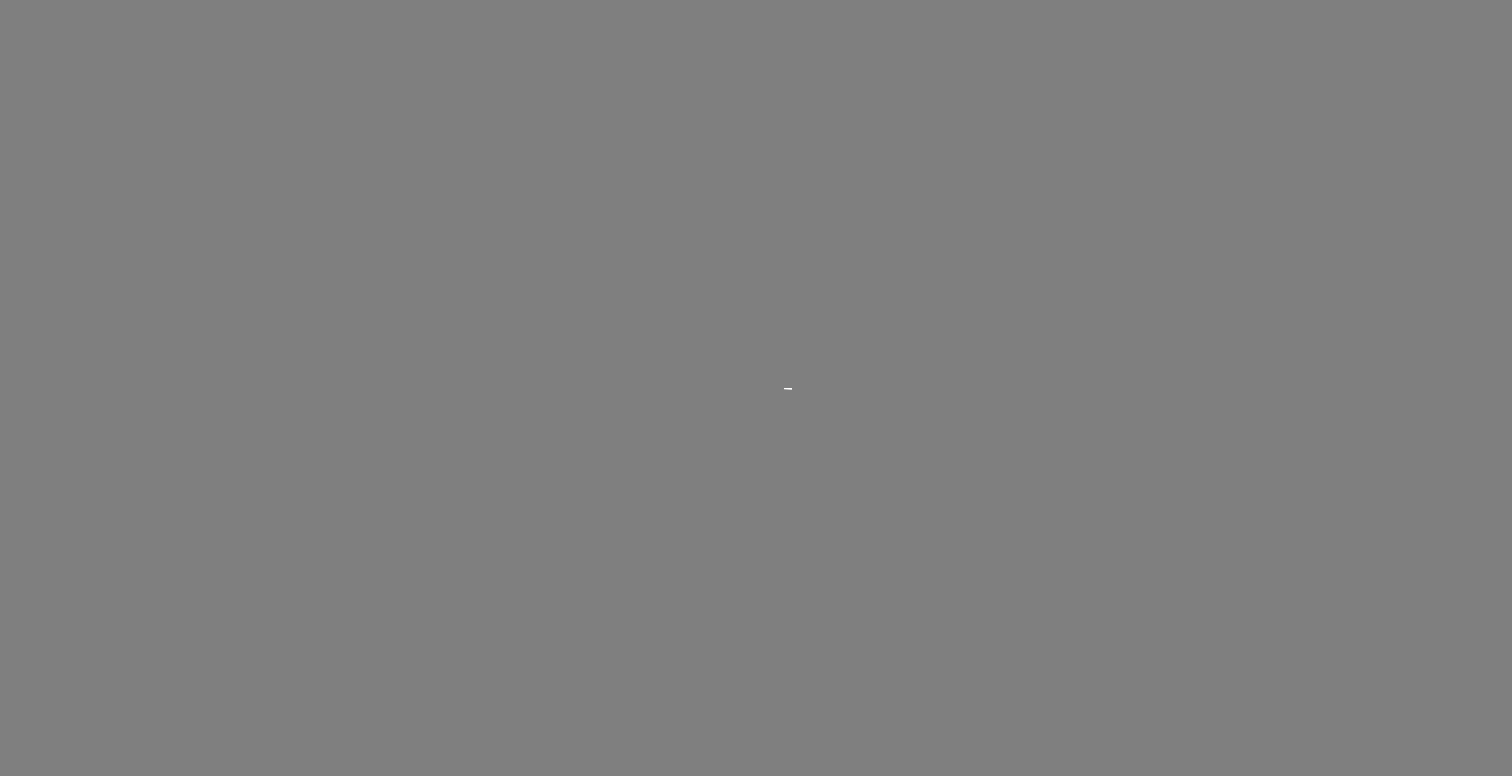 scroll, scrollTop: 0, scrollLeft: 0, axis: both 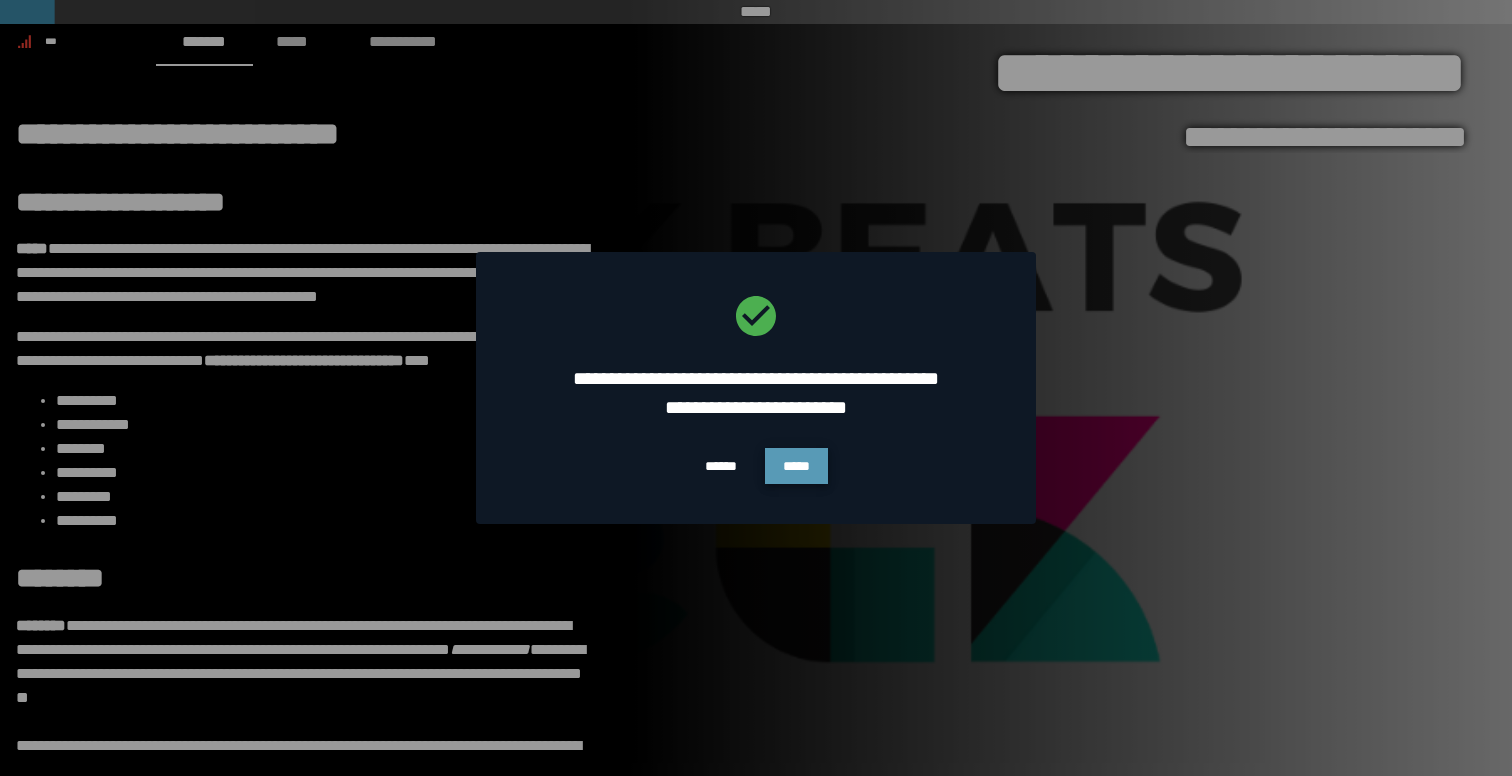 click on "*****" at bounding box center [796, 466] 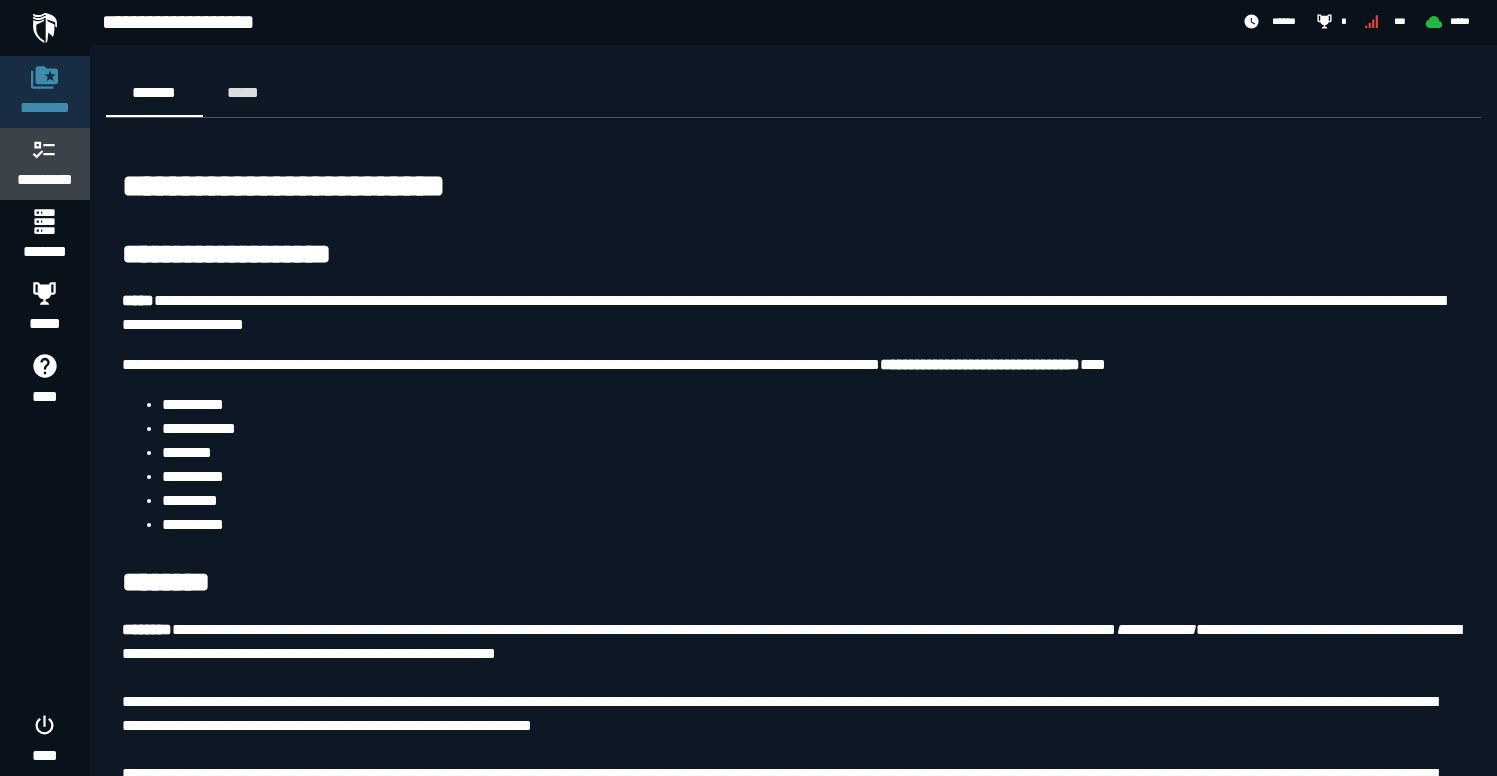 click on "*********" at bounding box center [45, 180] 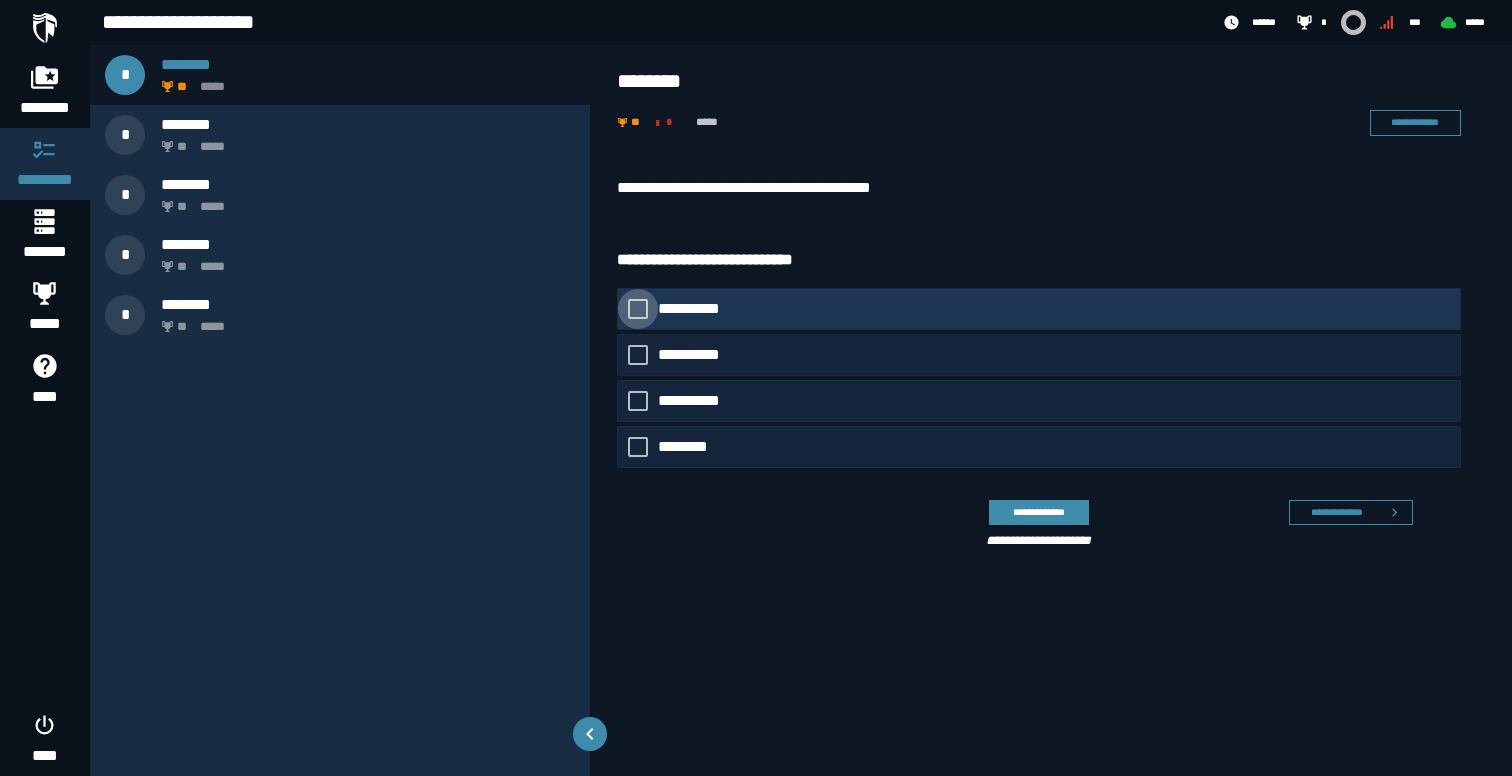 click on "**********" 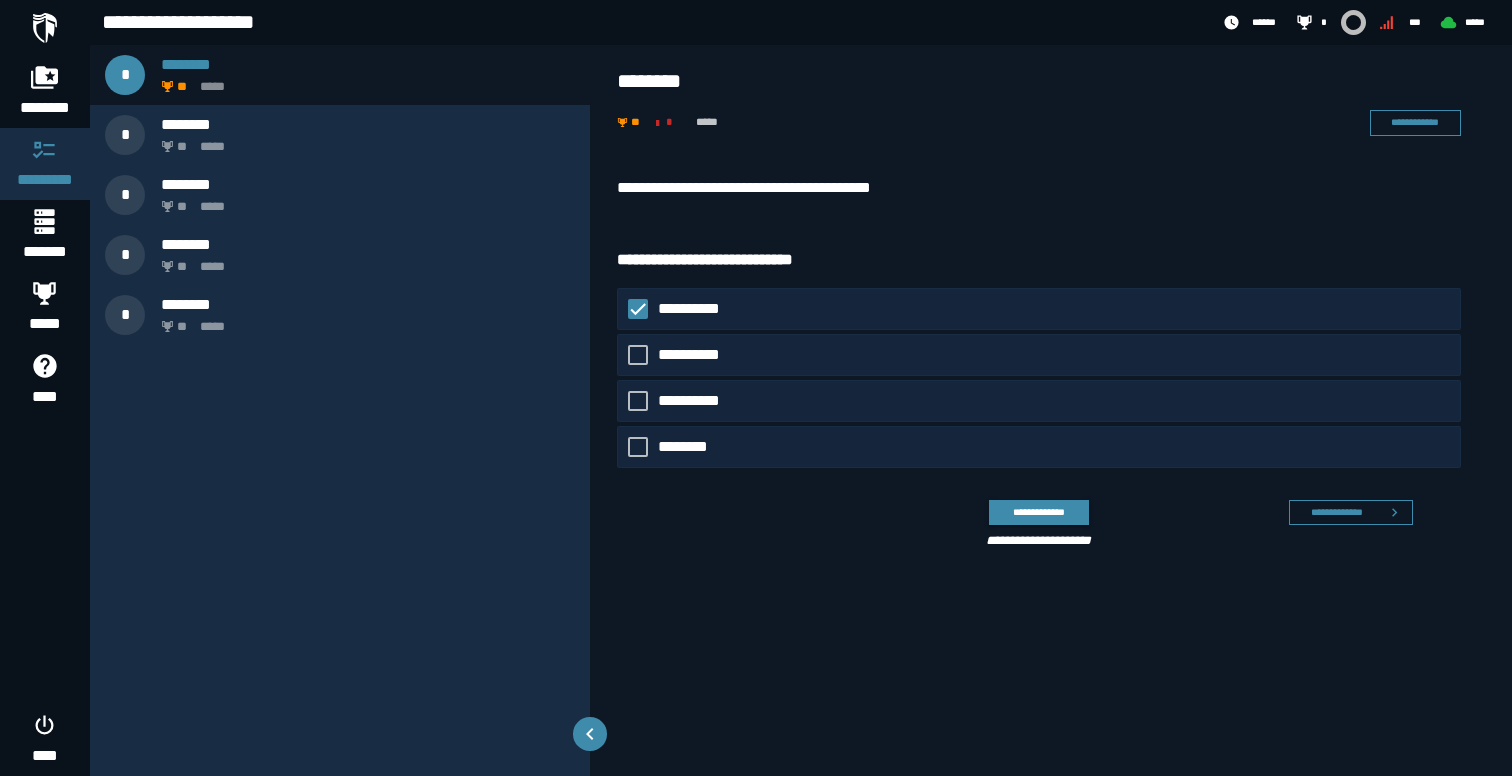 click on "[FIRST] [LAST]" at bounding box center (1039, 378) 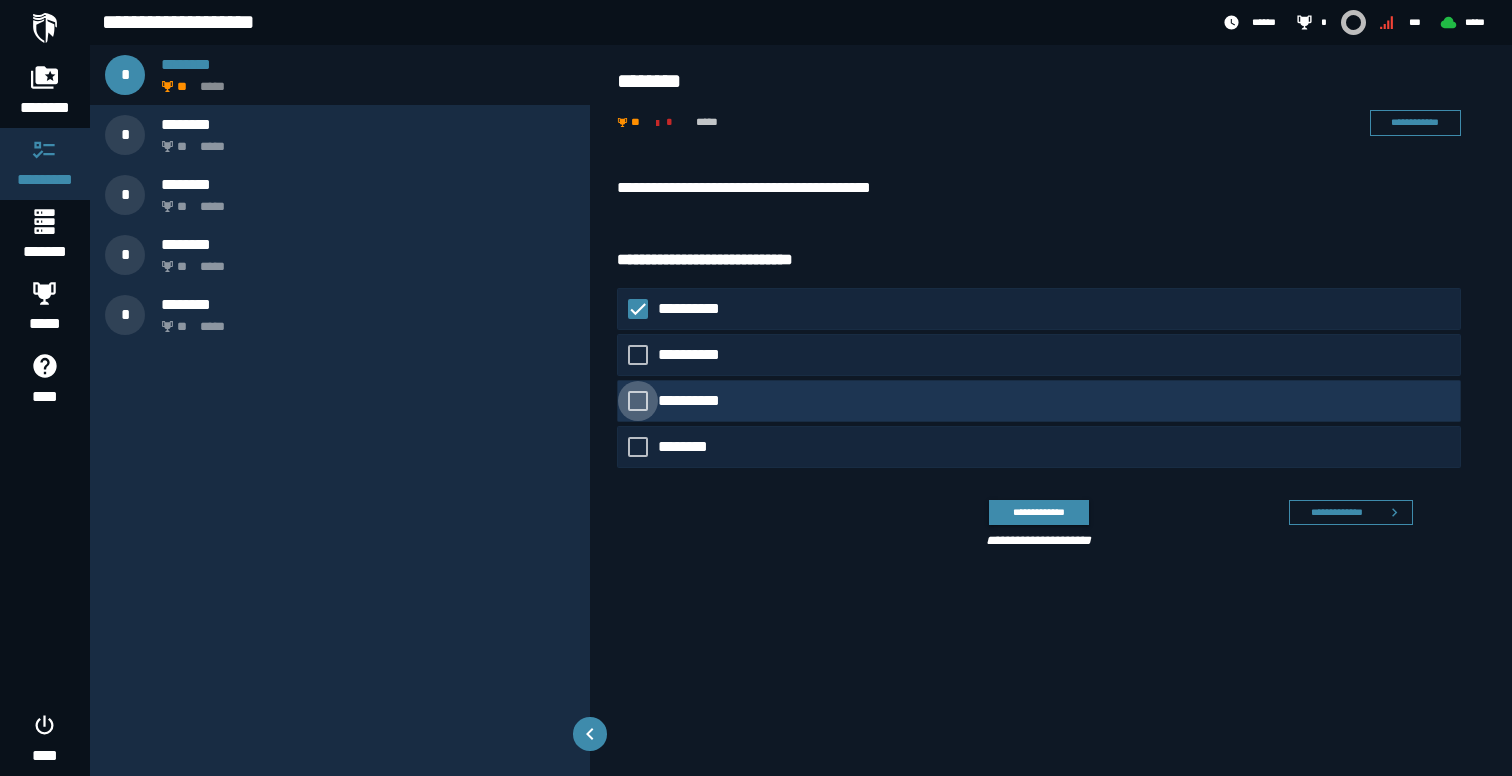 click on "**********" 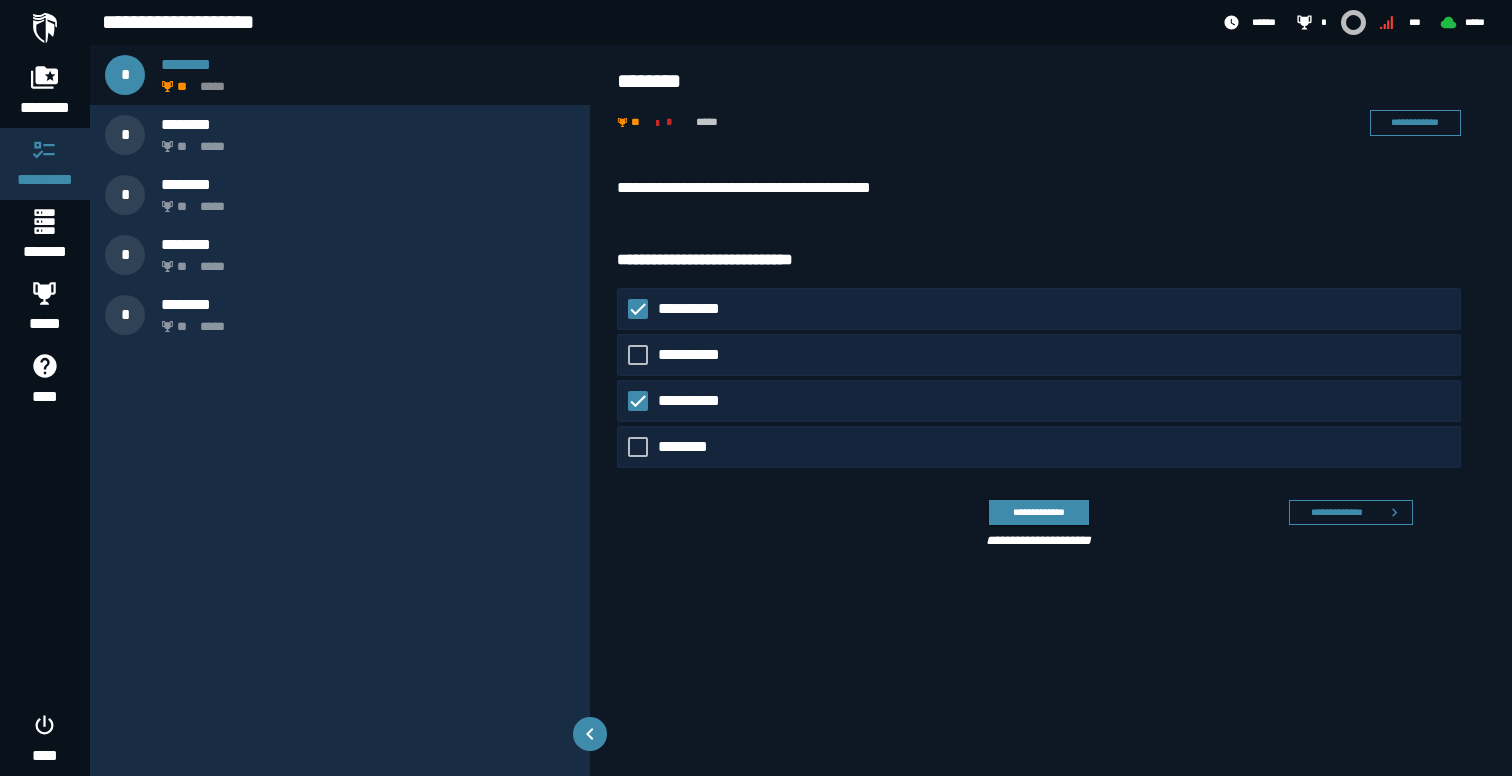 click on "[FIRST] [LAST]" at bounding box center [1039, 378] 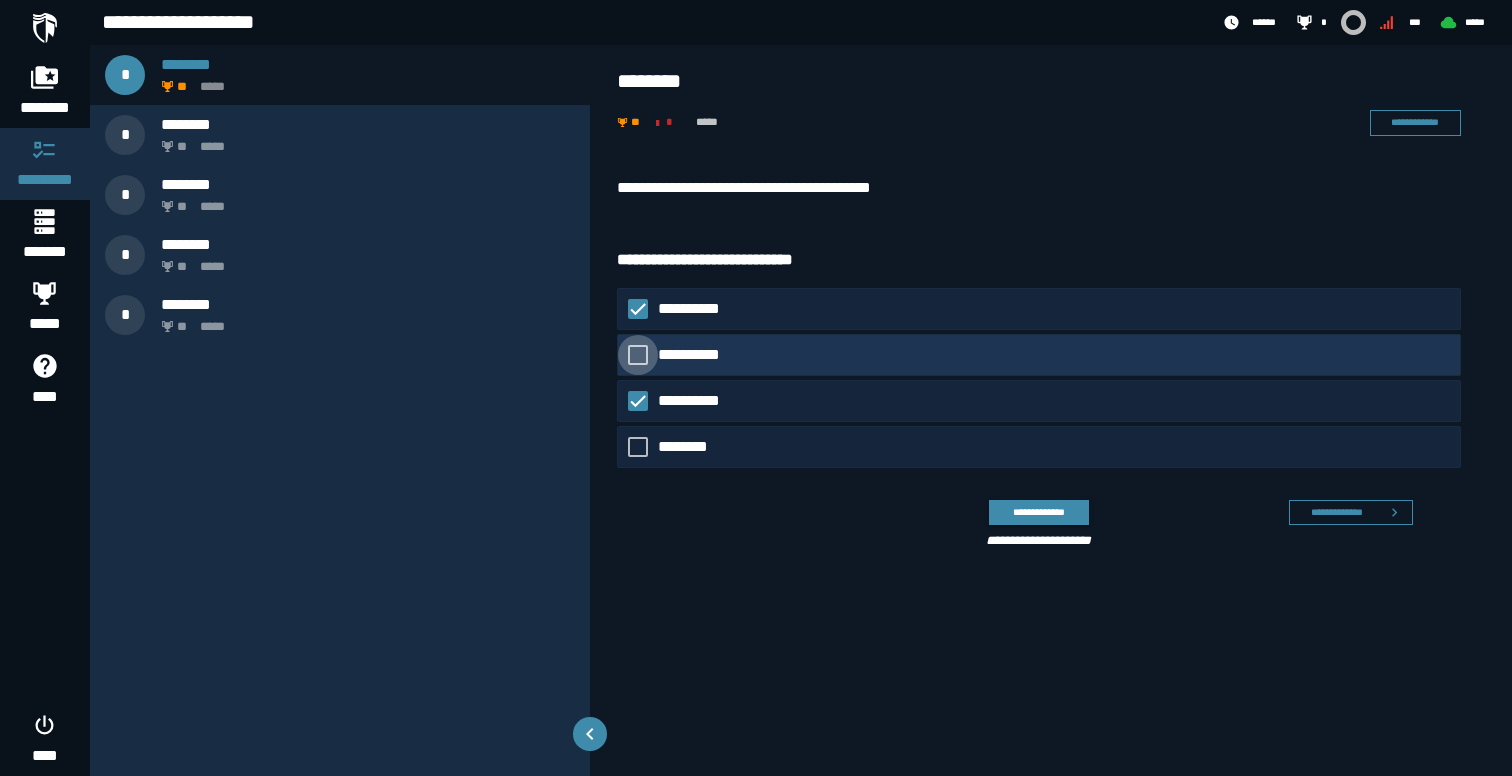 click on "**********" at bounding box center (698, 355) 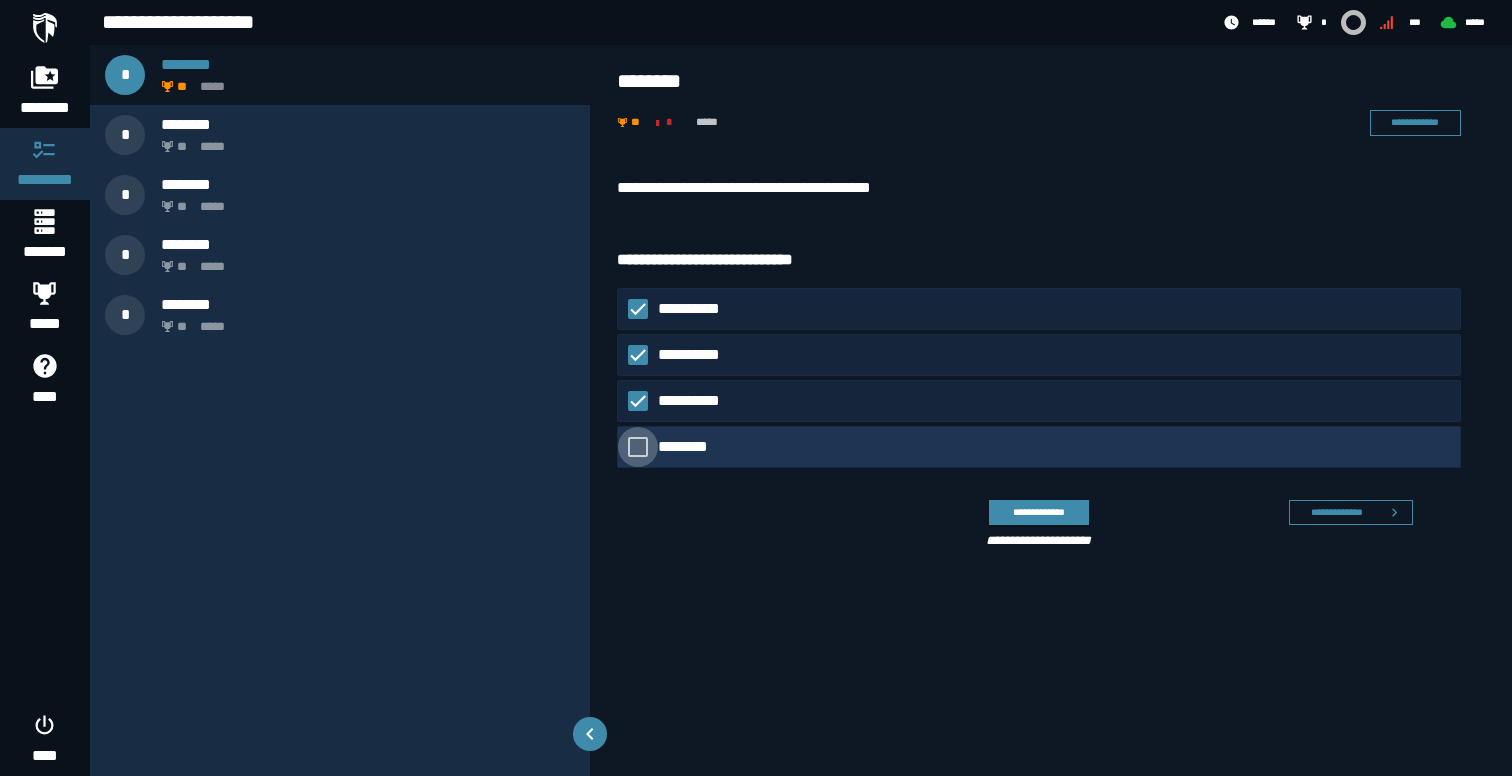 click on "********" 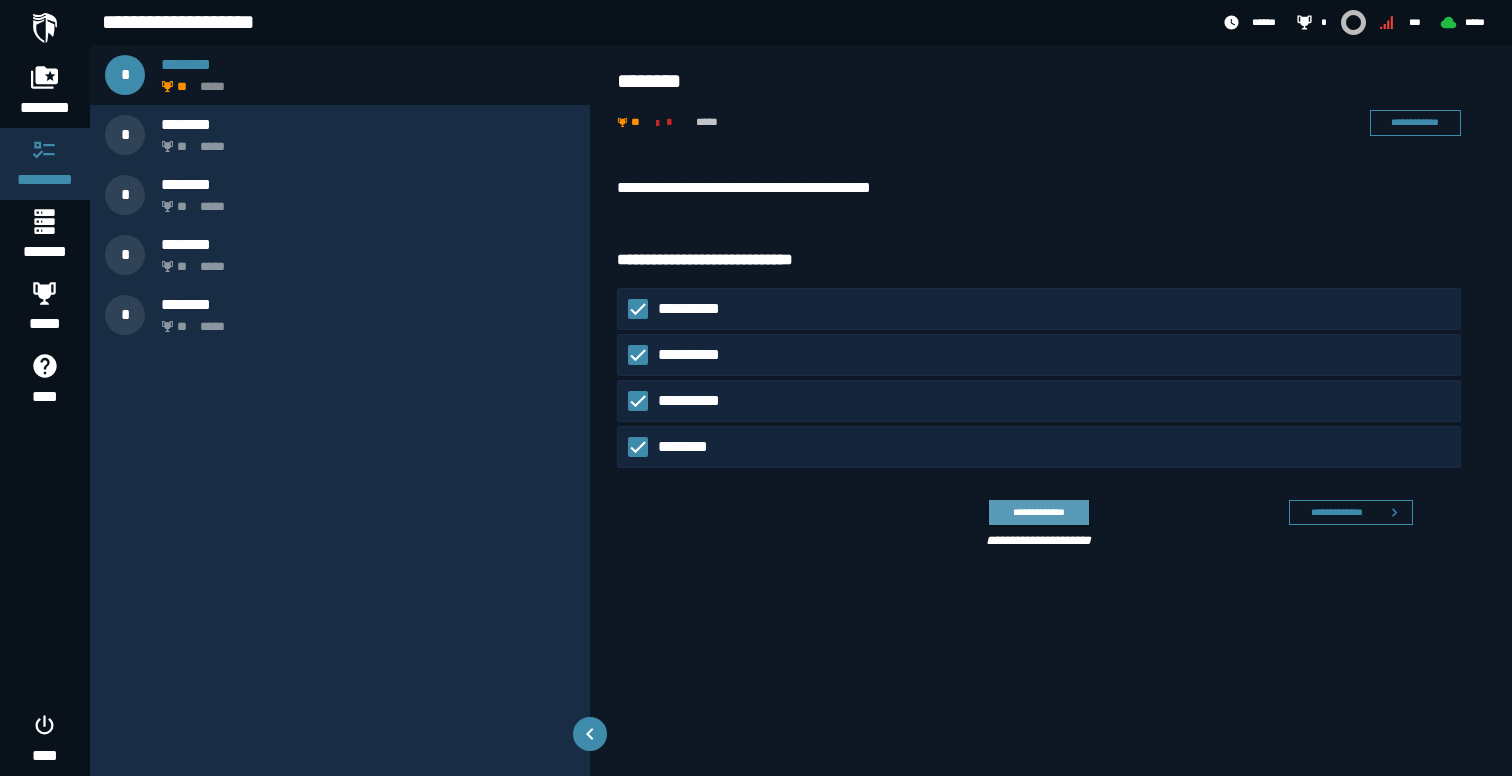 click on "**********" at bounding box center [1038, 512] 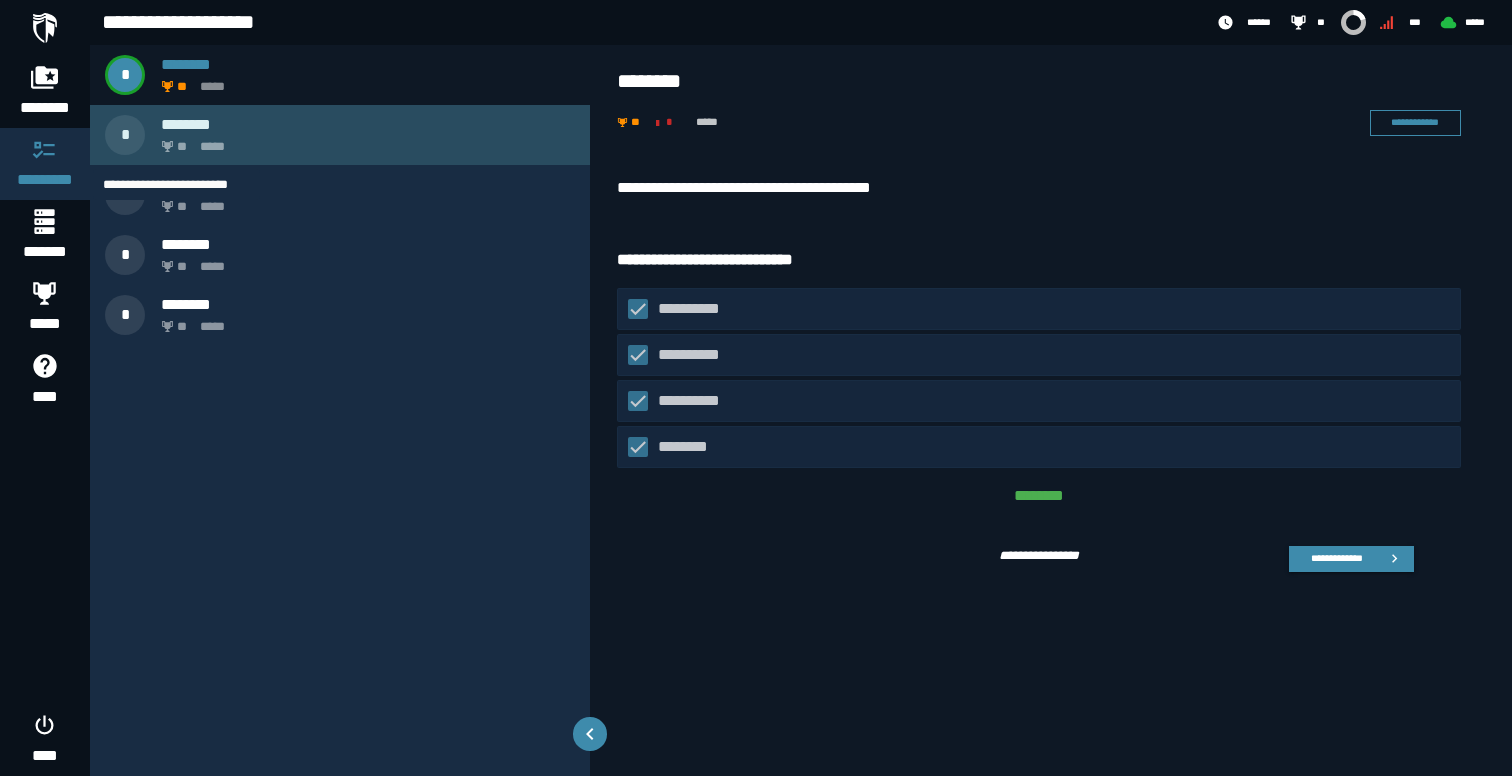 click on "**" at bounding box center [183, 147] 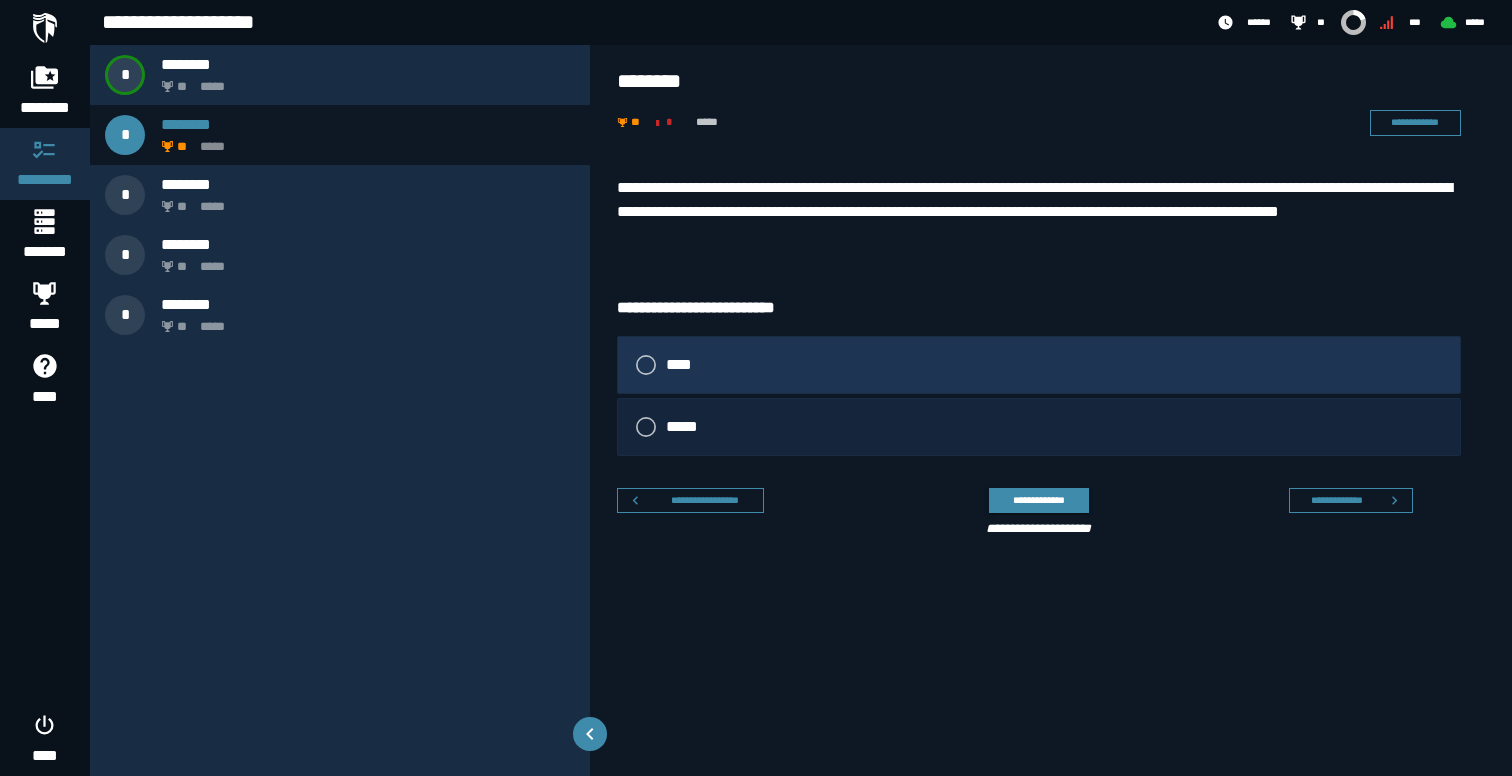 click on "****" at bounding box center [1039, 365] 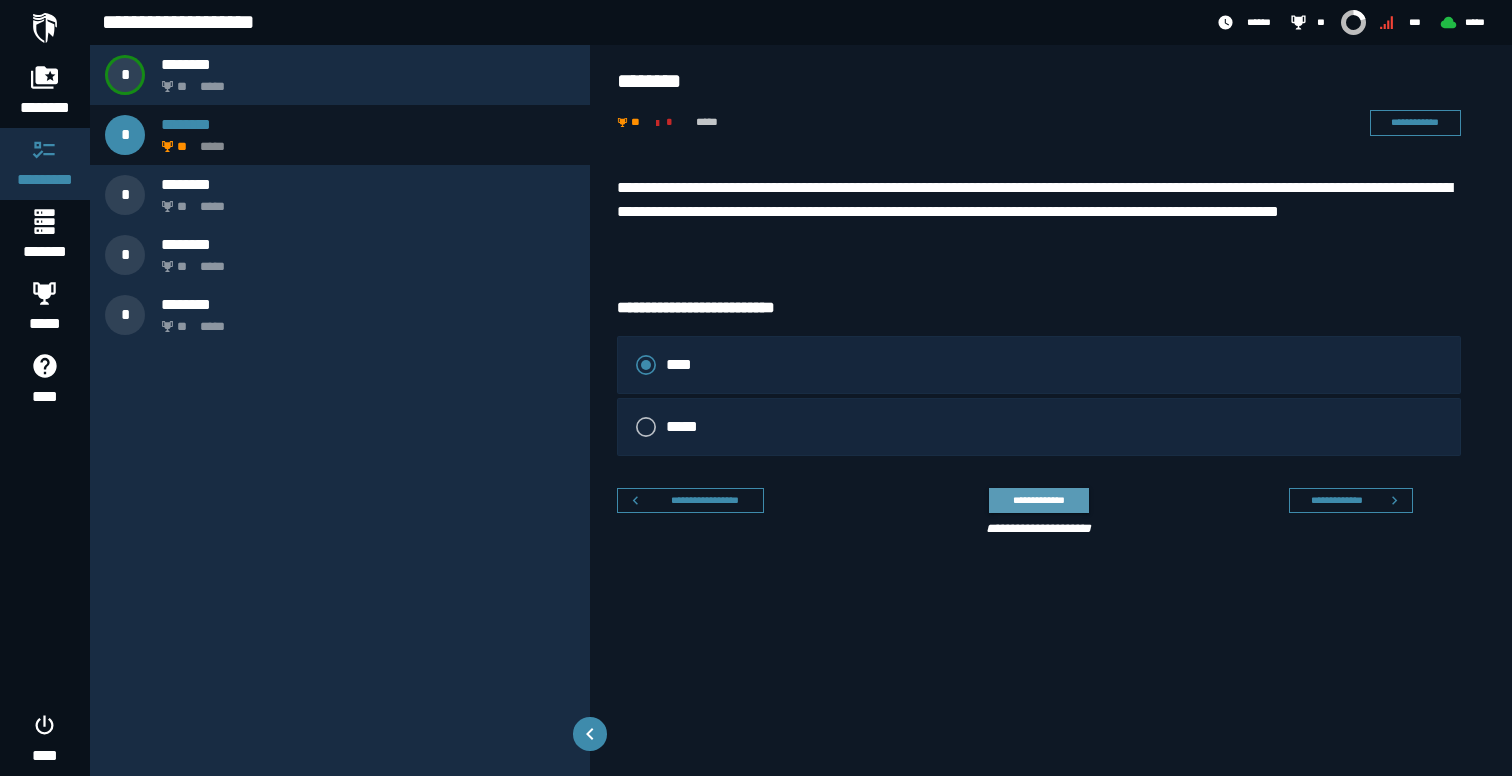 click on "**********" 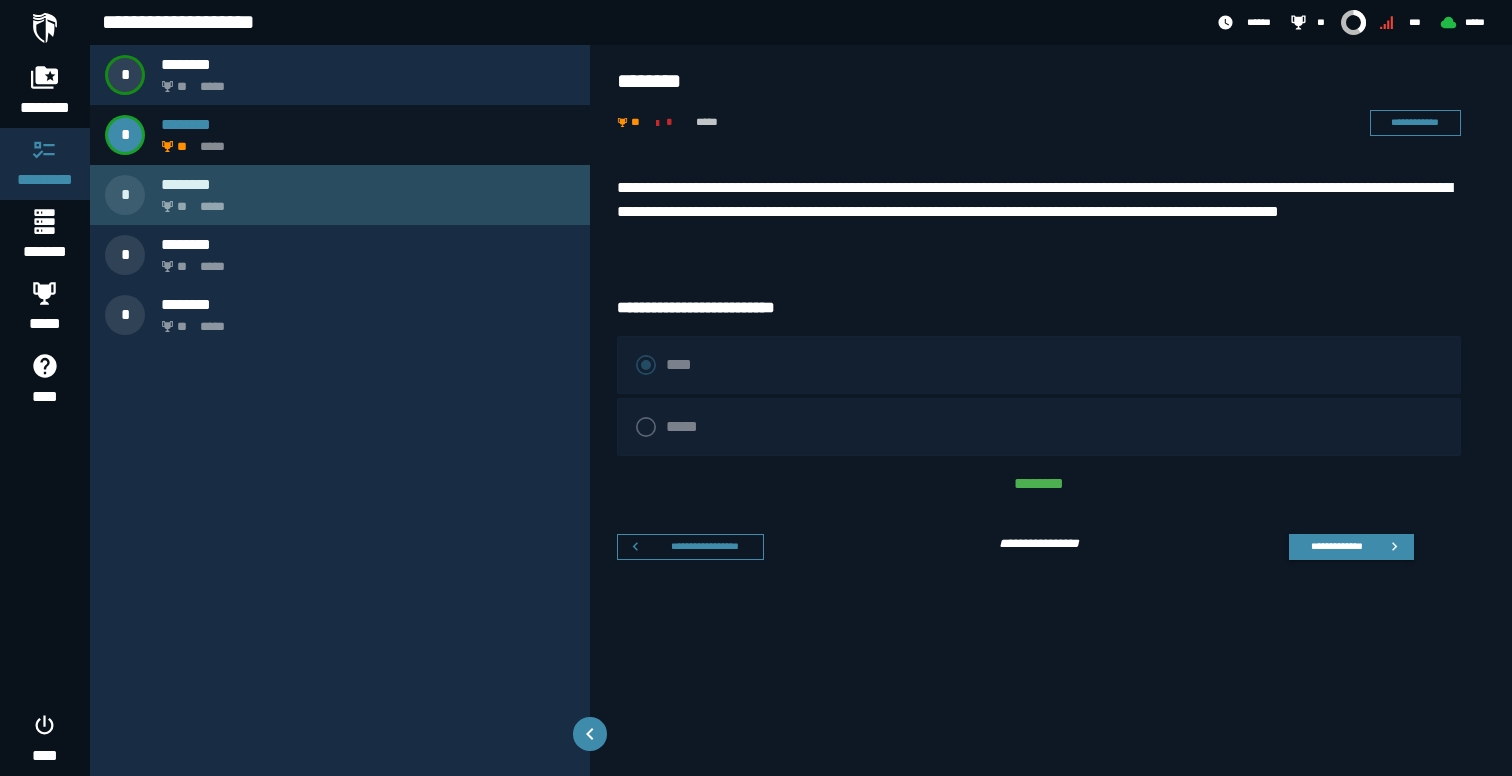 click 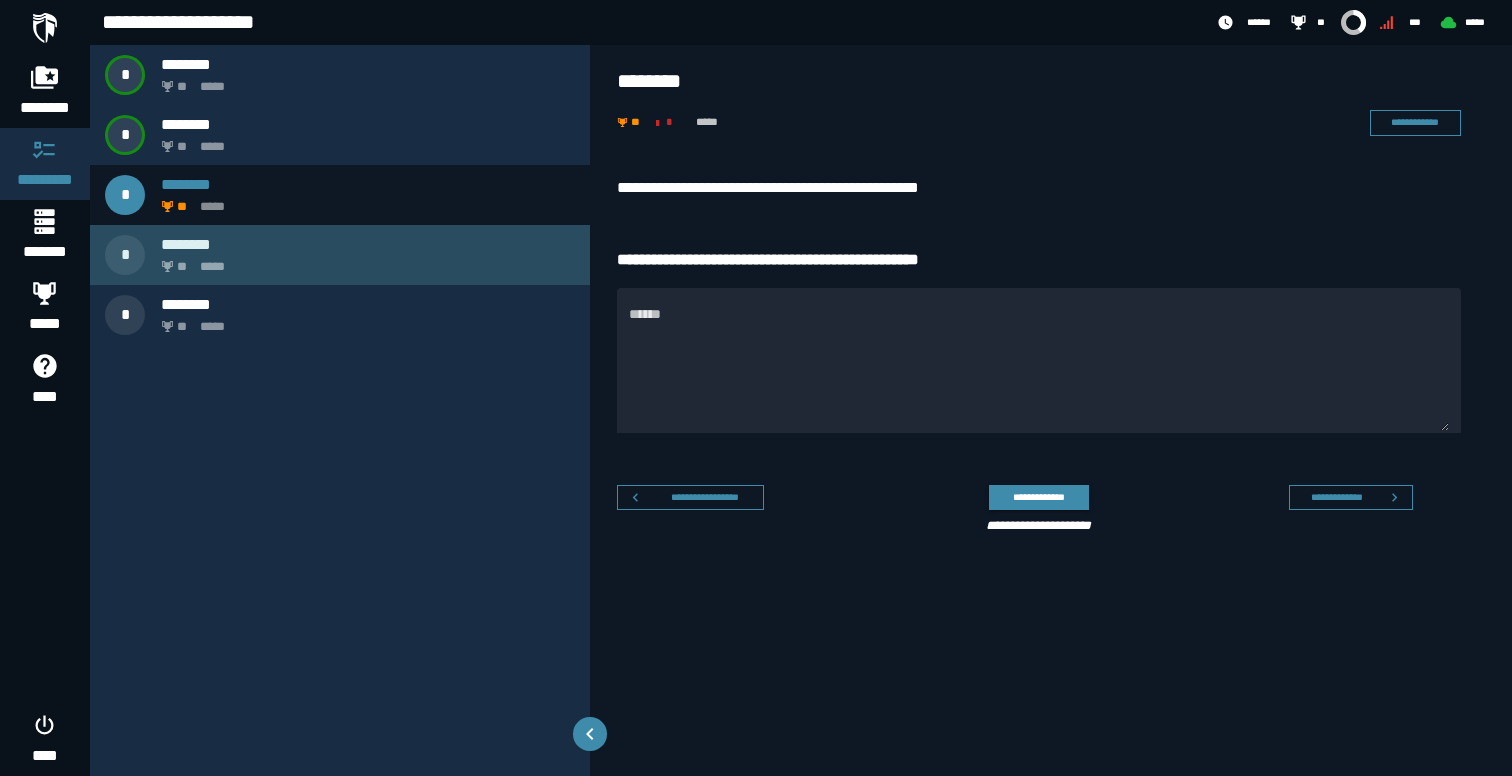 click on "*" at bounding box center (125, 255) 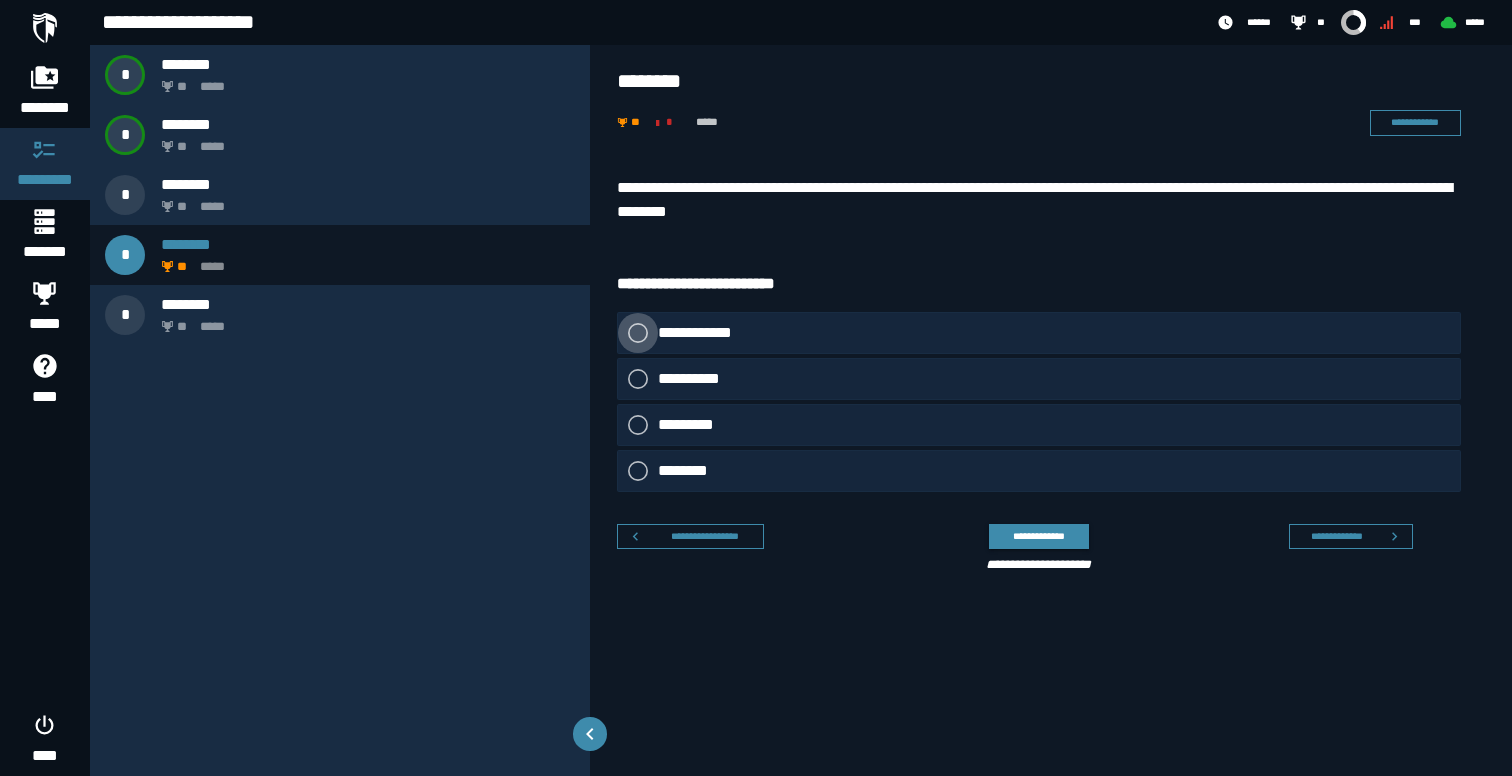 click on "**********" at bounding box center (704, 333) 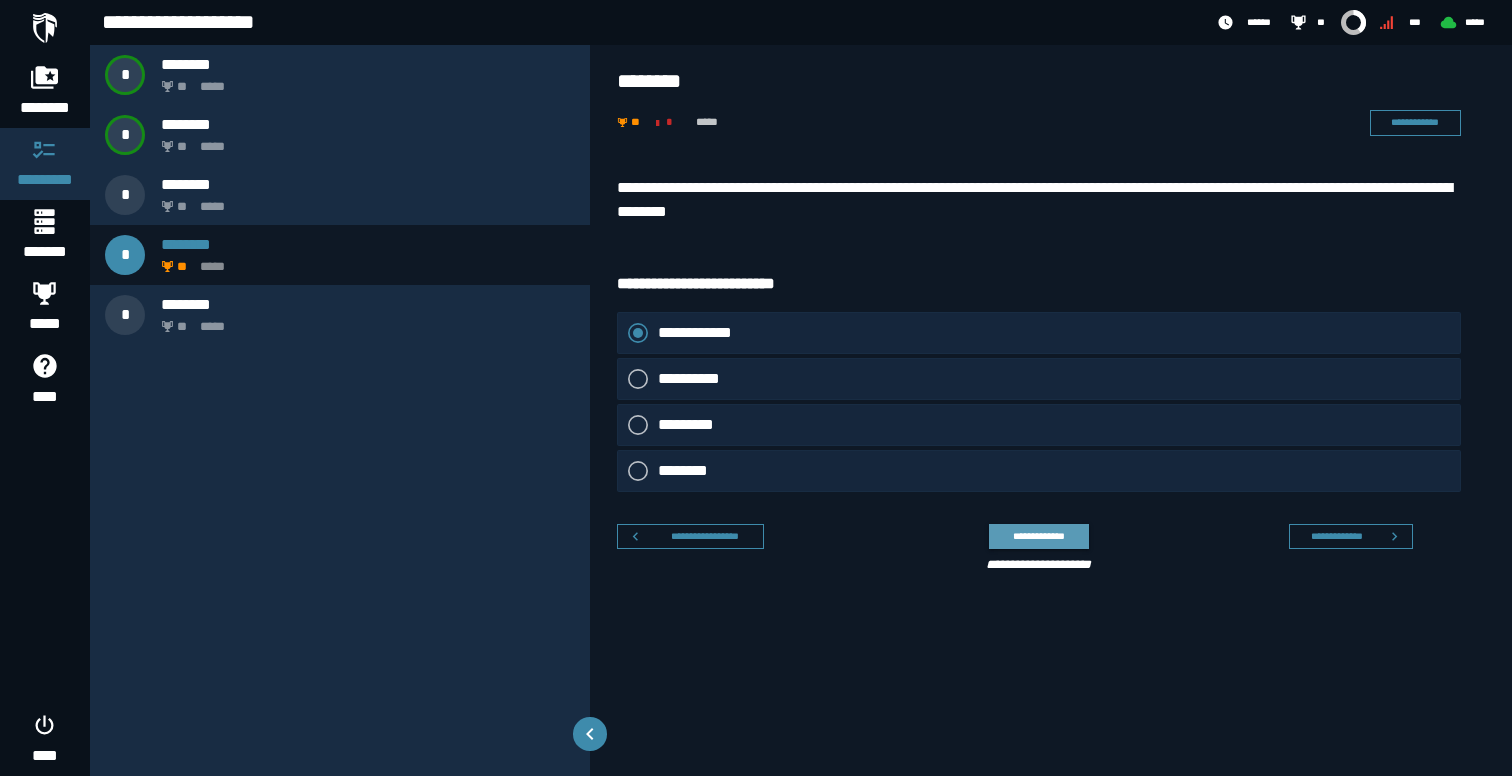 click on "**********" at bounding box center [1038, 536] 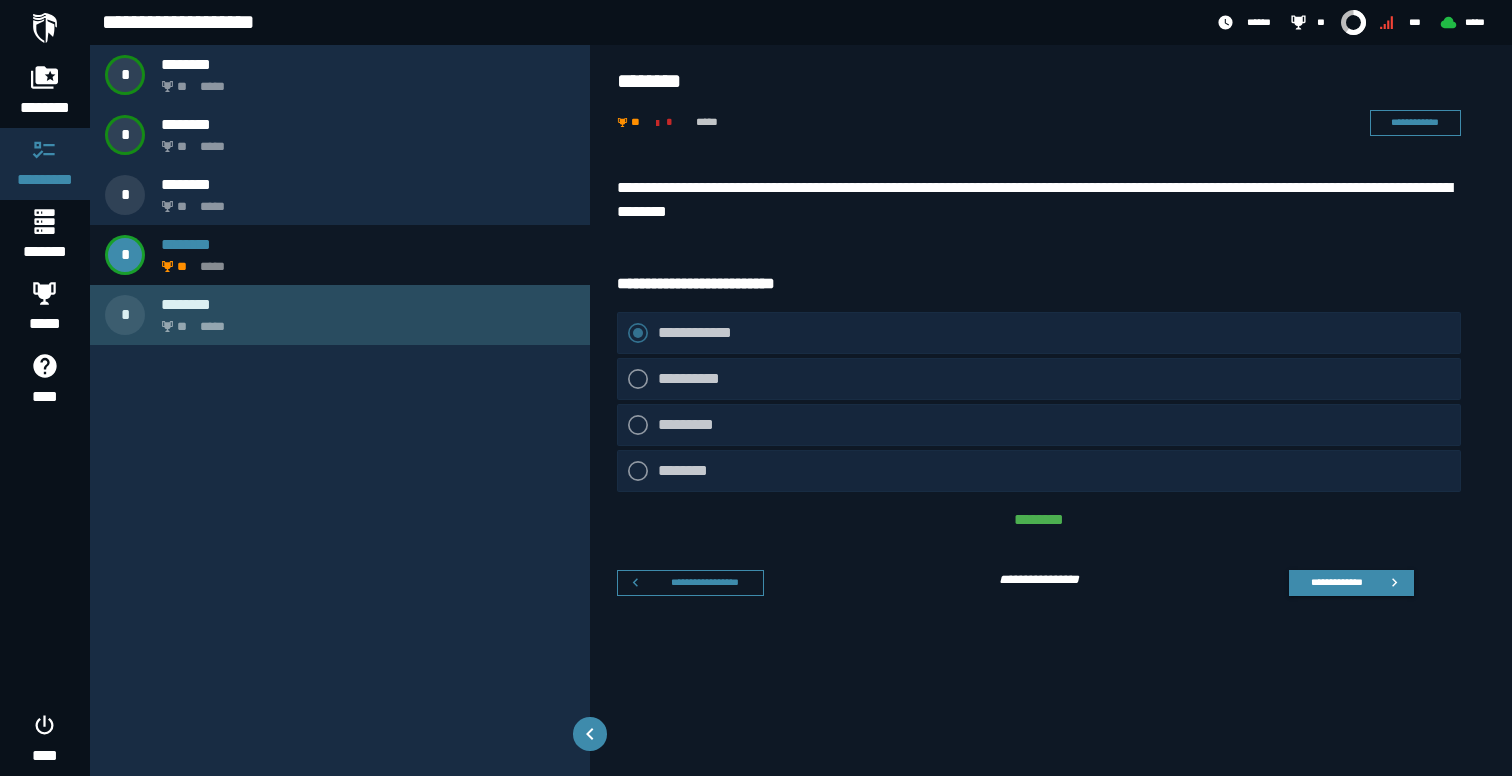 drag, startPoint x: 197, startPoint y: 314, endPoint x: 248, endPoint y: 343, distance: 58.66856 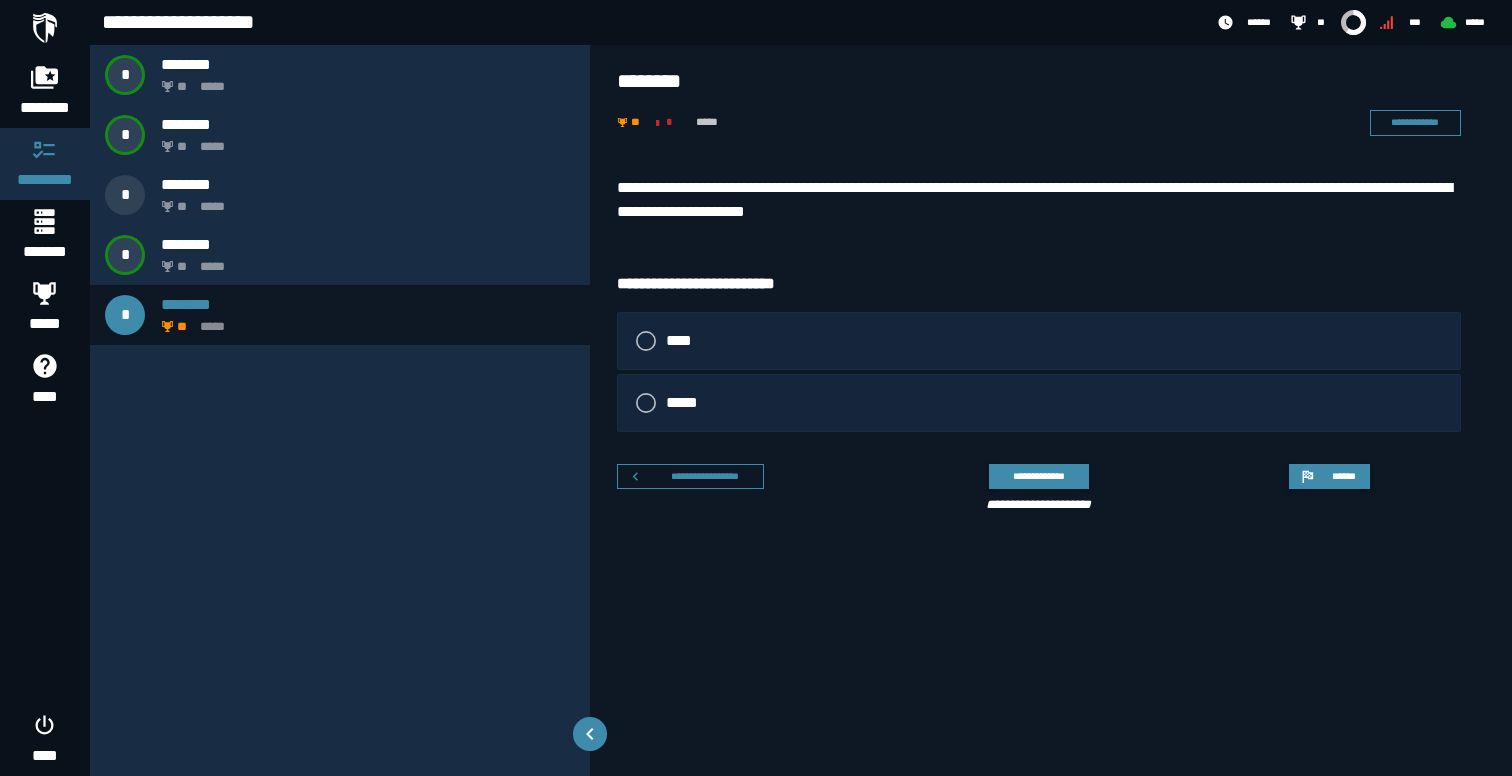 click on "**********" at bounding box center (1039, 200) 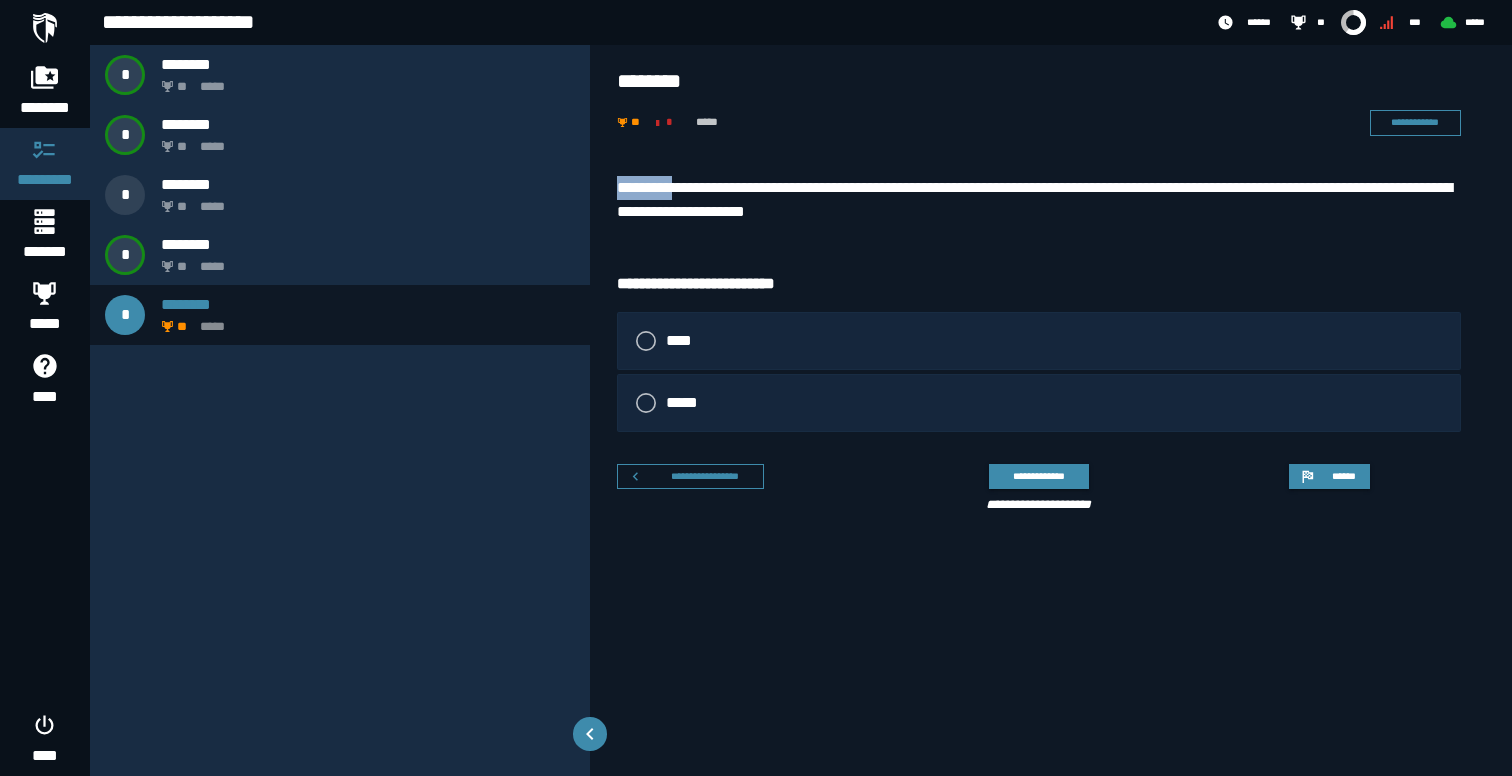 click on "**********" at bounding box center (1039, 200) 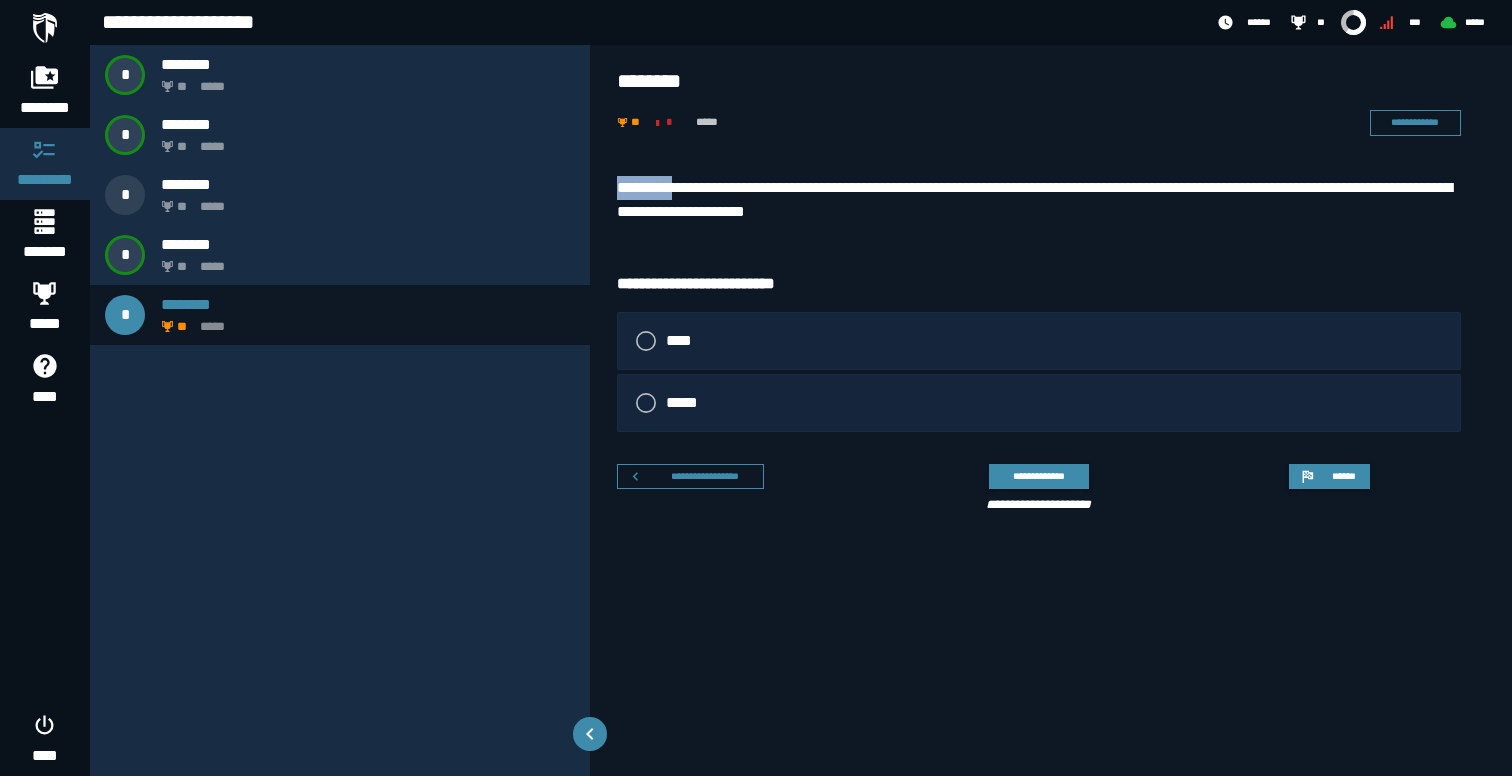copy on "*********" 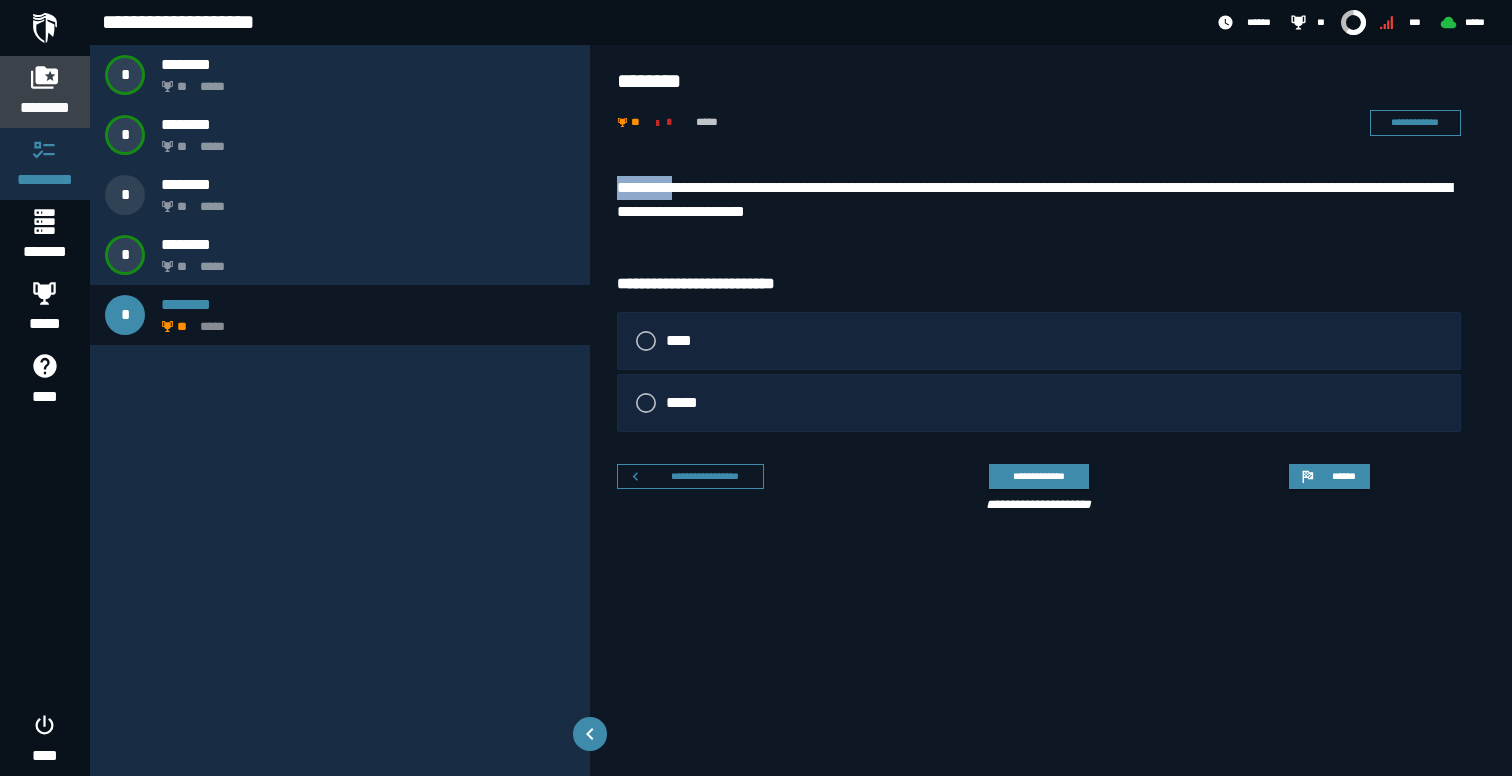 click on "********" 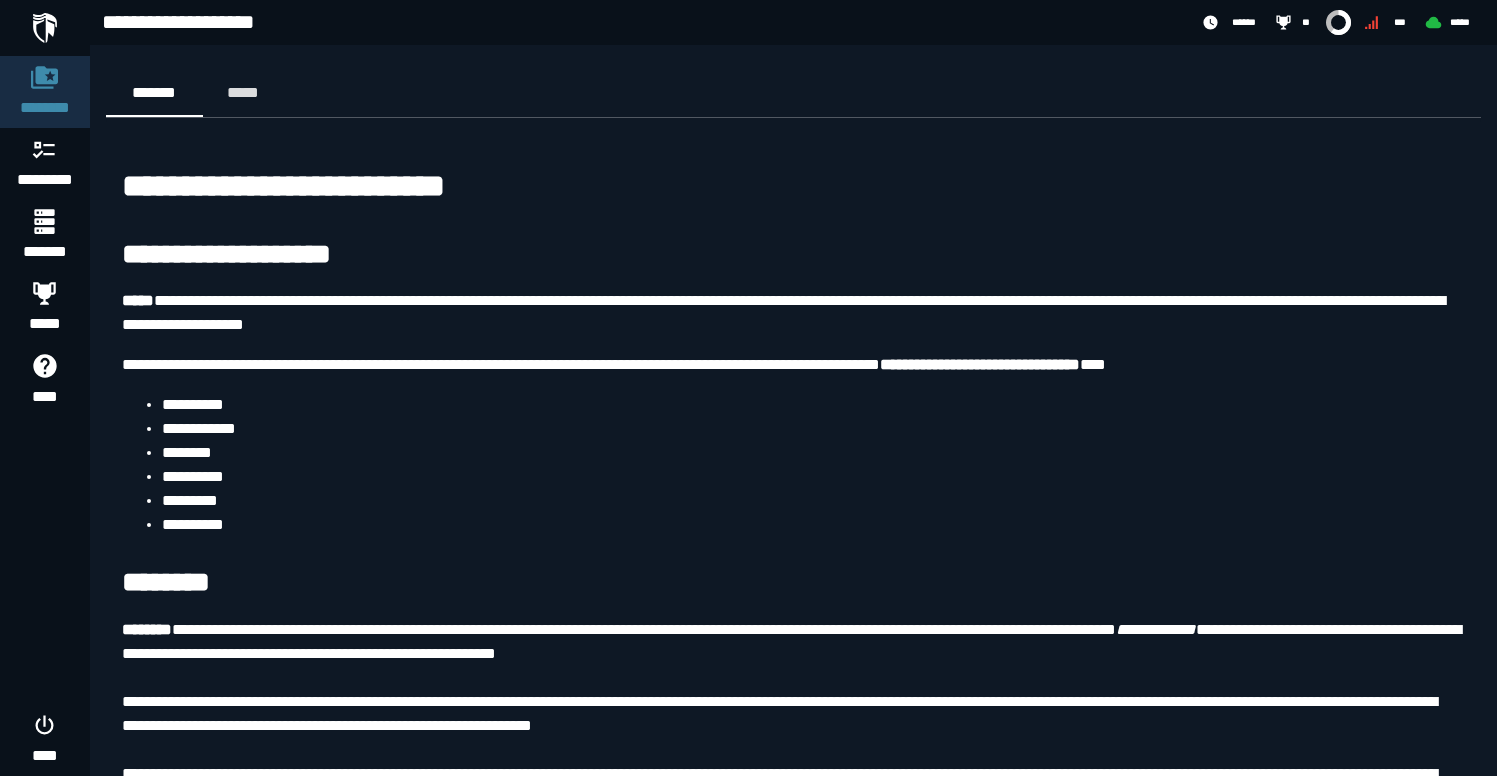 scroll, scrollTop: 1396, scrollLeft: 0, axis: vertical 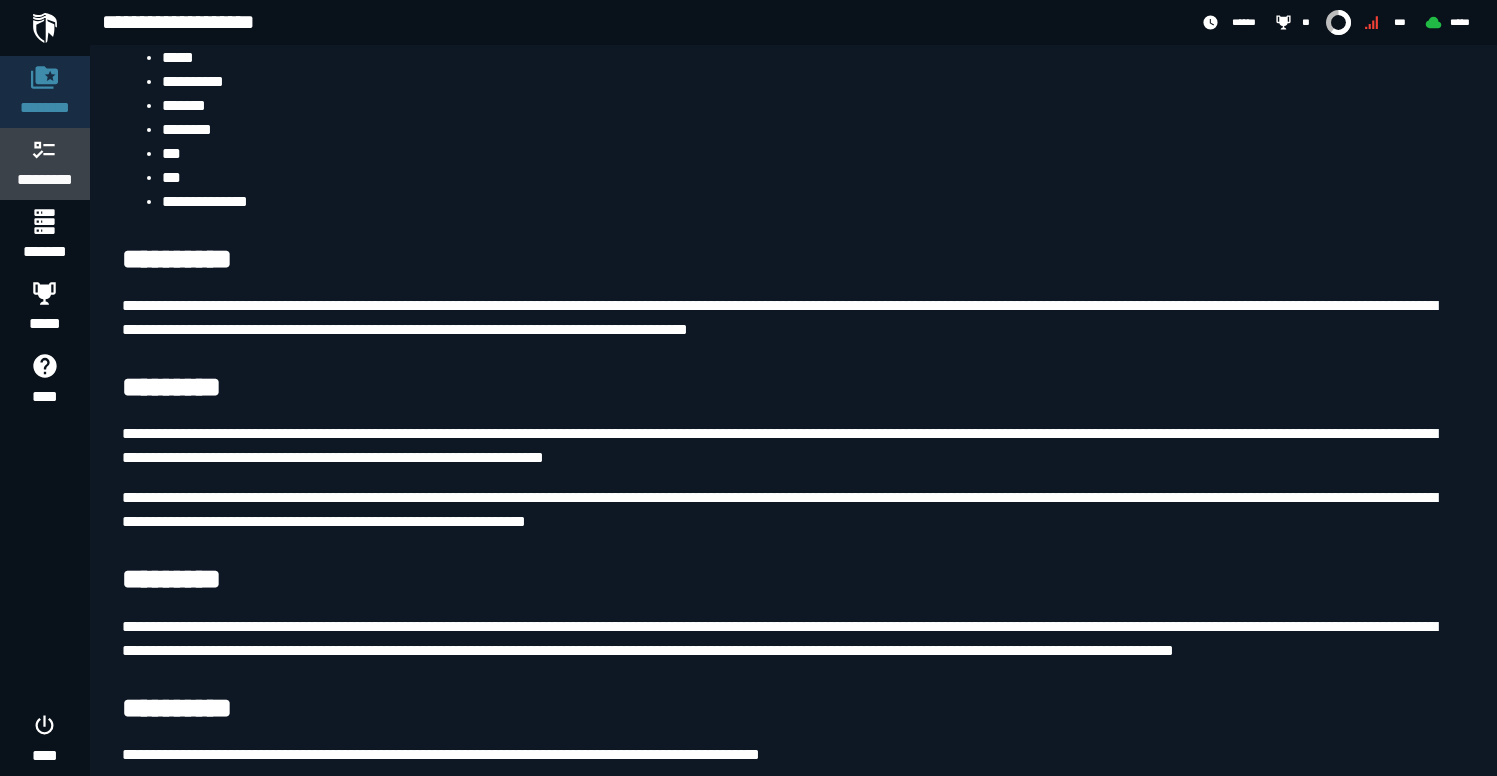 click on "*********" at bounding box center [45, 180] 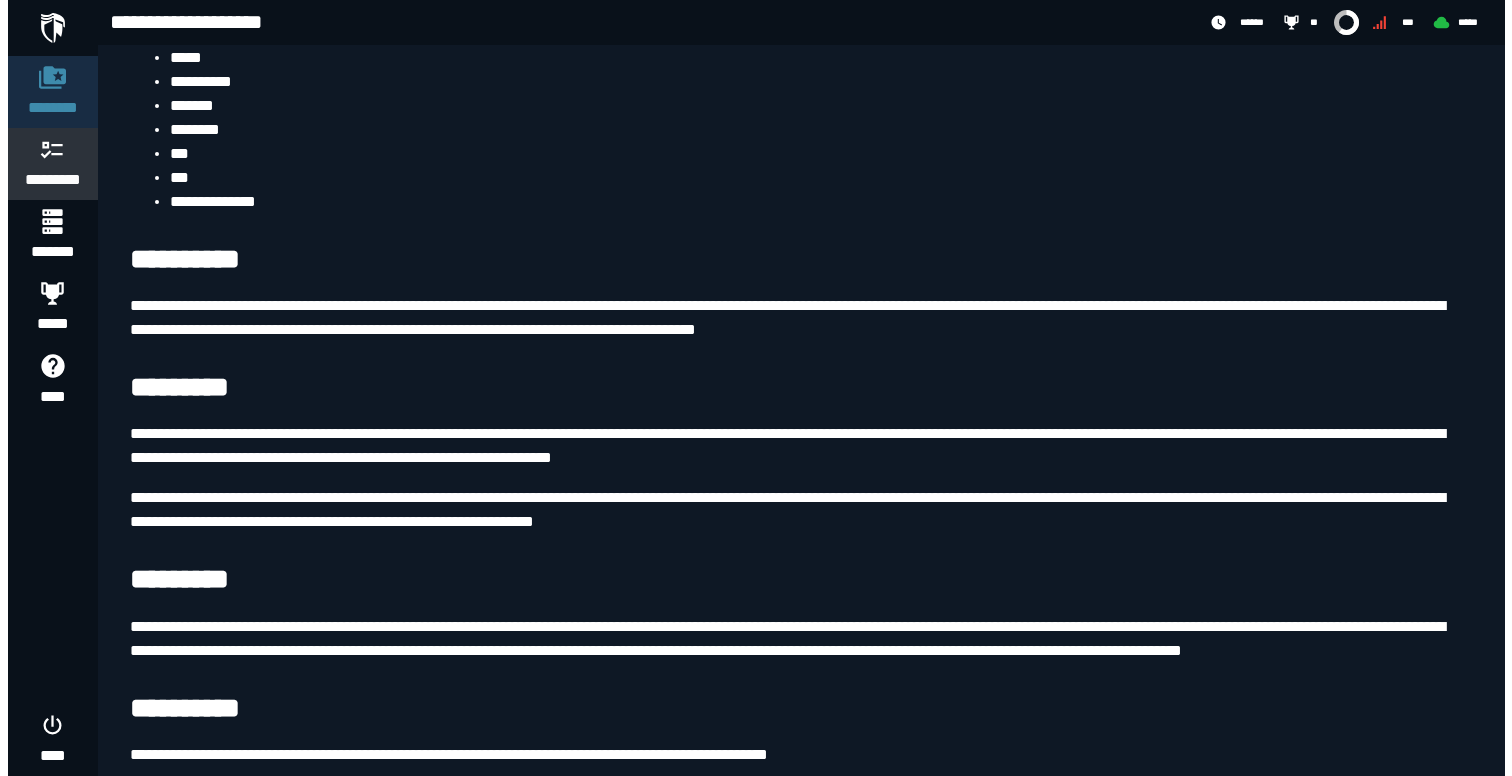 scroll, scrollTop: 0, scrollLeft: 0, axis: both 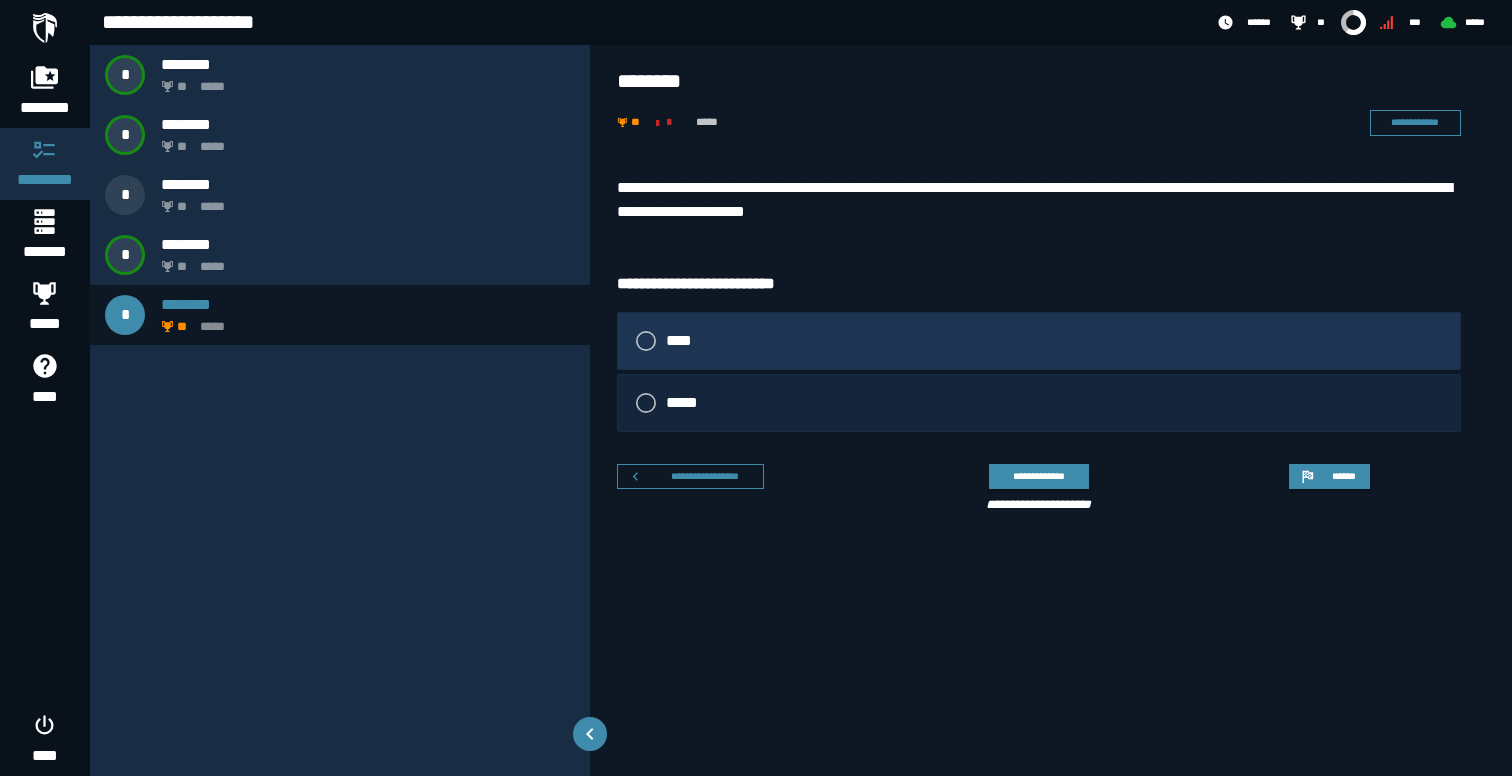 click on "****" at bounding box center (1039, 341) 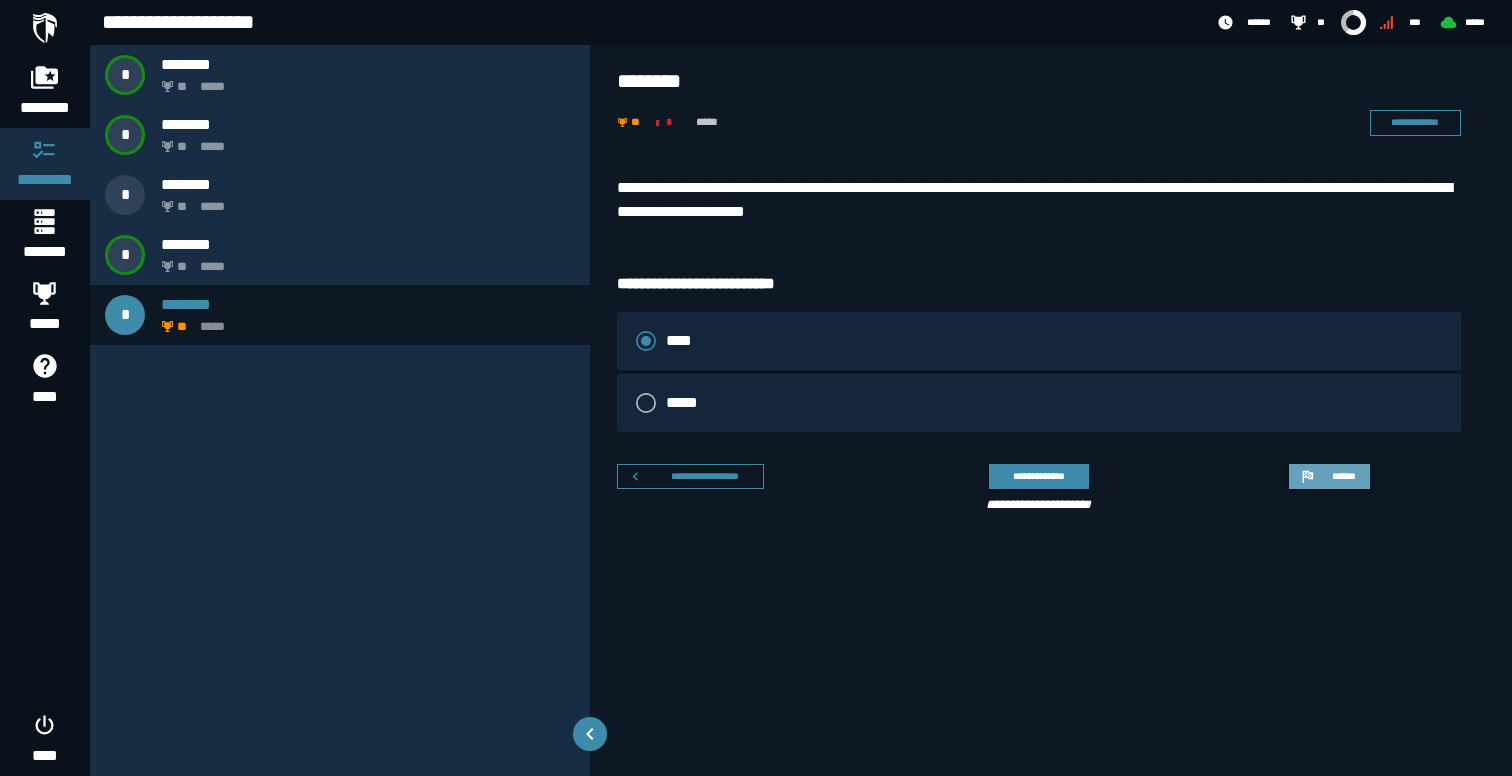 click 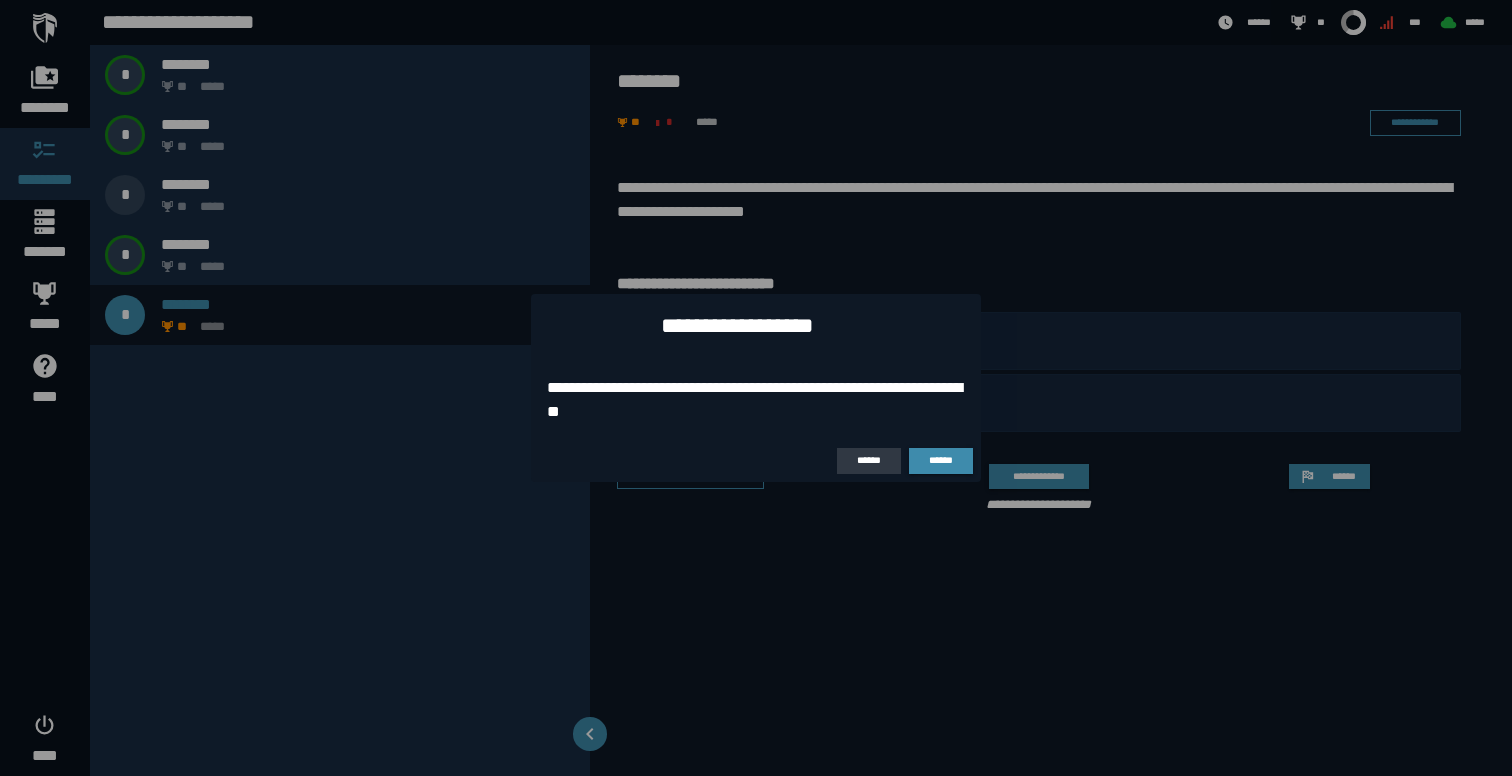 click on "******" at bounding box center (869, 460) 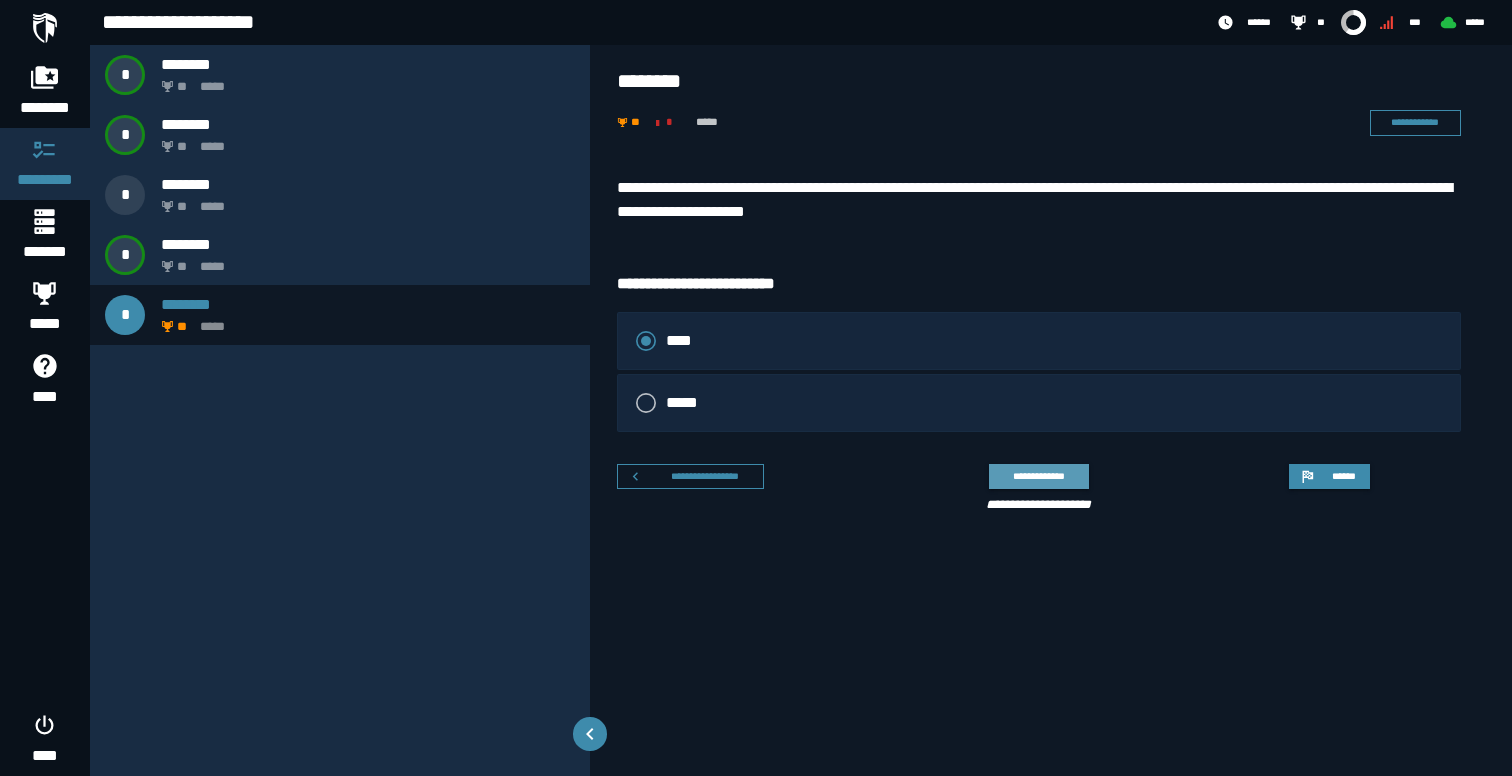 click on "**********" at bounding box center (1038, 476) 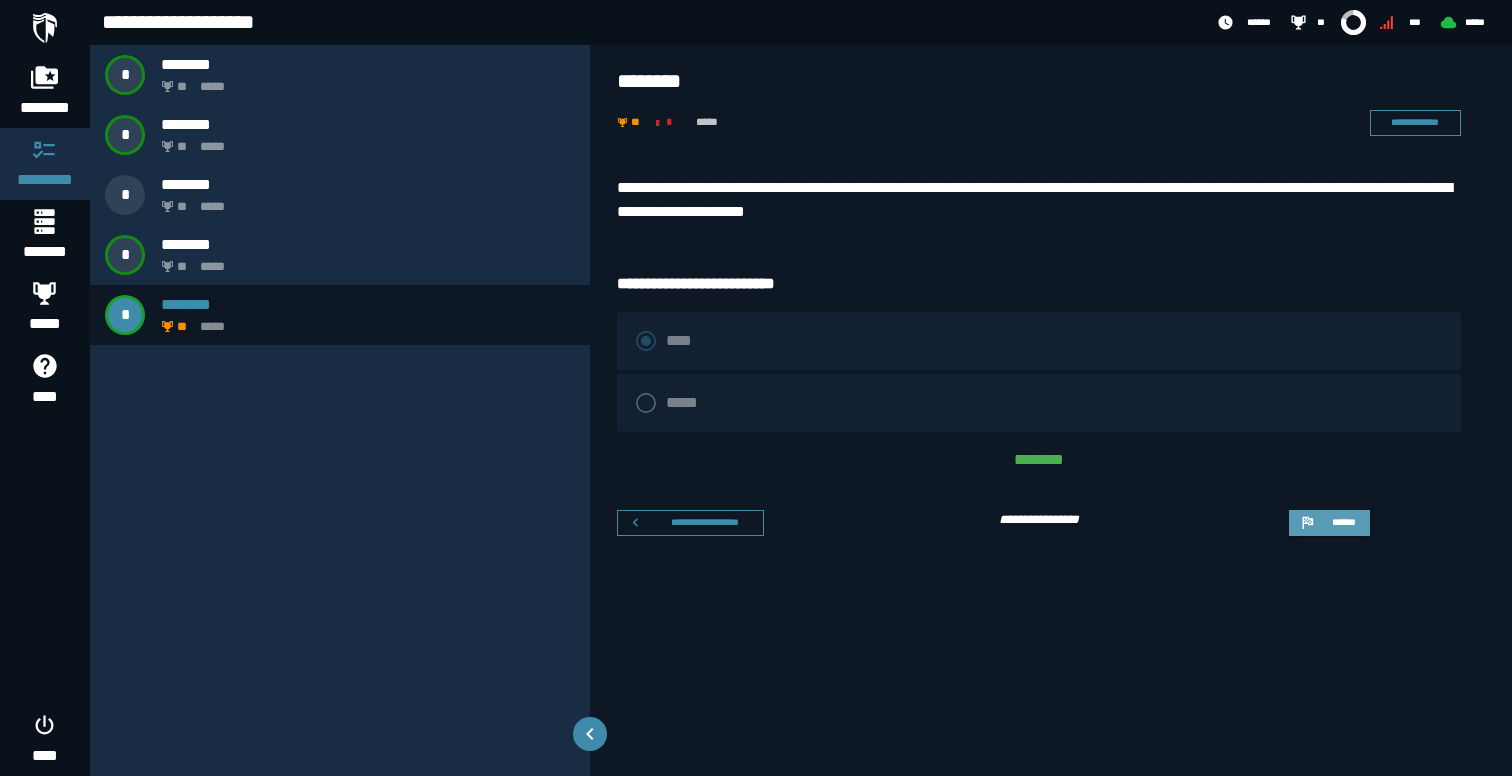 click 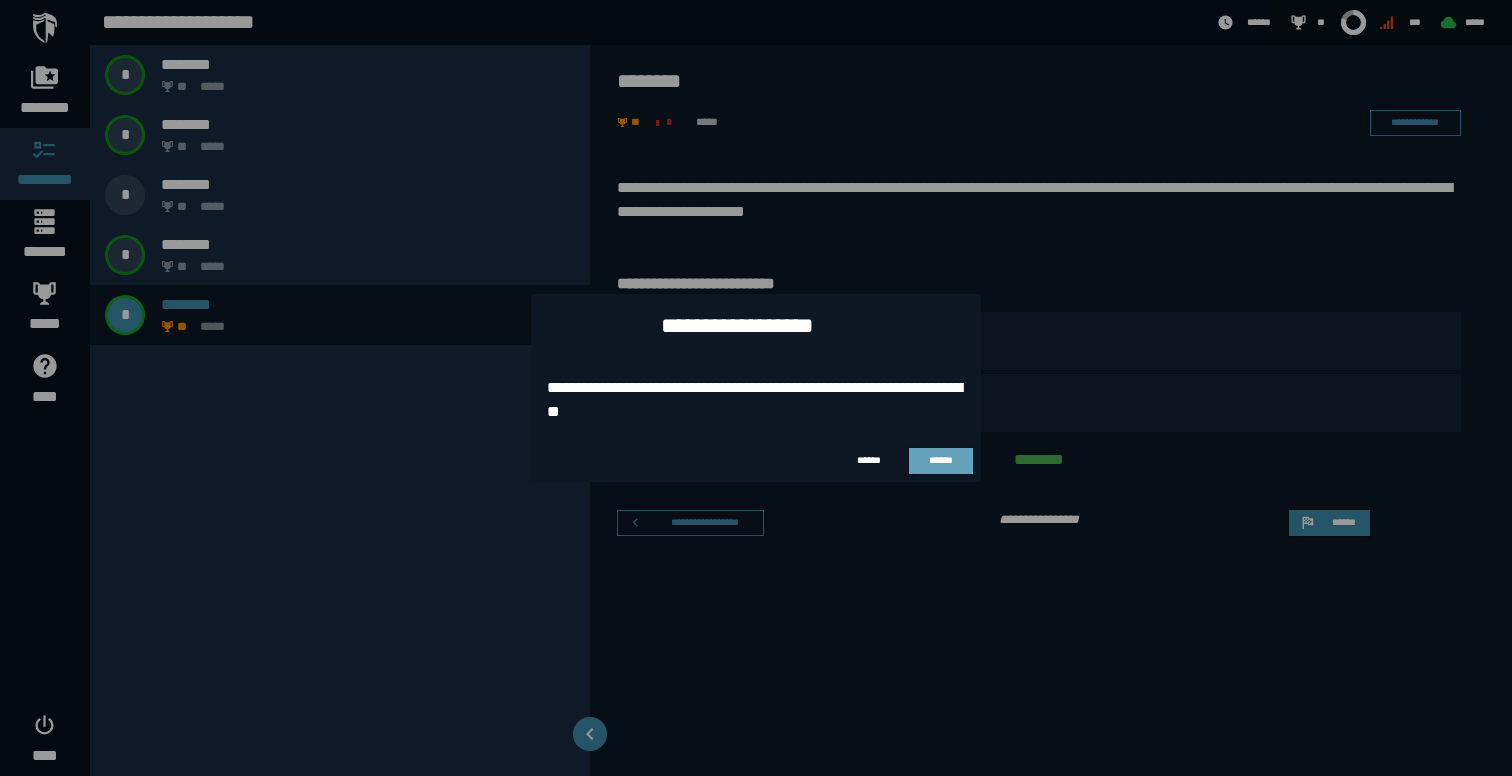 click on "******" at bounding box center [941, 460] 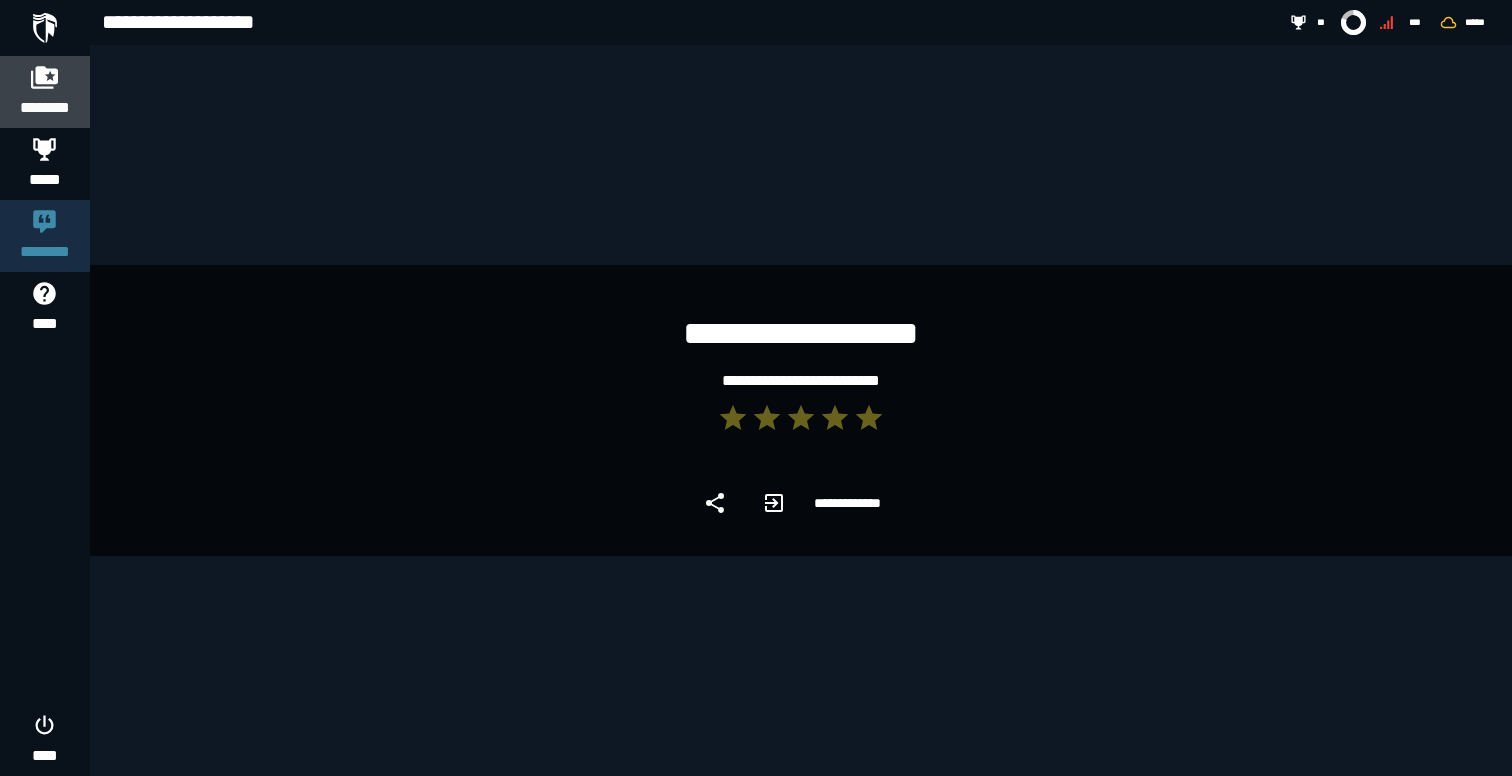 click at bounding box center (45, 77) 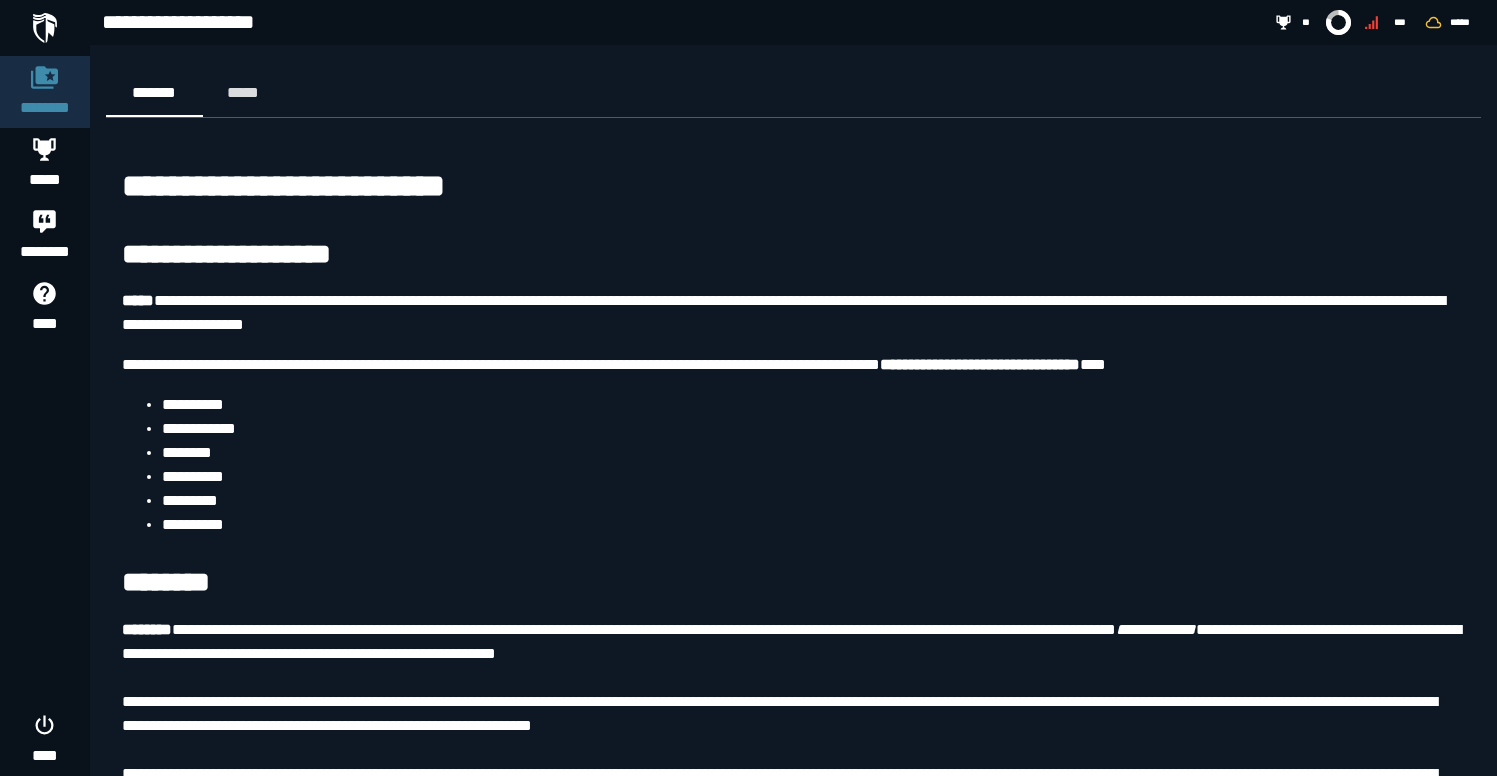 click 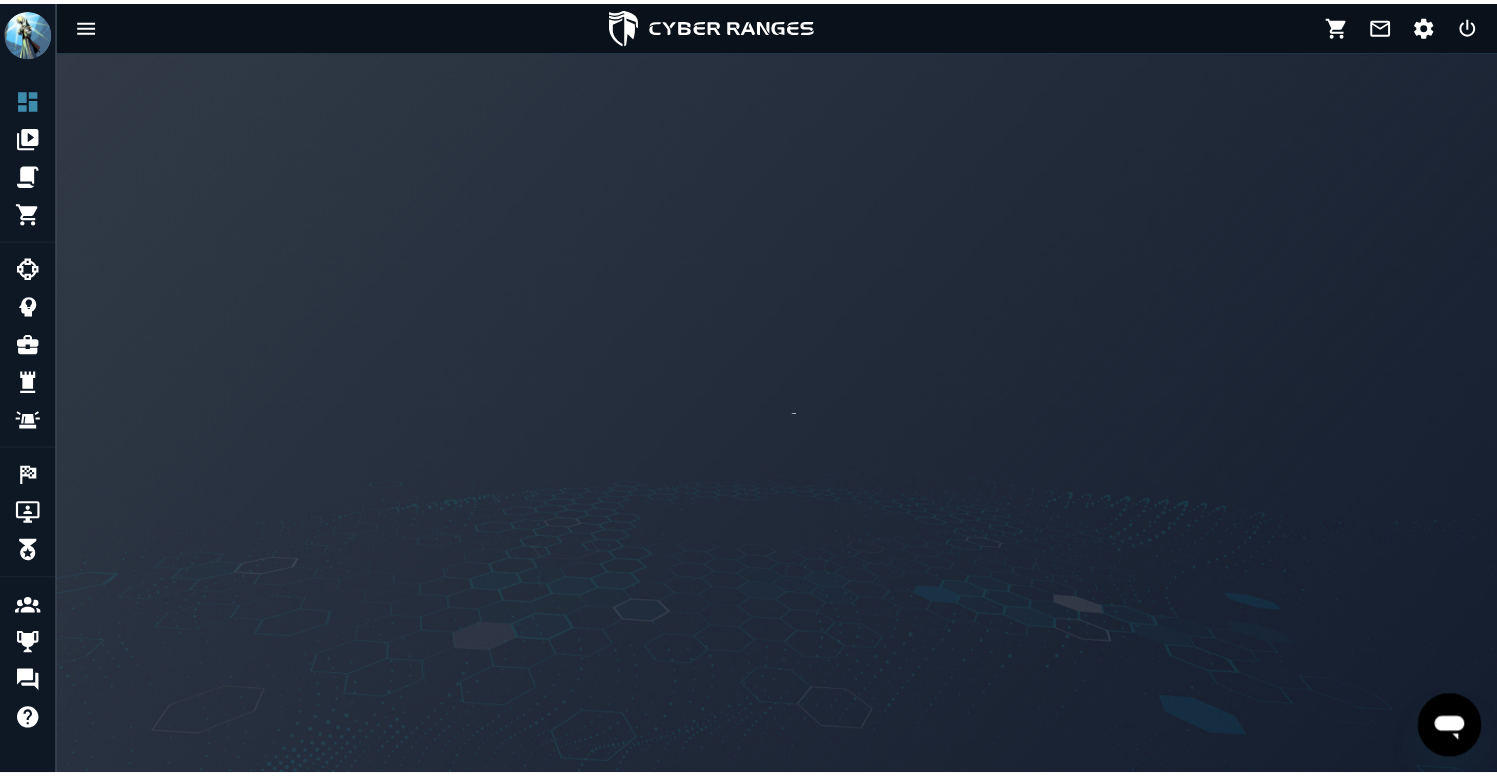 scroll, scrollTop: 0, scrollLeft: 0, axis: both 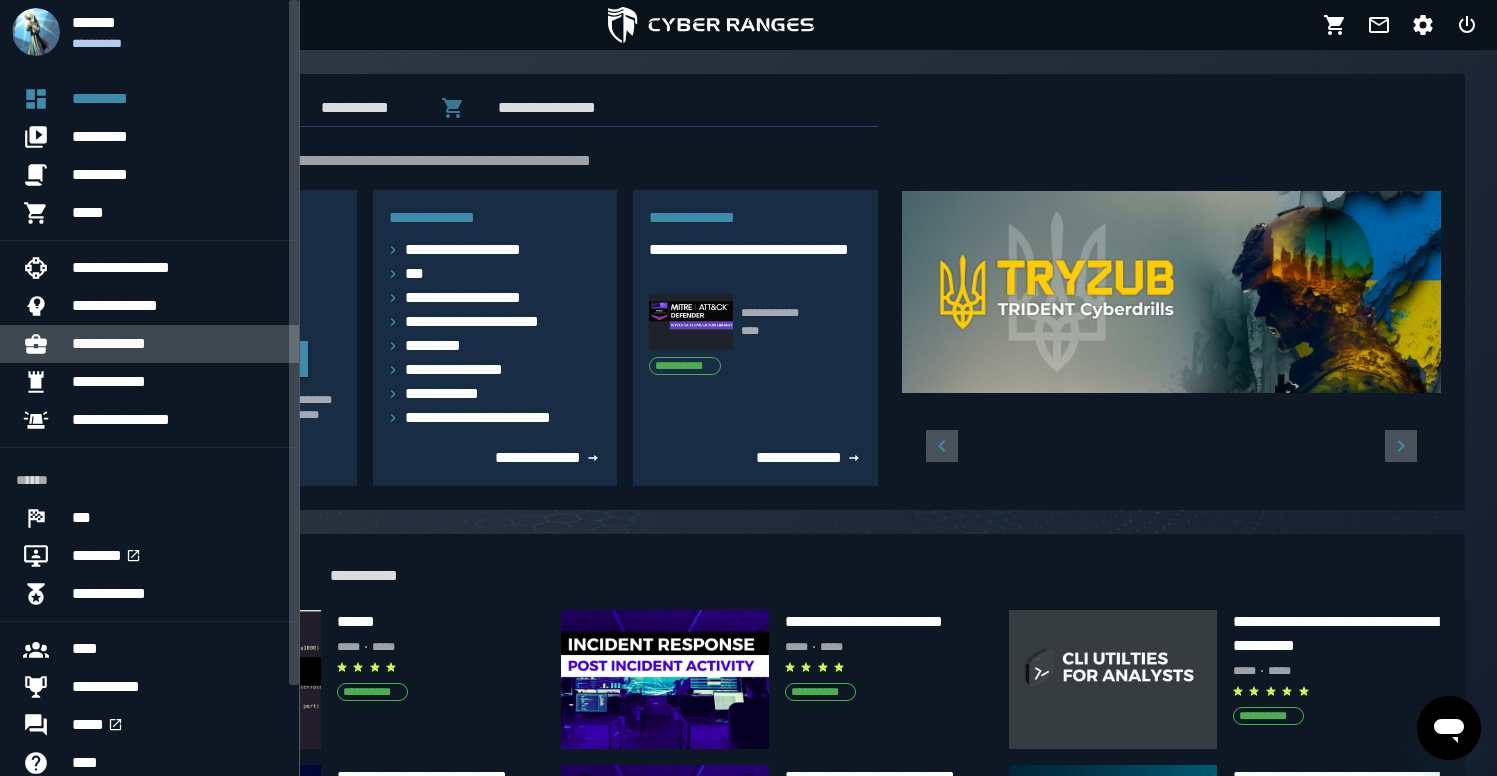 click on "**********" at bounding box center [177, 344] 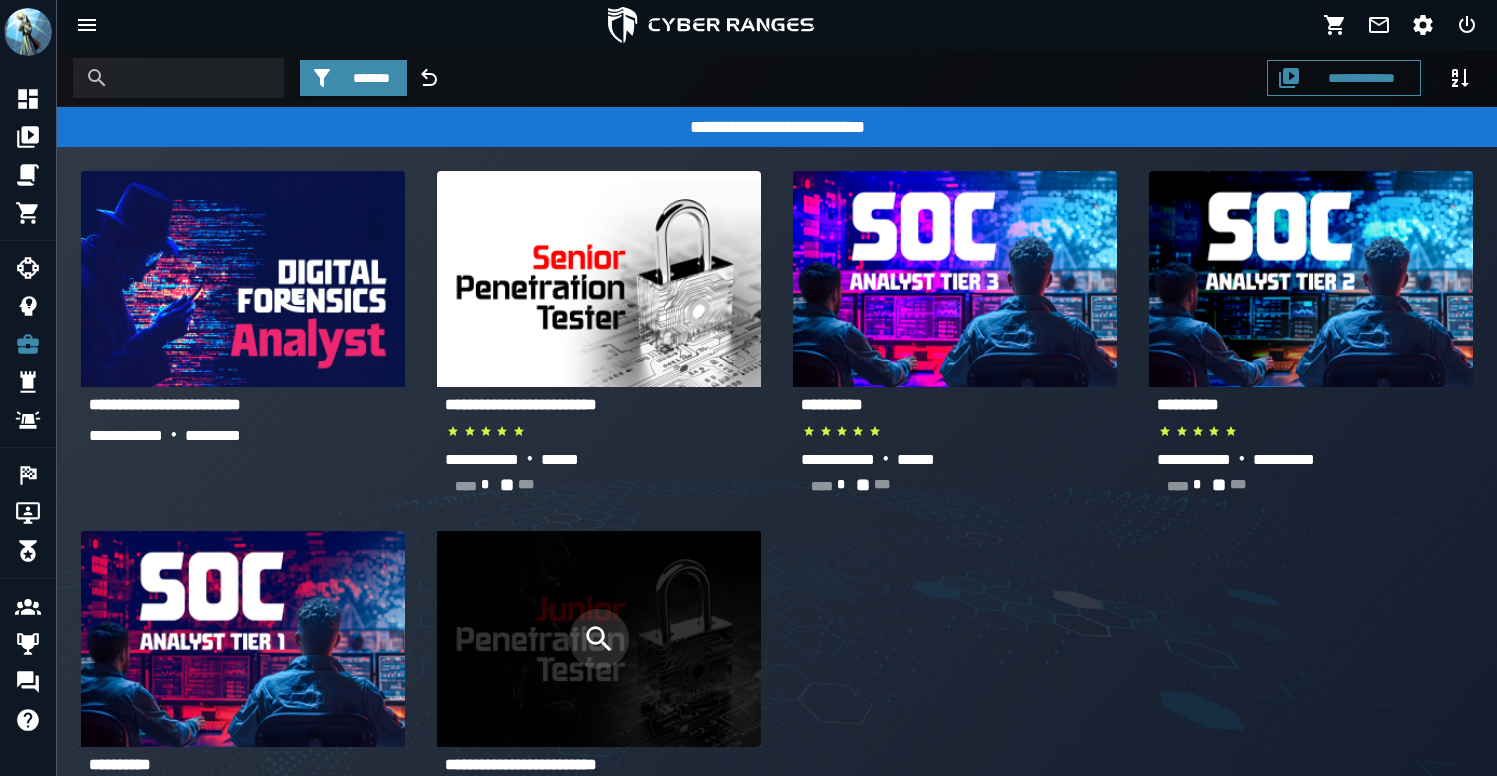scroll, scrollTop: 259, scrollLeft: 0, axis: vertical 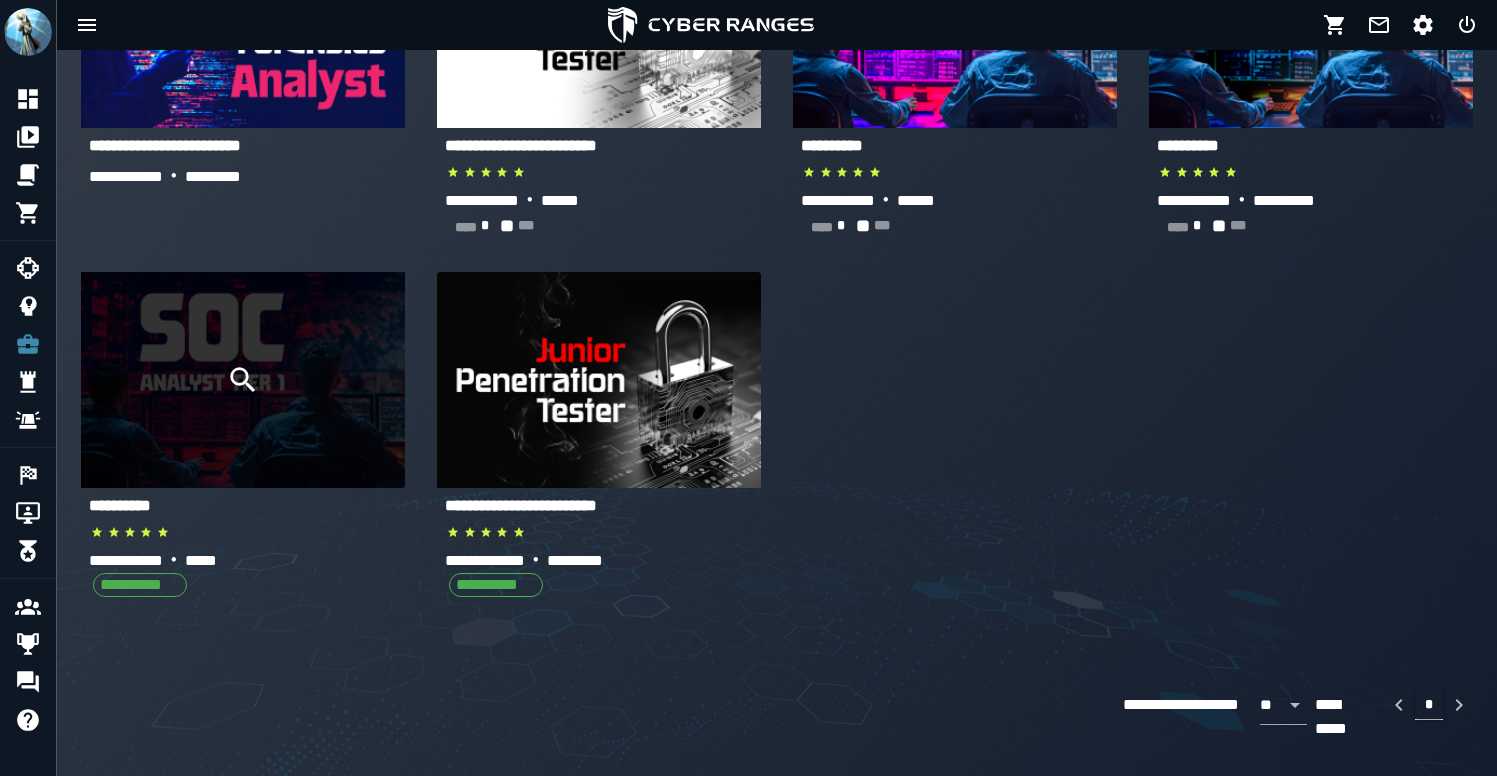 click 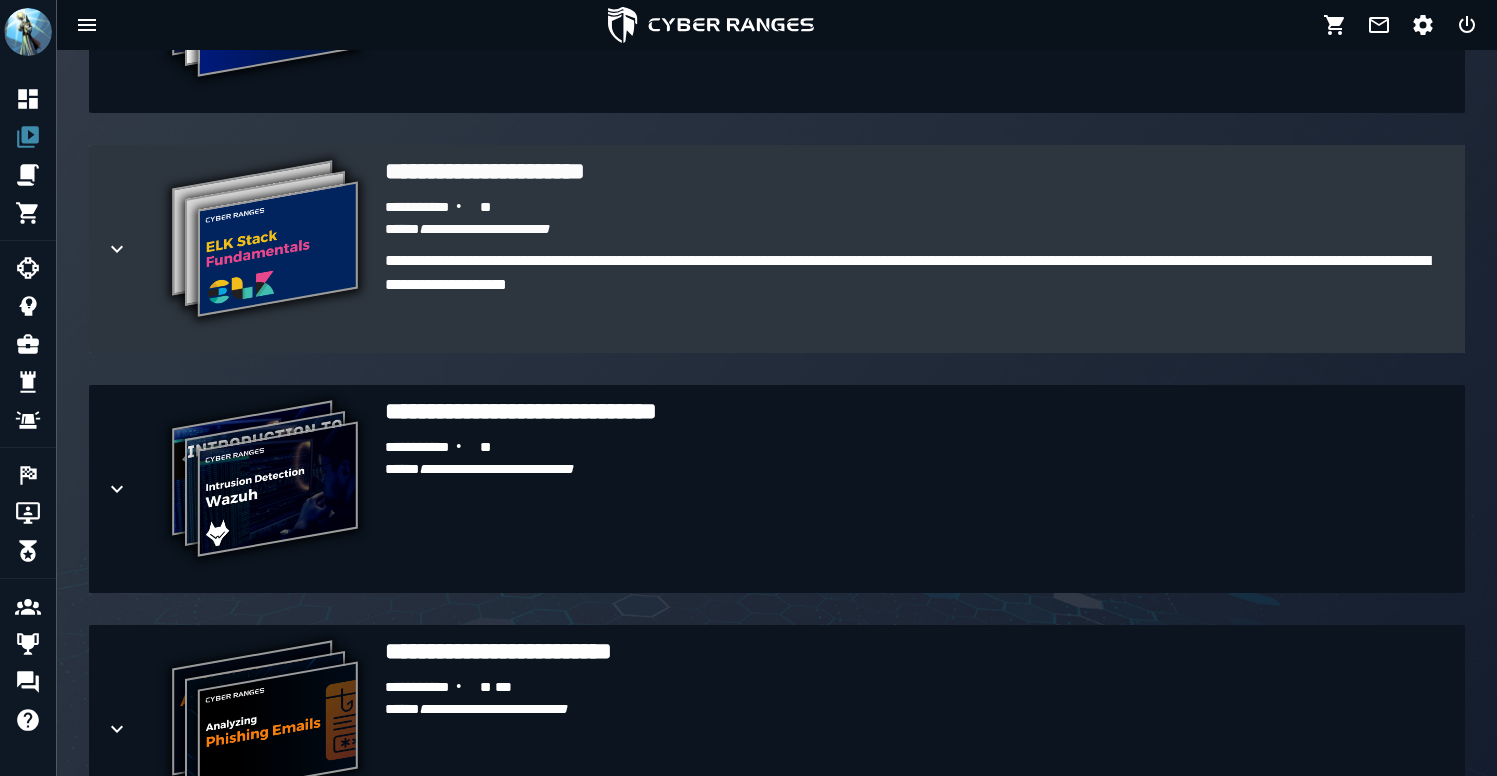 scroll, scrollTop: 2447, scrollLeft: 0, axis: vertical 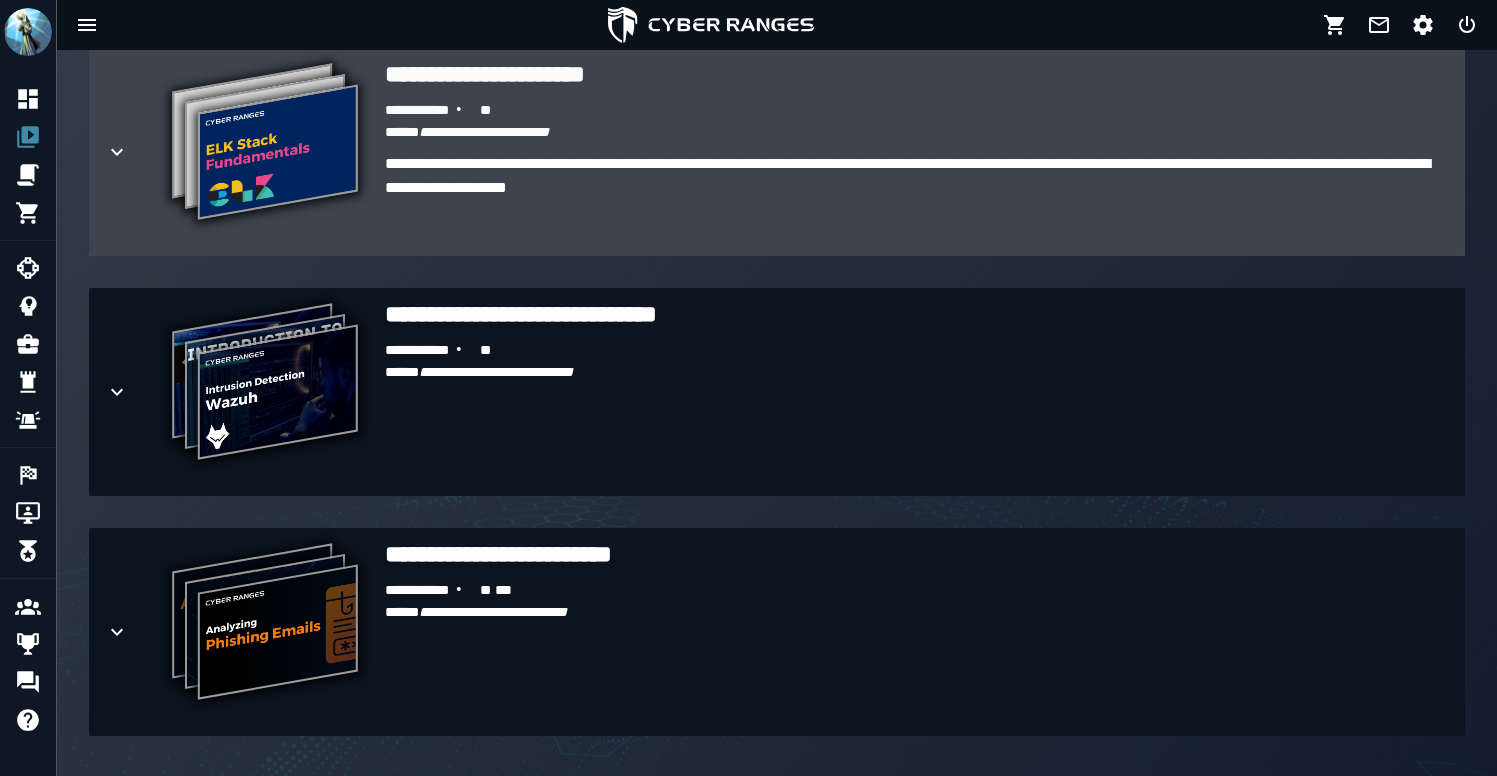 click 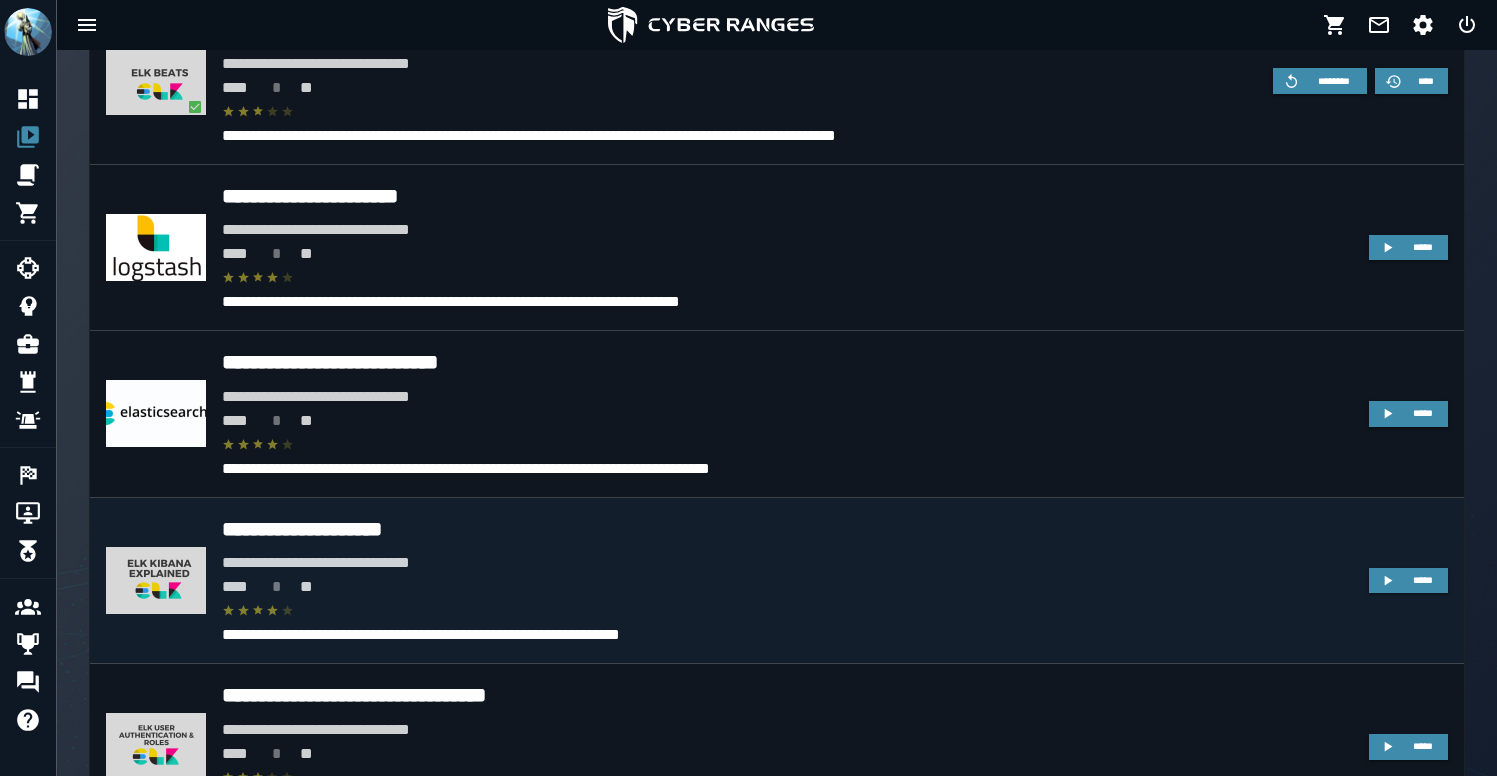 scroll, scrollTop: 2860, scrollLeft: 0, axis: vertical 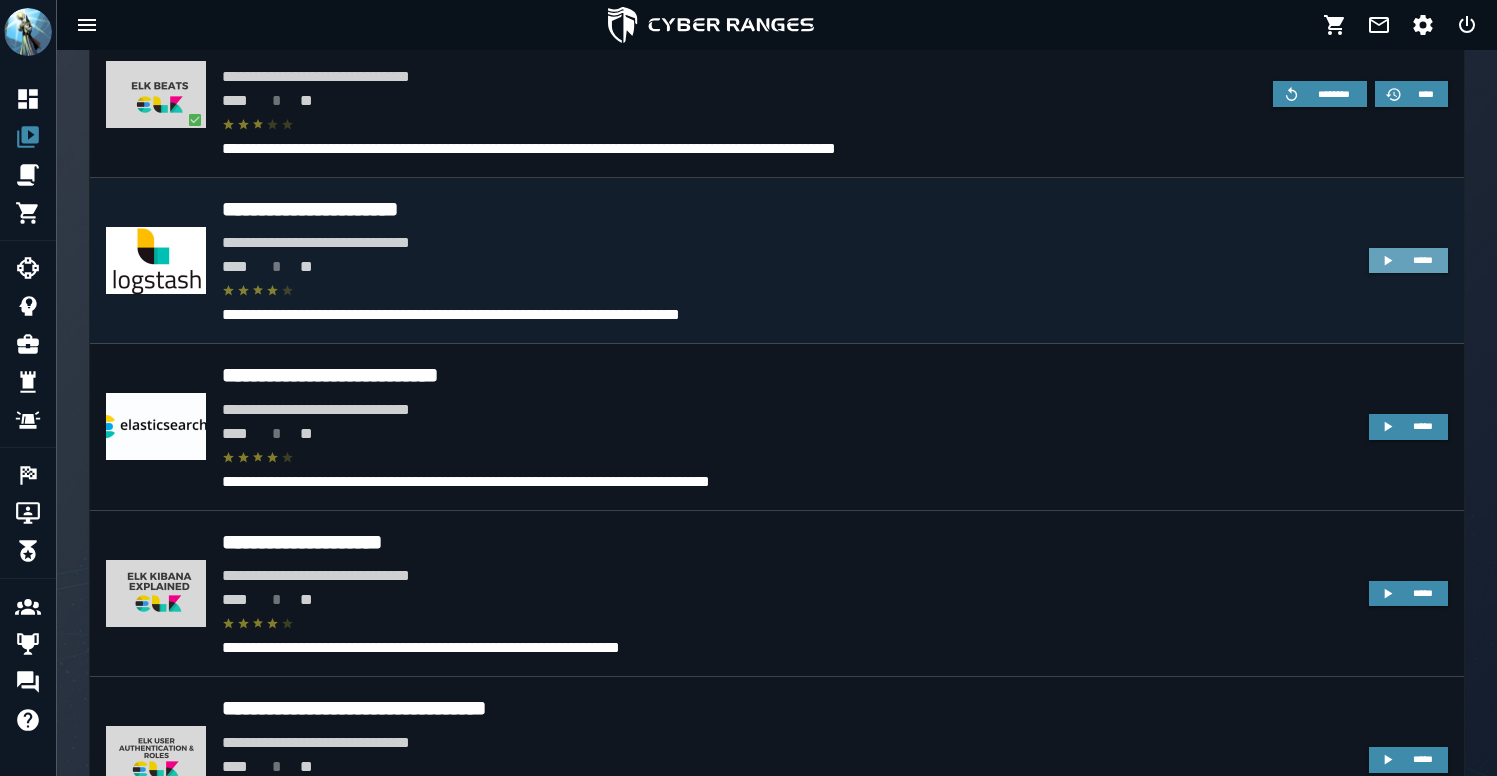 click 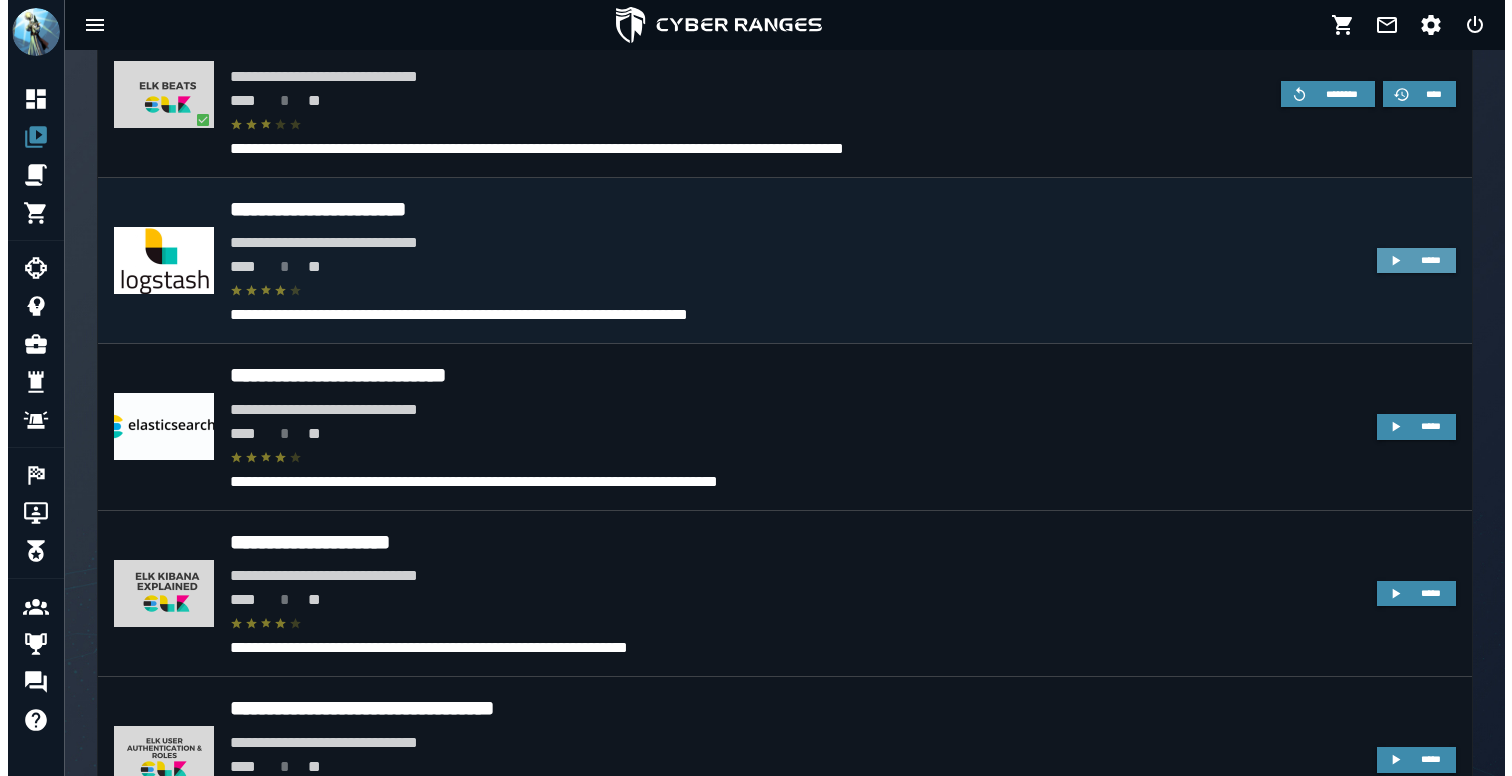 scroll, scrollTop: 0, scrollLeft: 0, axis: both 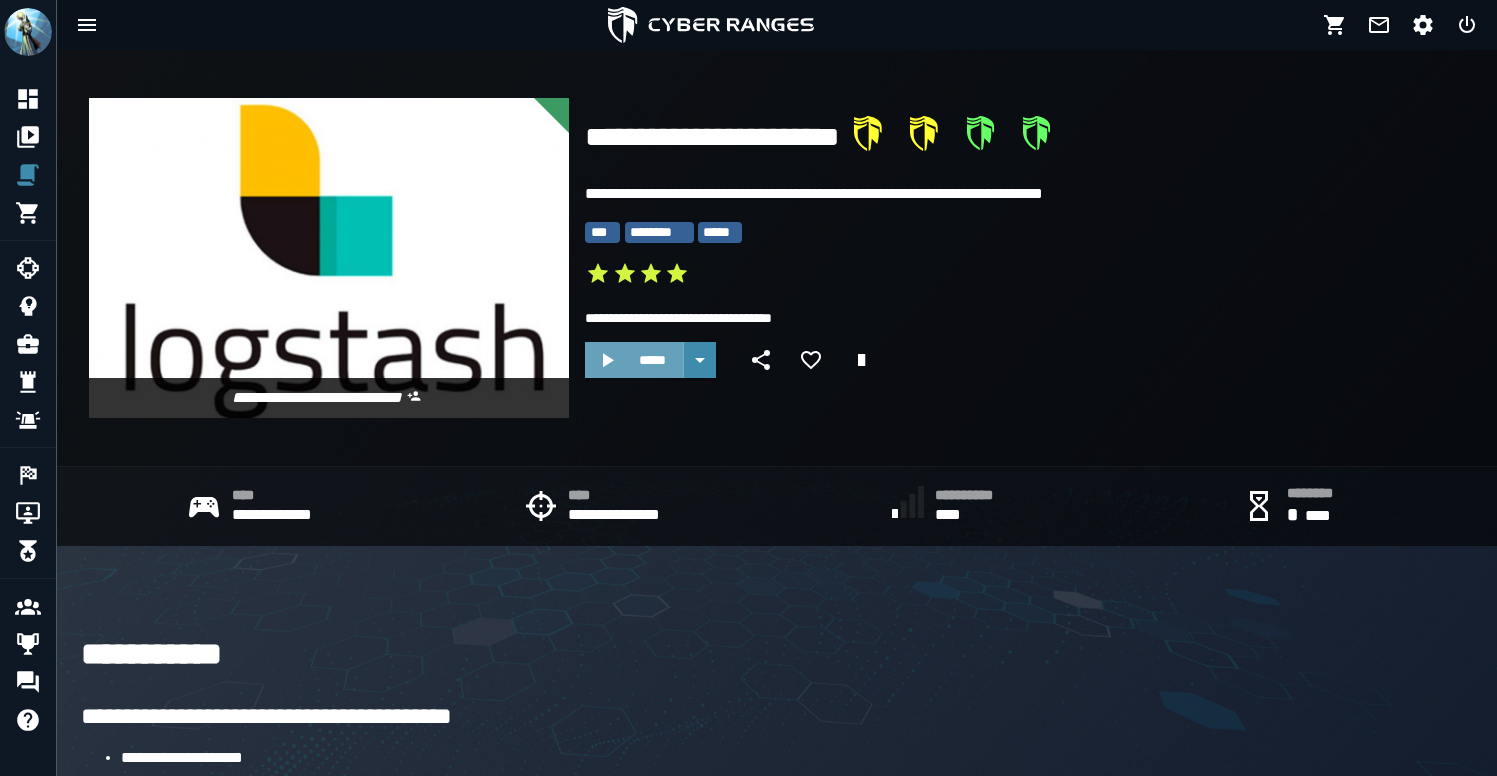 click on "*****" at bounding box center [652, 360] 